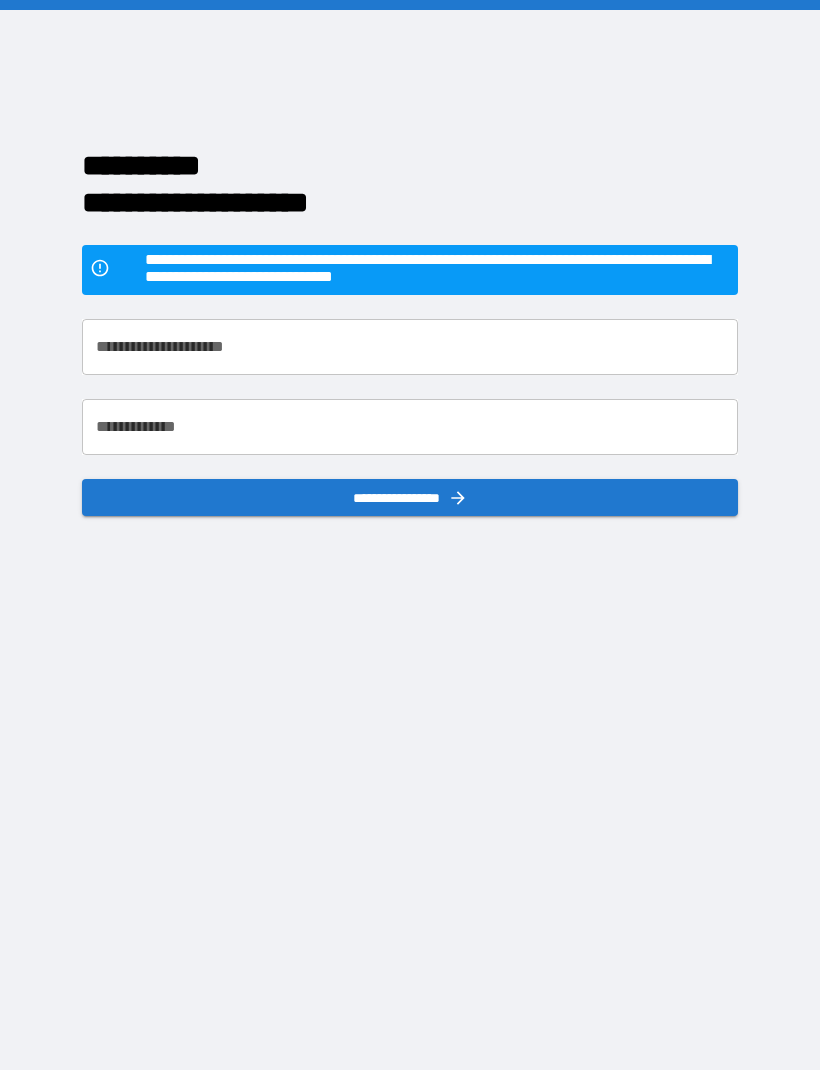 scroll, scrollTop: 67, scrollLeft: 0, axis: vertical 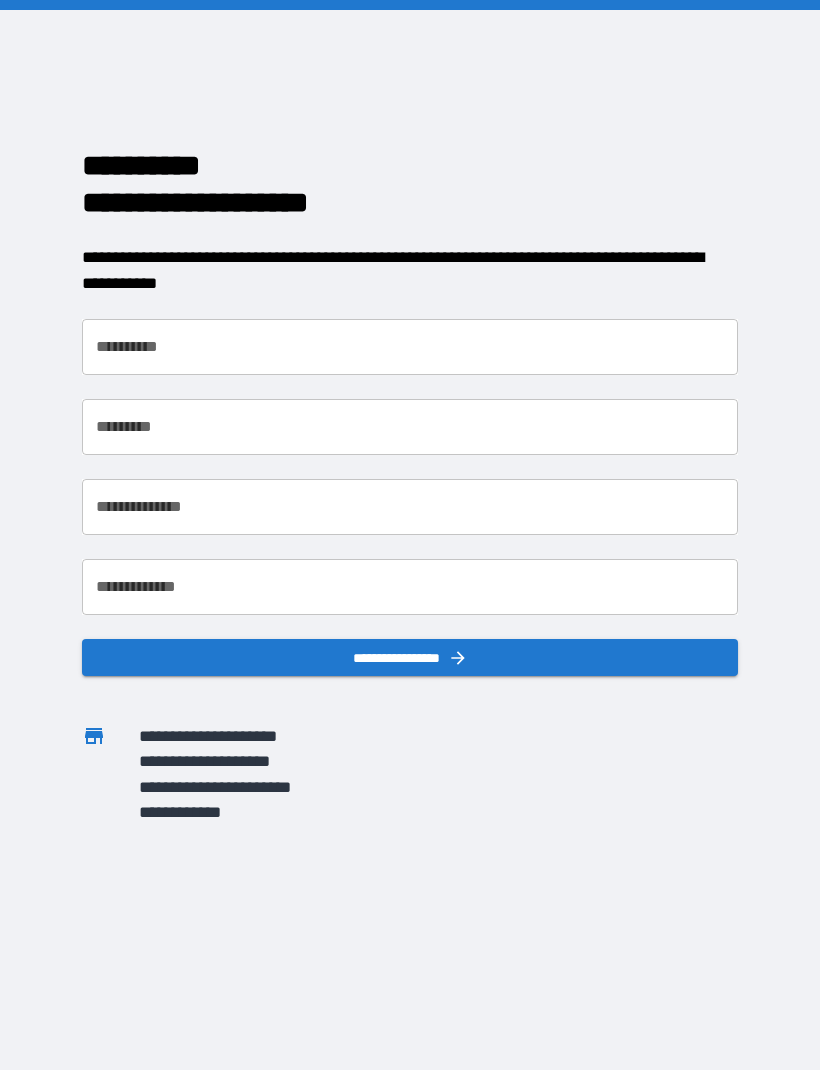 click on "**********" at bounding box center (410, 347) 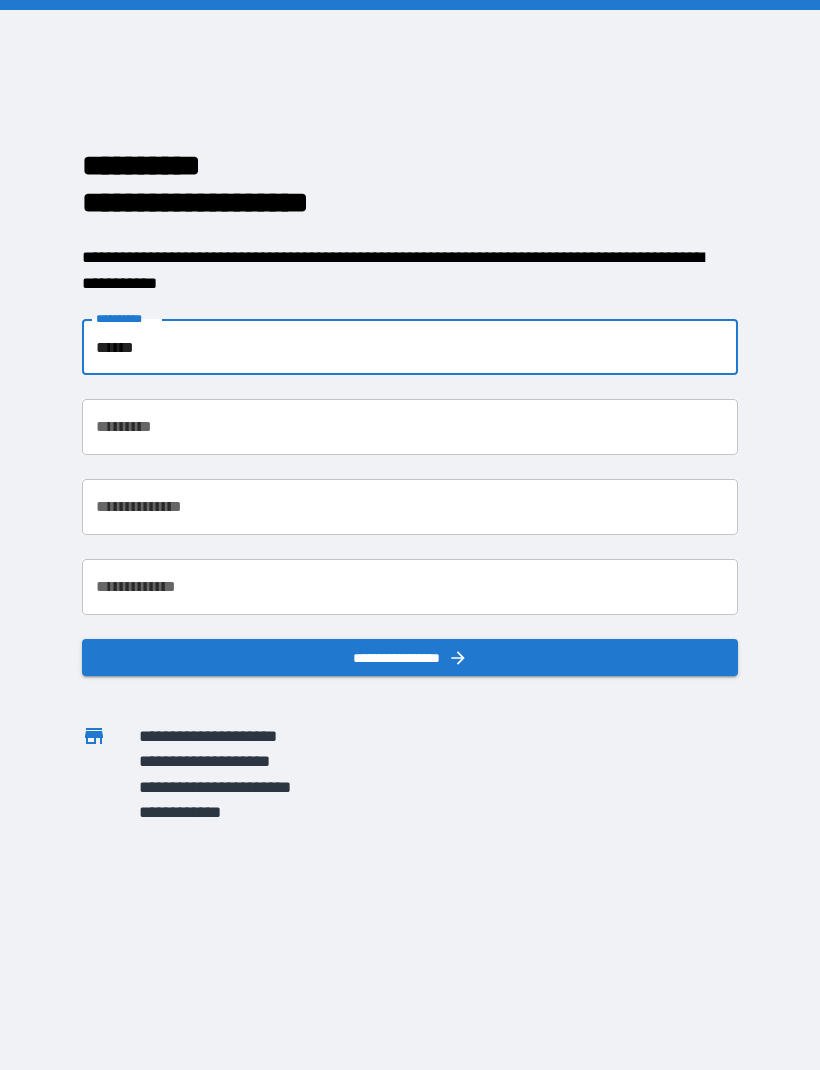 type on "******" 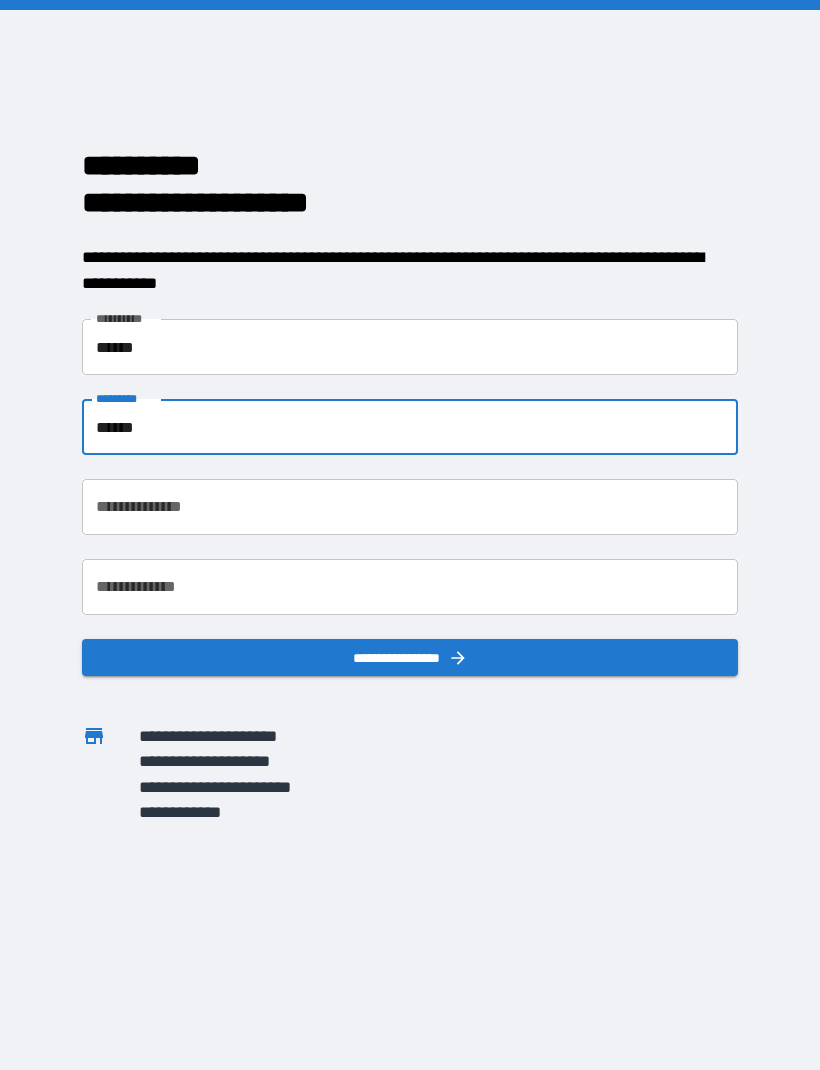 type on "******" 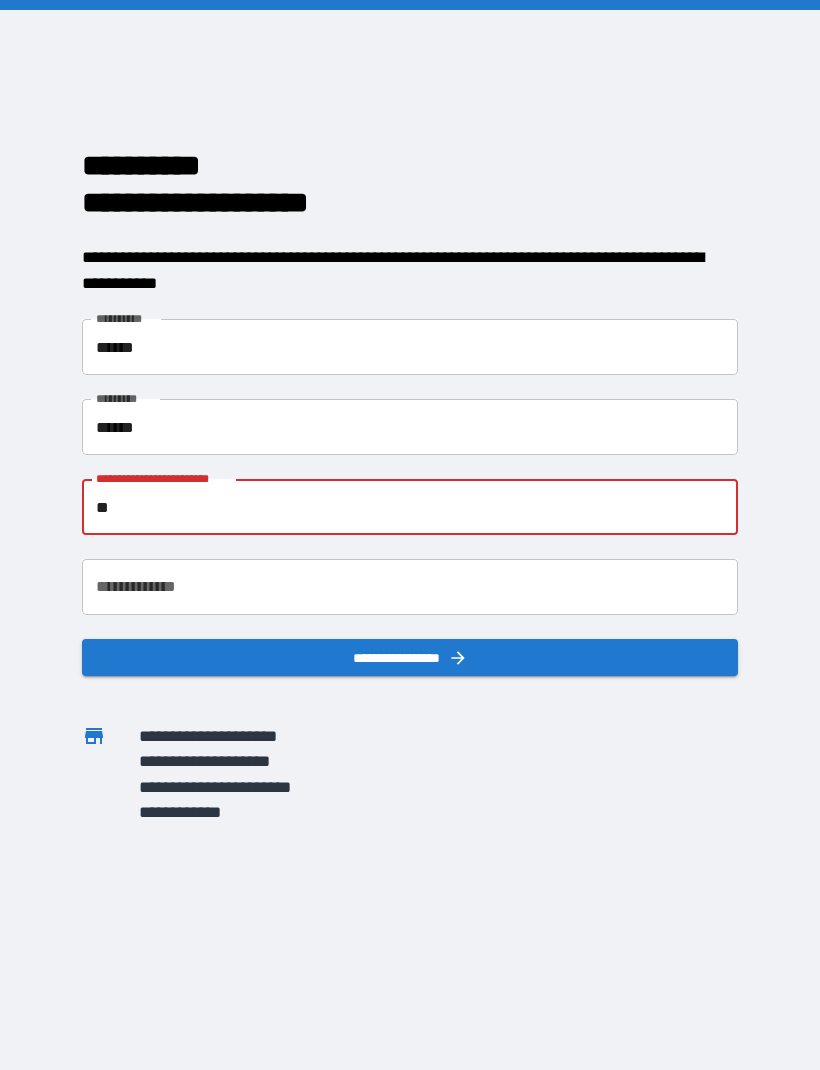 type on "*" 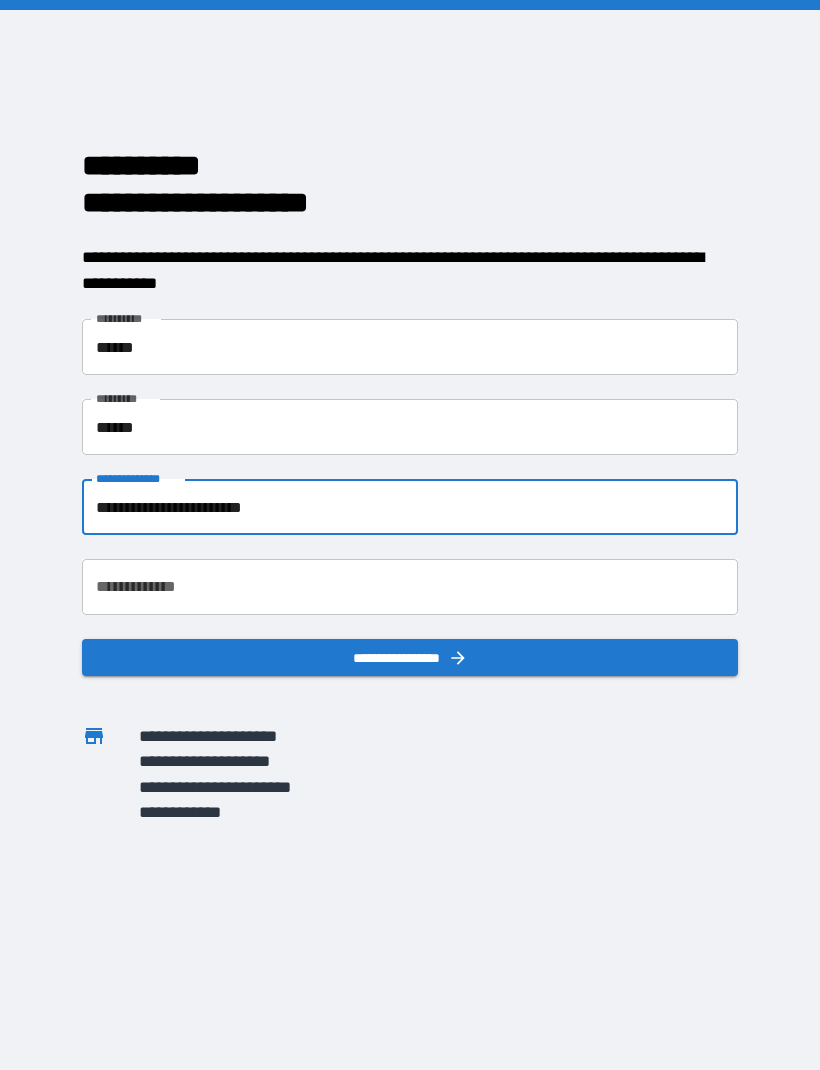 type on "**********" 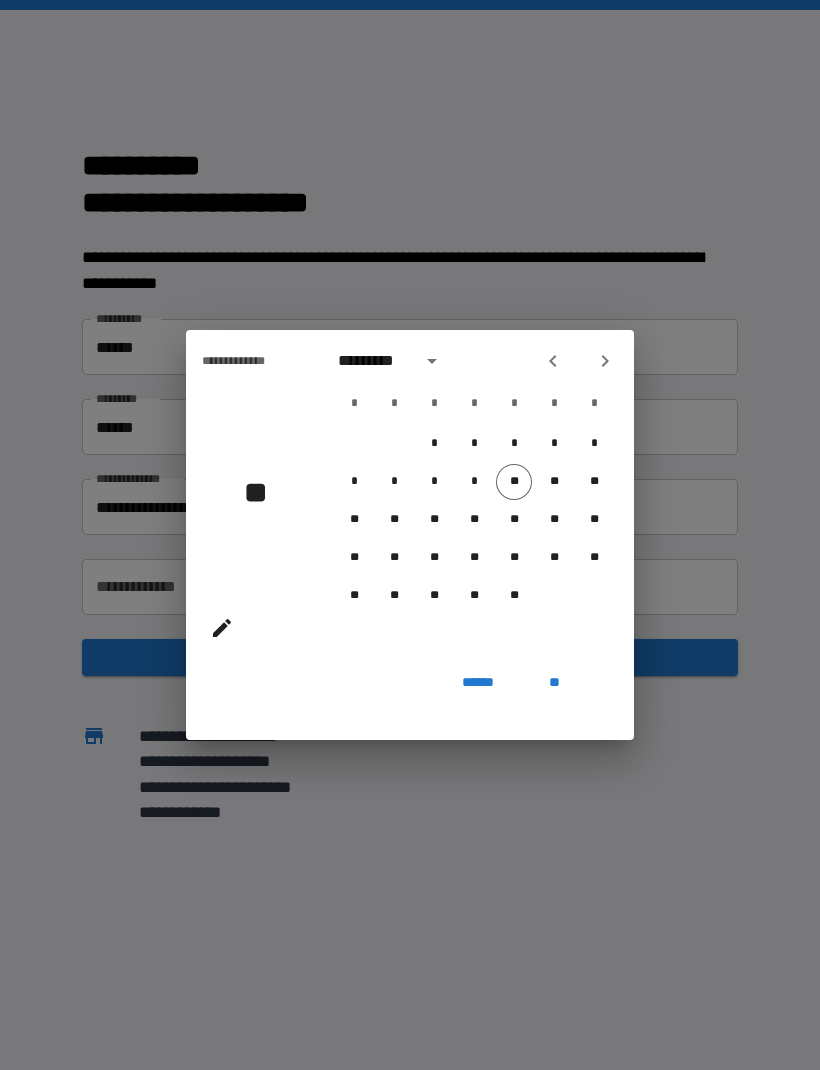 click on "**" at bounding box center [514, 482] 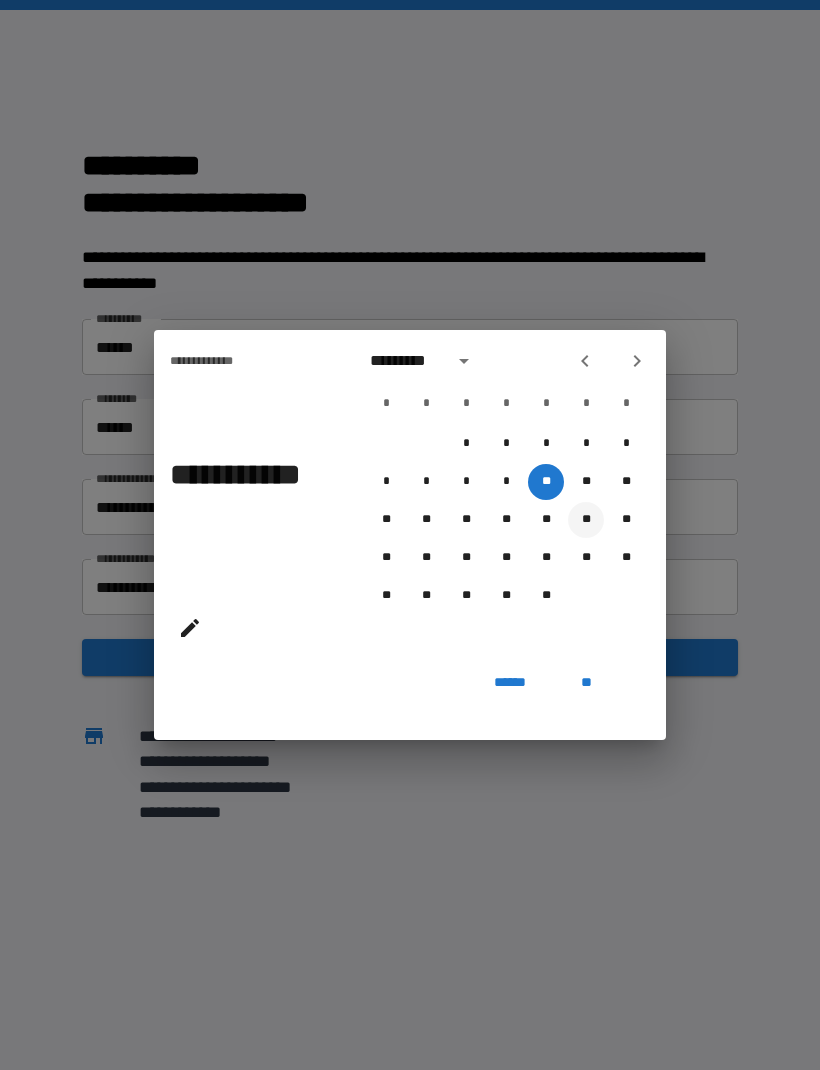click on "**" at bounding box center [586, 520] 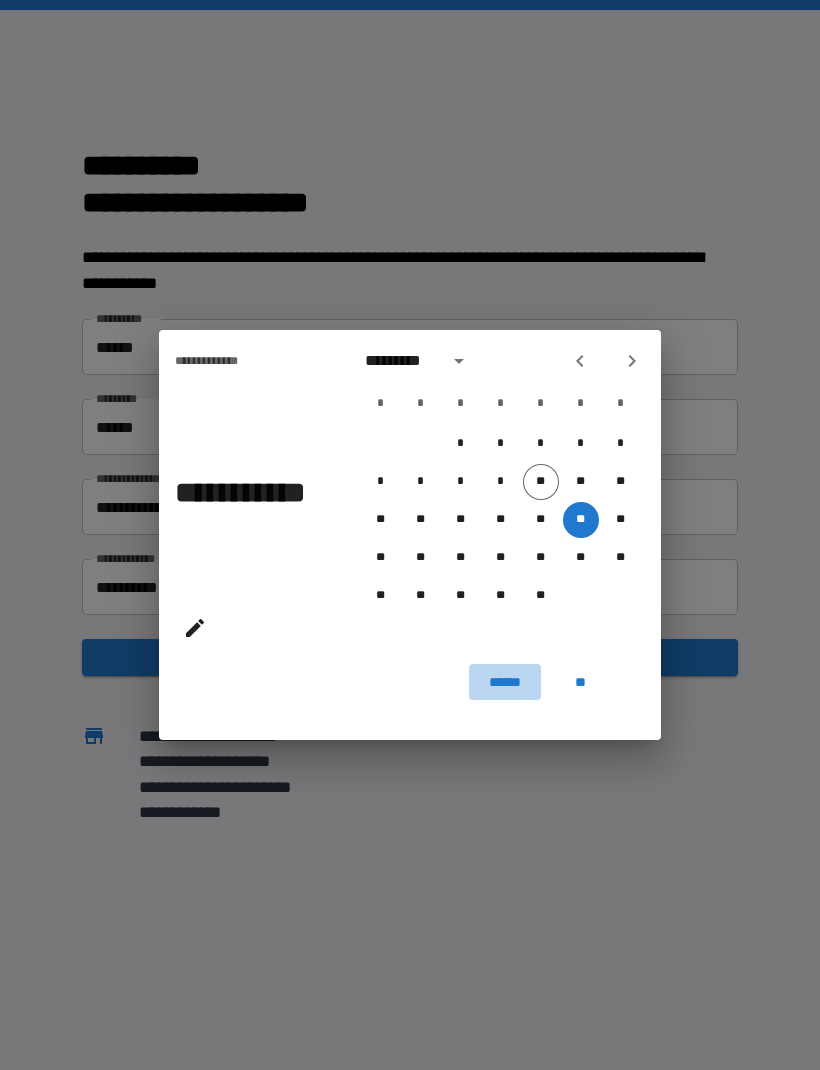click on "******" at bounding box center (504, 682) 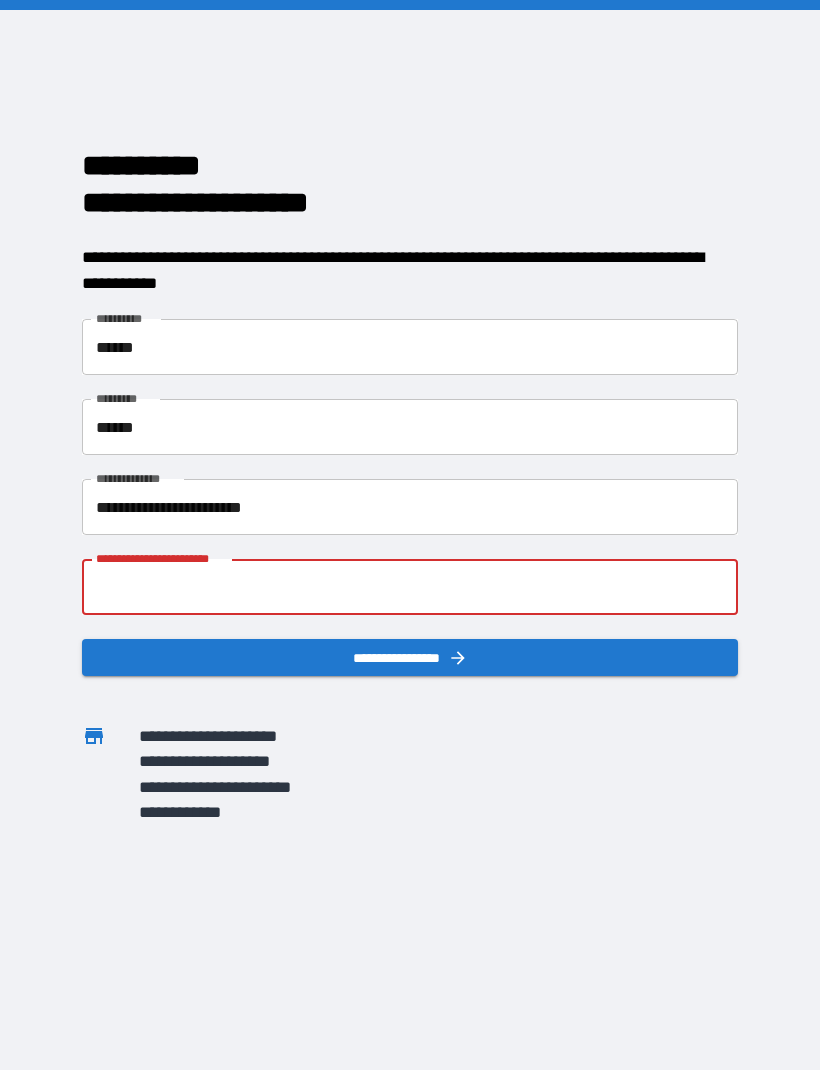 click on "**********" at bounding box center [410, 587] 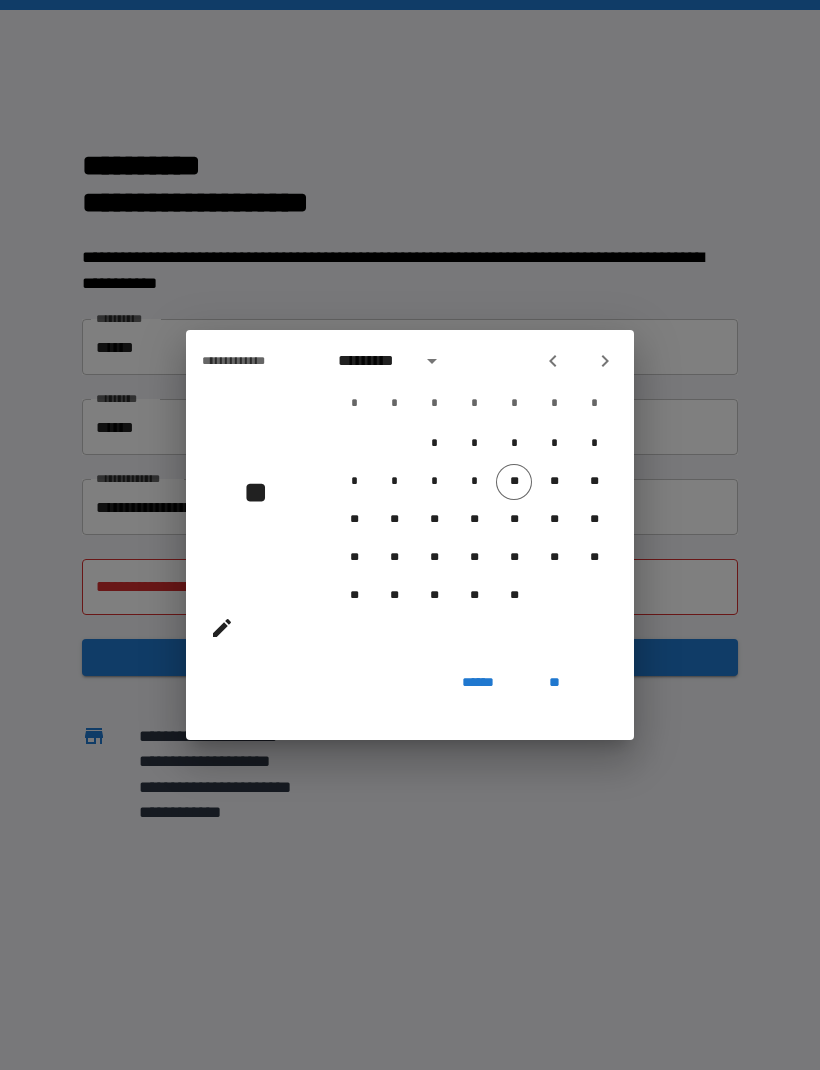click 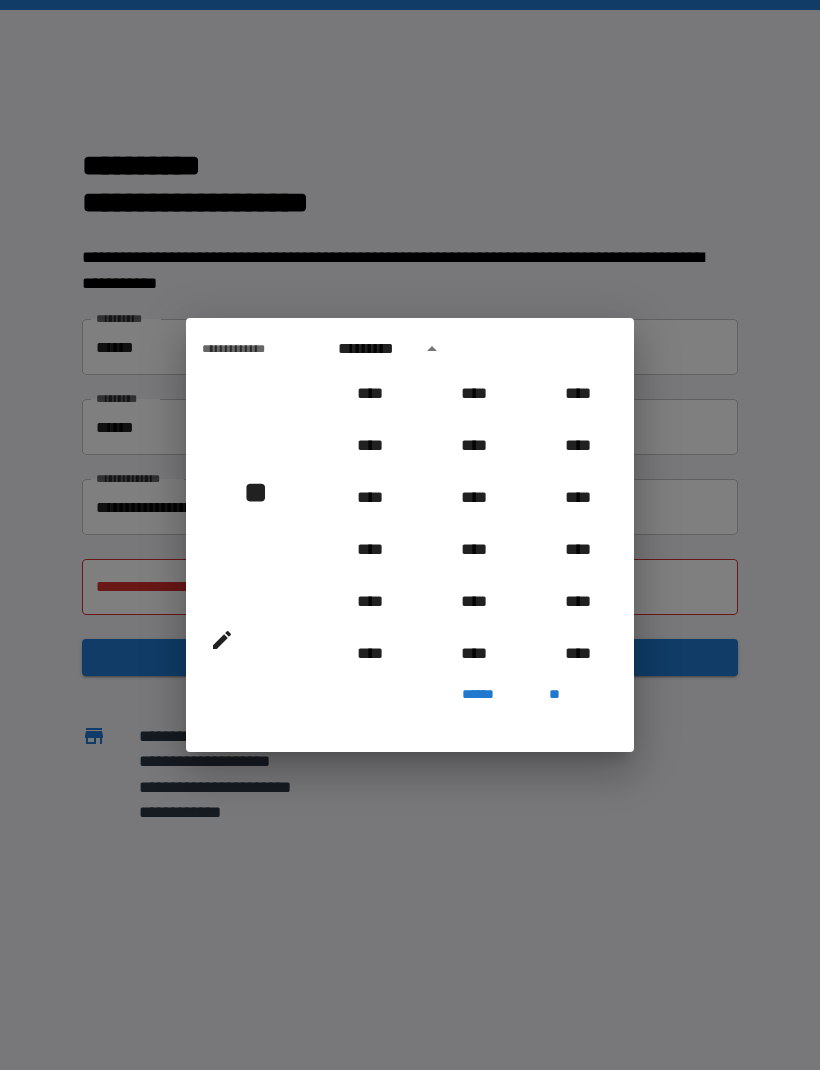 scroll, scrollTop: 990, scrollLeft: 0, axis: vertical 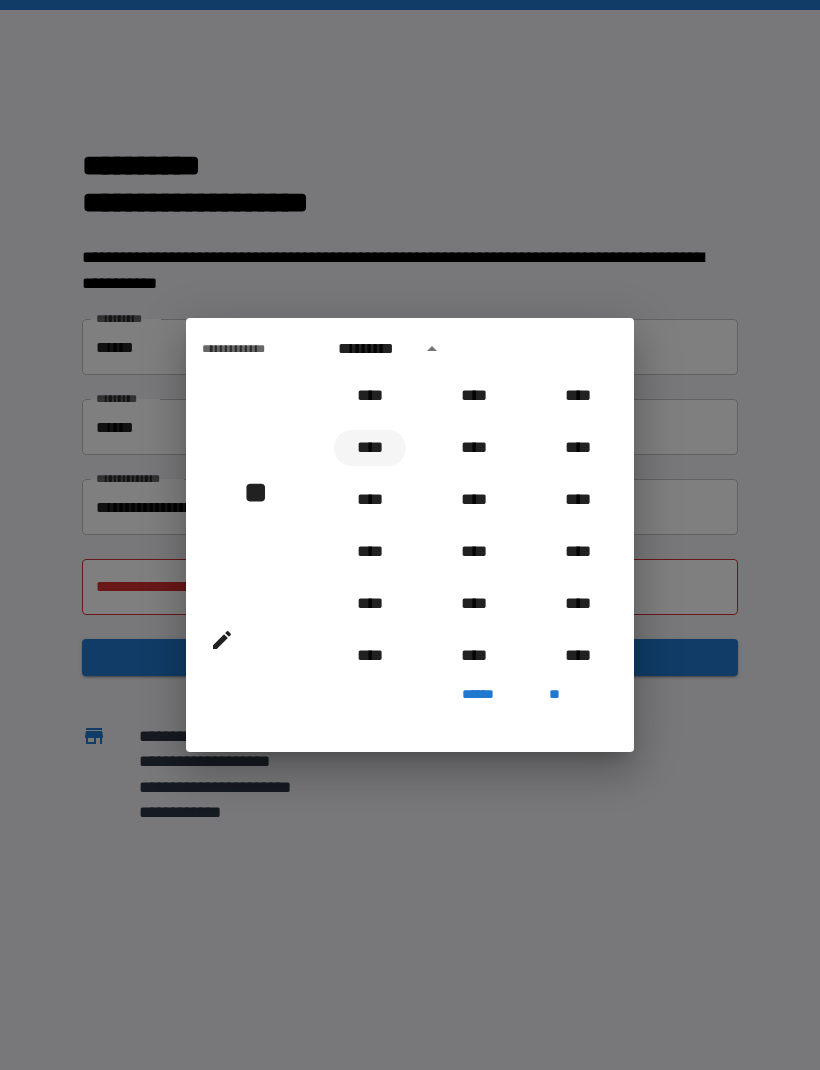 click on "****" at bounding box center [370, 448] 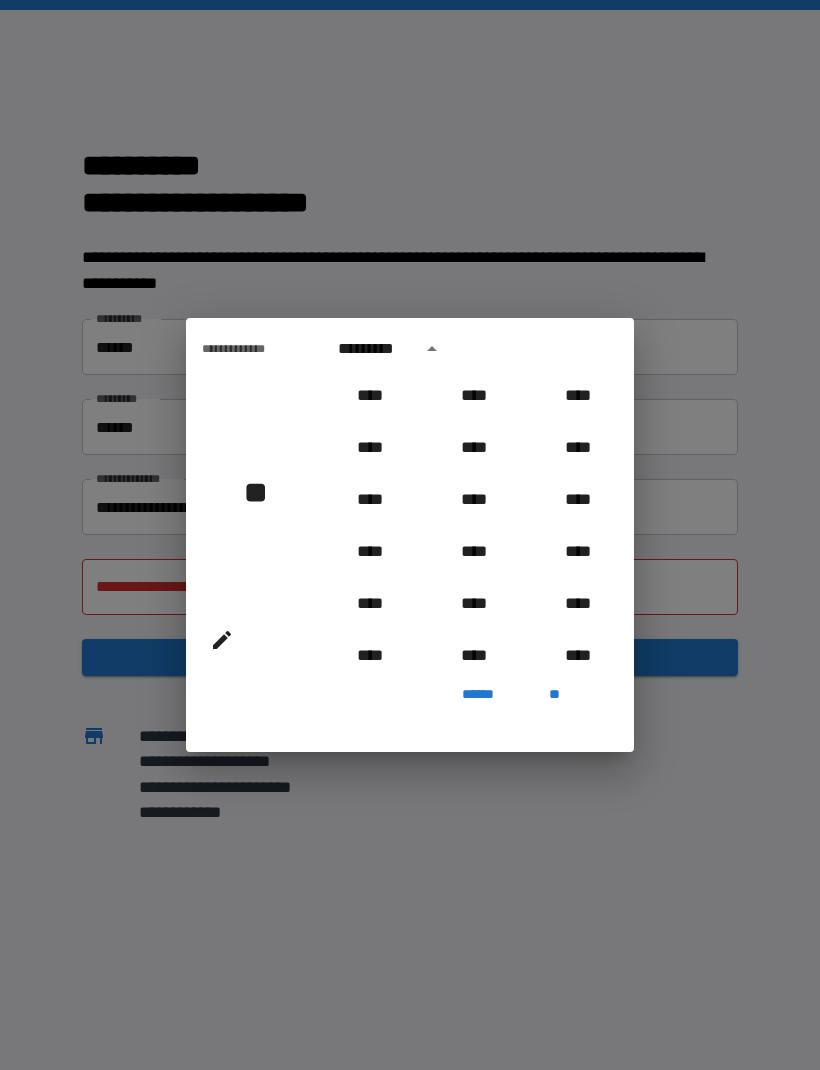 type on "**********" 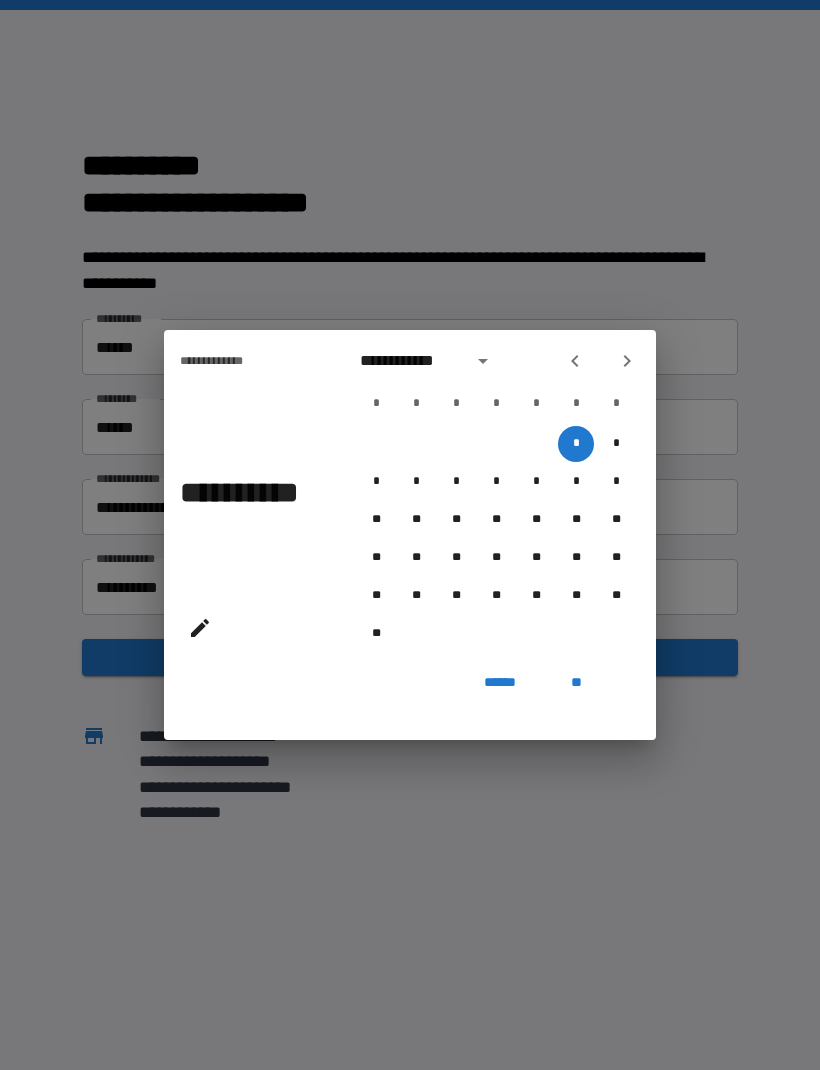 click 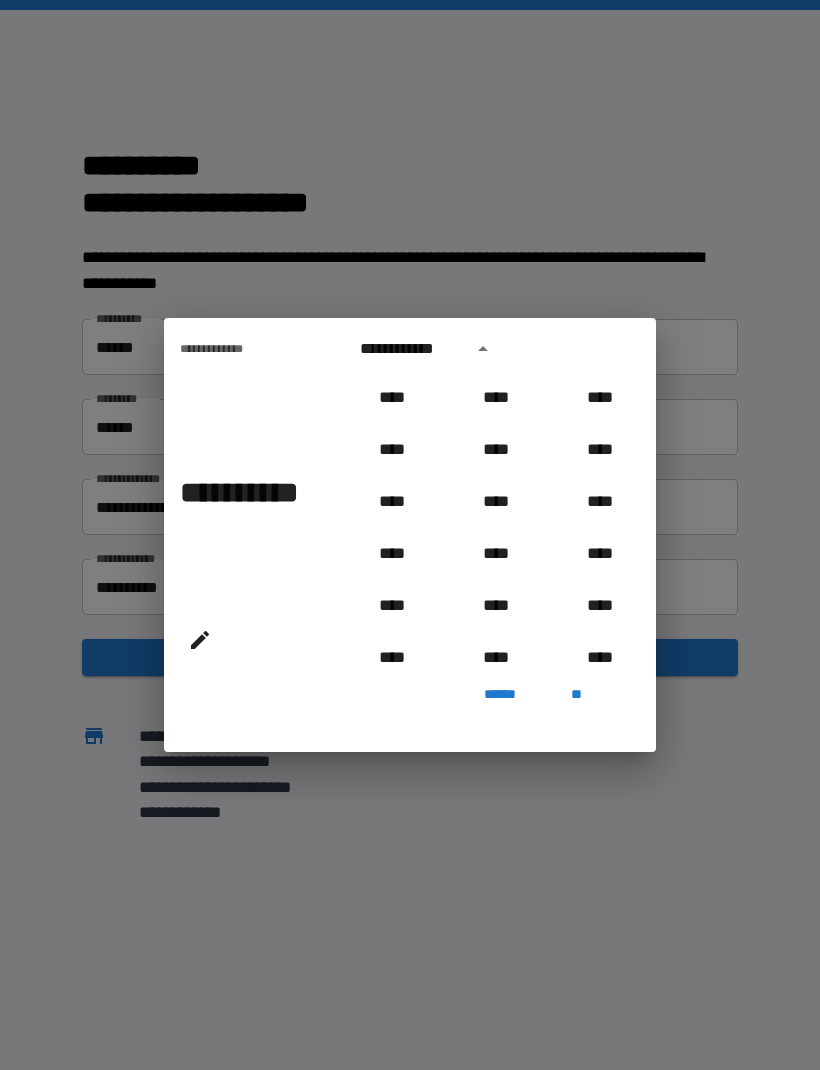 scroll, scrollTop: 914, scrollLeft: 0, axis: vertical 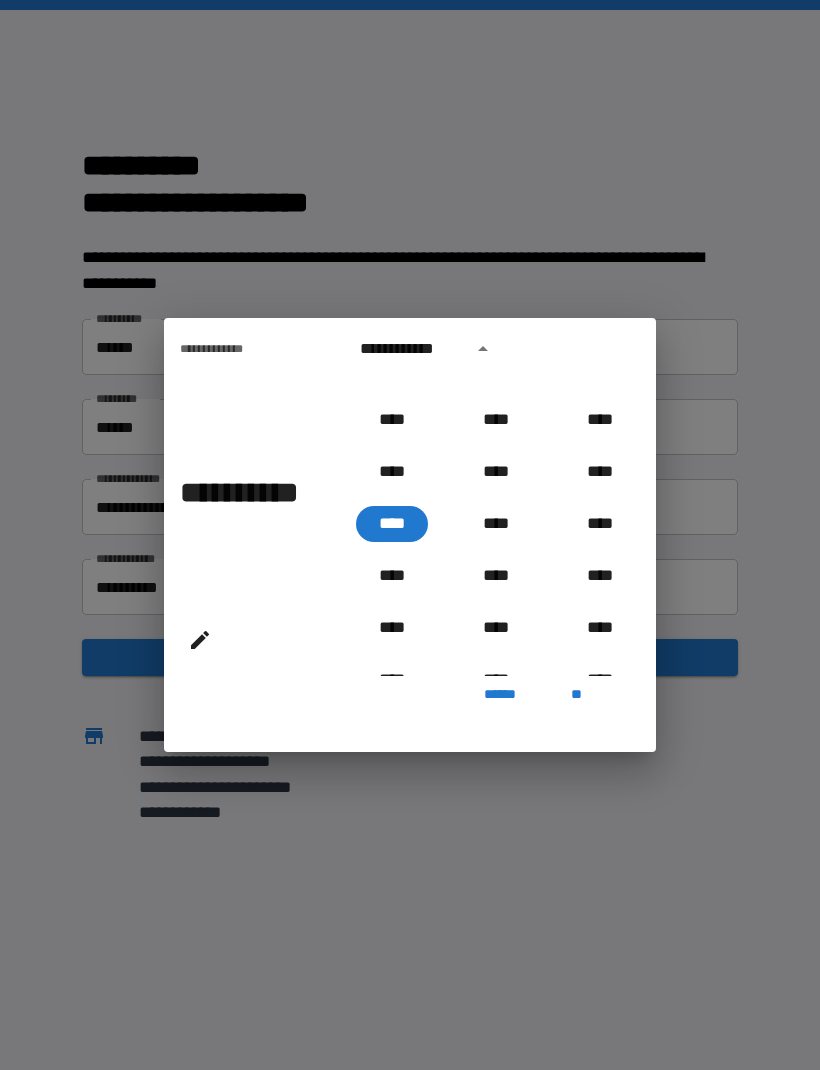 click on "******" at bounding box center (500, 694) 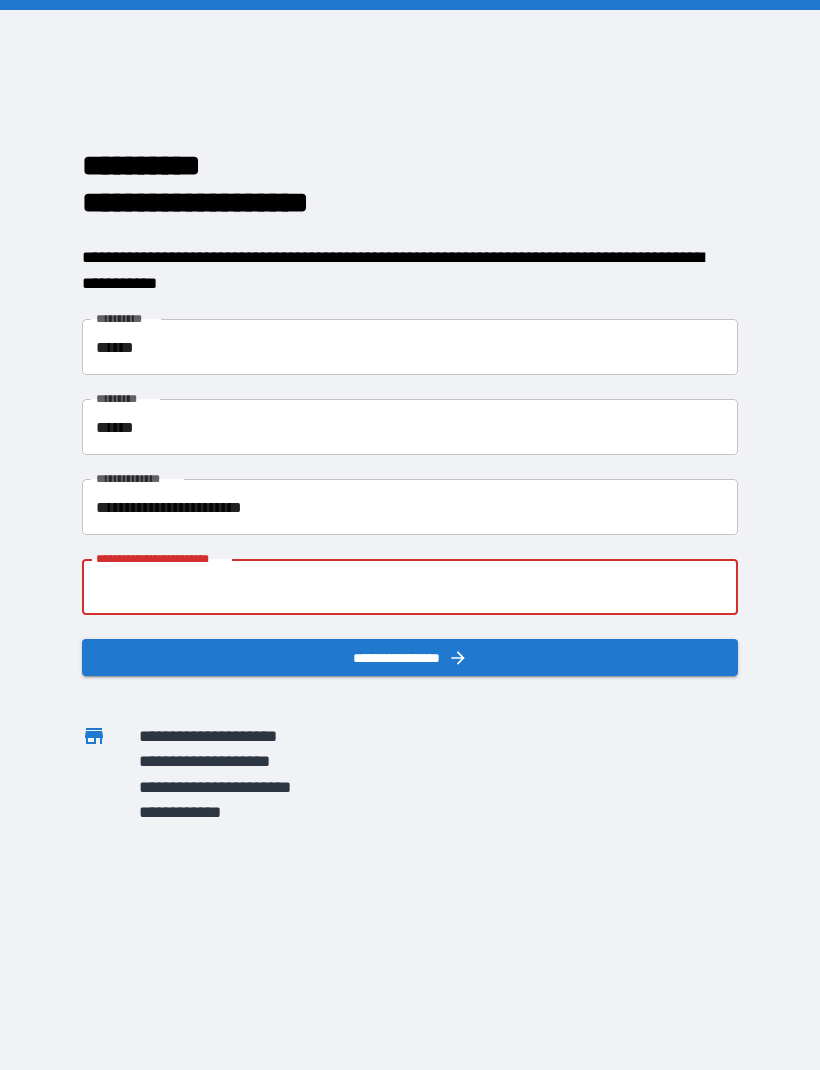click on "**********" at bounding box center (410, 587) 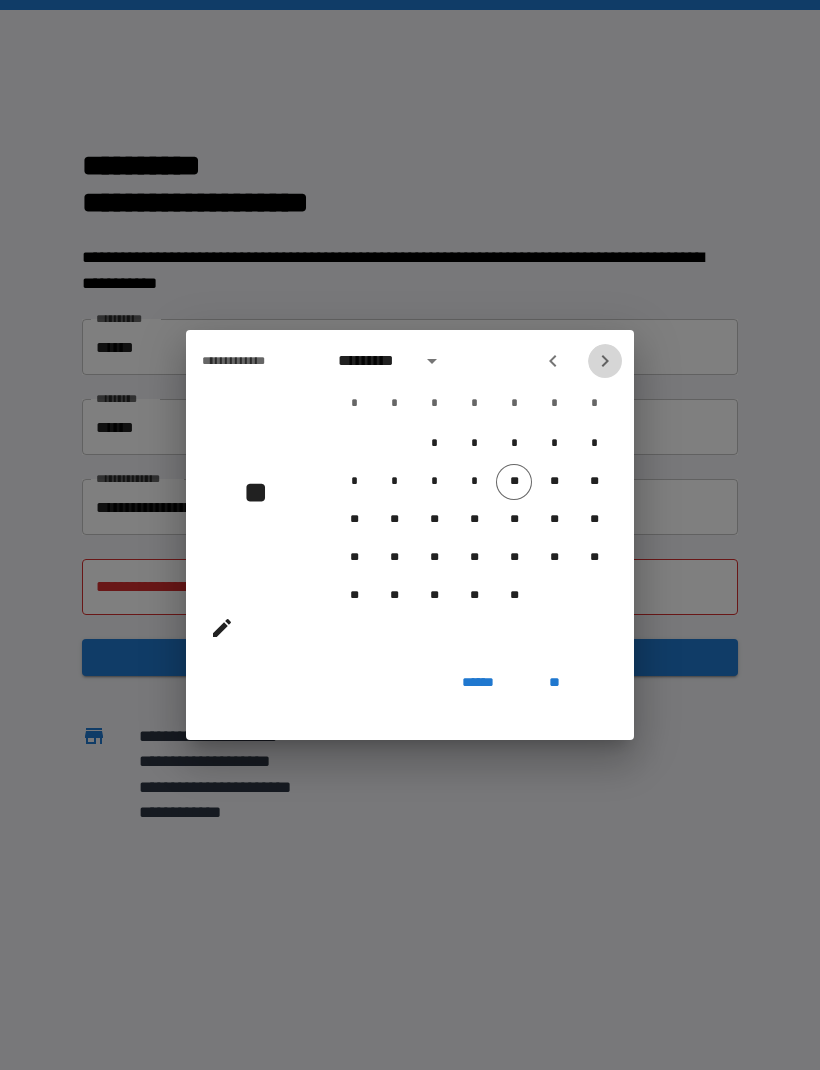 click 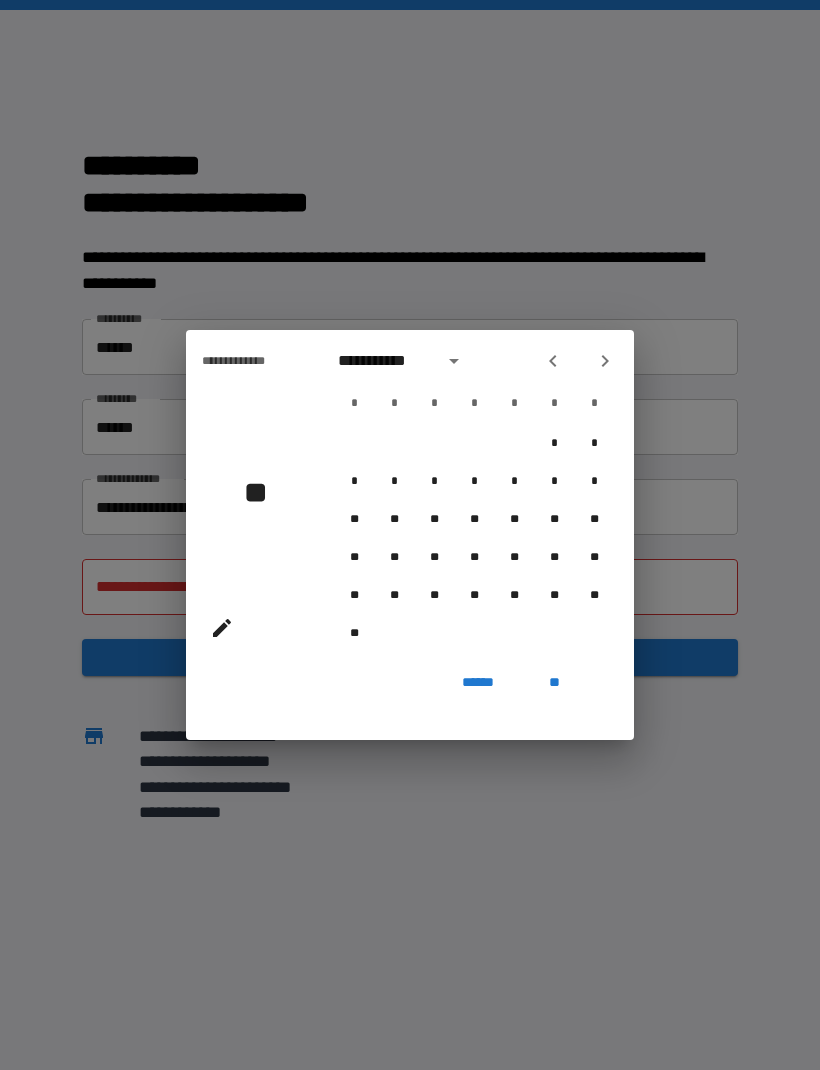 click 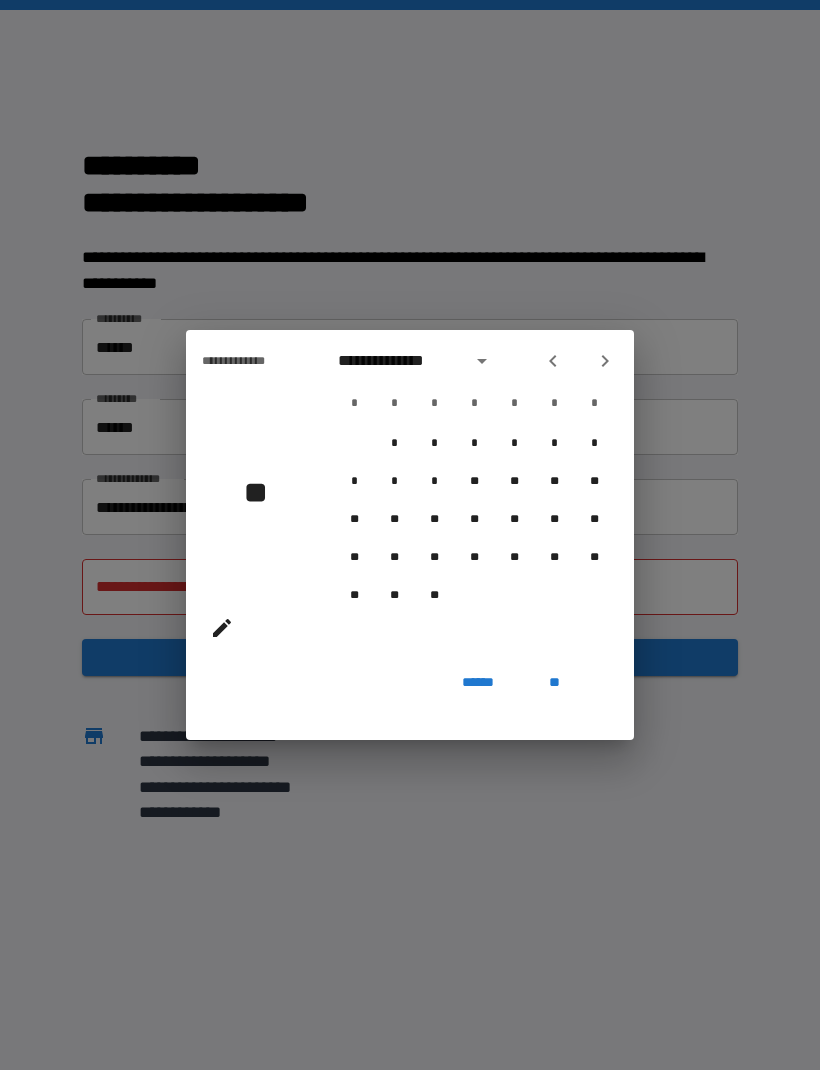 click 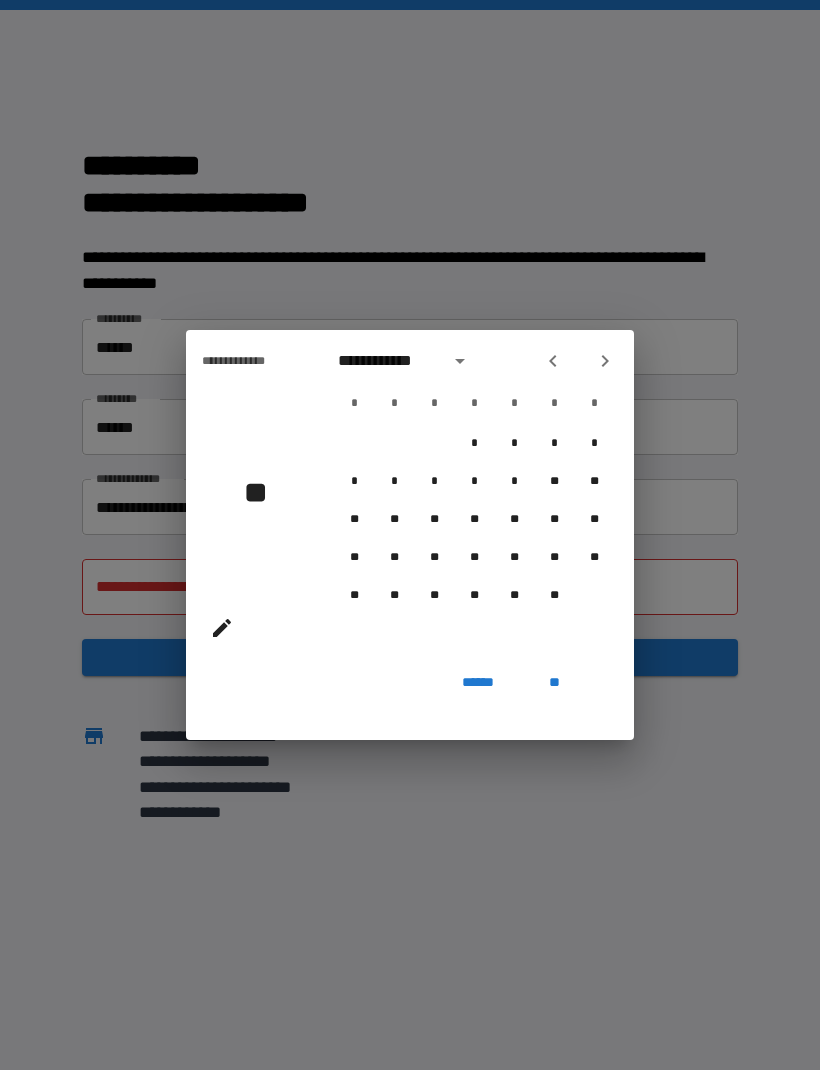 click 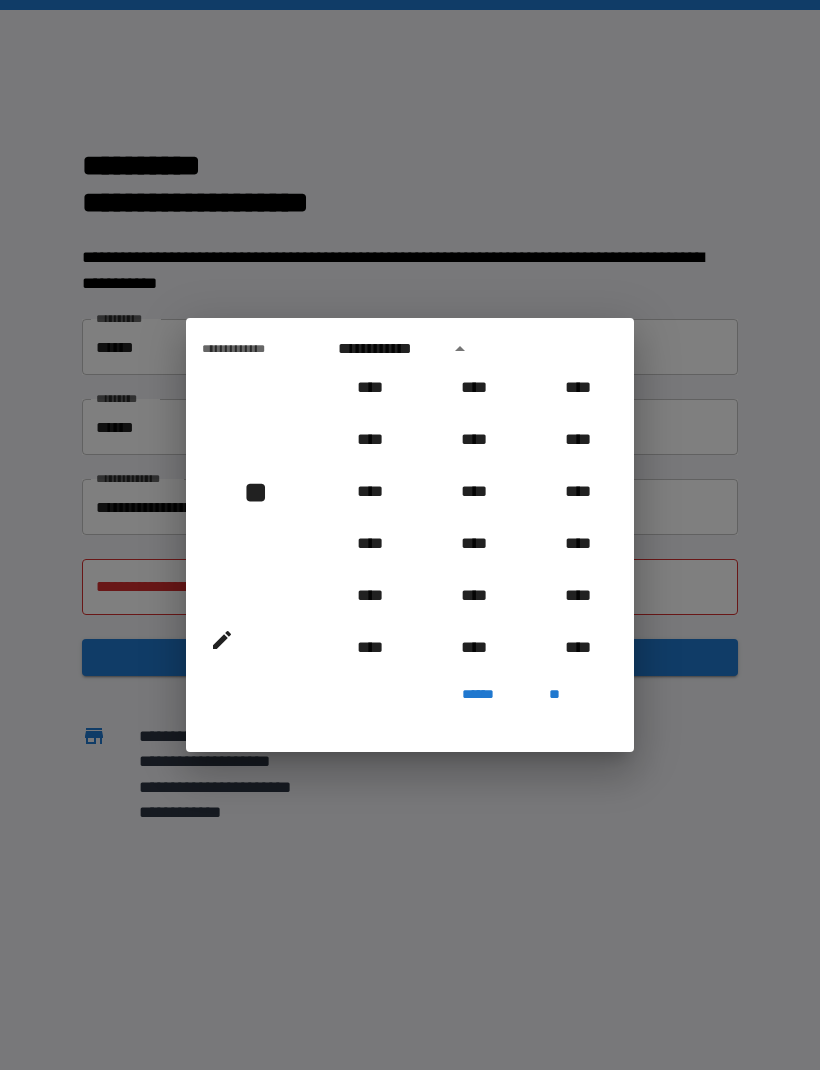 scroll, scrollTop: 1040, scrollLeft: 0, axis: vertical 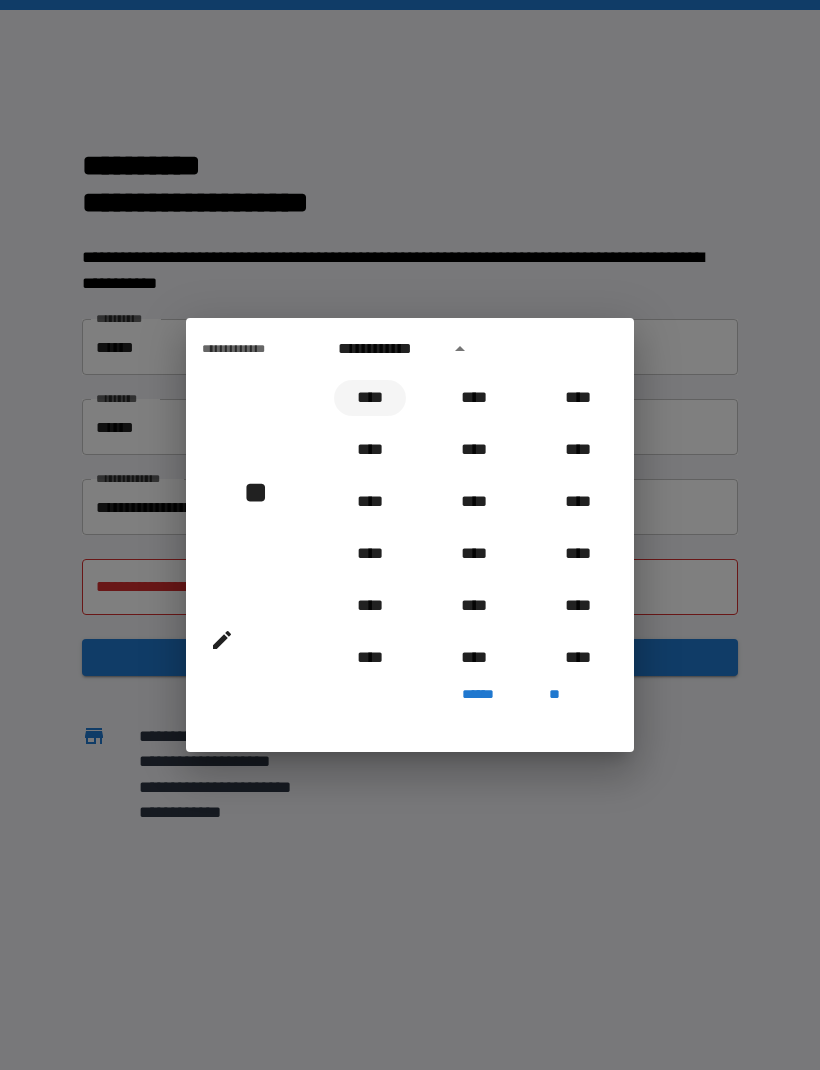 click on "****" at bounding box center [370, 398] 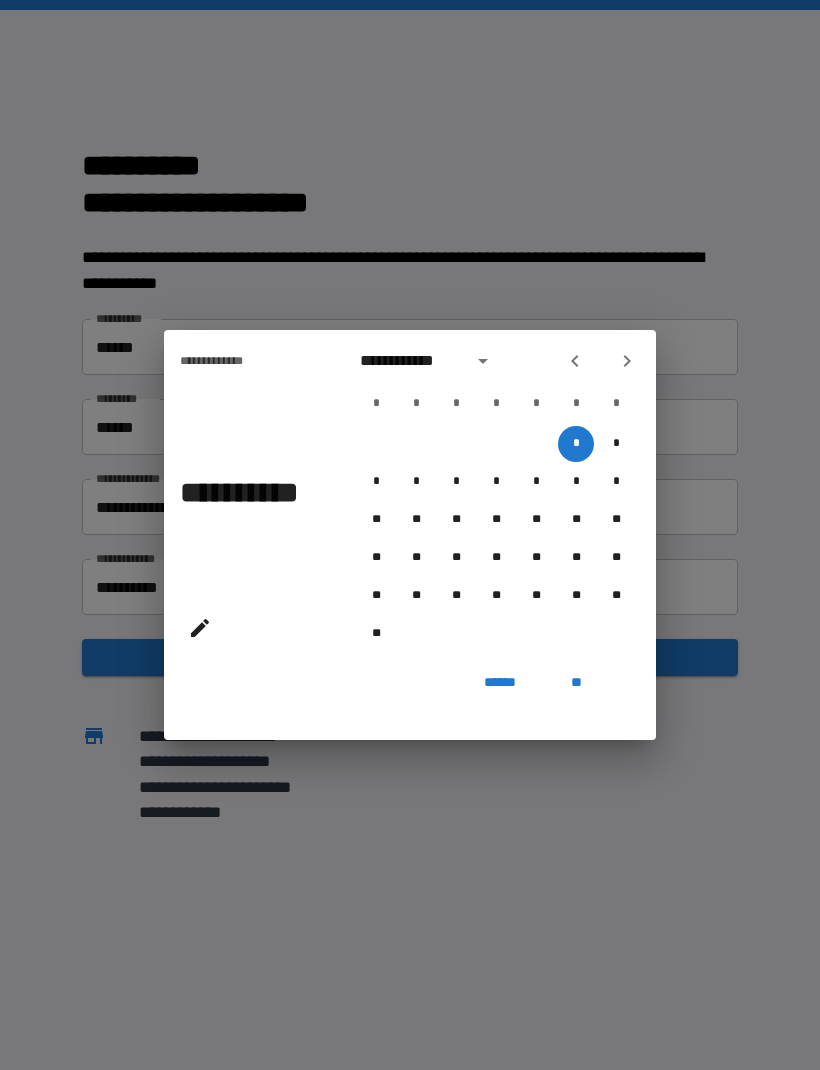 click 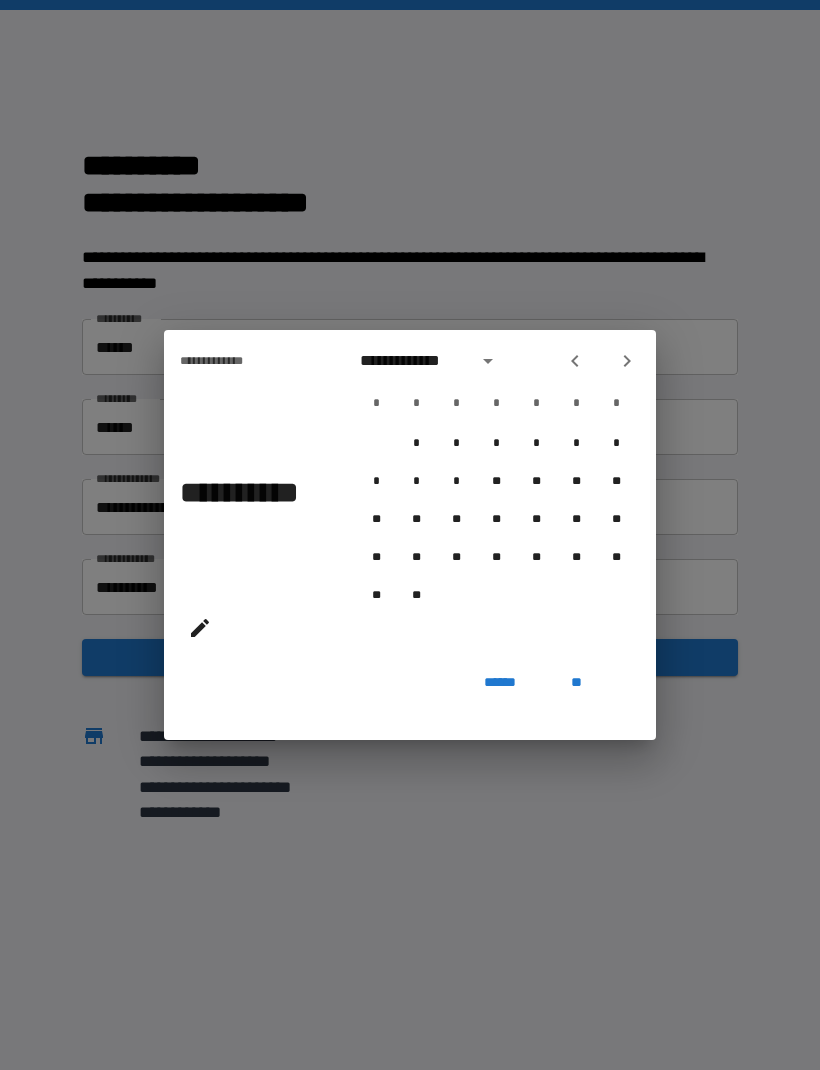 click at bounding box center [575, 361] 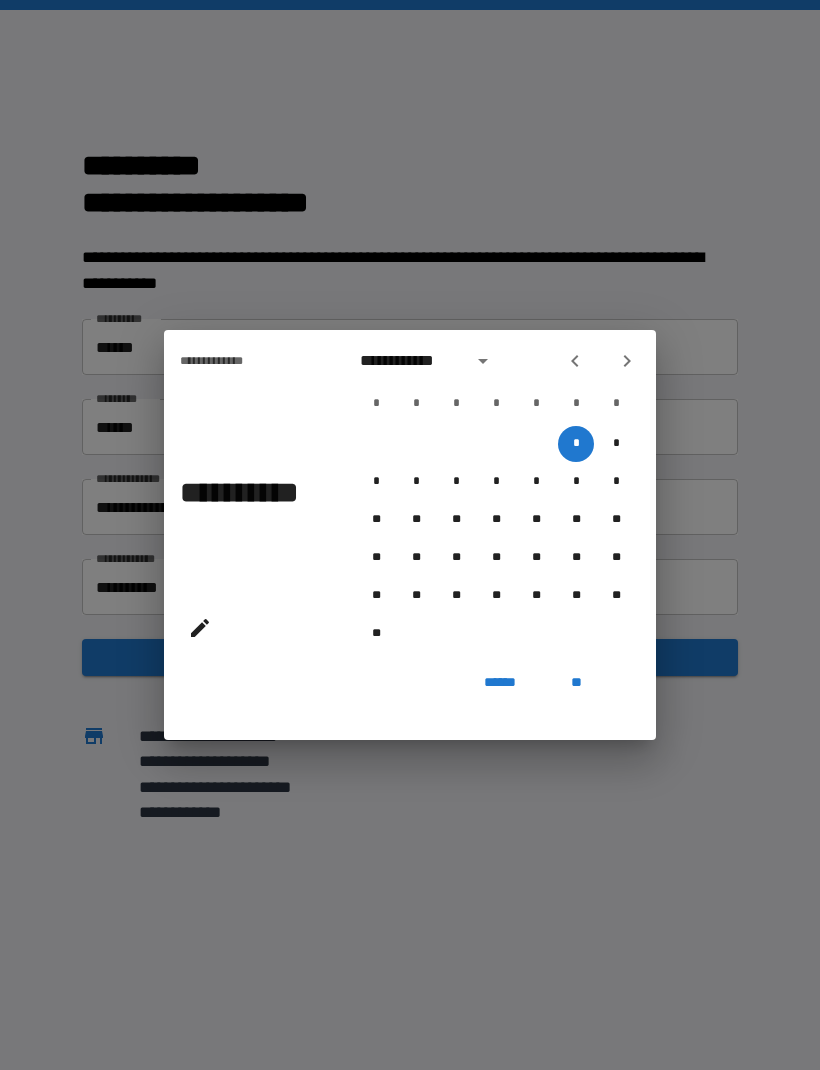 click 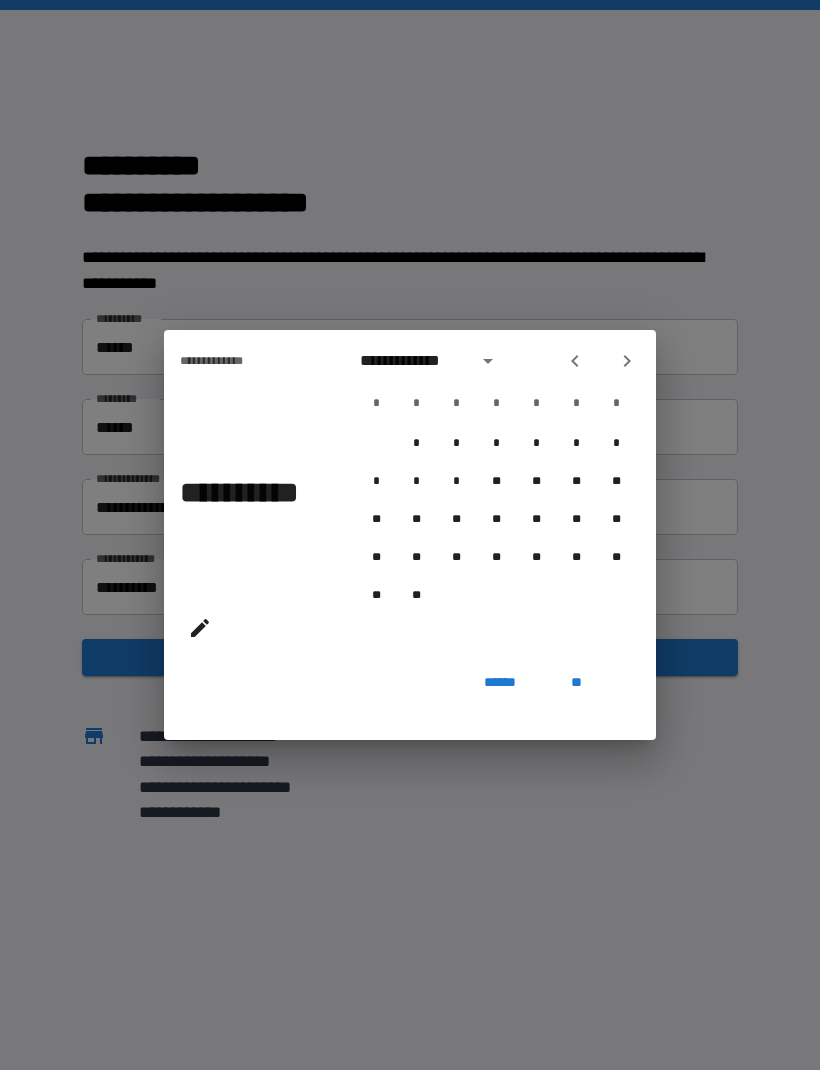 click at bounding box center [601, 361] 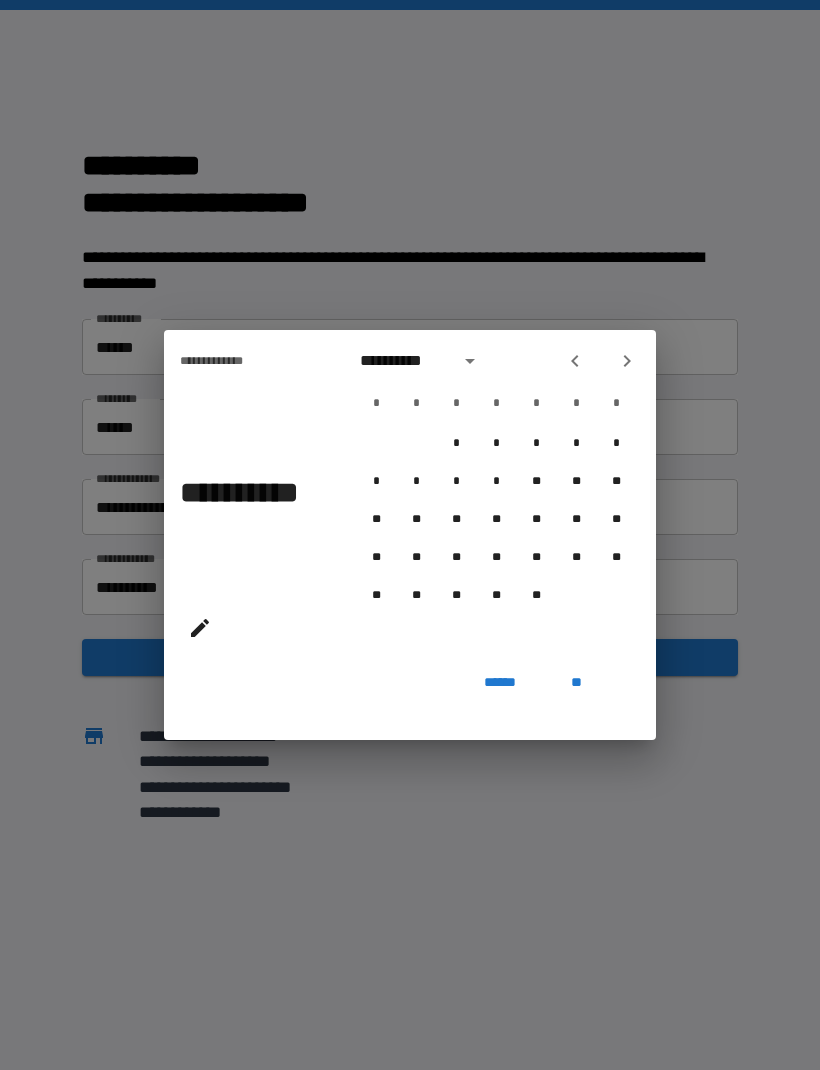 click at bounding box center (627, 361) 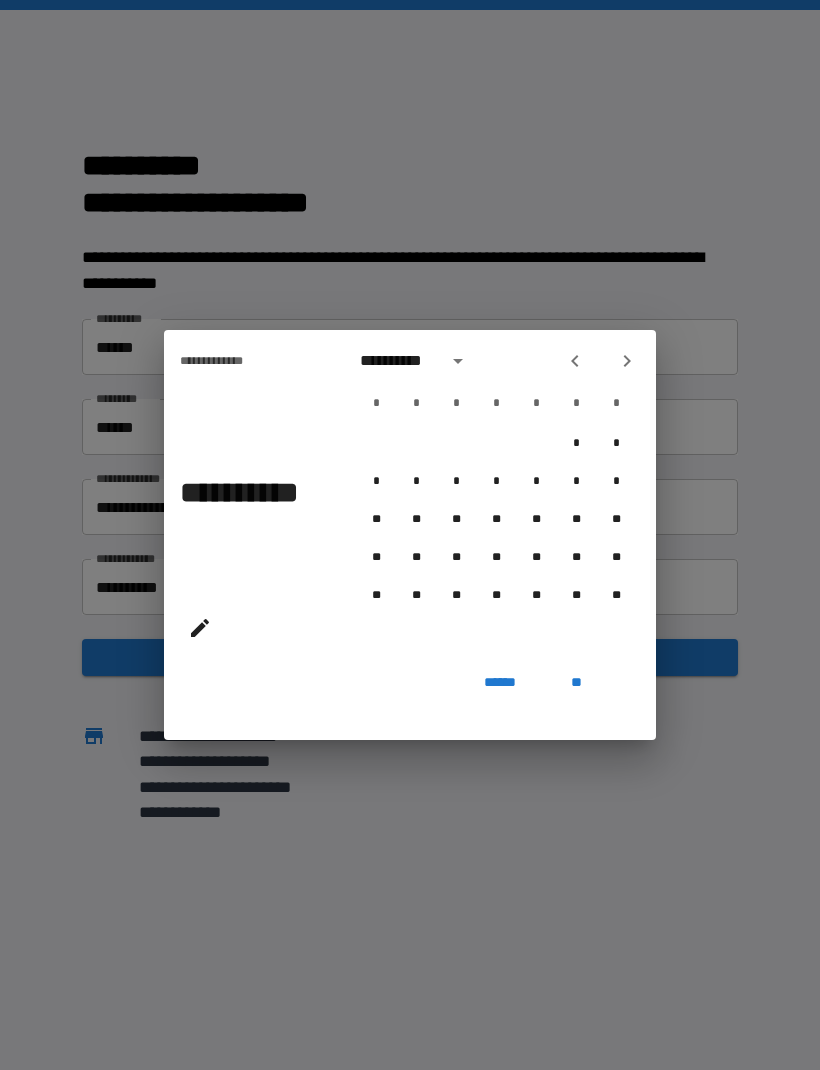 click 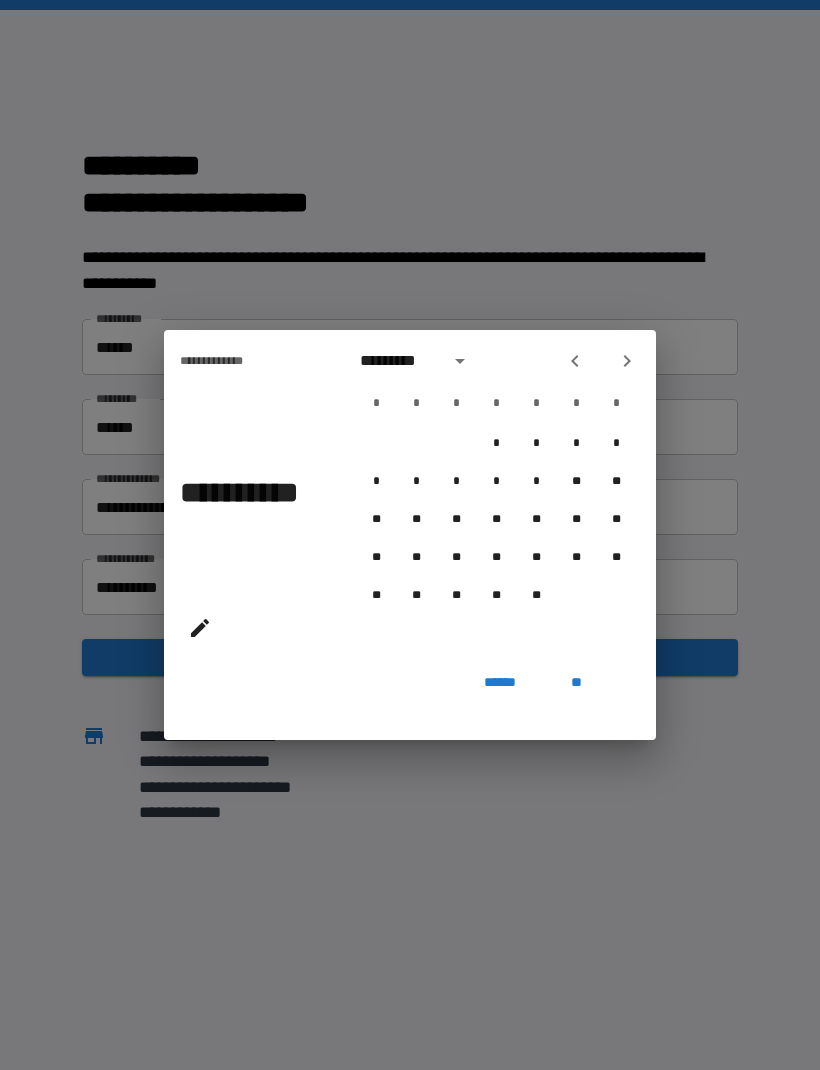 click 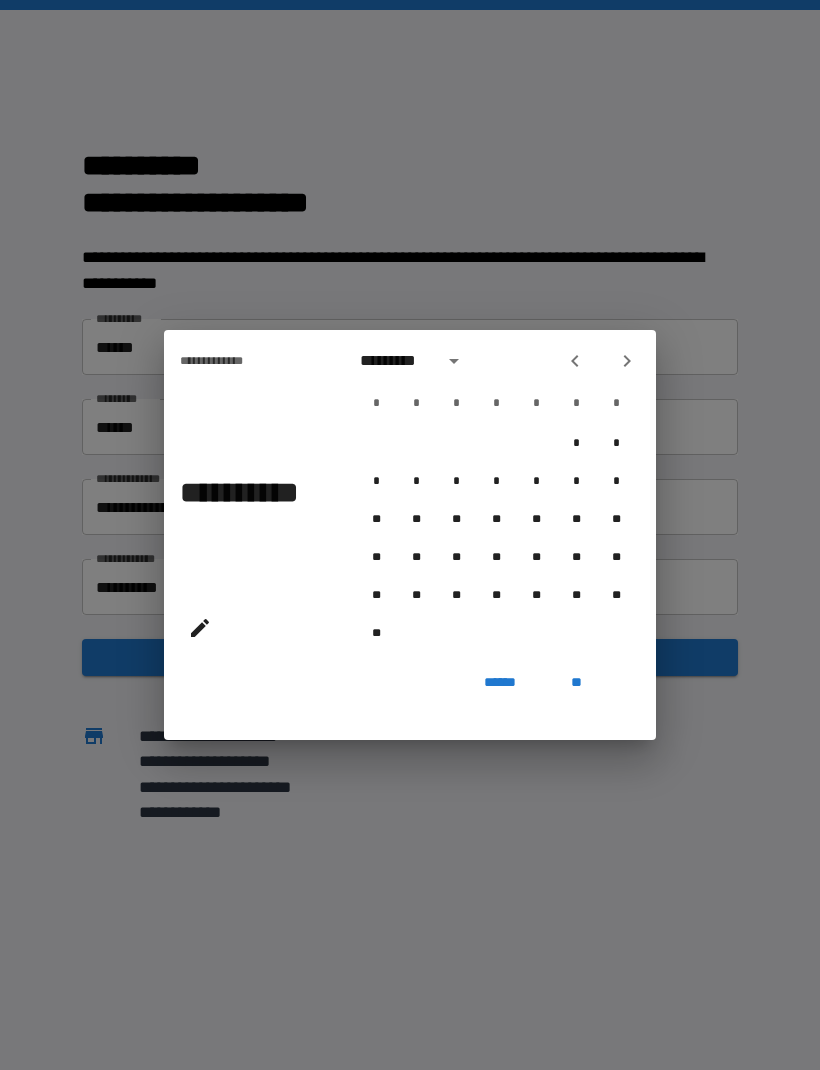 click 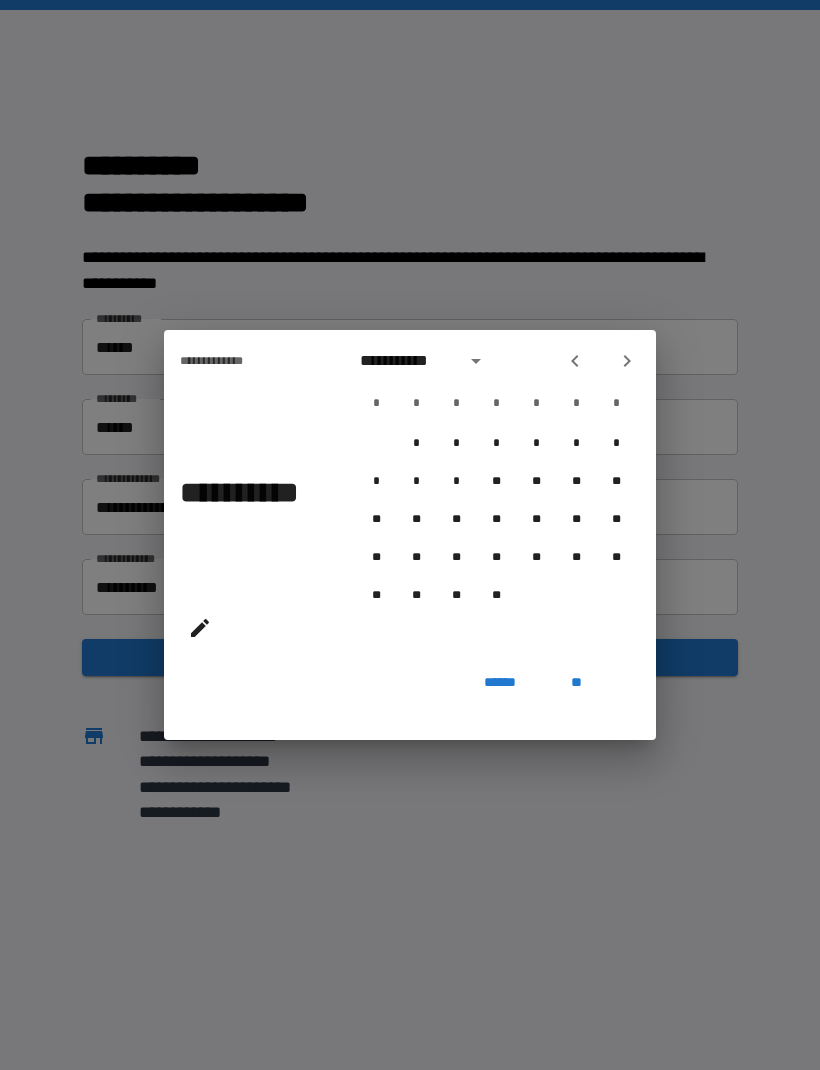 click 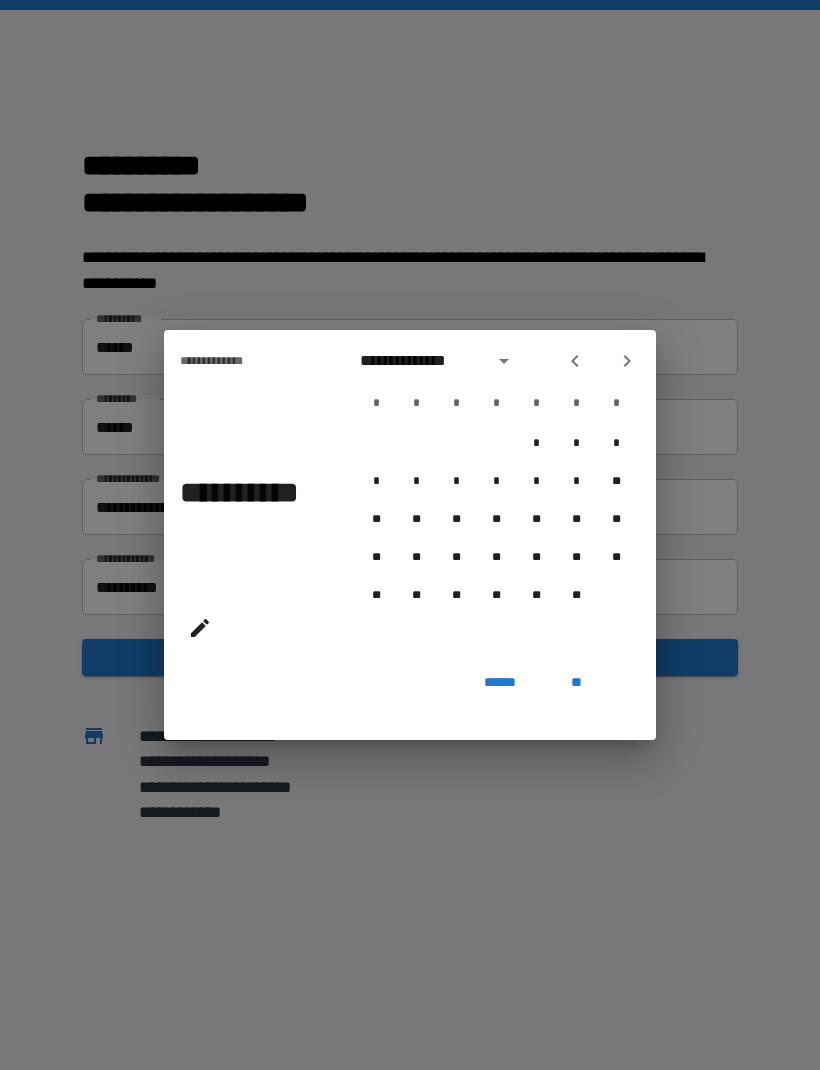 click 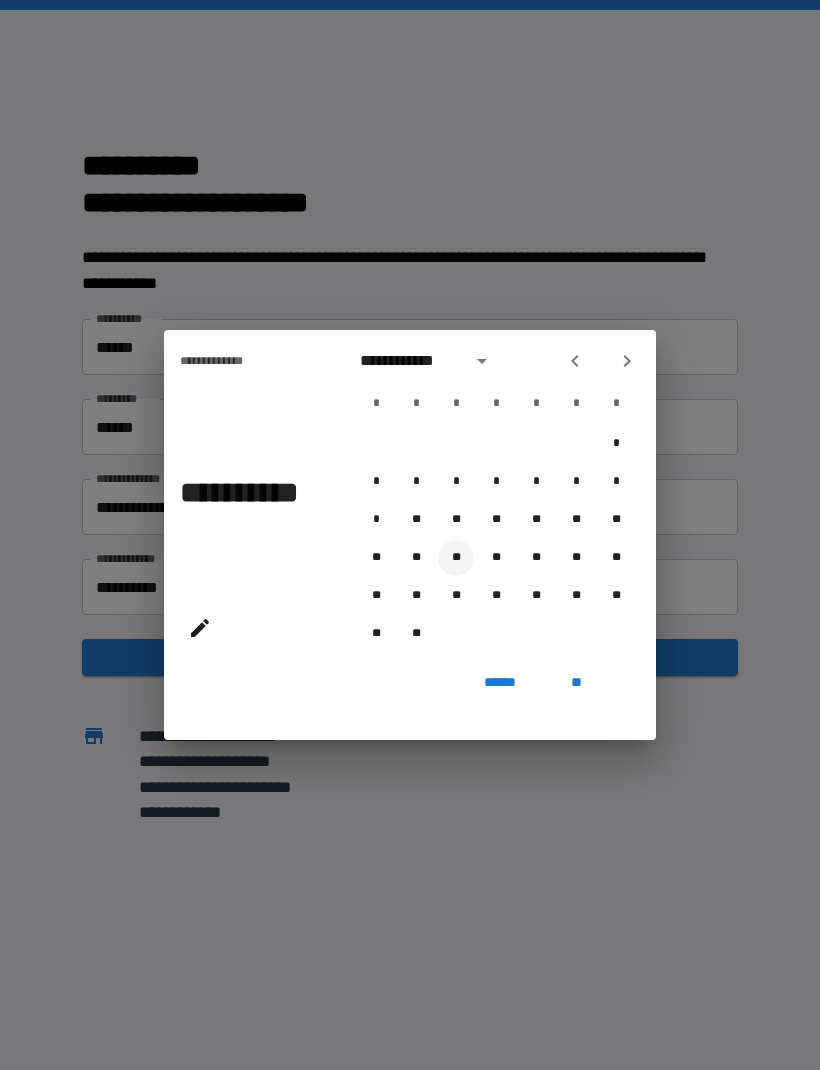 click on "**" at bounding box center [456, 558] 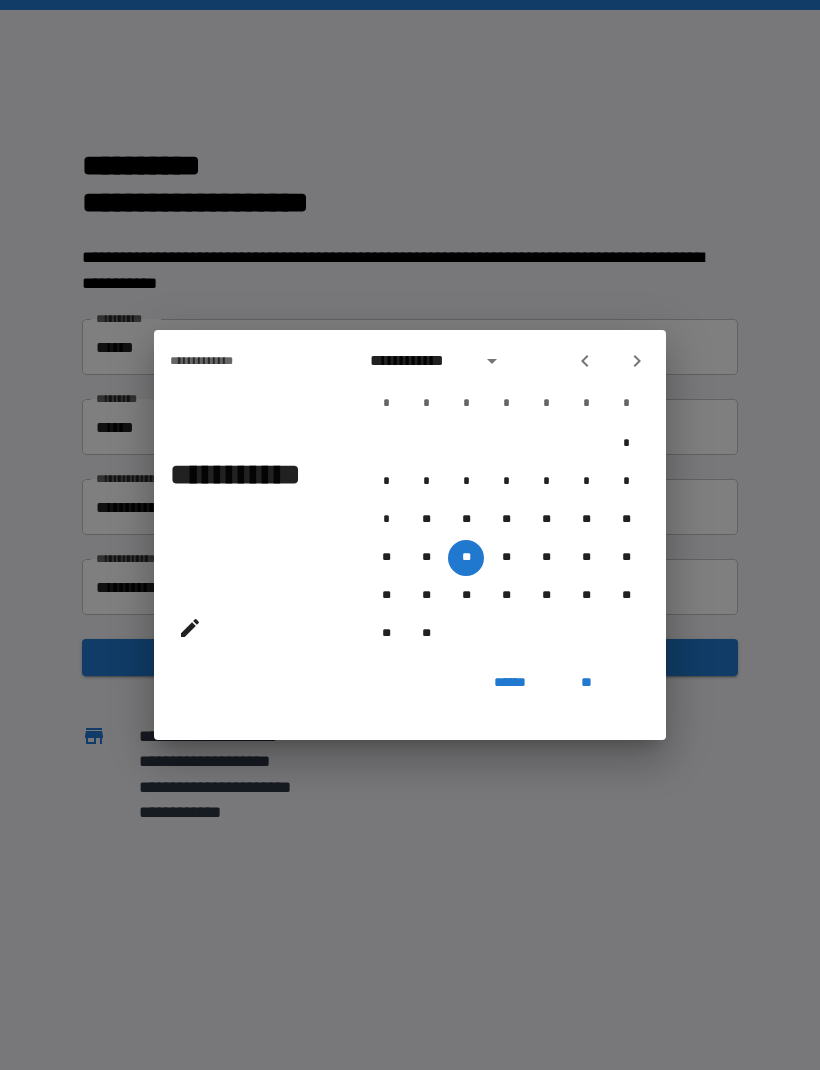 click on "**" at bounding box center (586, 682) 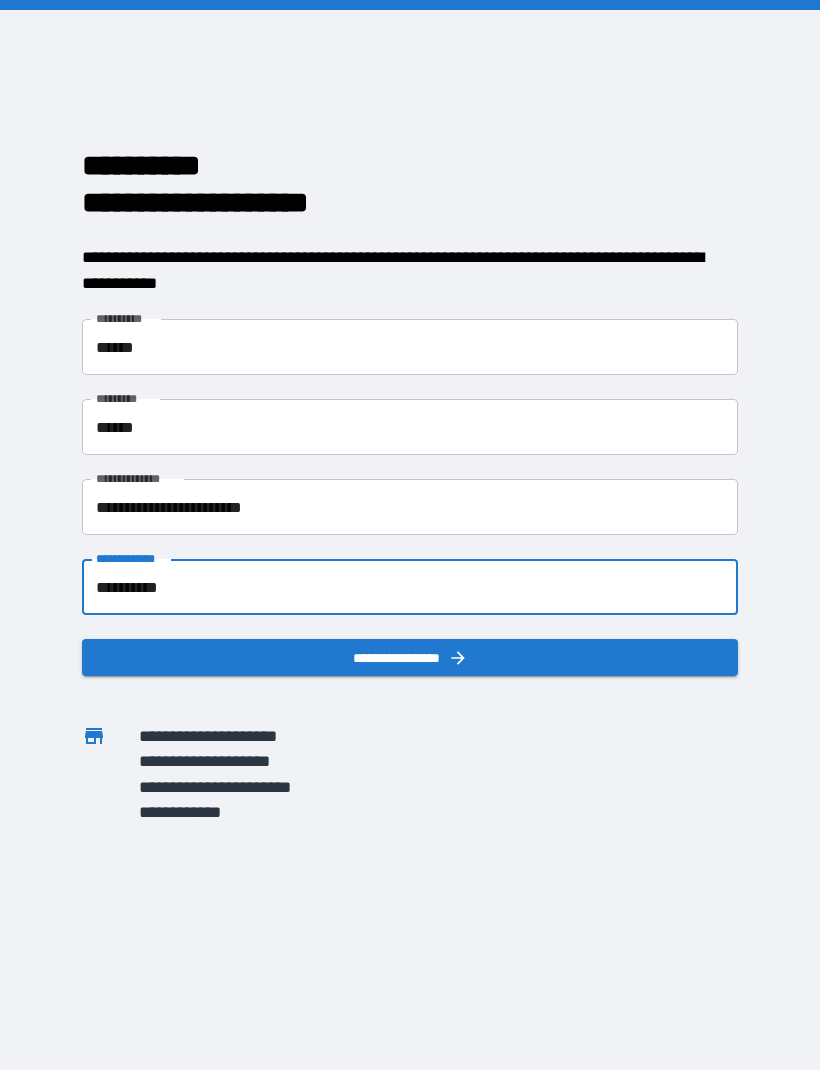 click on "**********" at bounding box center [410, 657] 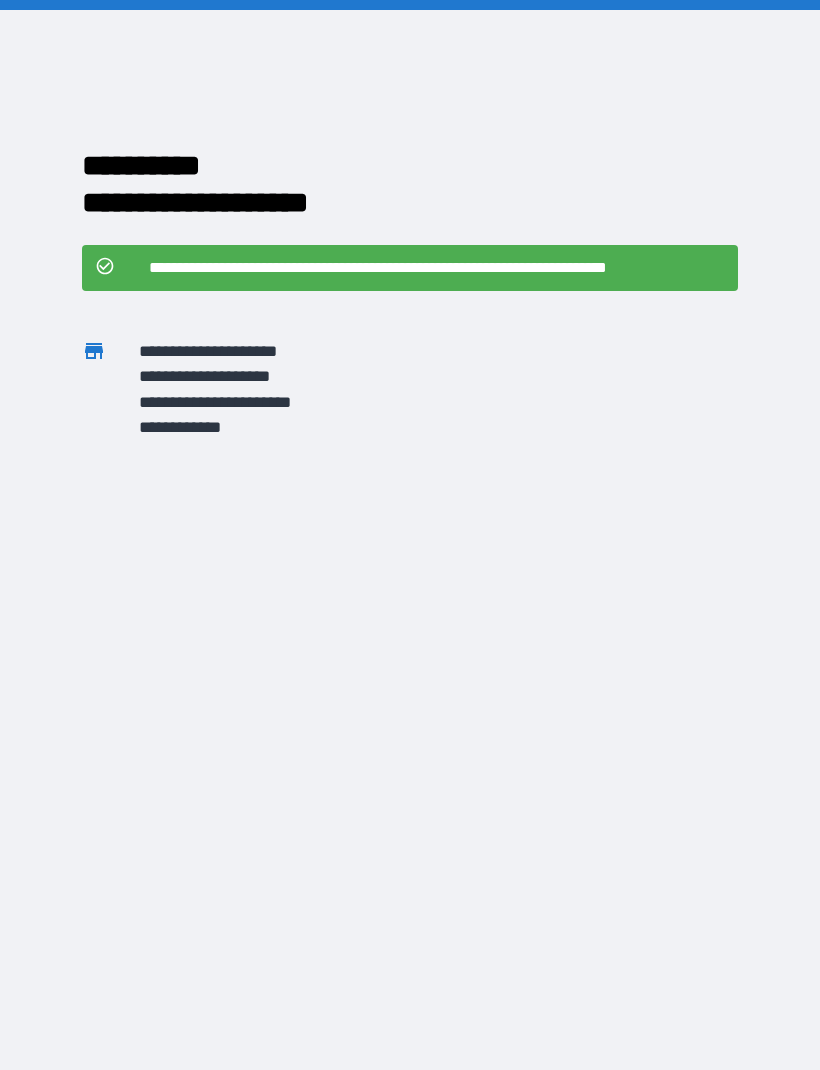 click on "**********" at bounding box center [382, 401] 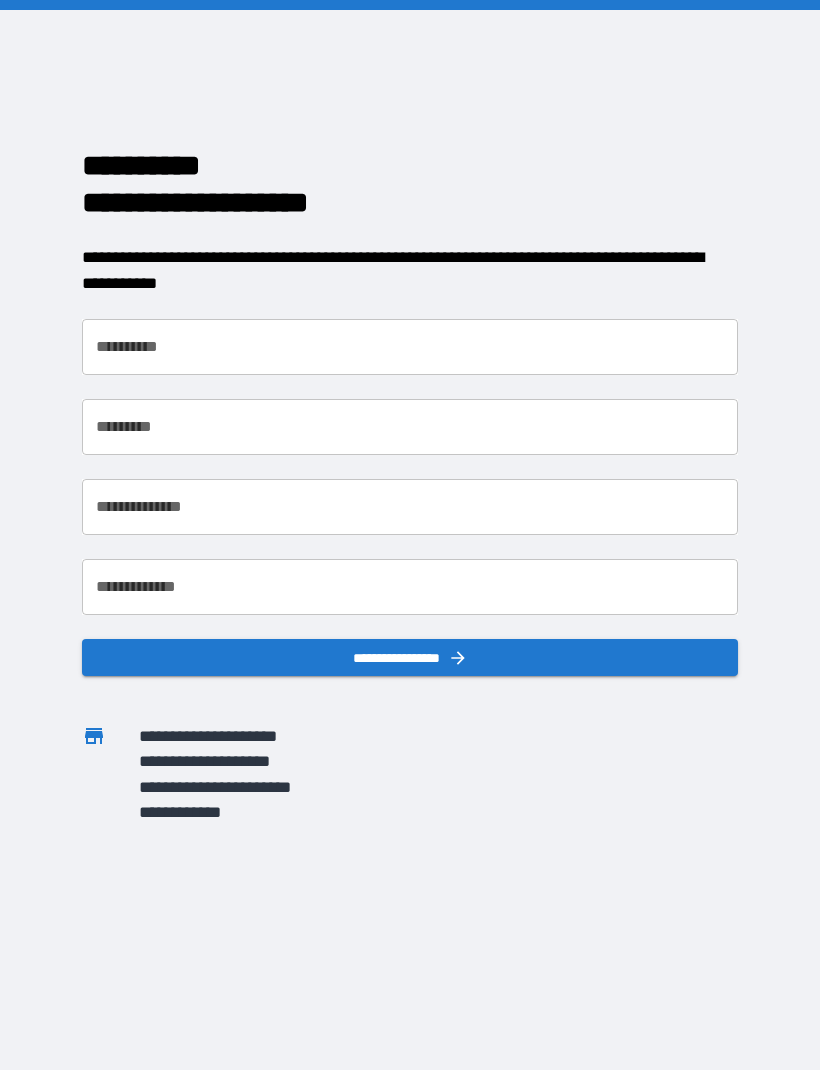 scroll, scrollTop: 0, scrollLeft: 0, axis: both 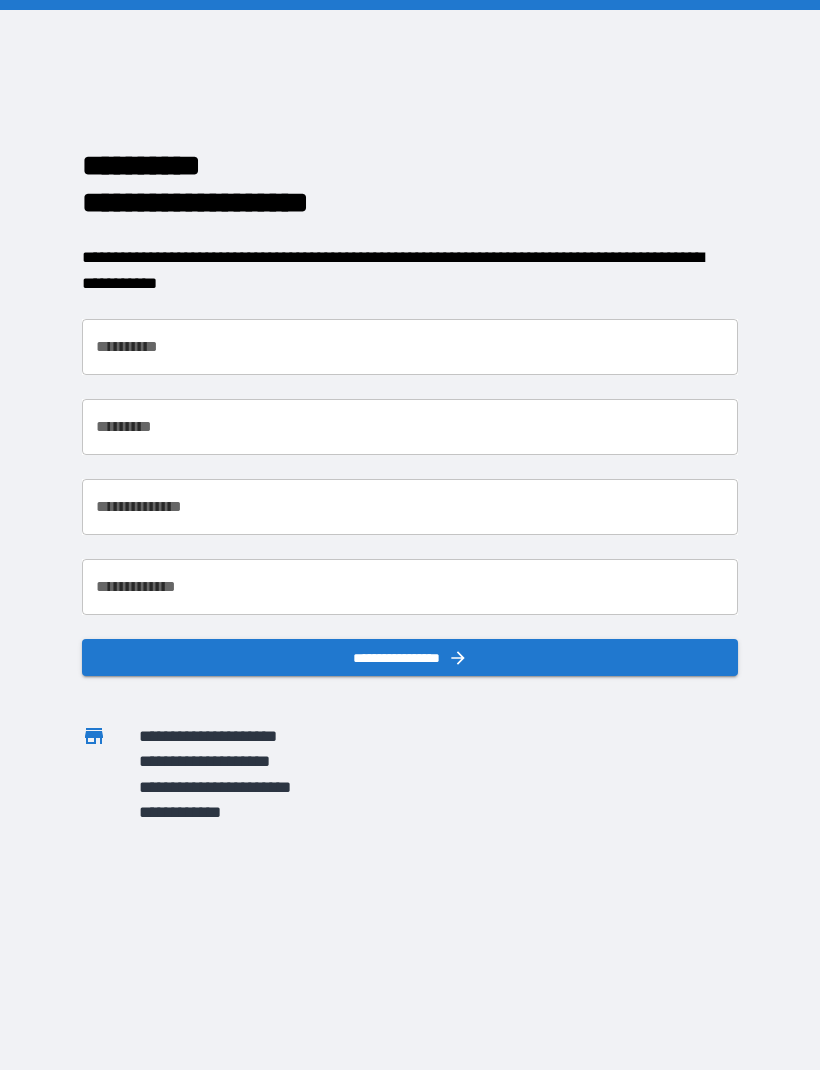 click on "**********" at bounding box center (410, 347) 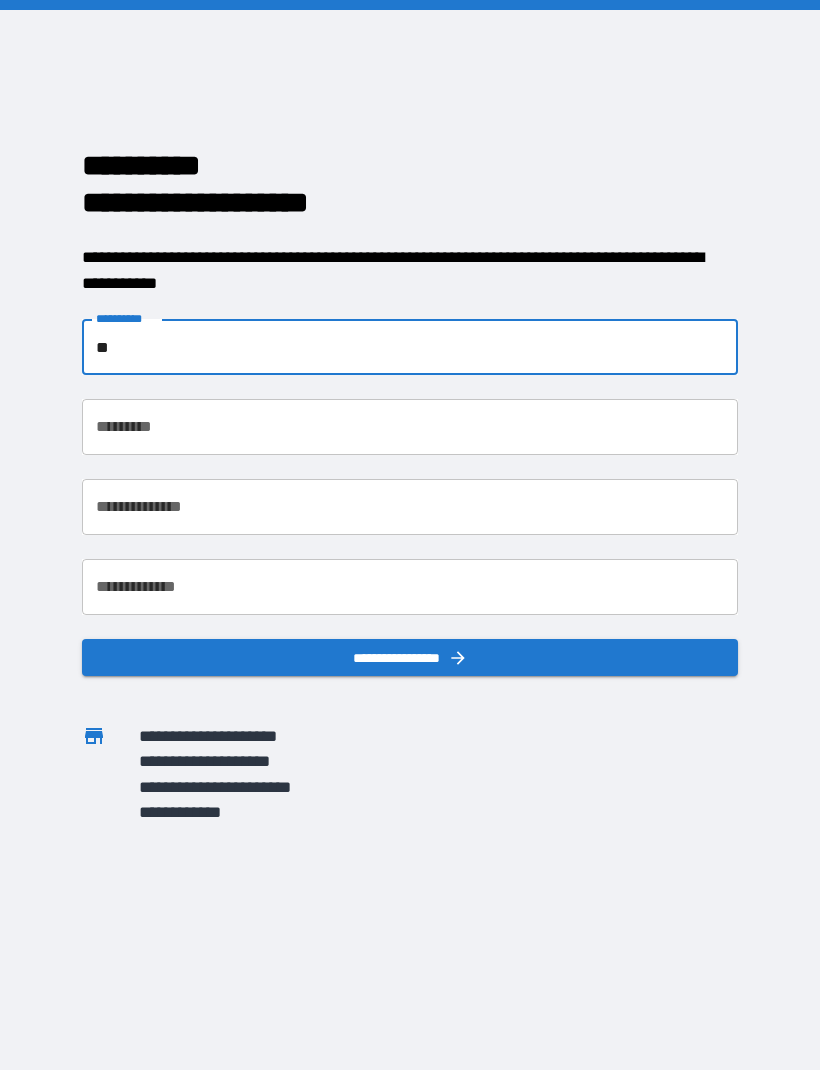 type on "*" 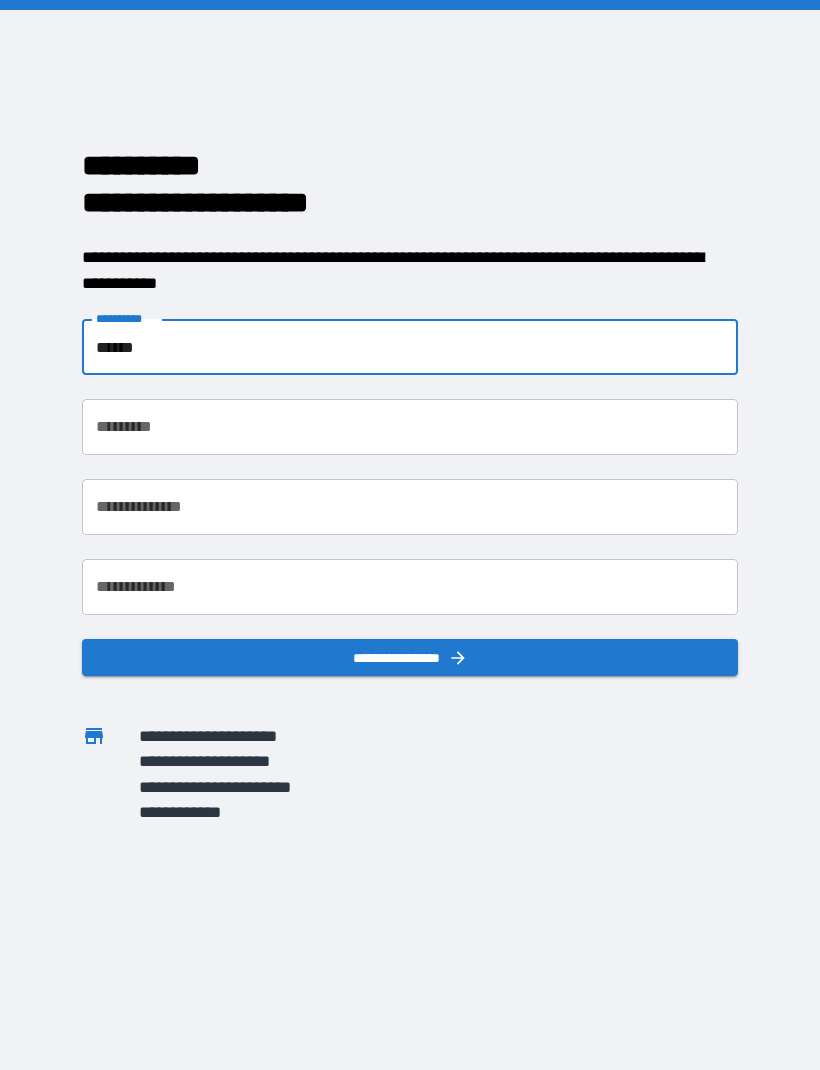 type on "******" 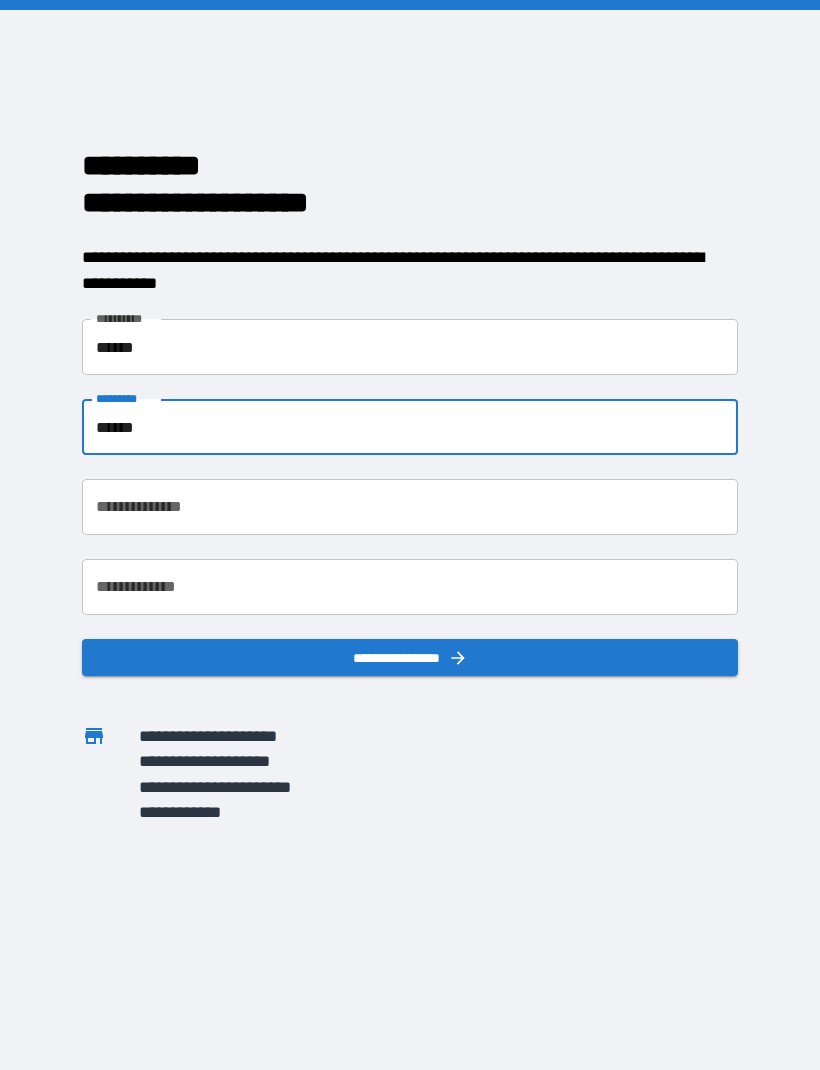 type on "******" 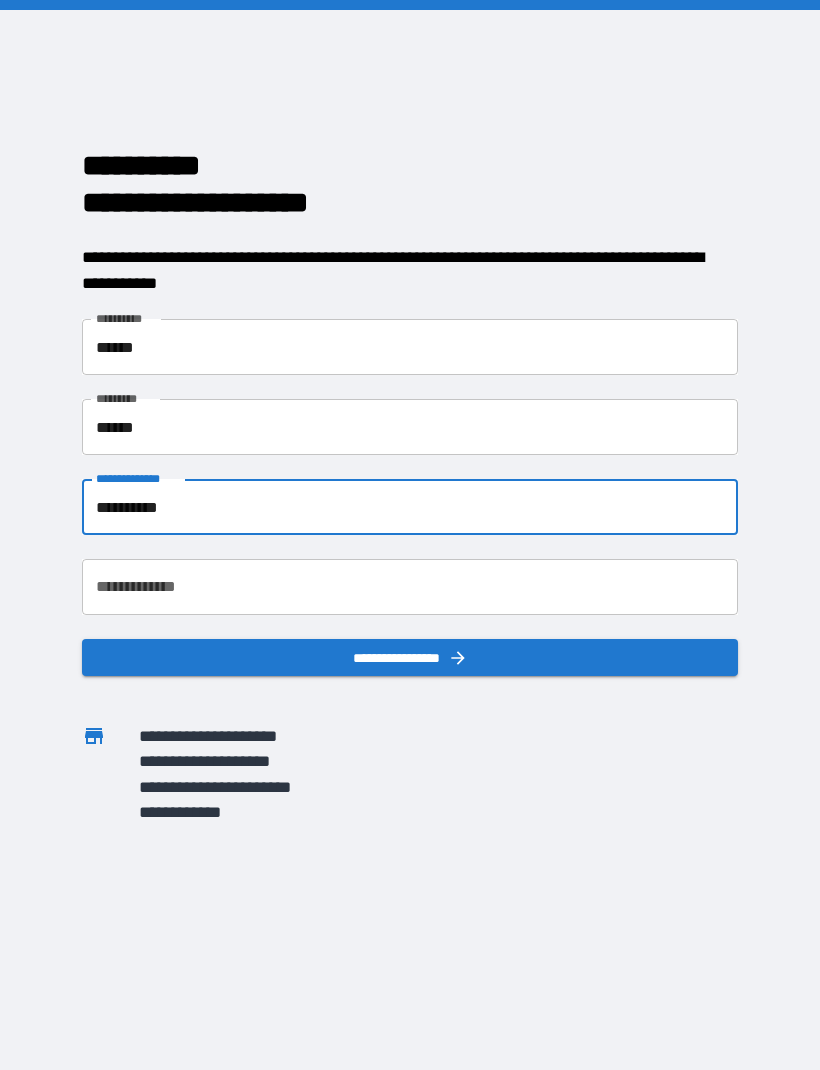 type on "**********" 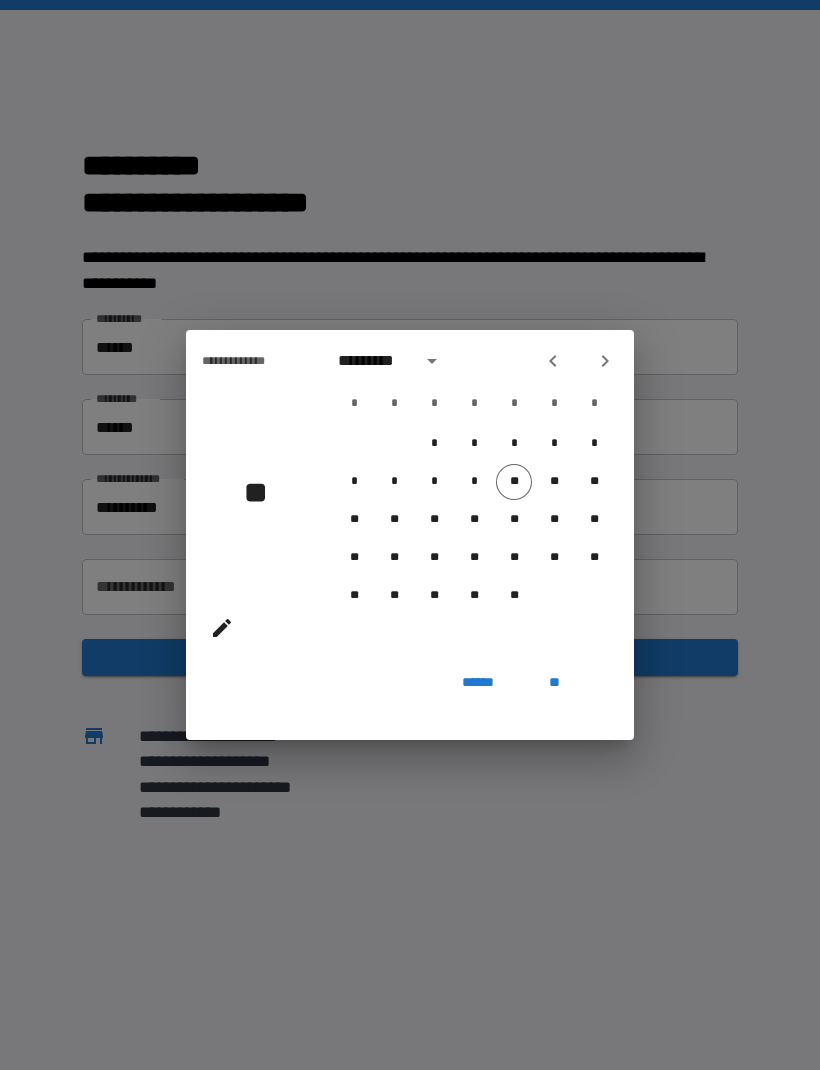 click at bounding box center [432, 361] 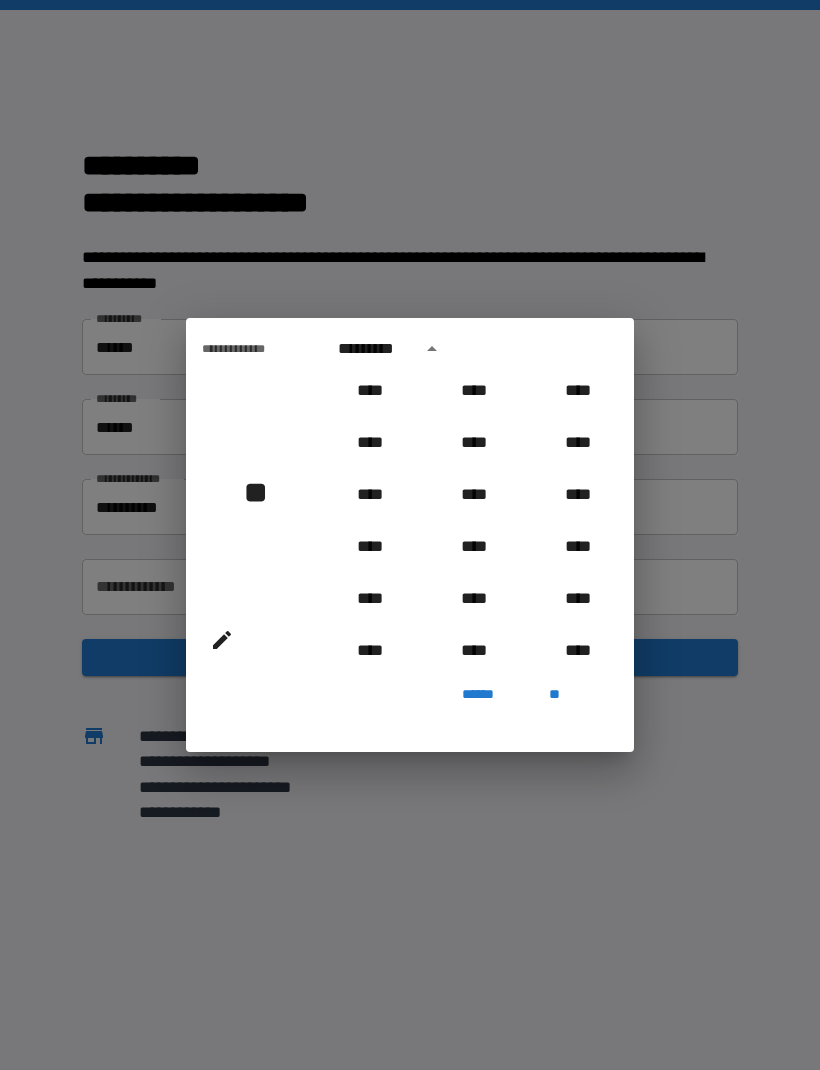 scroll, scrollTop: 894, scrollLeft: 0, axis: vertical 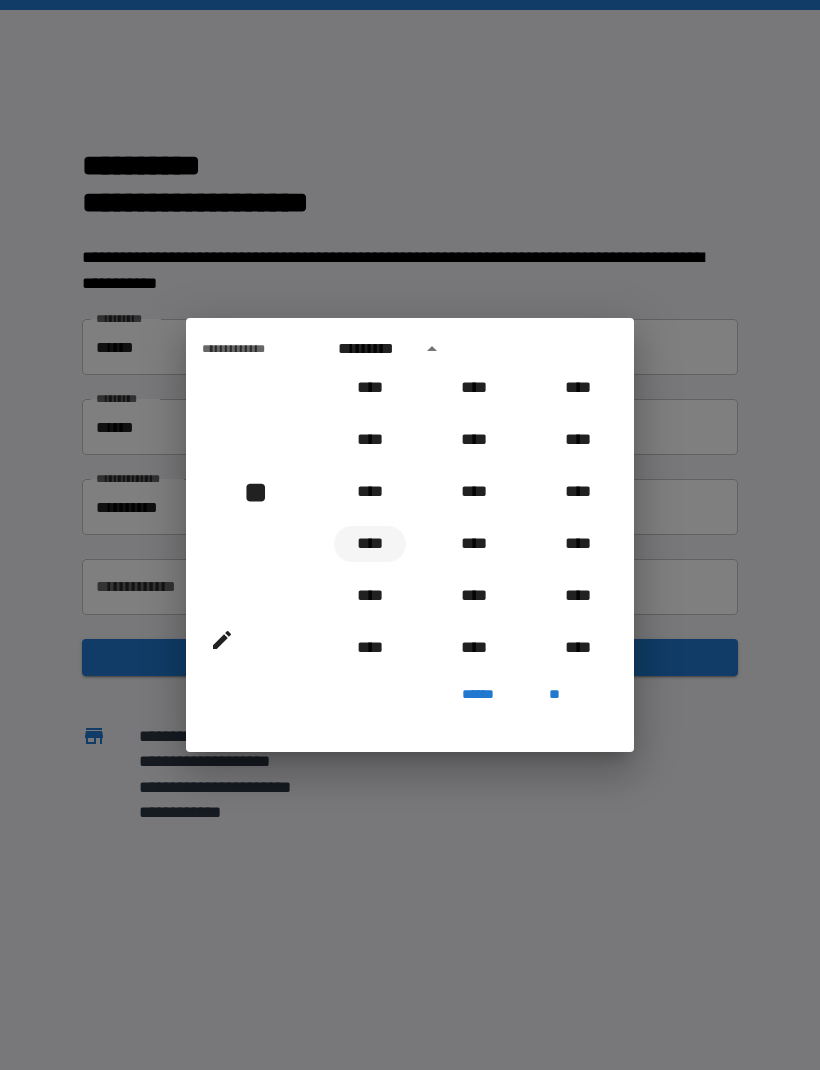 click on "****" at bounding box center (370, 544) 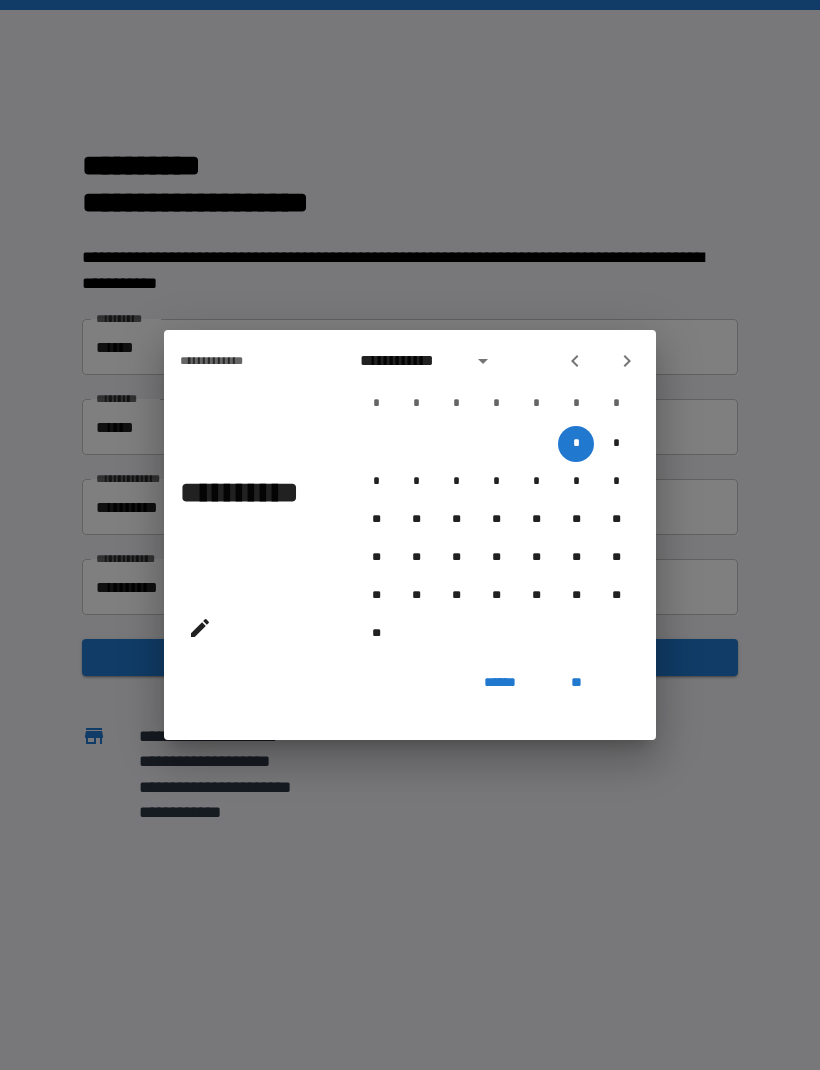 click 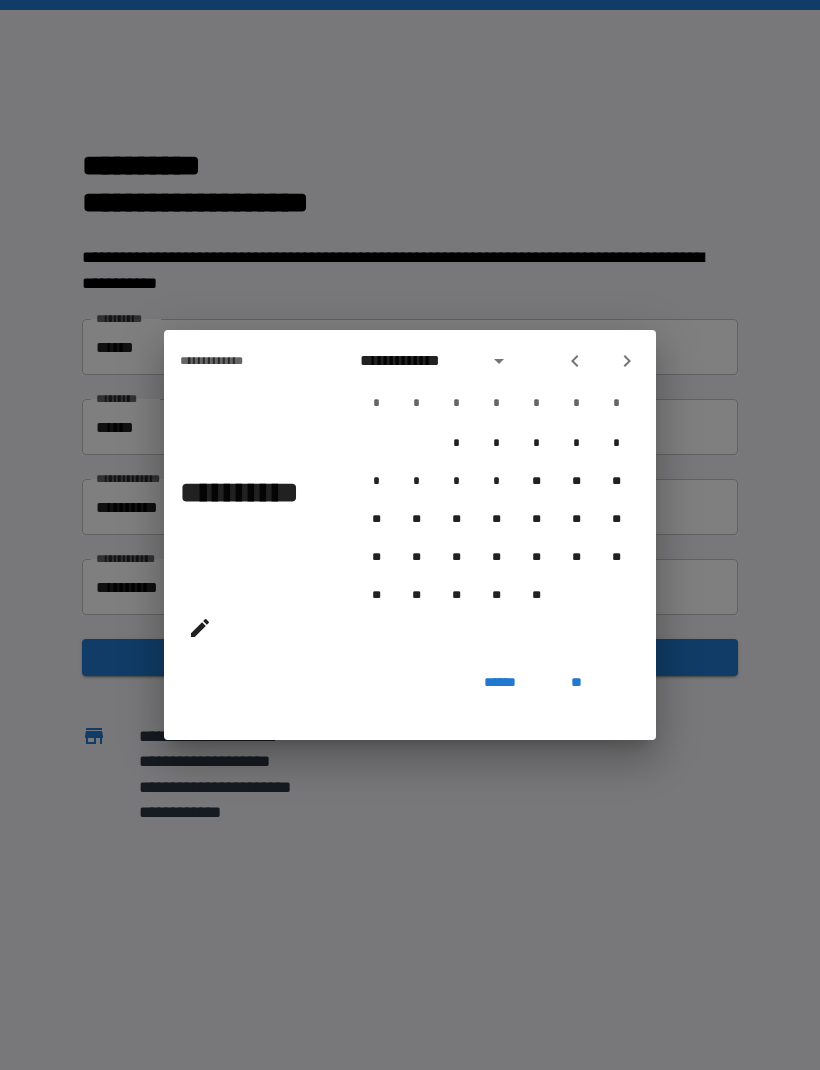 click 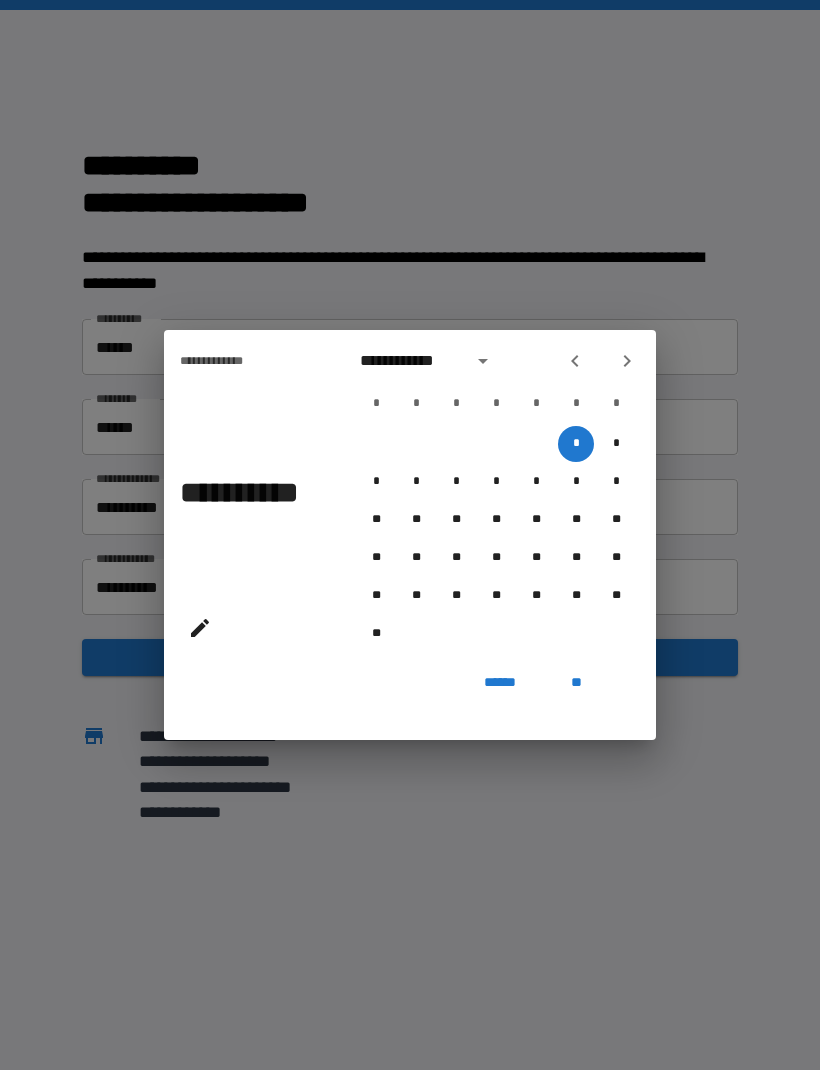 click 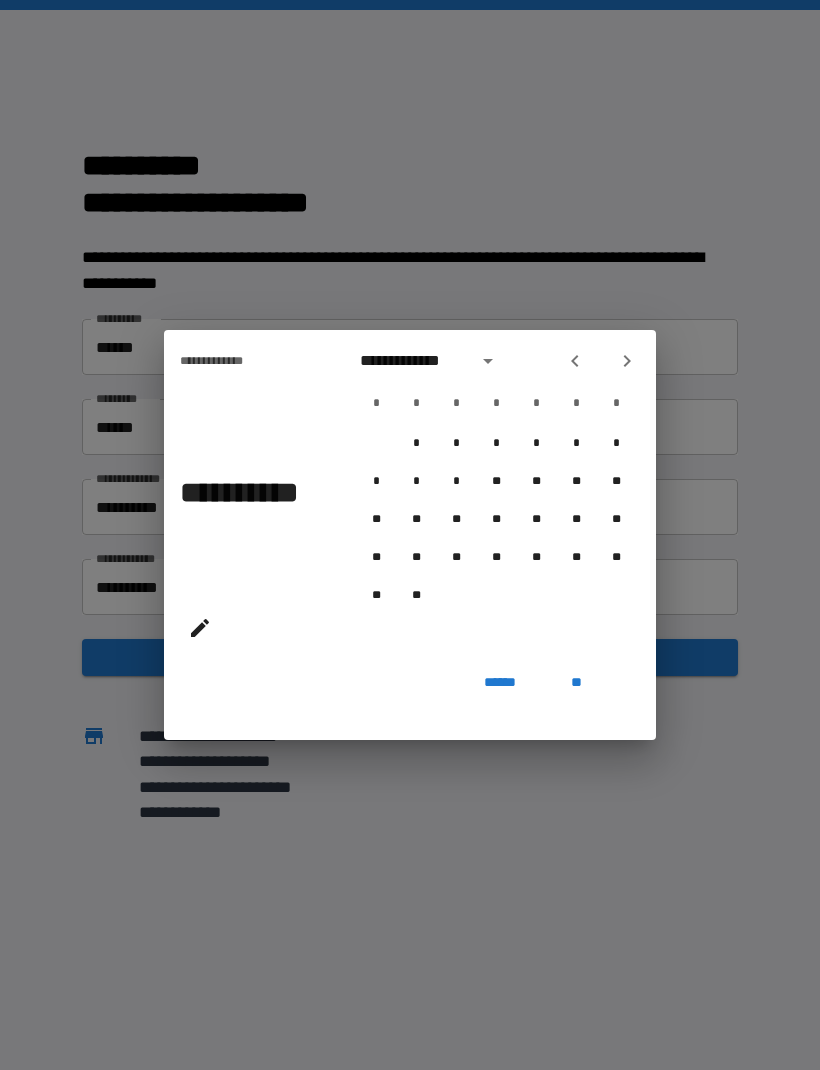 click 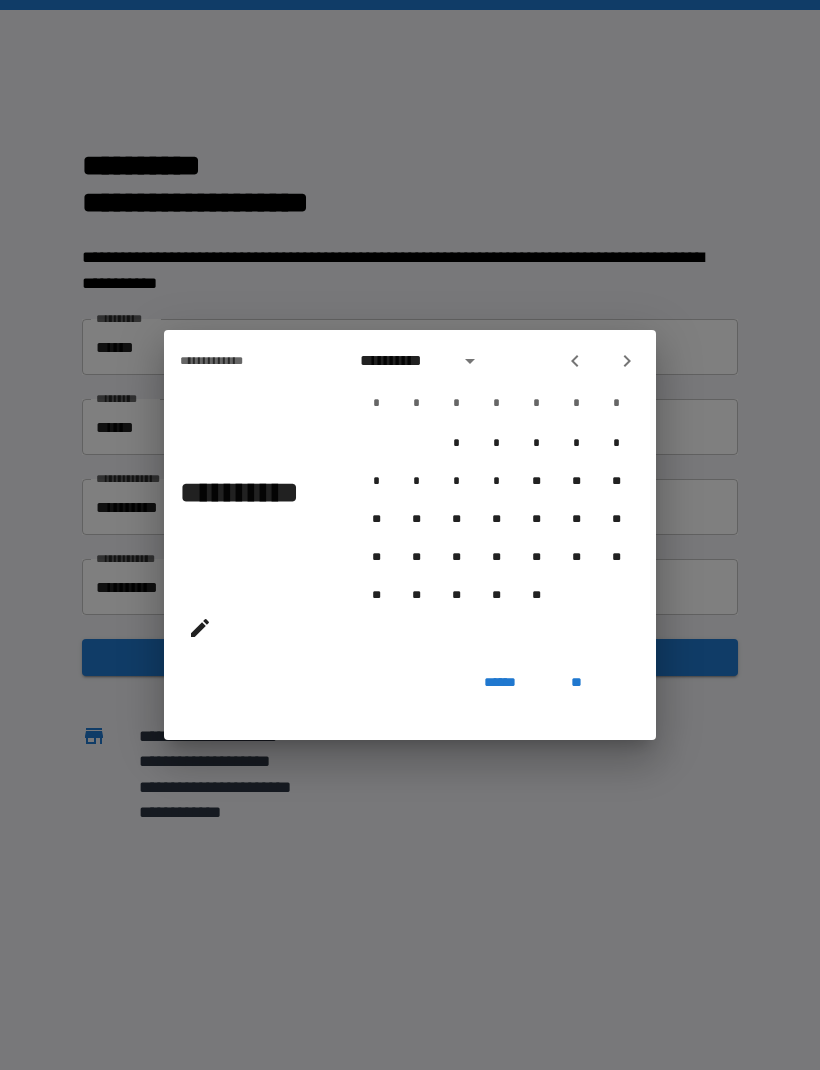 click 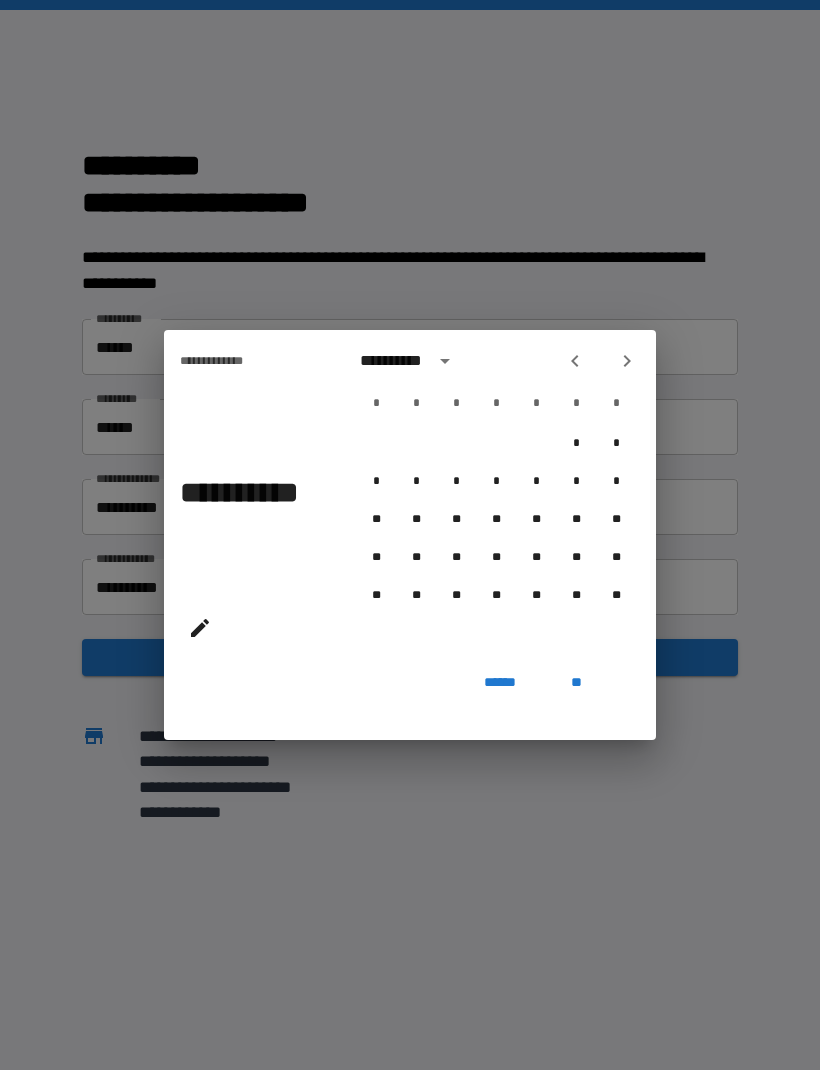 click 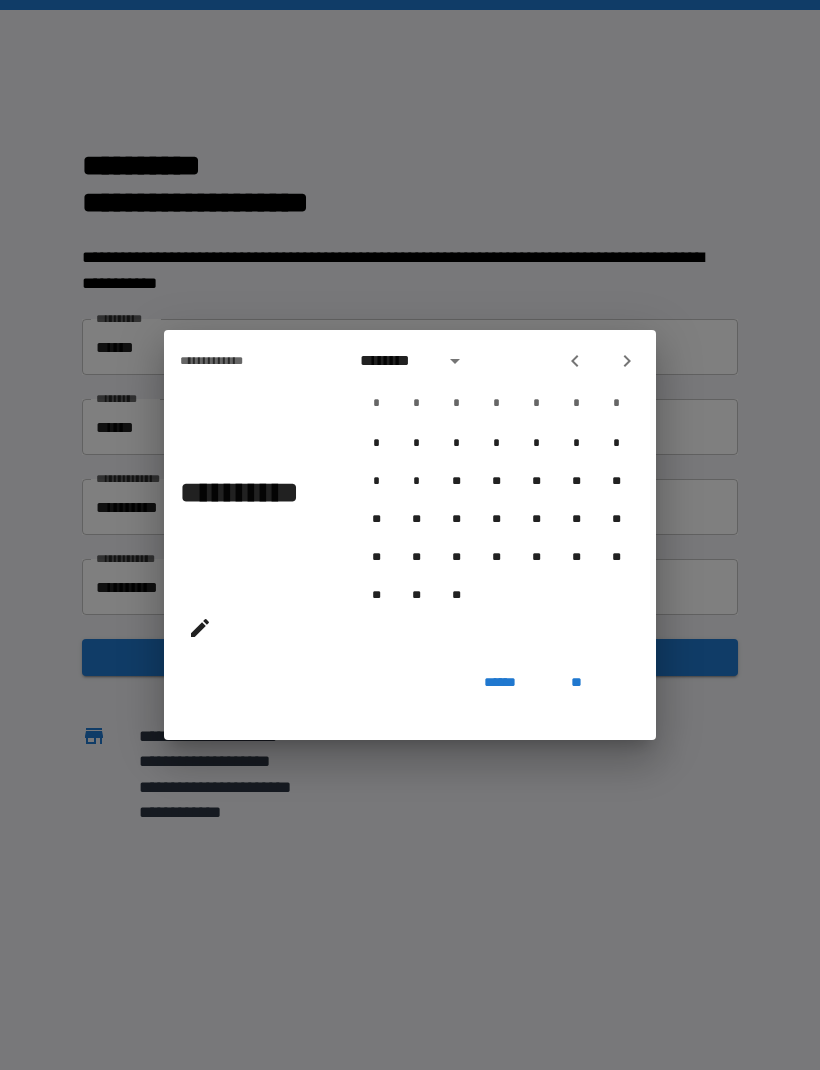 click 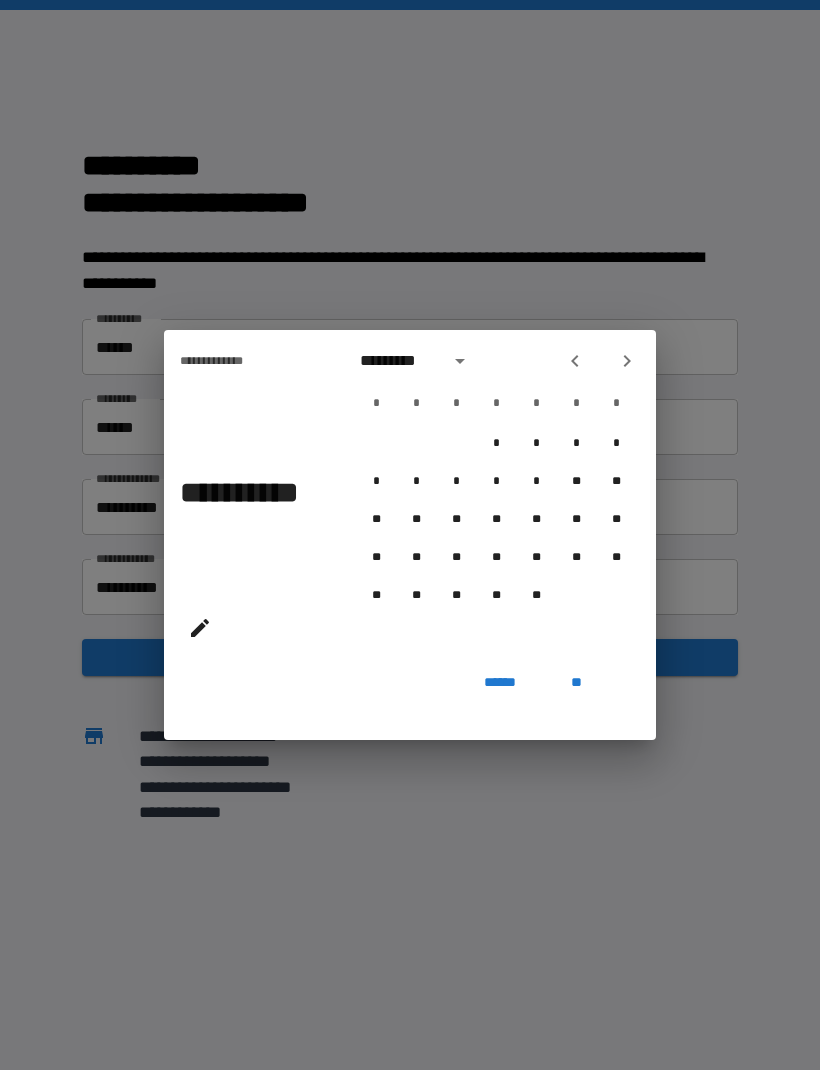 click at bounding box center [627, 361] 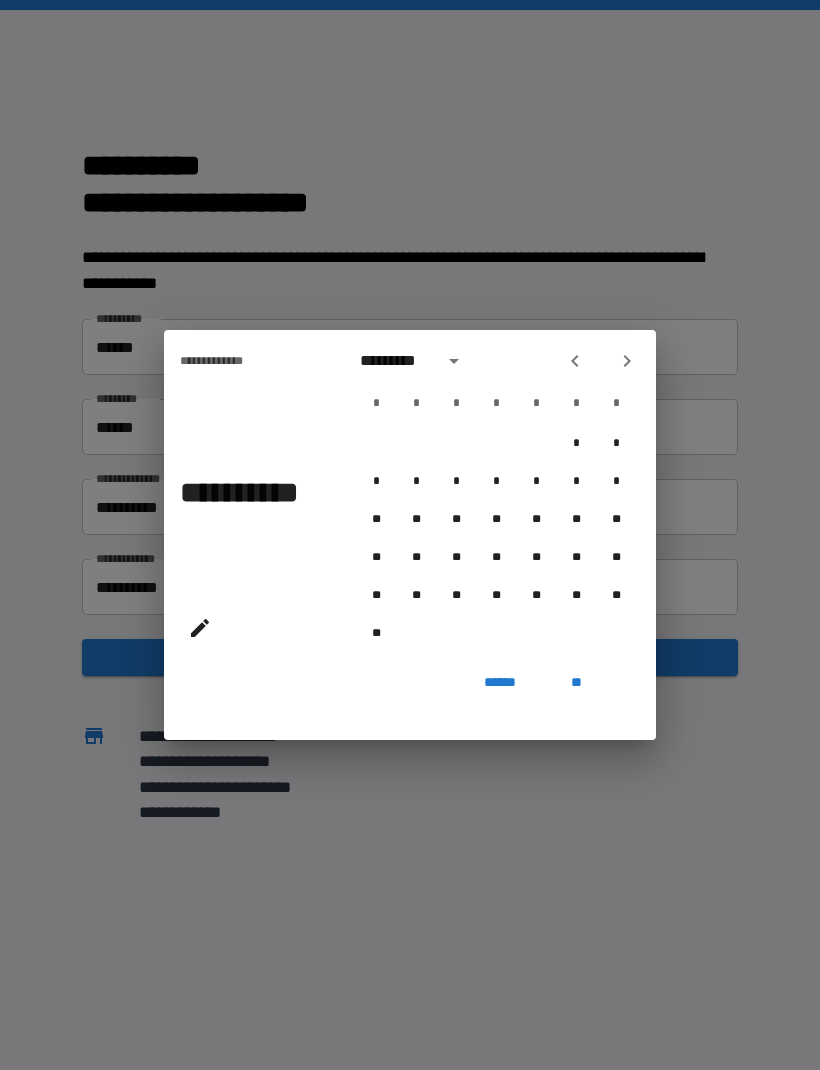 click 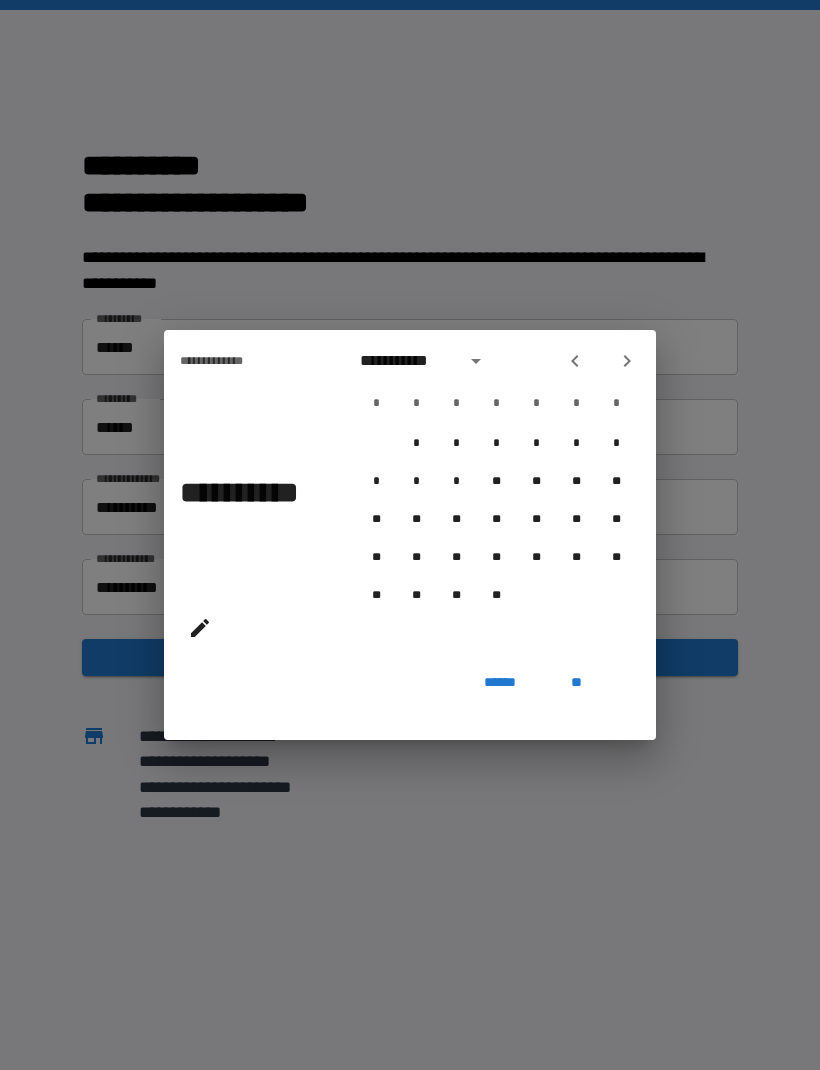 click 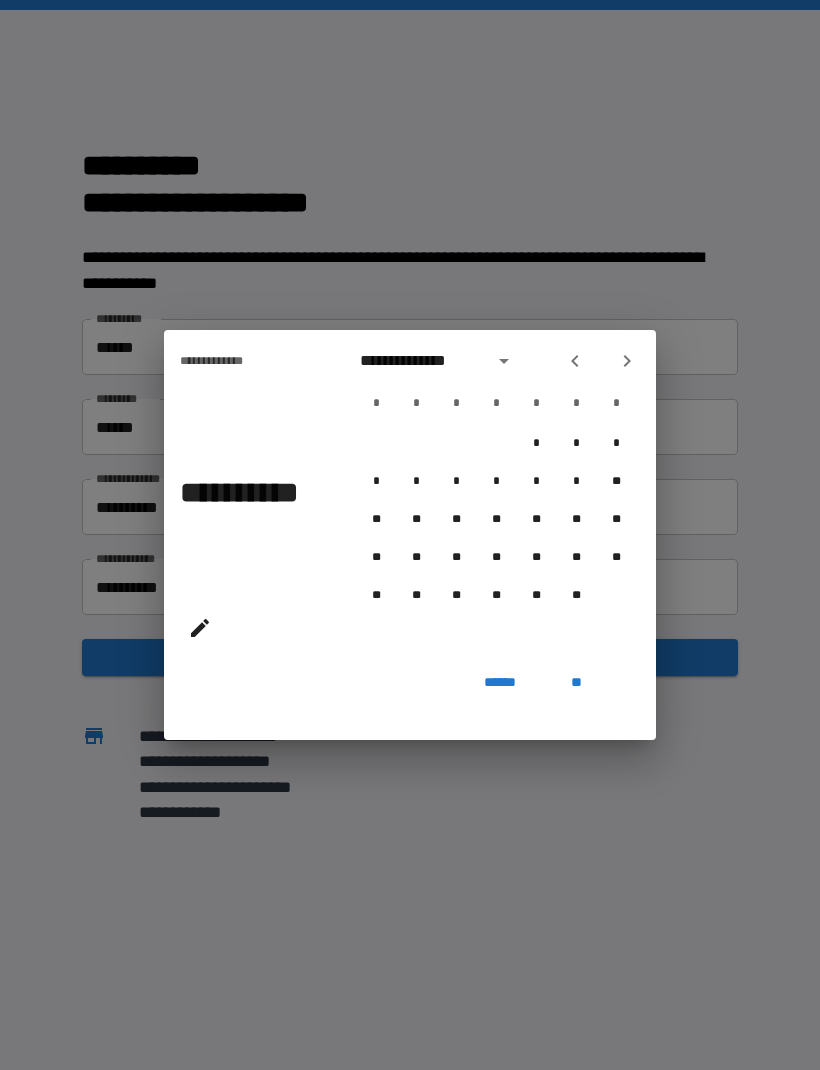 click 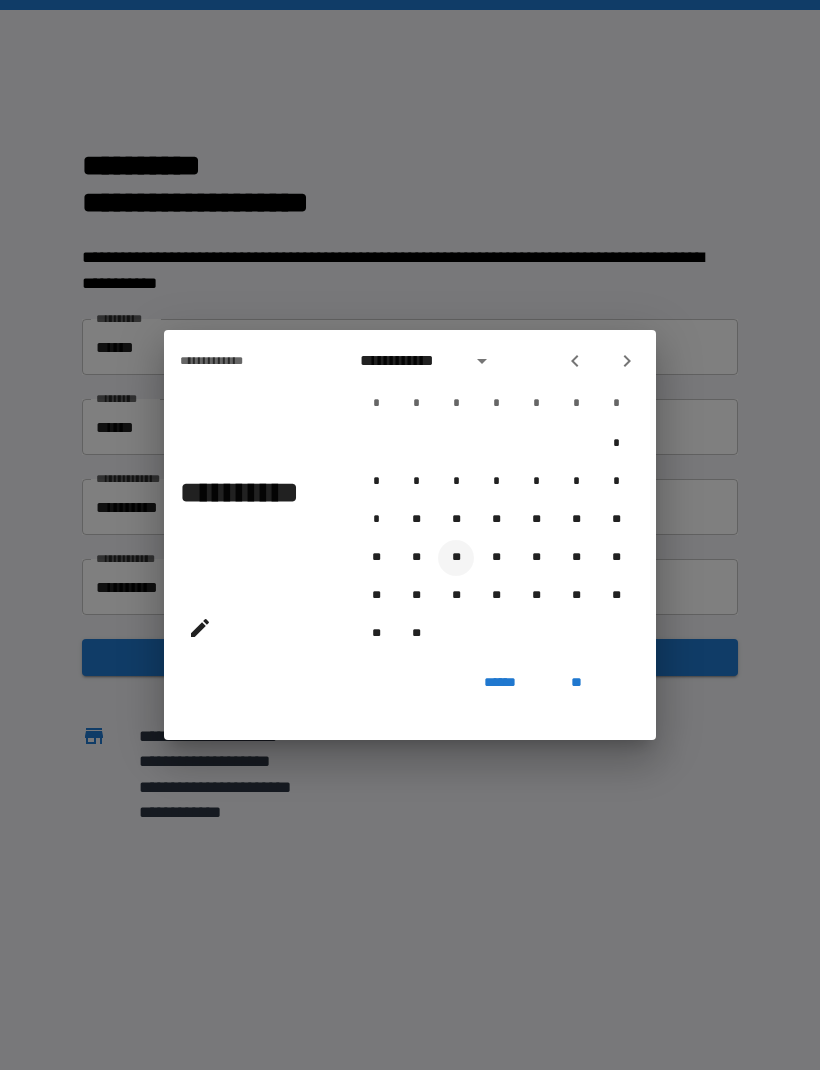 click on "**" at bounding box center [456, 558] 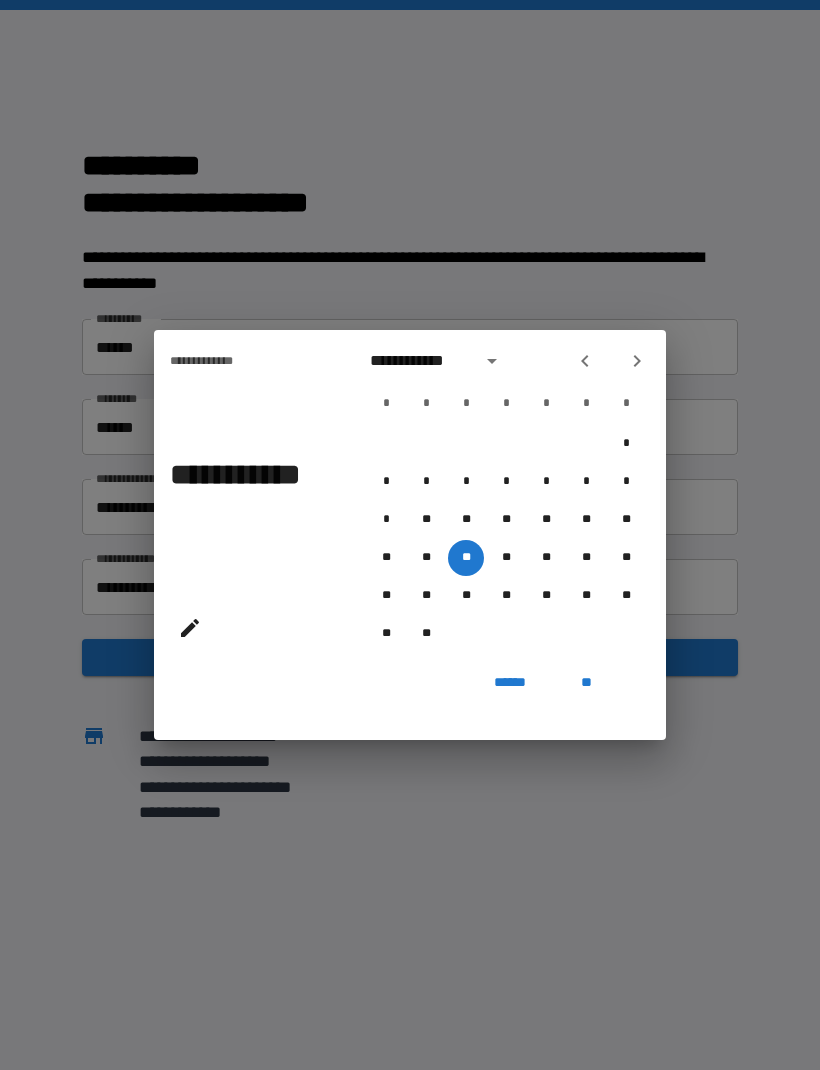 click on "**" at bounding box center (586, 682) 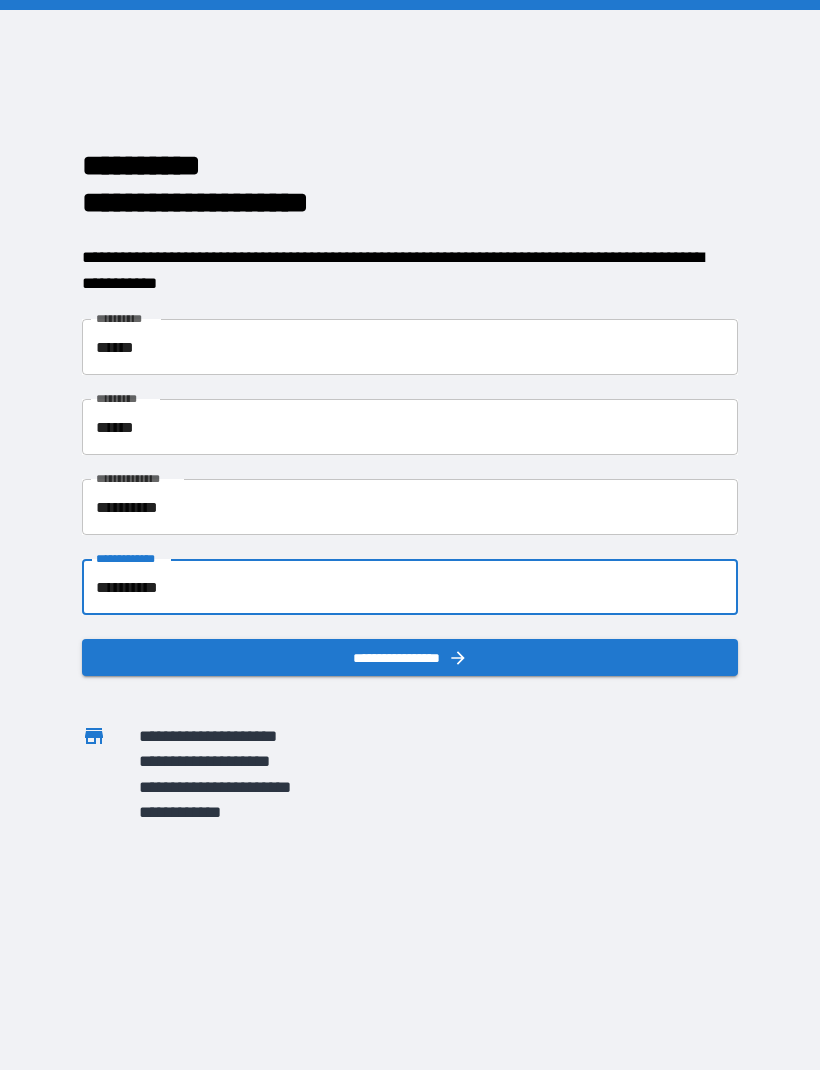 click on "**********" at bounding box center [410, 657] 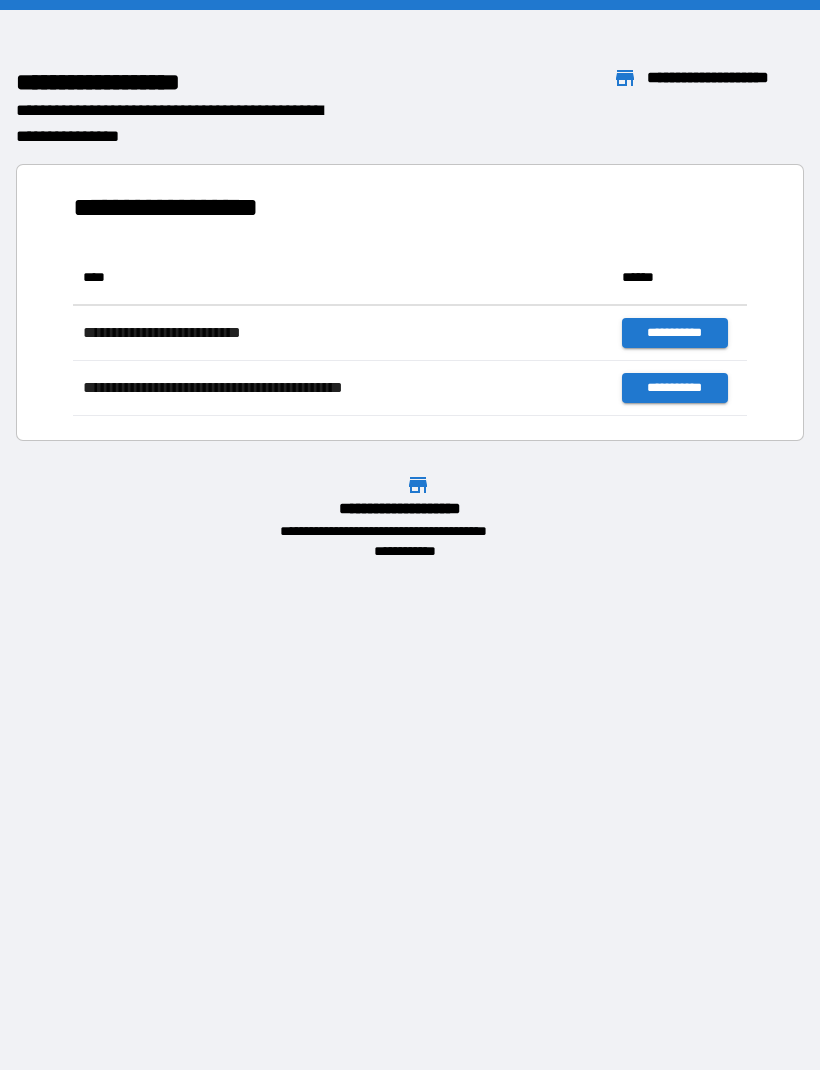 scroll, scrollTop: 166, scrollLeft: 674, axis: both 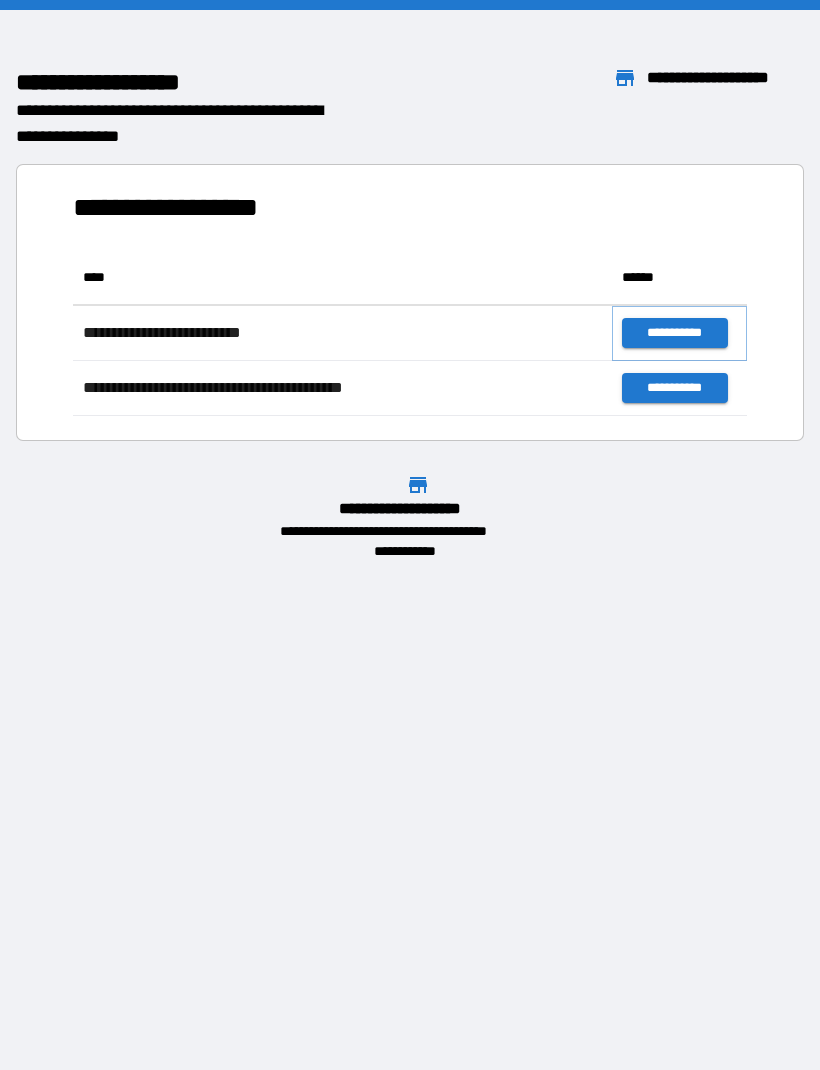 click on "**********" at bounding box center [674, 333] 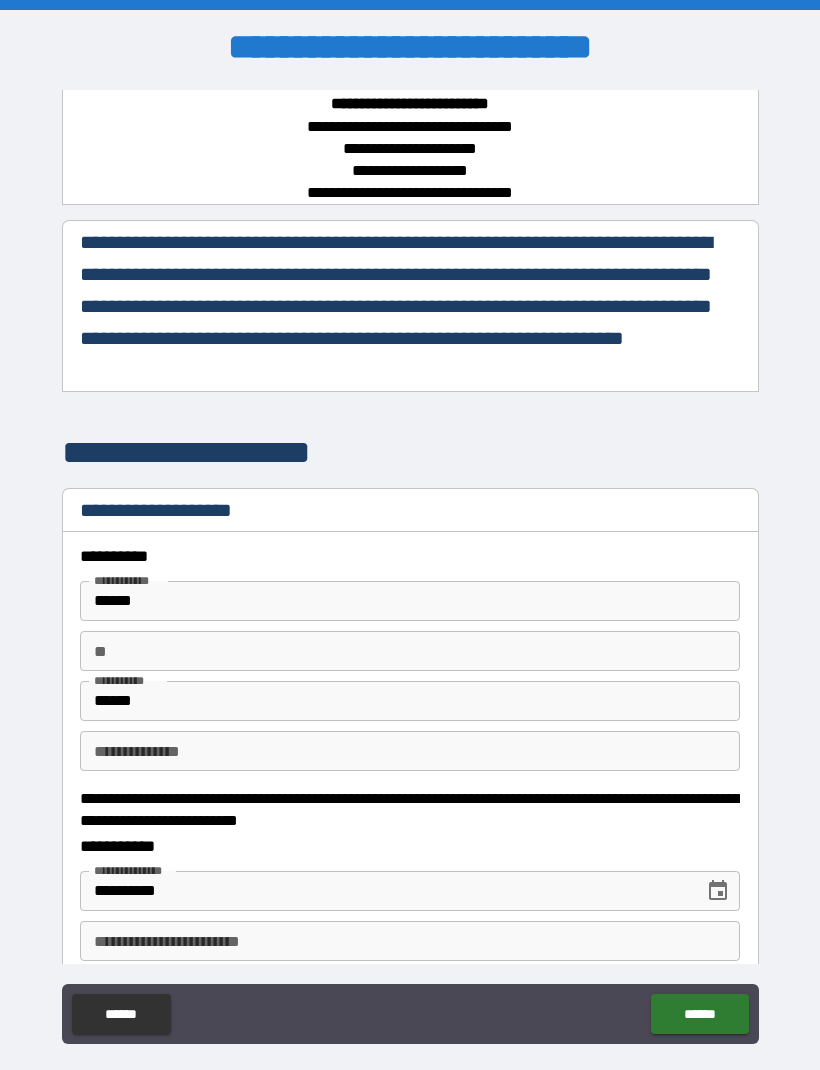 scroll, scrollTop: 4, scrollLeft: 0, axis: vertical 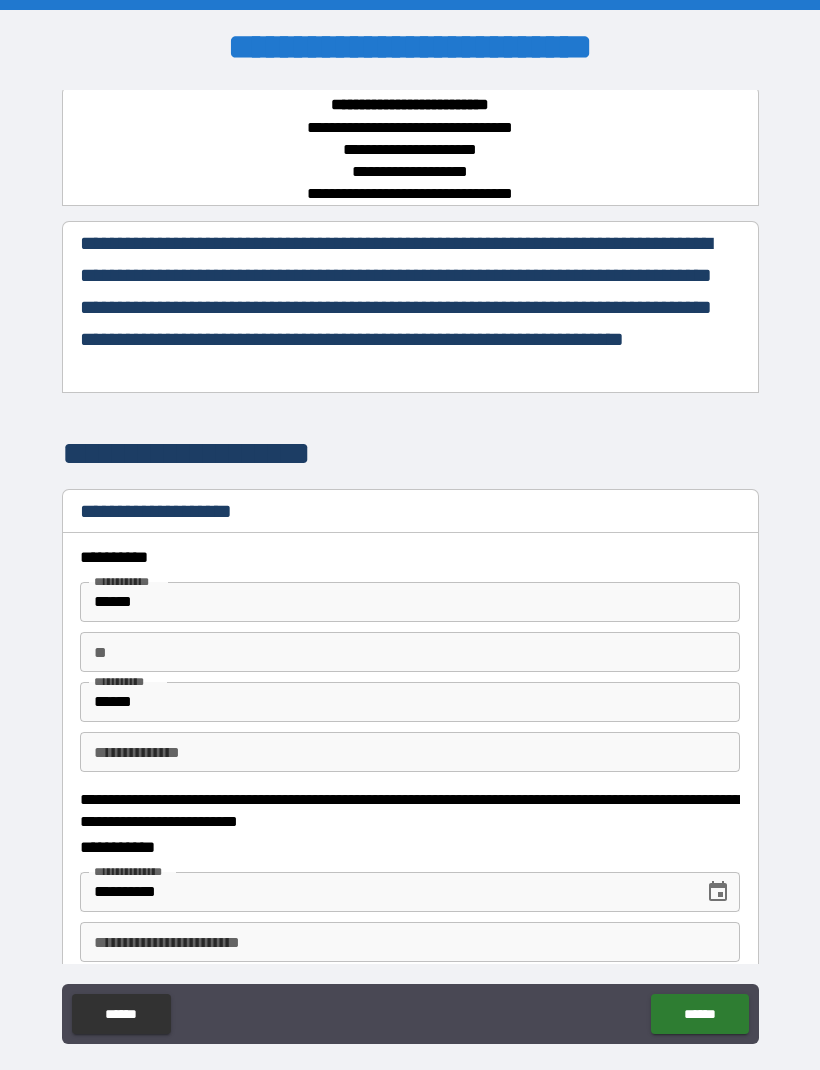 click on "**********" at bounding box center [410, 942] 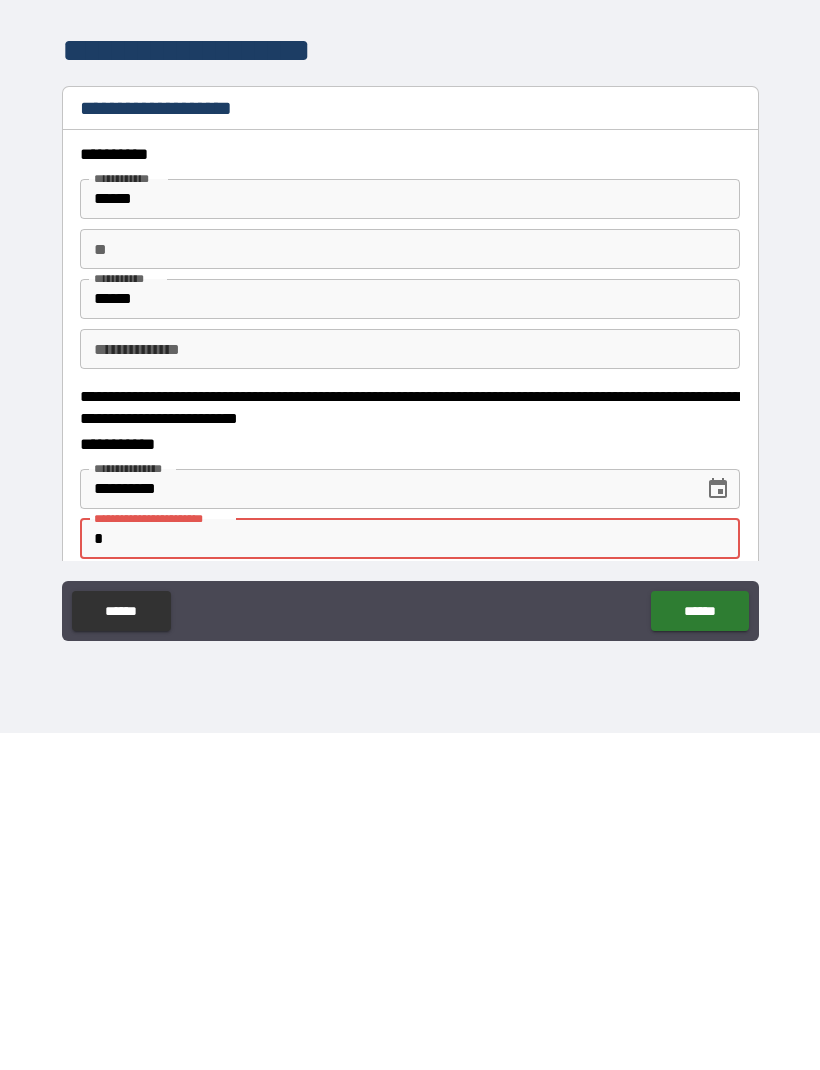 scroll, scrollTop: 66, scrollLeft: 0, axis: vertical 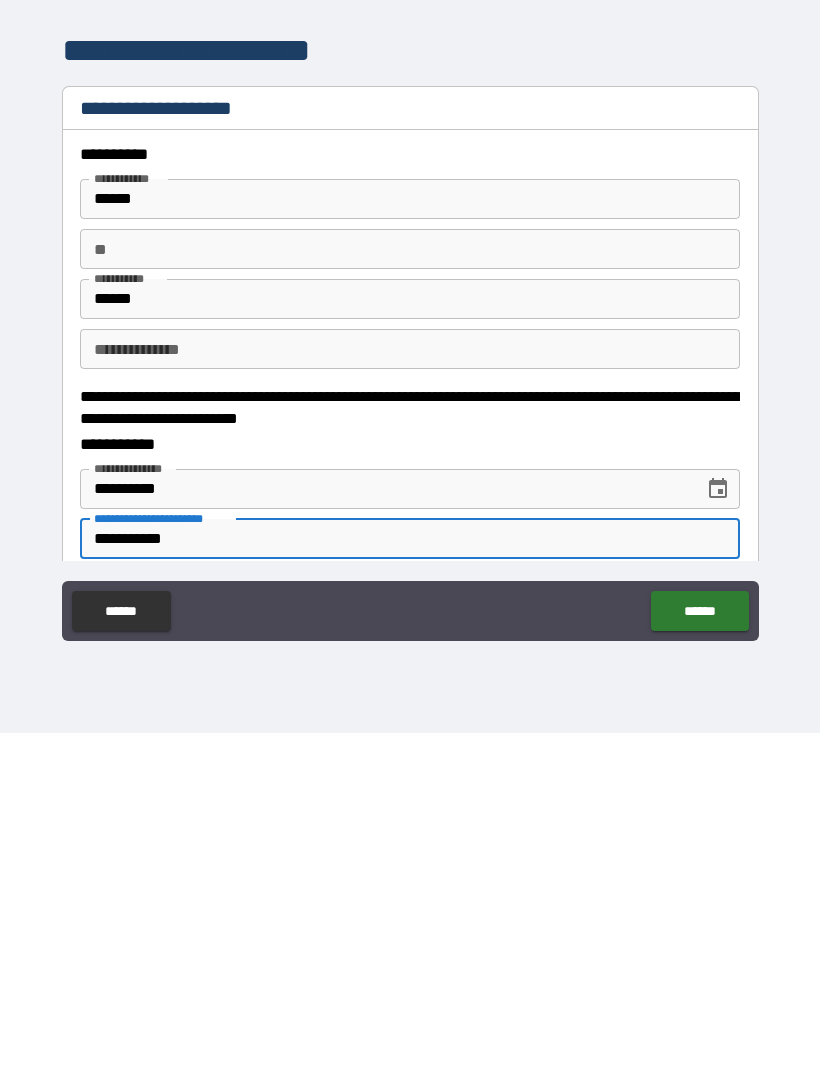 type on "**********" 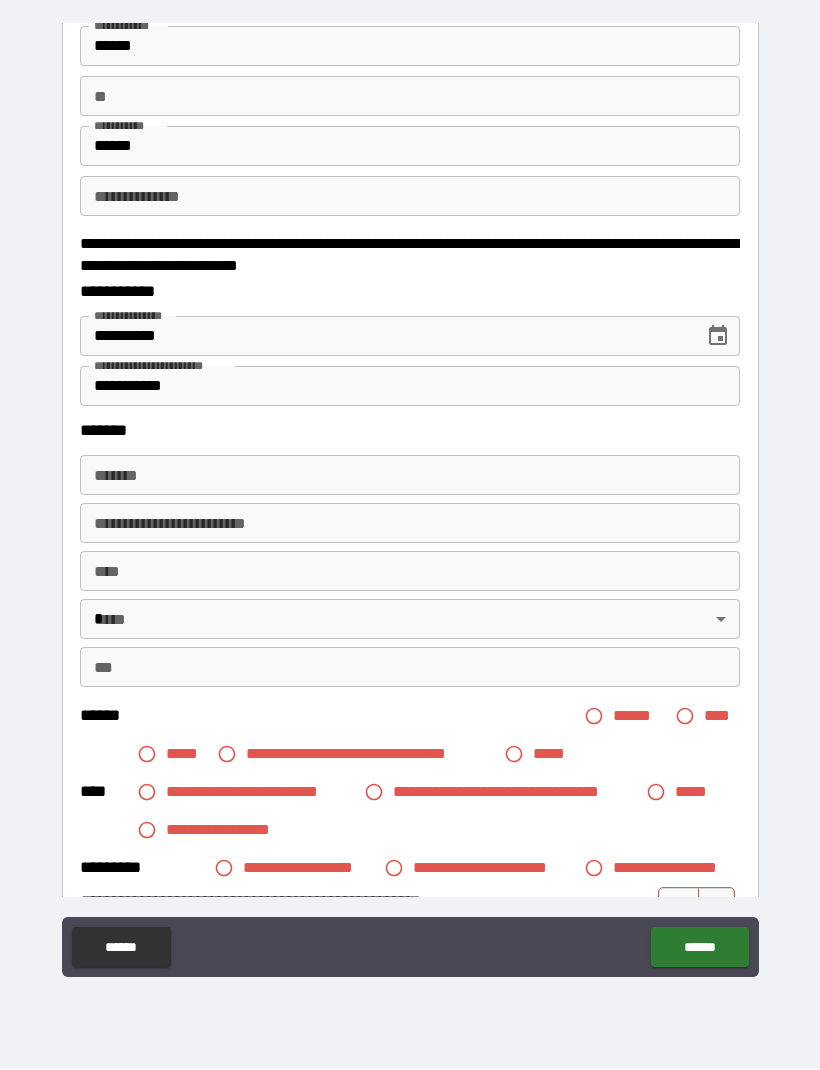 scroll, scrollTop: 495, scrollLeft: 0, axis: vertical 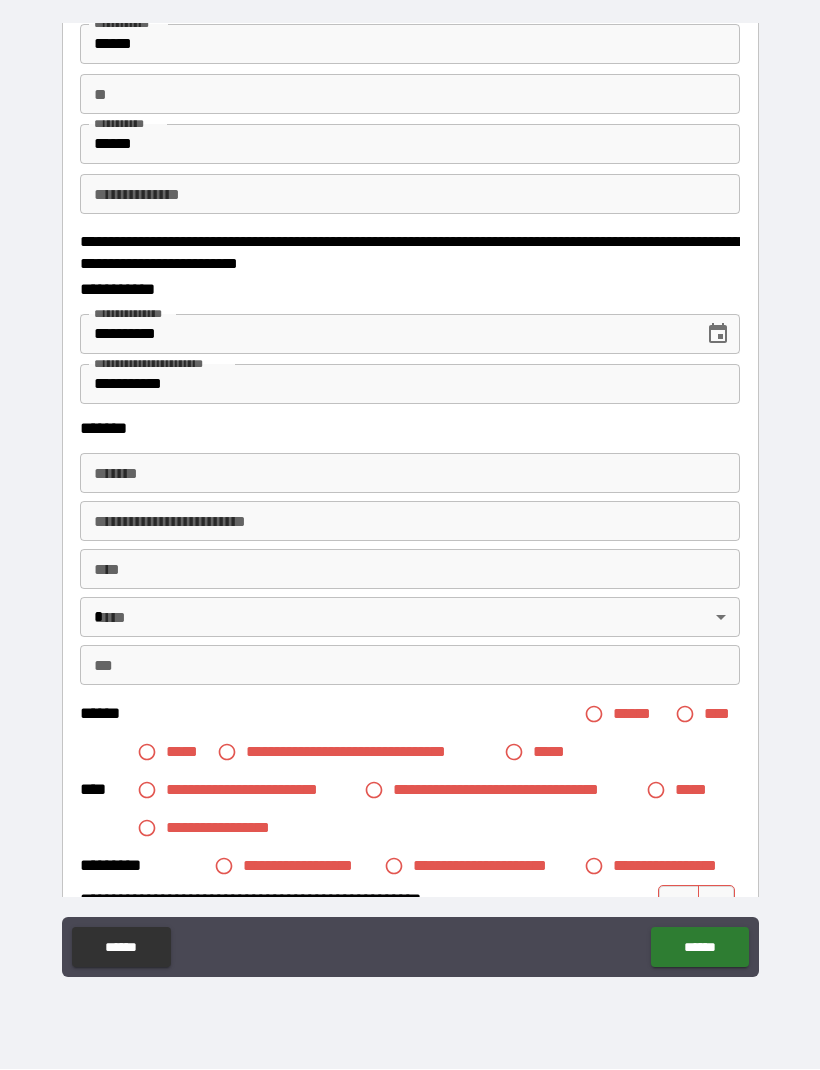 click on "*******" at bounding box center [410, 474] 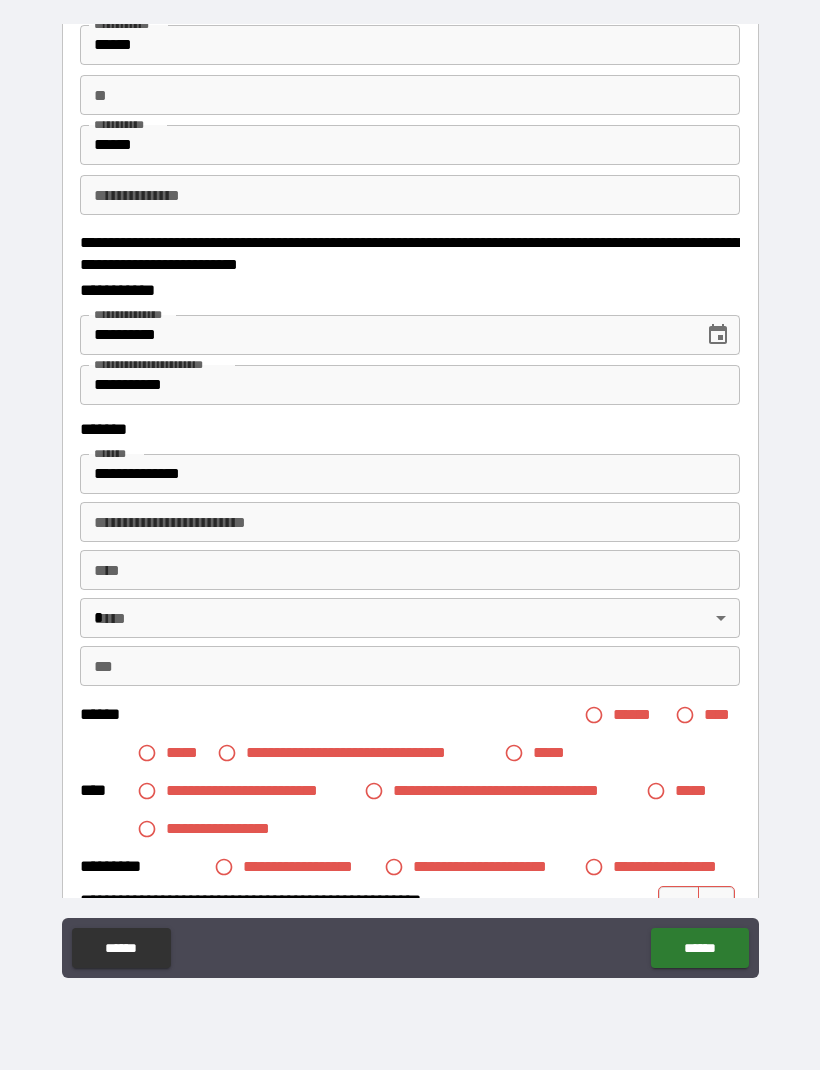 type on "**********" 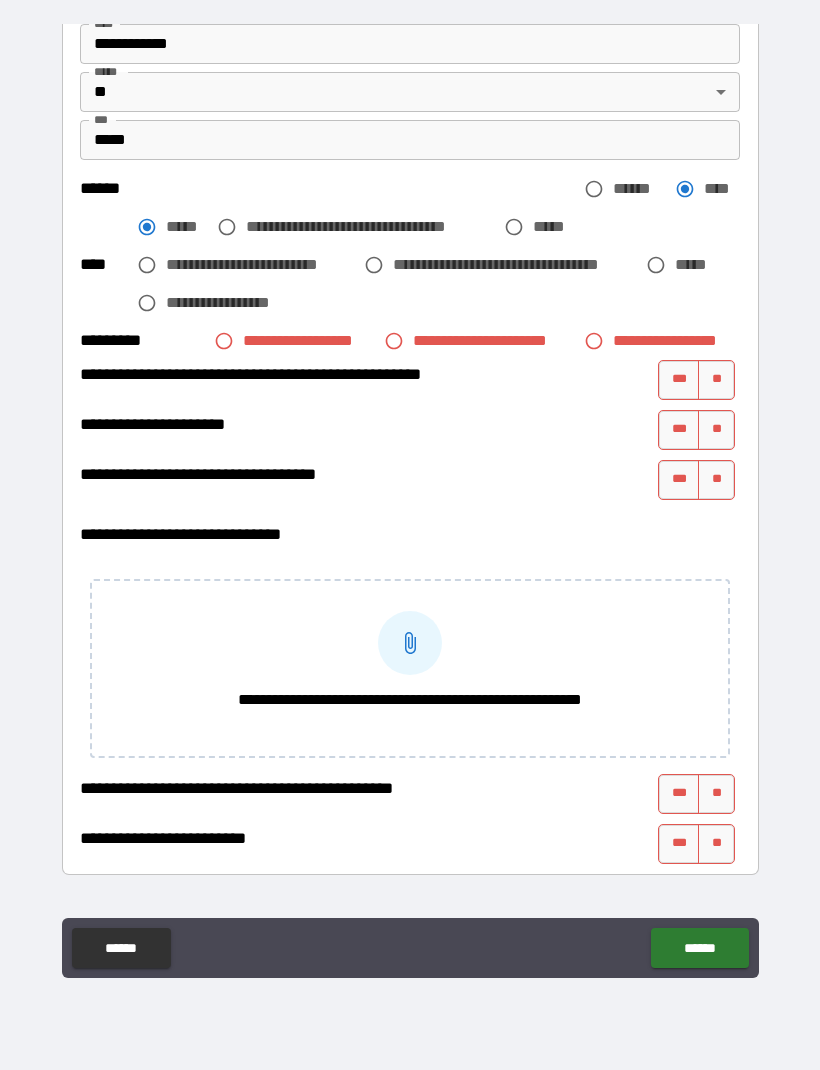 scroll, scrollTop: 1039, scrollLeft: 0, axis: vertical 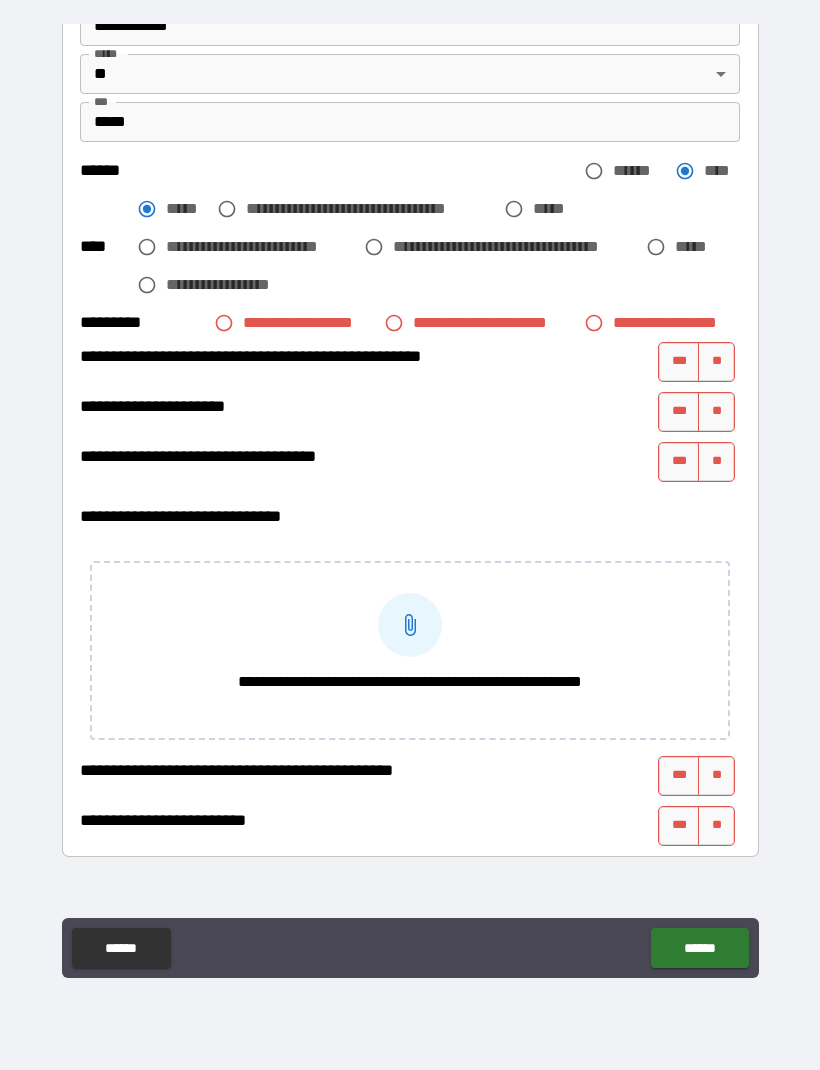 click on "**" at bounding box center [716, 362] 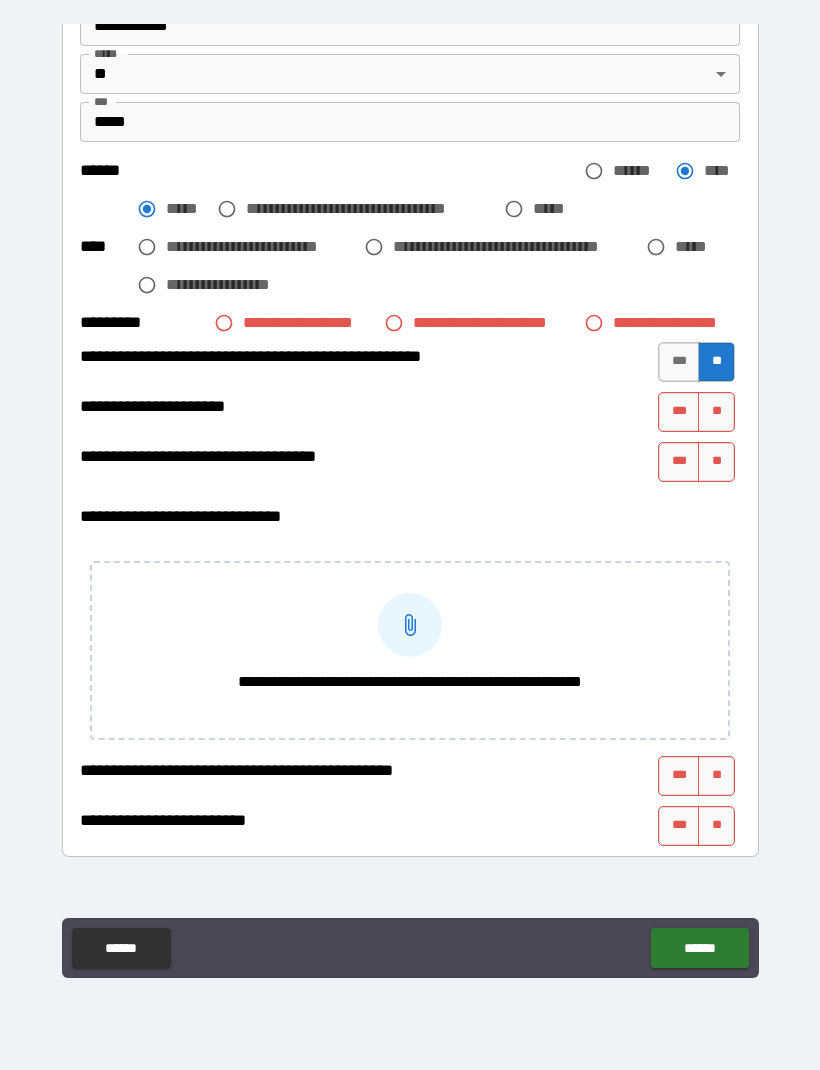 click on "**" at bounding box center (716, 412) 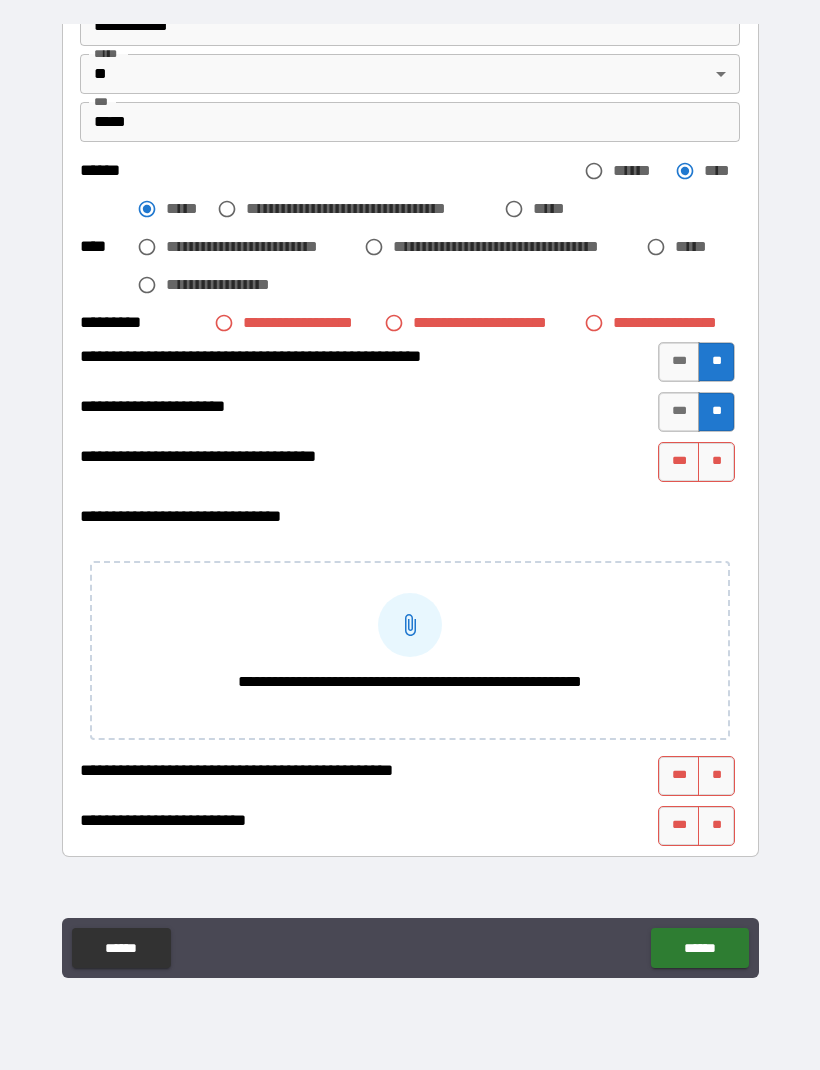 click on "**" at bounding box center [716, 462] 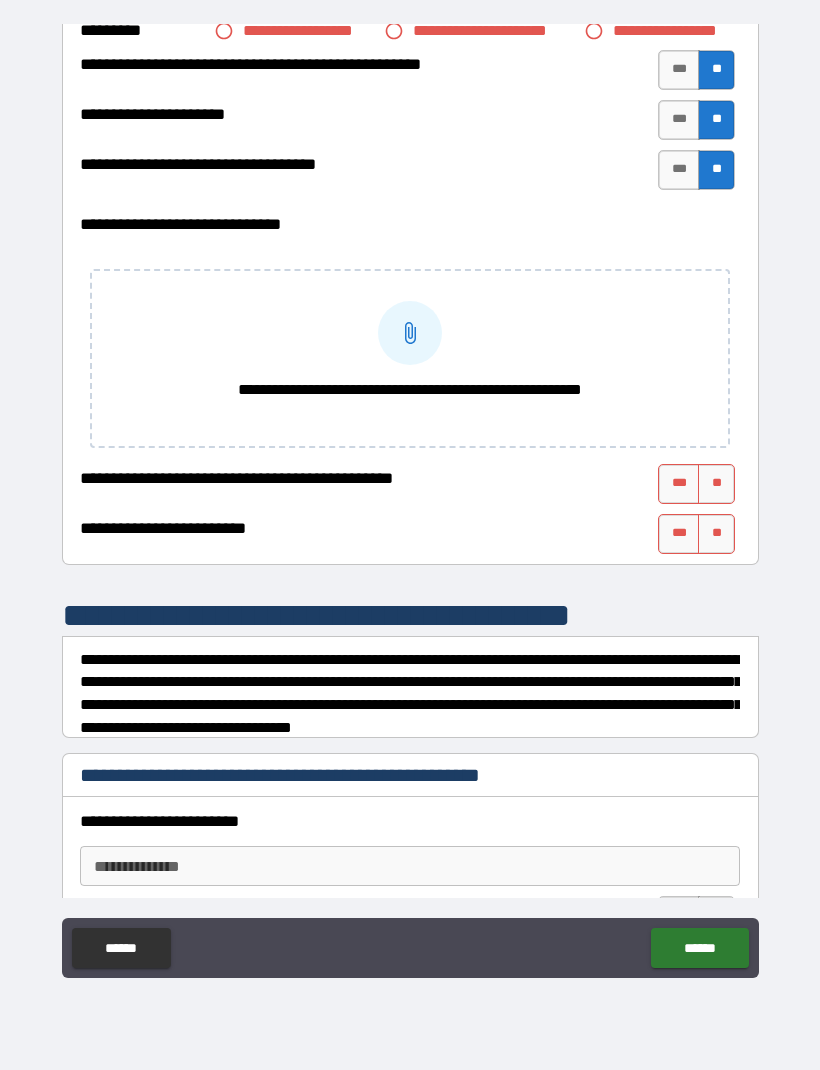 scroll, scrollTop: 1382, scrollLeft: 0, axis: vertical 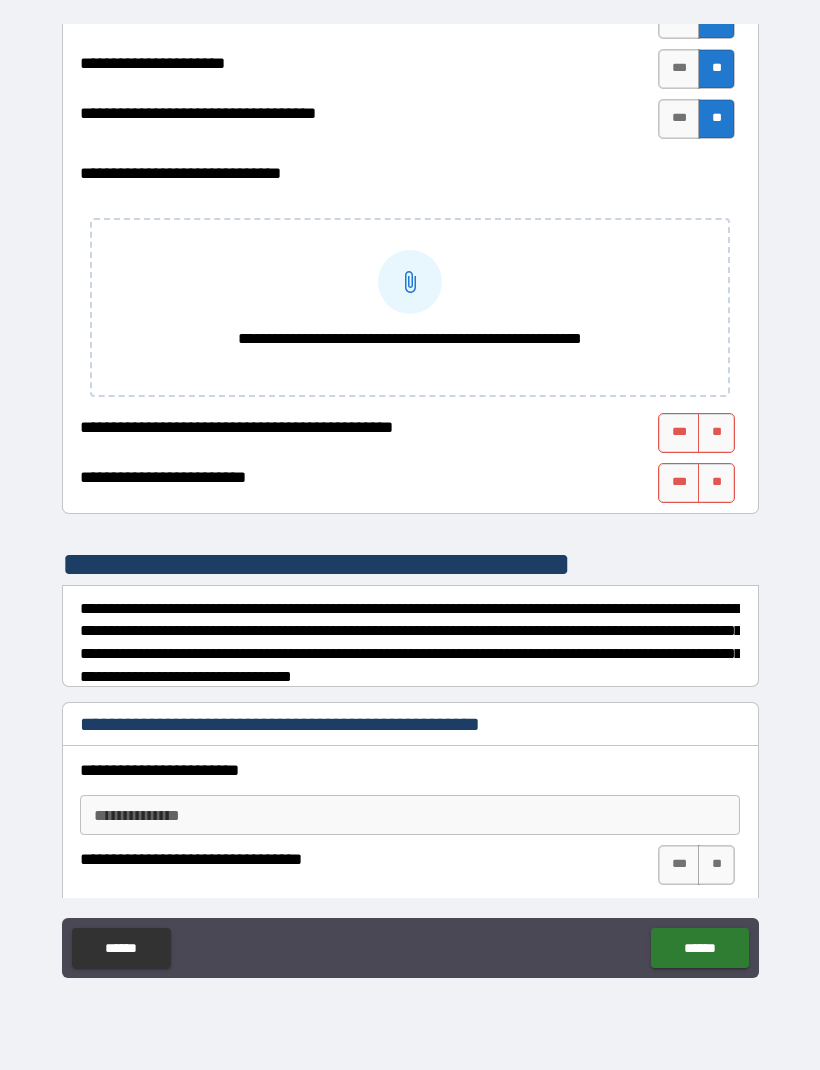 click on "**" at bounding box center [716, 433] 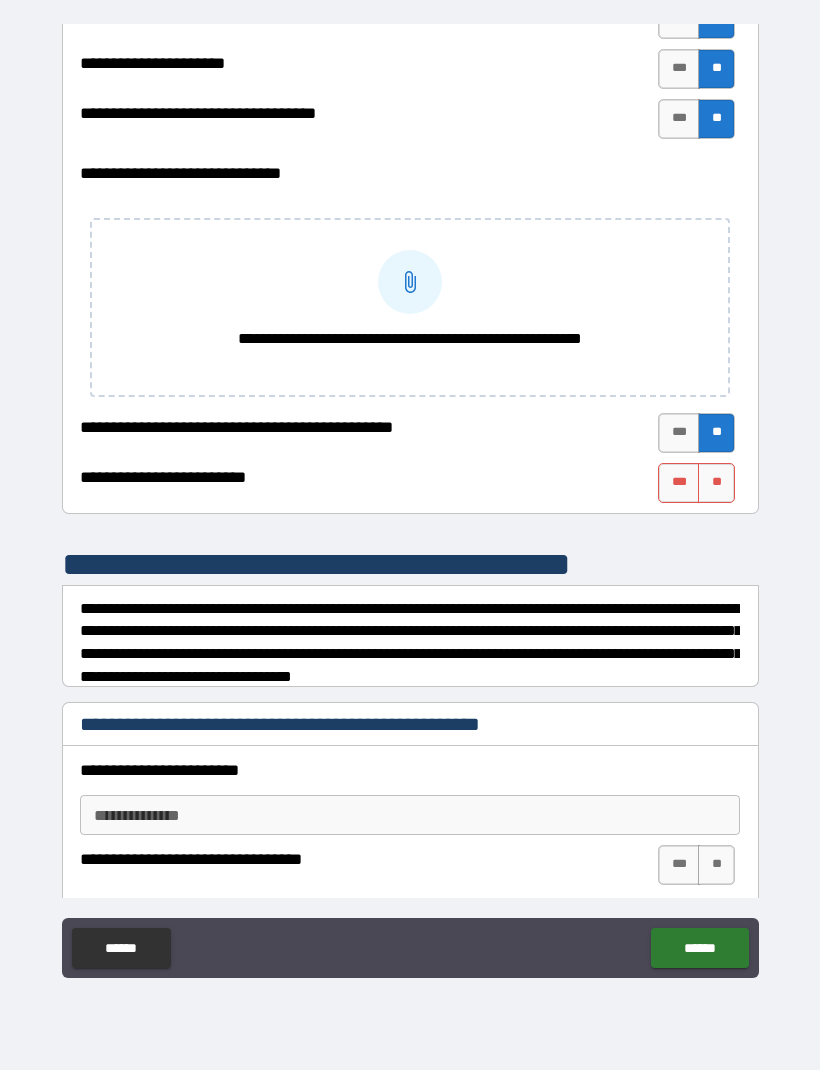 click on "**" at bounding box center [716, 483] 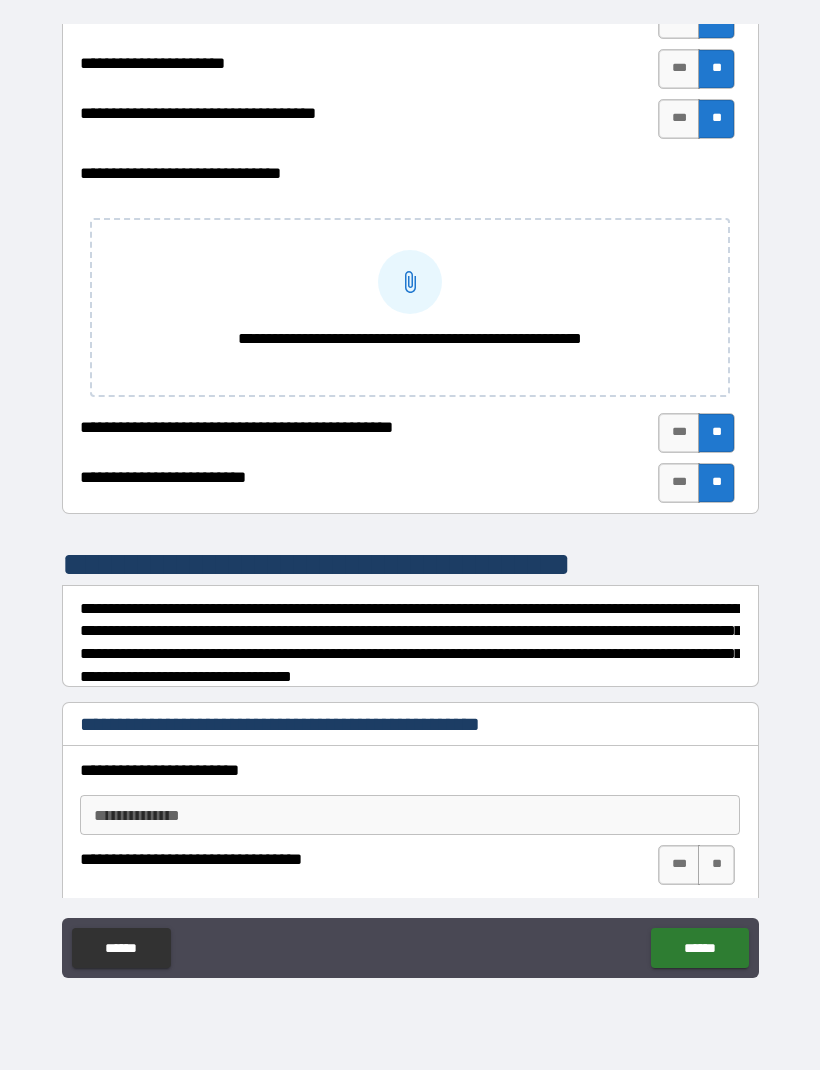 click on "**********" at bounding box center (410, 815) 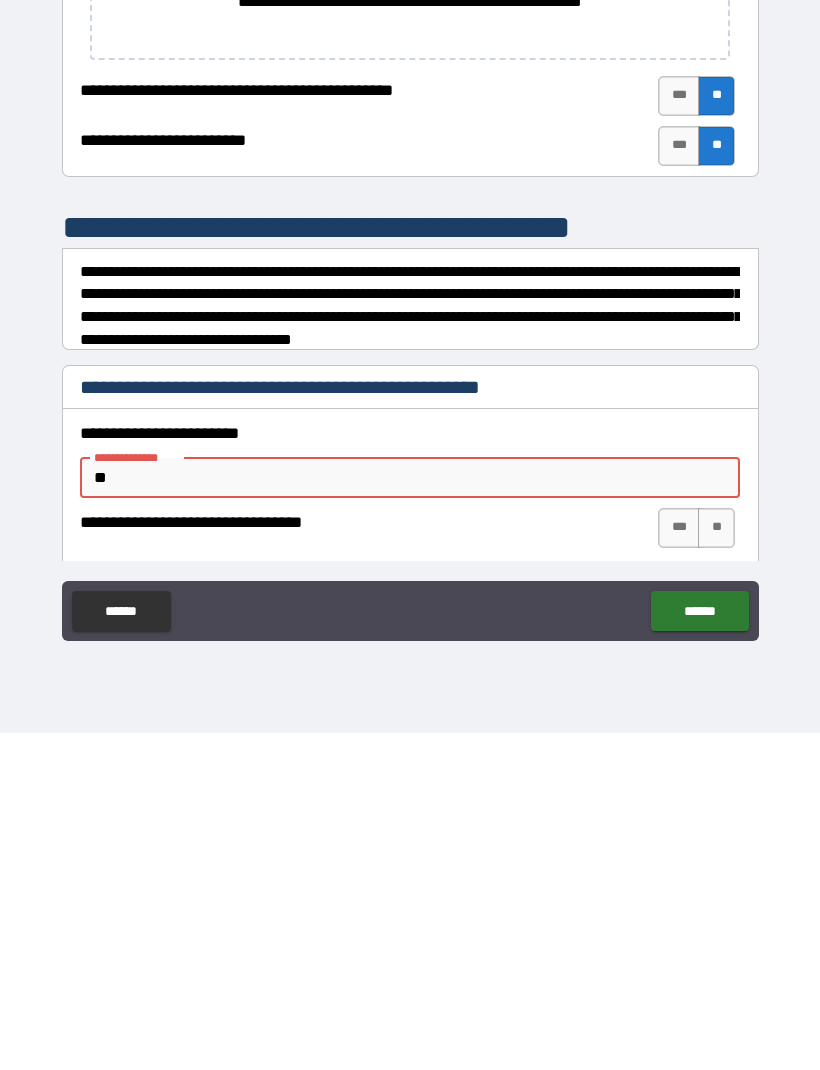 scroll, scrollTop: 66, scrollLeft: 0, axis: vertical 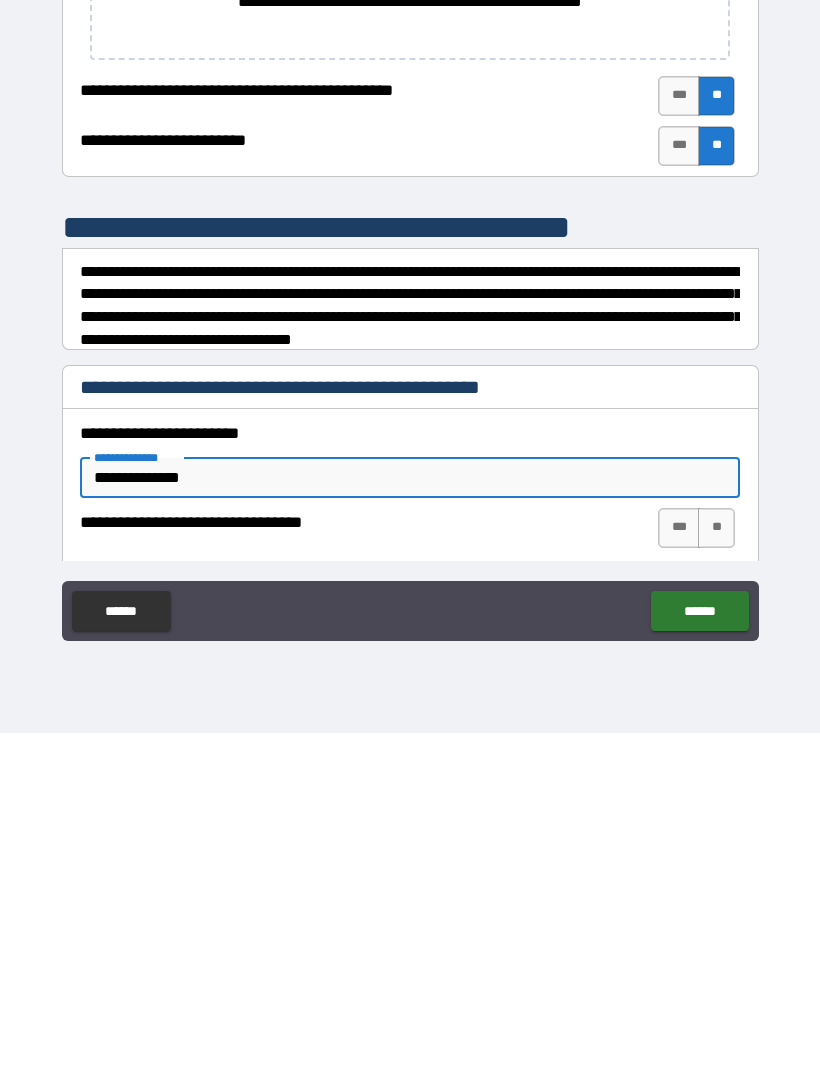 type on "**********" 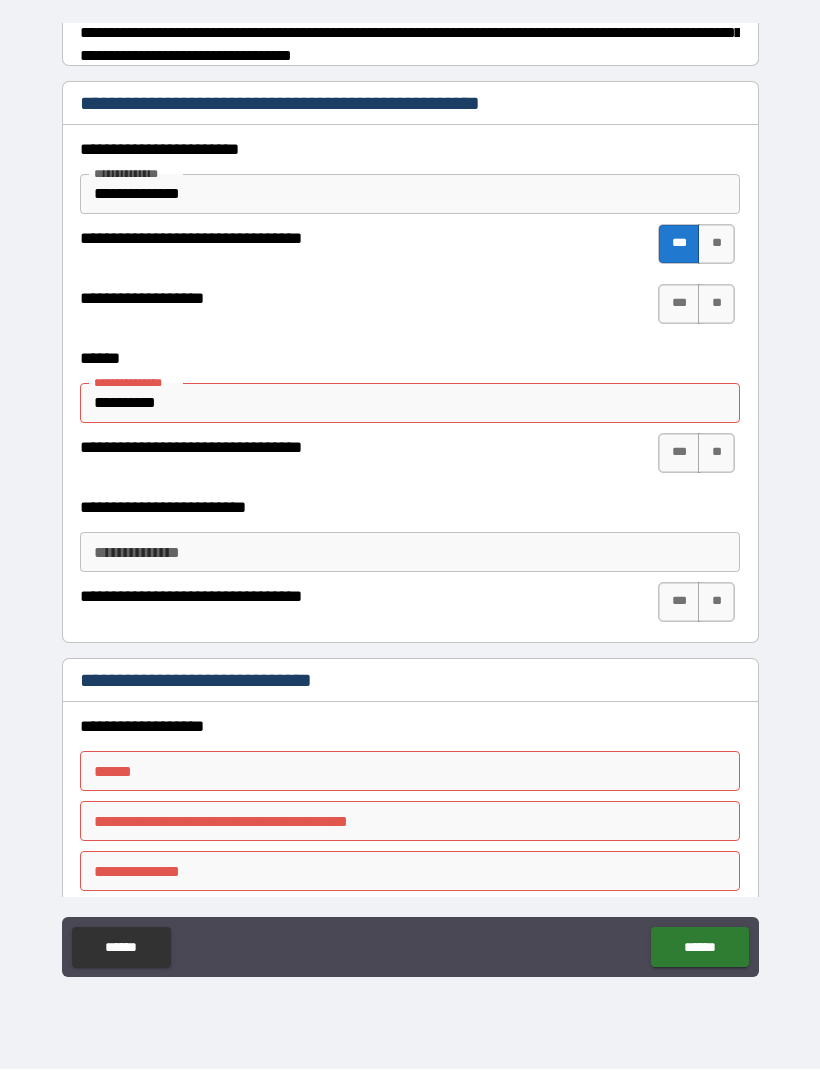 scroll, scrollTop: 2007, scrollLeft: 0, axis: vertical 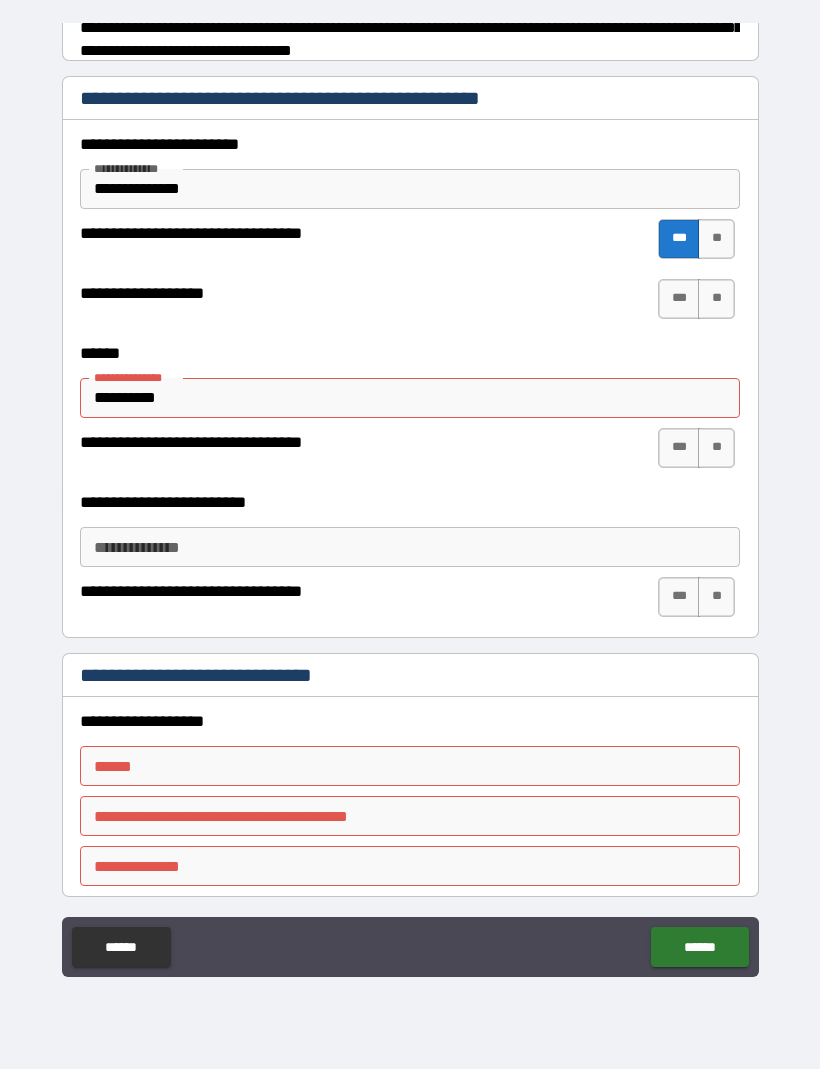 click on "***" at bounding box center [679, 300] 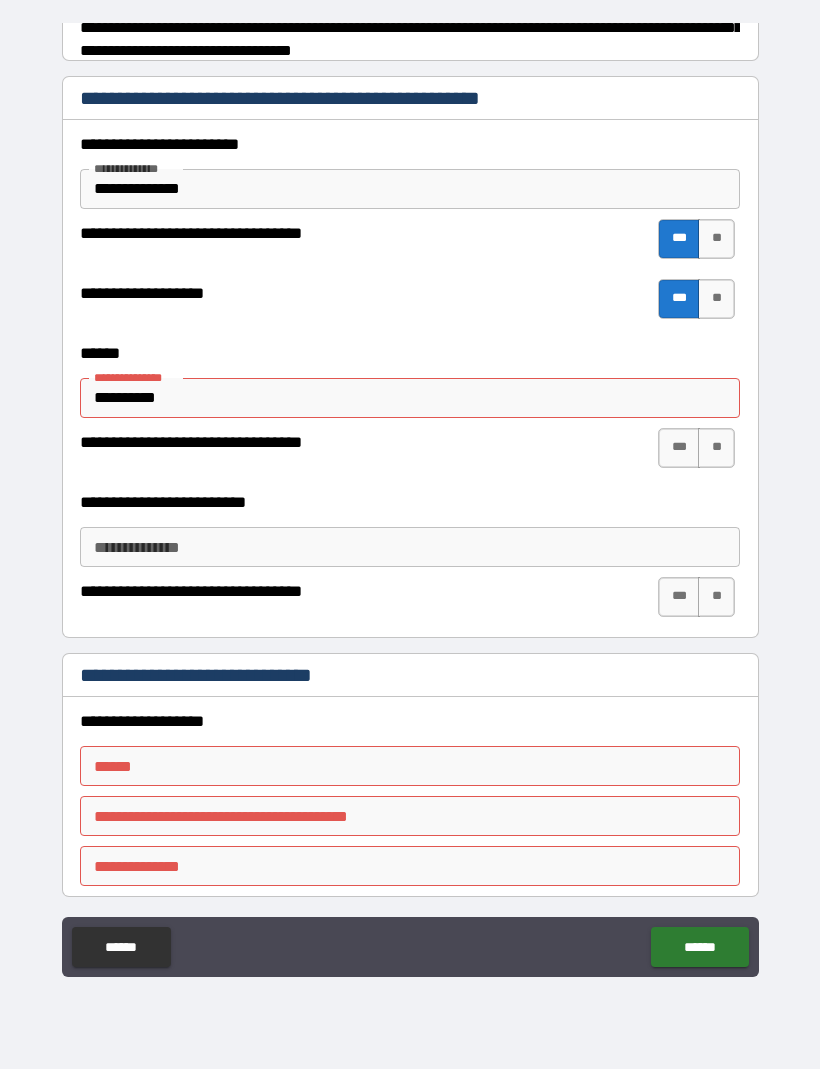 click on "***" at bounding box center [679, 449] 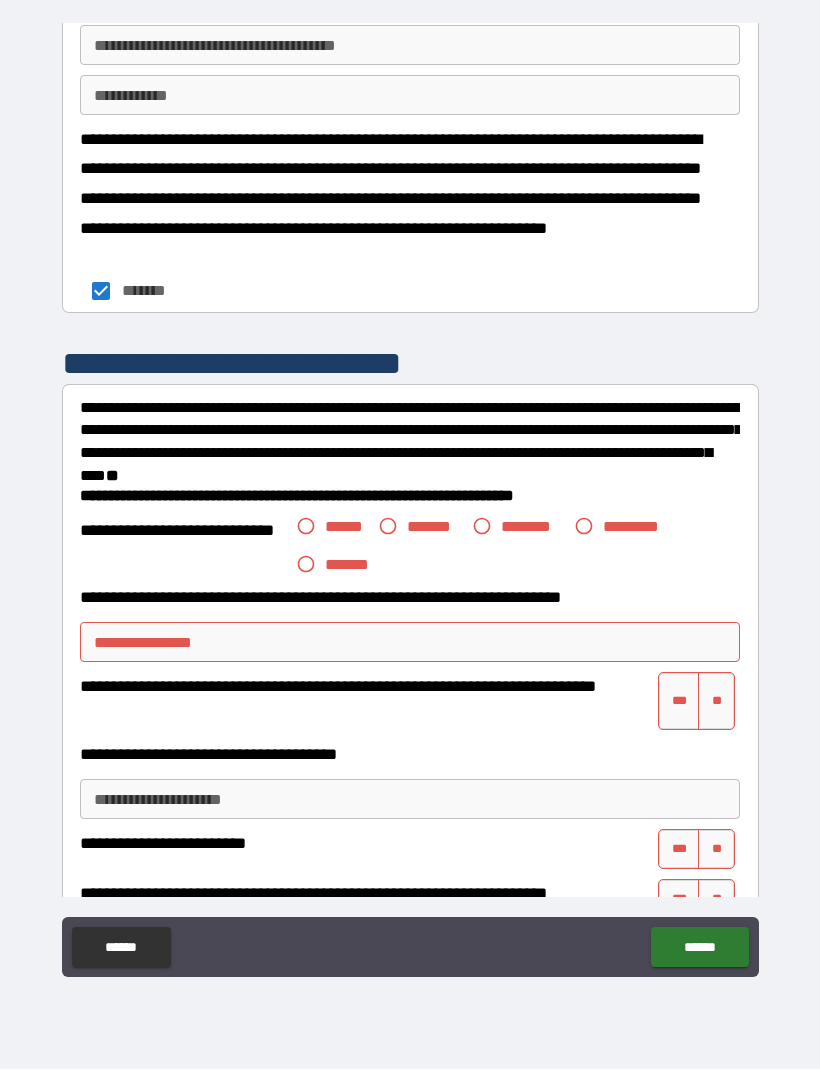 scroll, scrollTop: 3269, scrollLeft: 0, axis: vertical 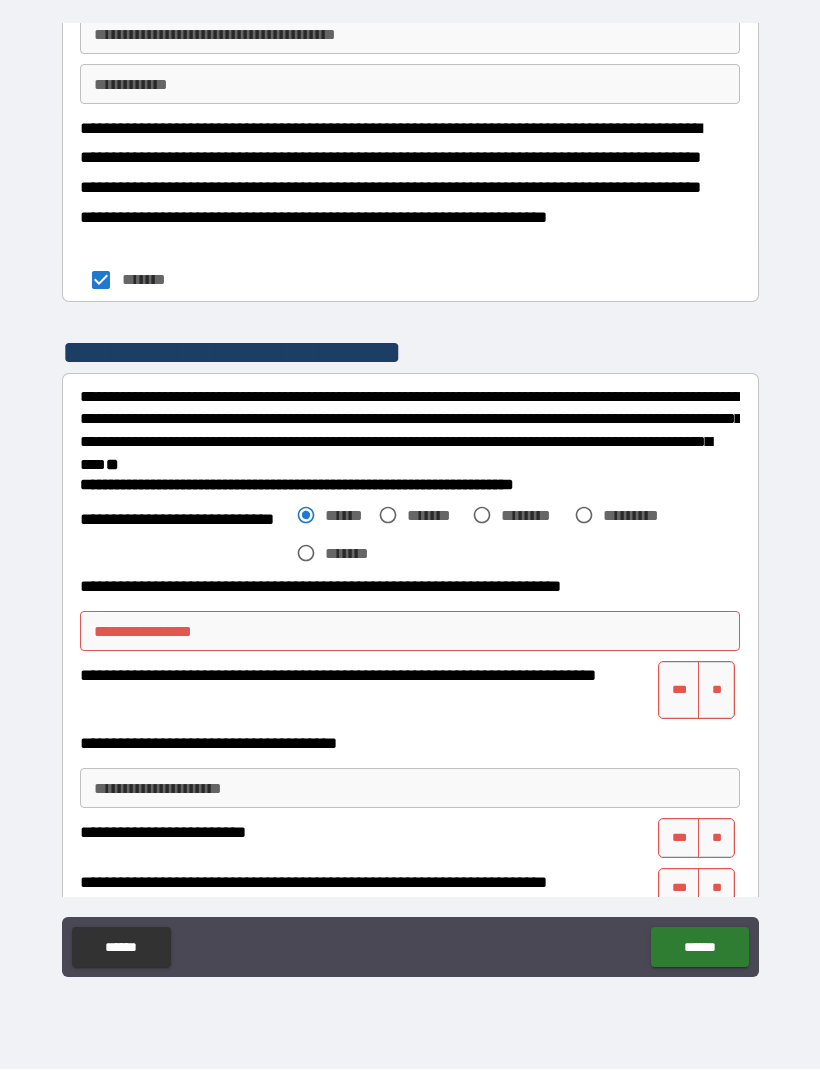 click on "**" at bounding box center (716, 691) 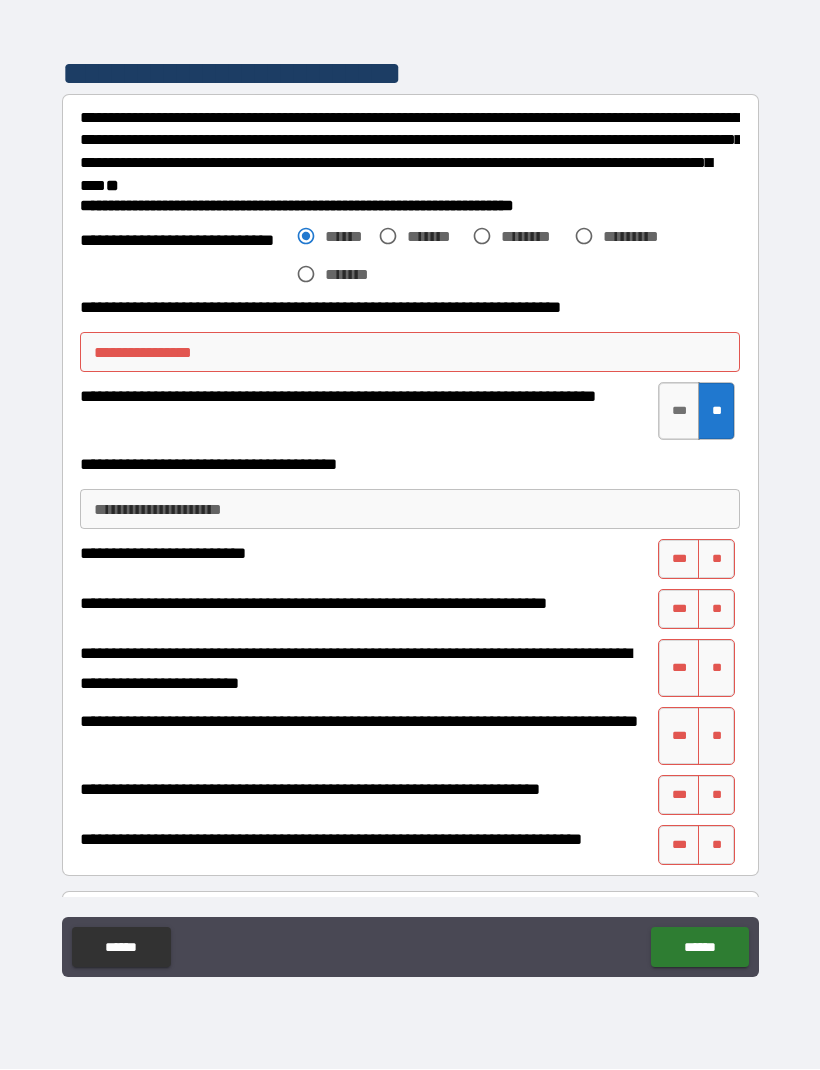 scroll, scrollTop: 3557, scrollLeft: 0, axis: vertical 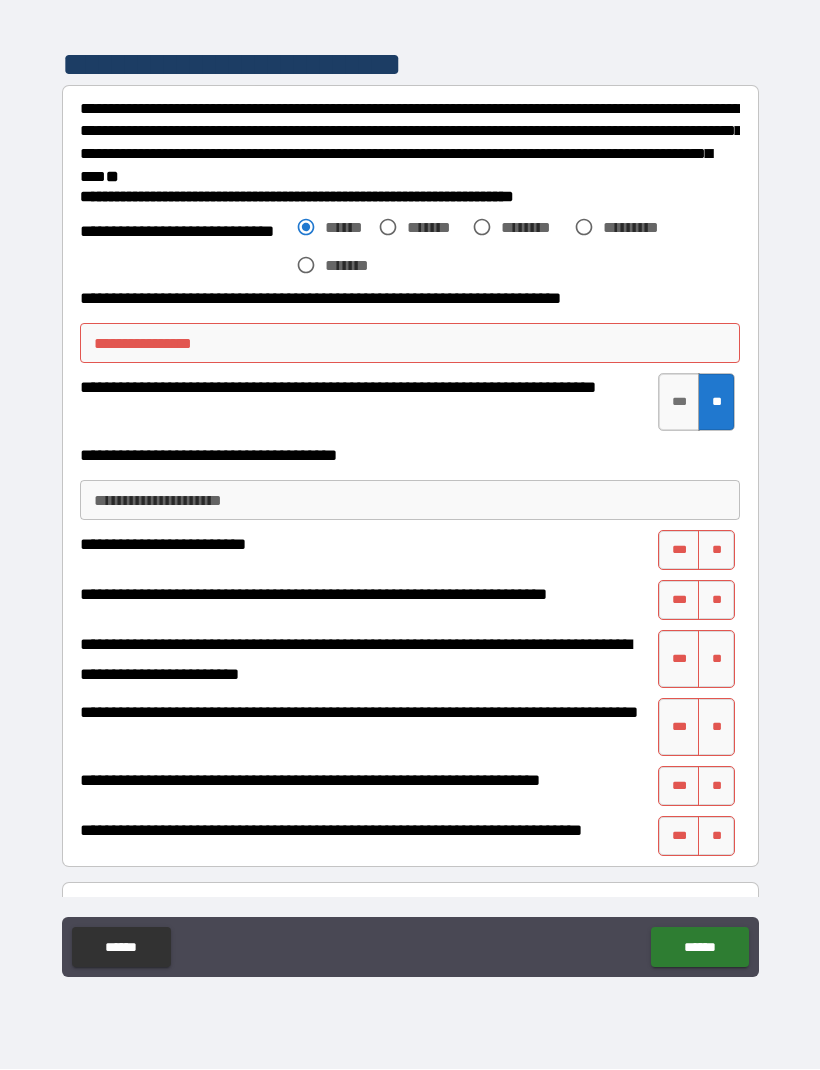 click on "**" at bounding box center (716, 551) 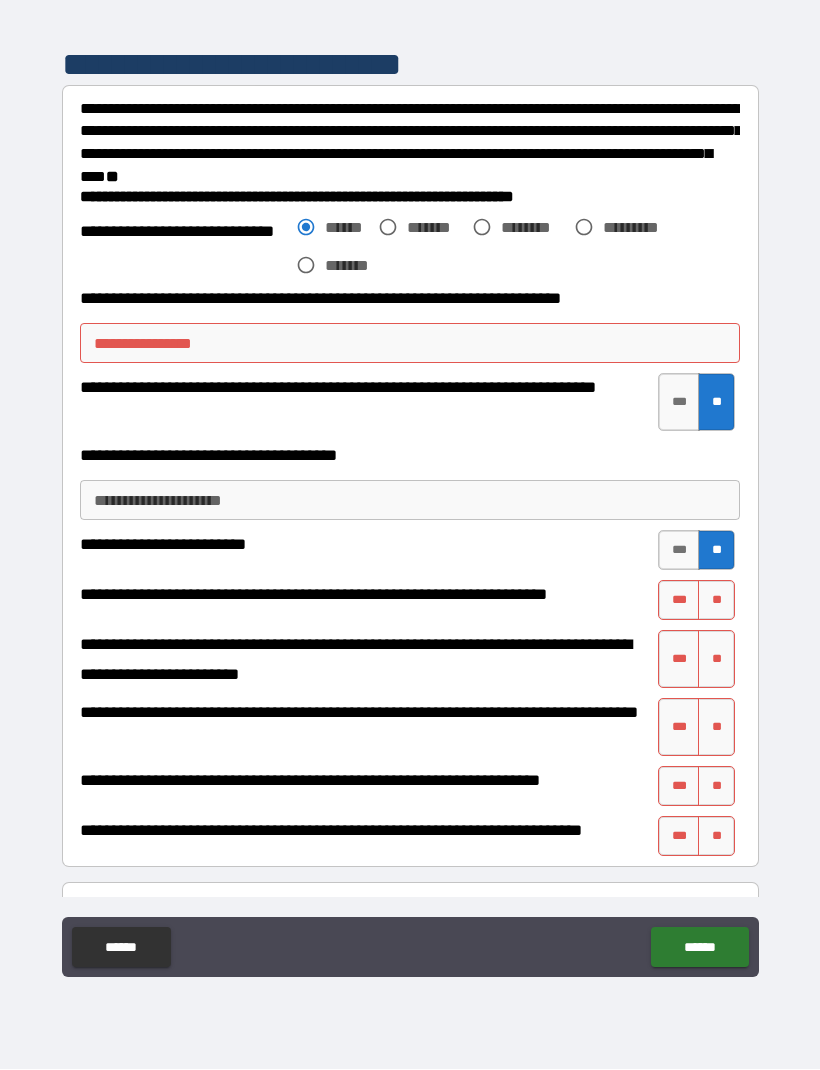 click on "**" at bounding box center [716, 601] 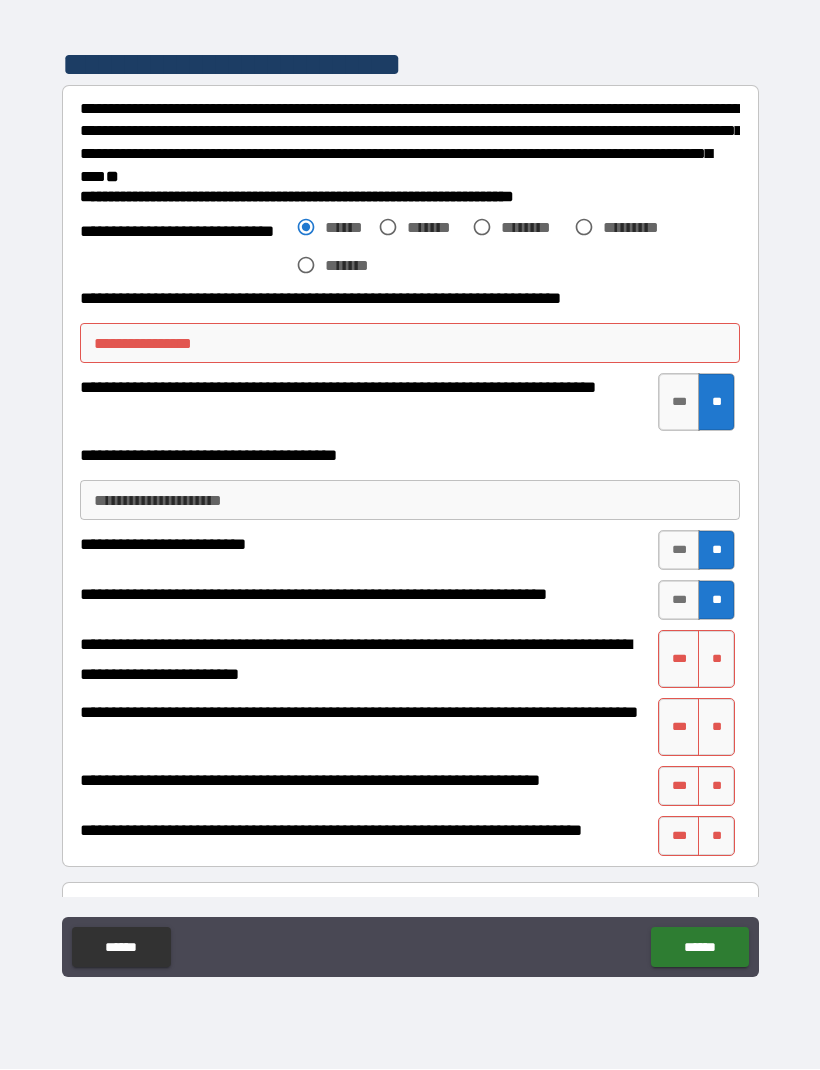click on "***" at bounding box center [679, 660] 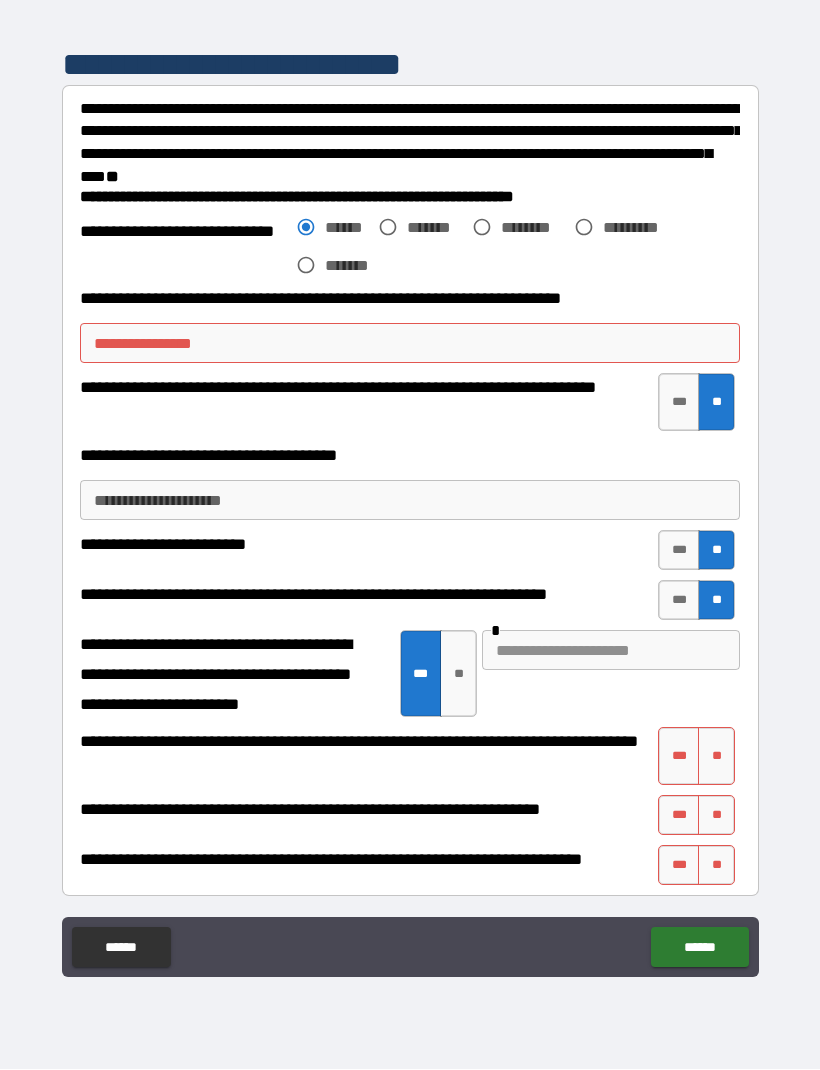 click on "**" at bounding box center [716, 757] 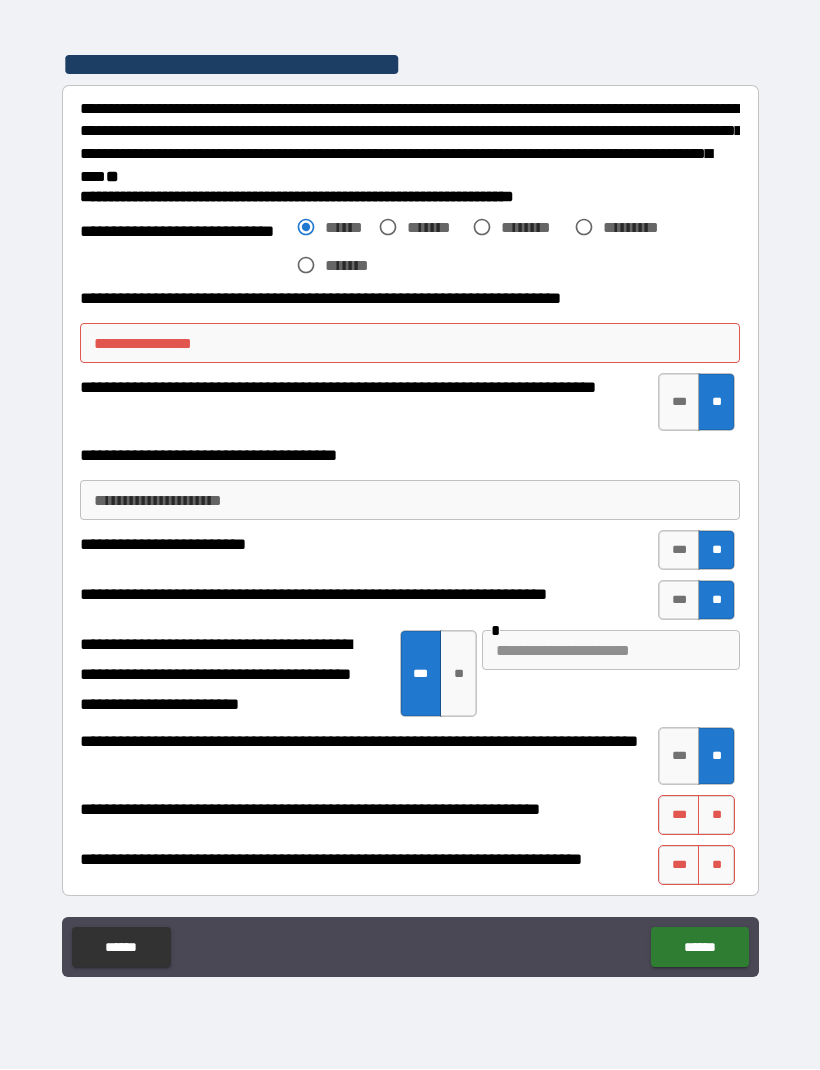 click on "**" at bounding box center (716, 816) 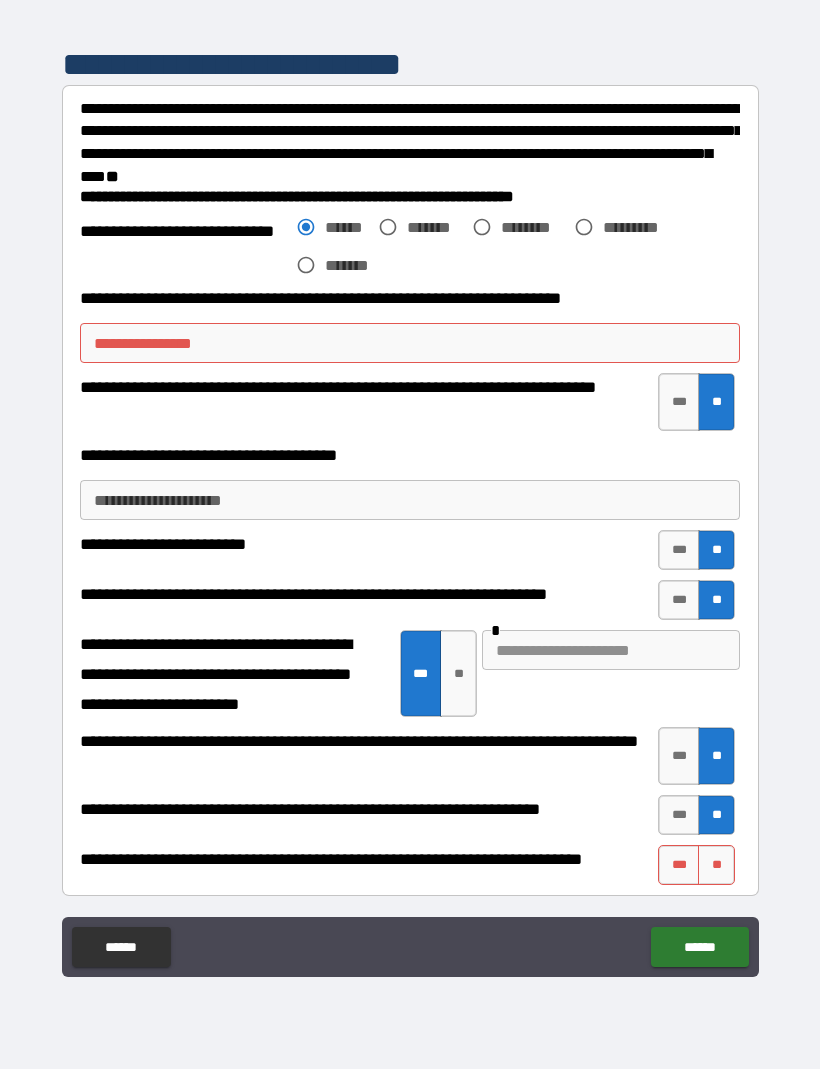 click on "**" at bounding box center (716, 866) 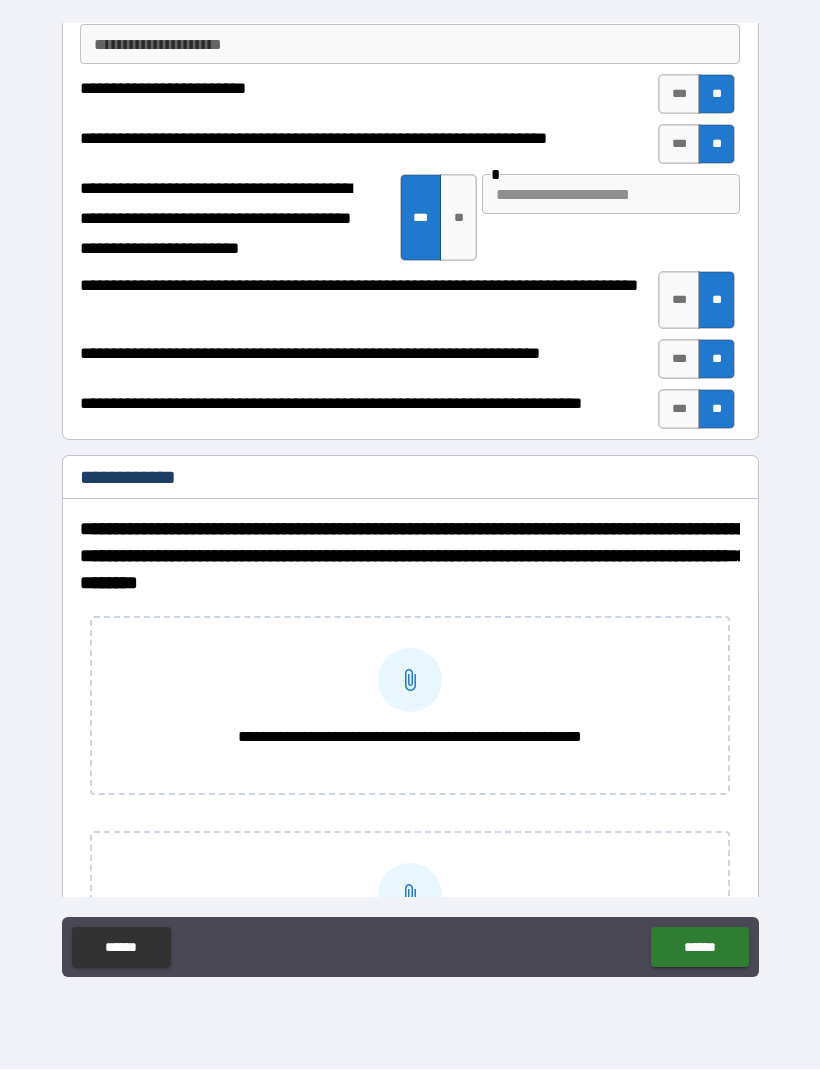 scroll, scrollTop: 4055, scrollLeft: 0, axis: vertical 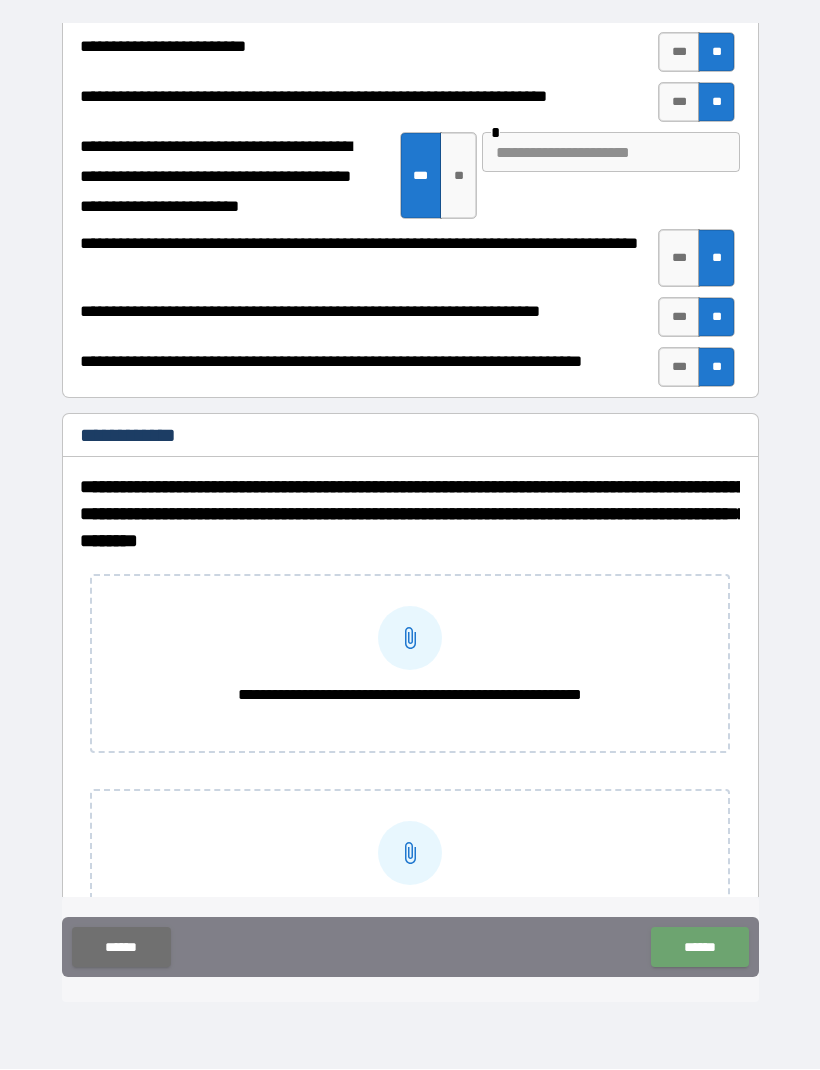 click on "******" at bounding box center [699, 948] 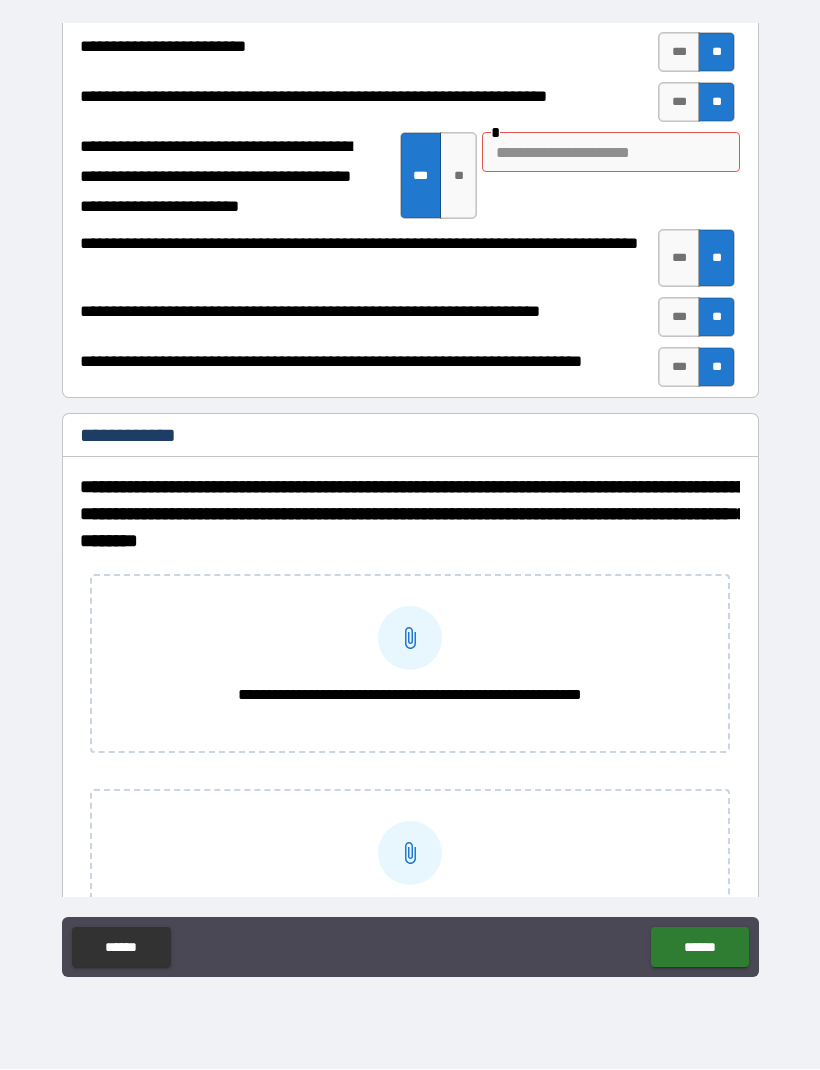 click at bounding box center (611, 153) 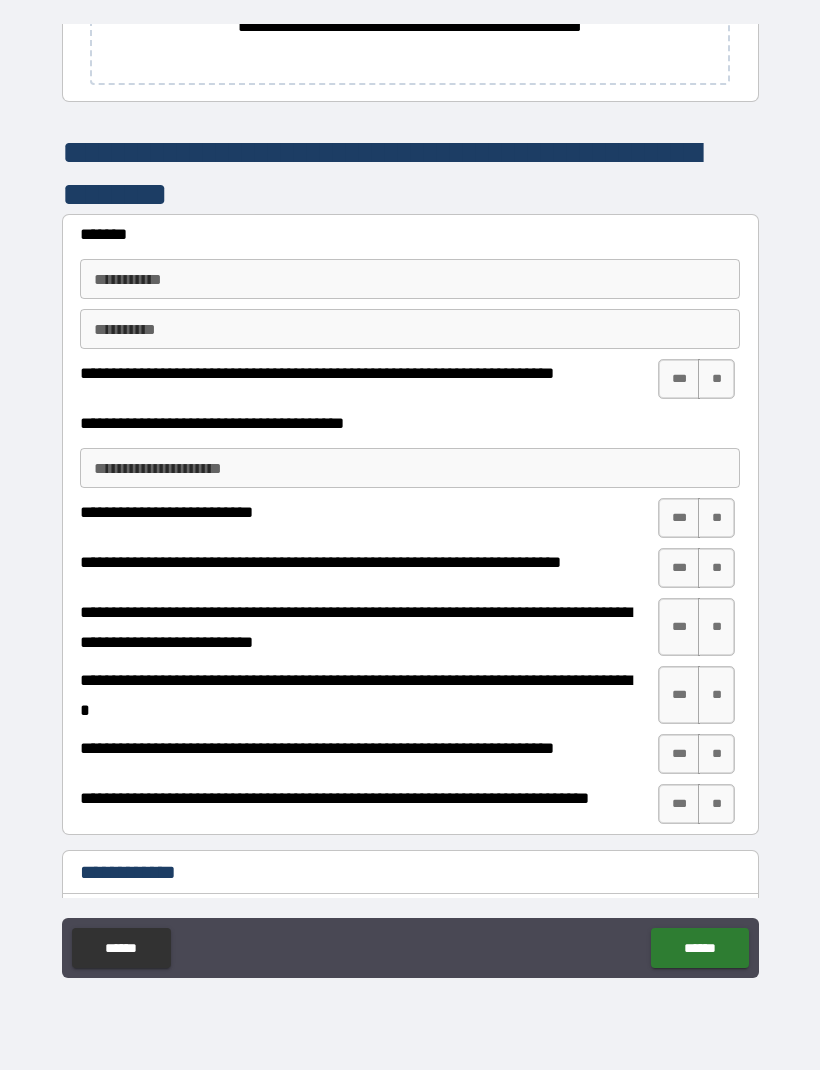 scroll, scrollTop: 5154, scrollLeft: 0, axis: vertical 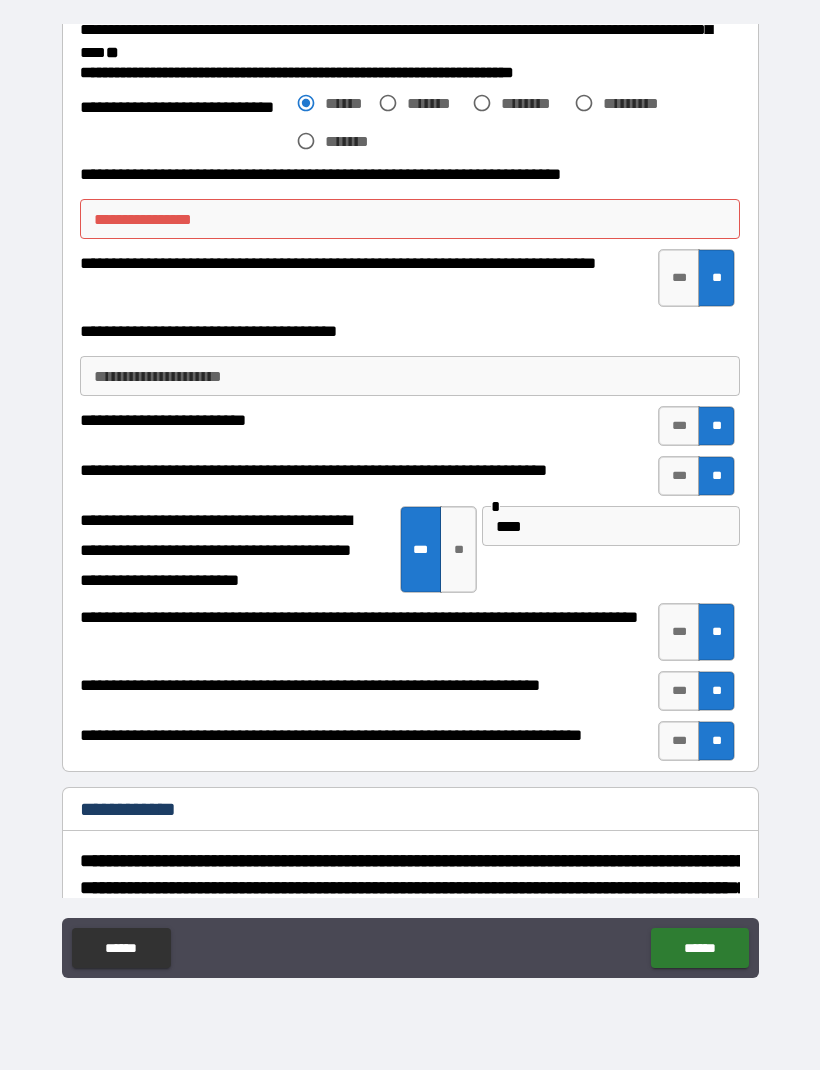 click on "**********" at bounding box center (410, 219) 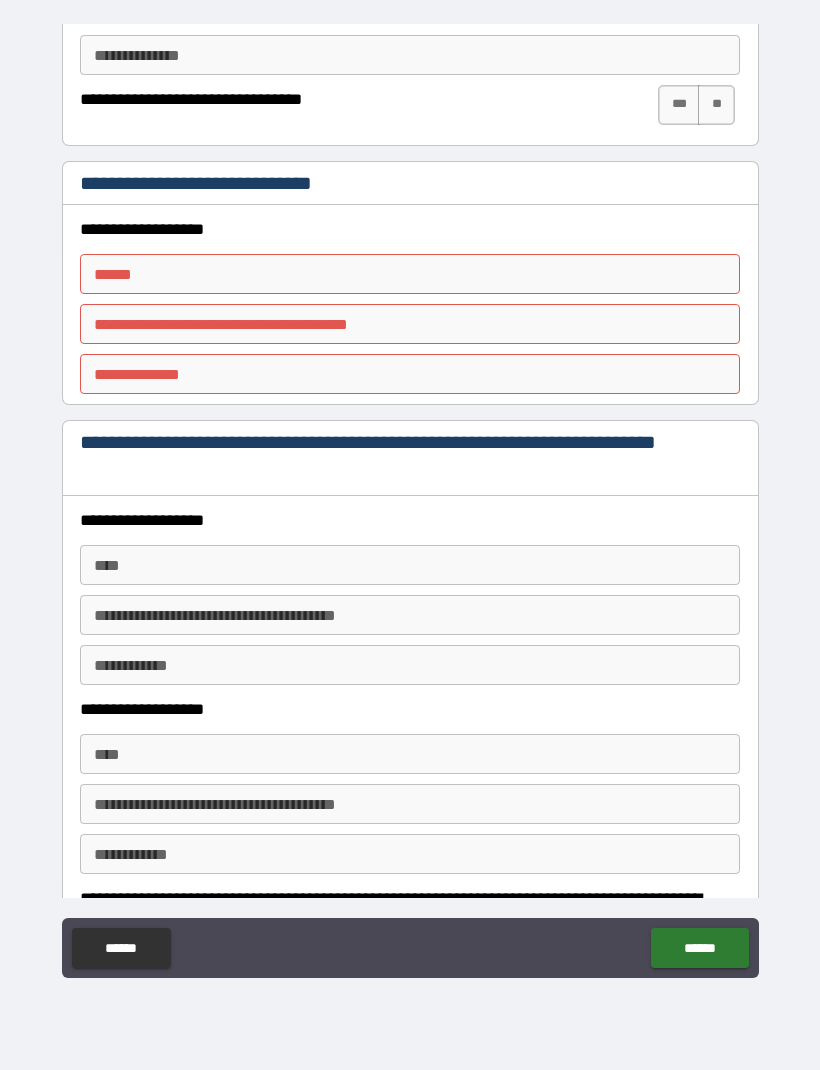 scroll, scrollTop: 2500, scrollLeft: 0, axis: vertical 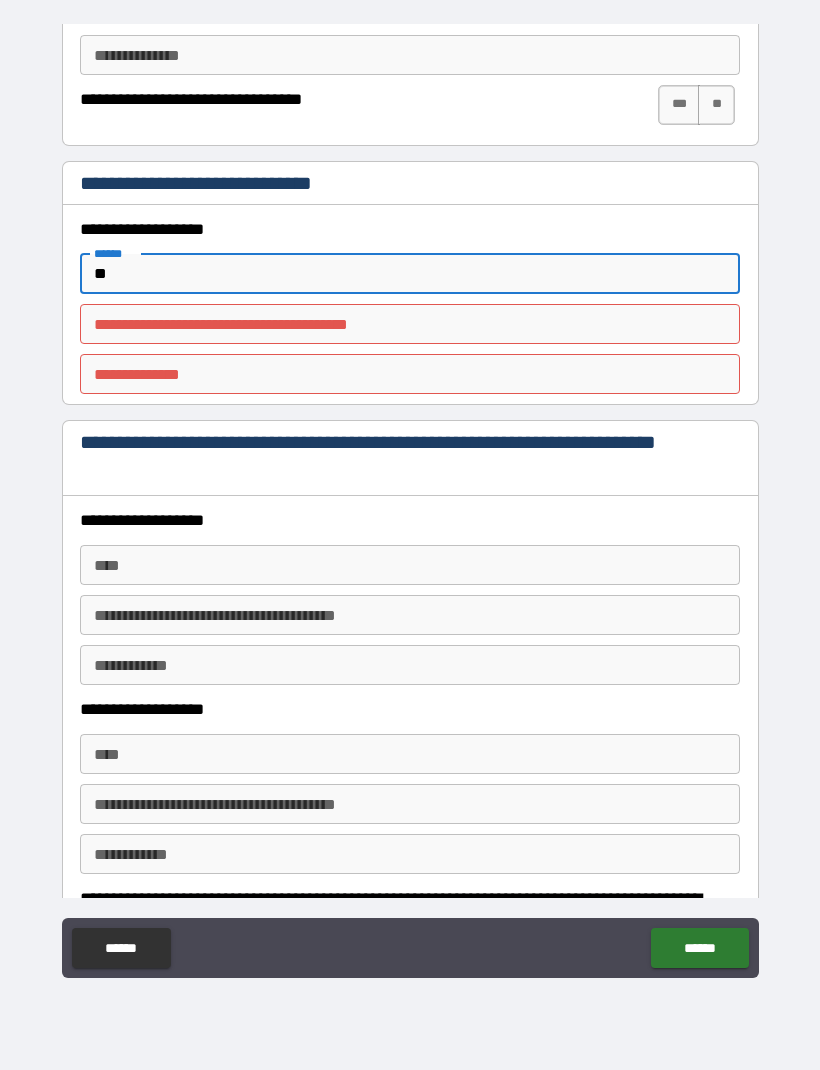 type on "**" 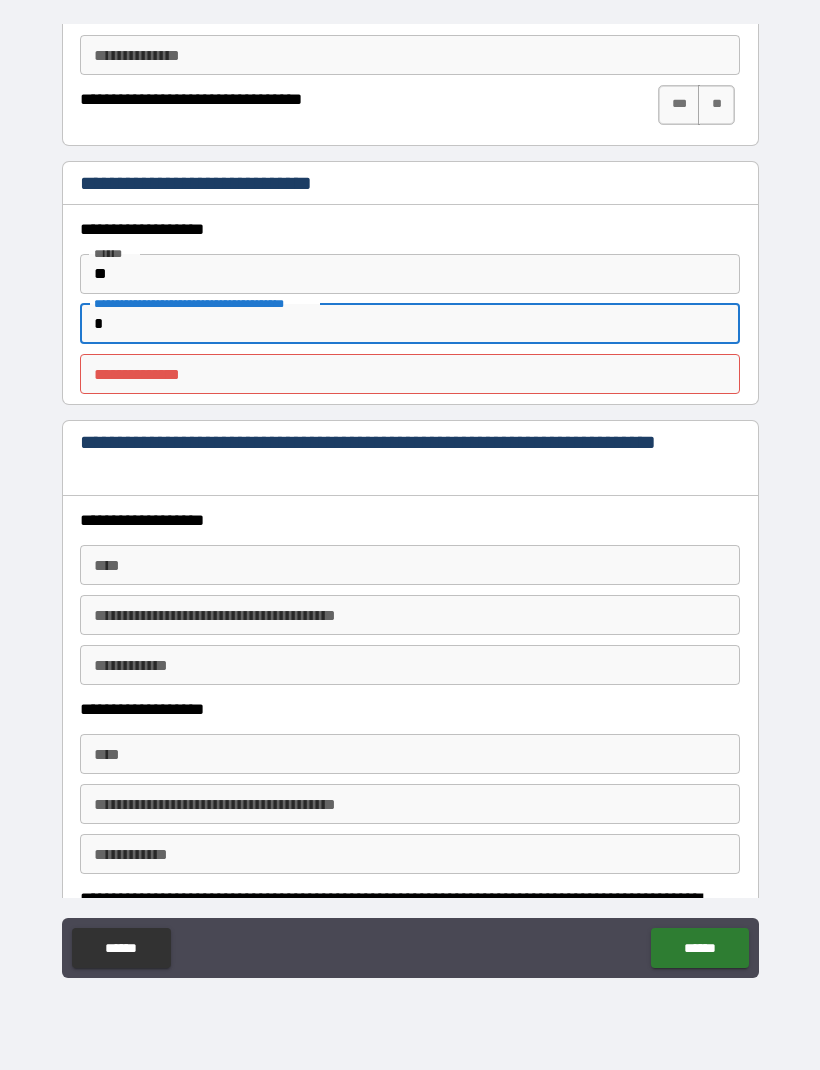 type on "*" 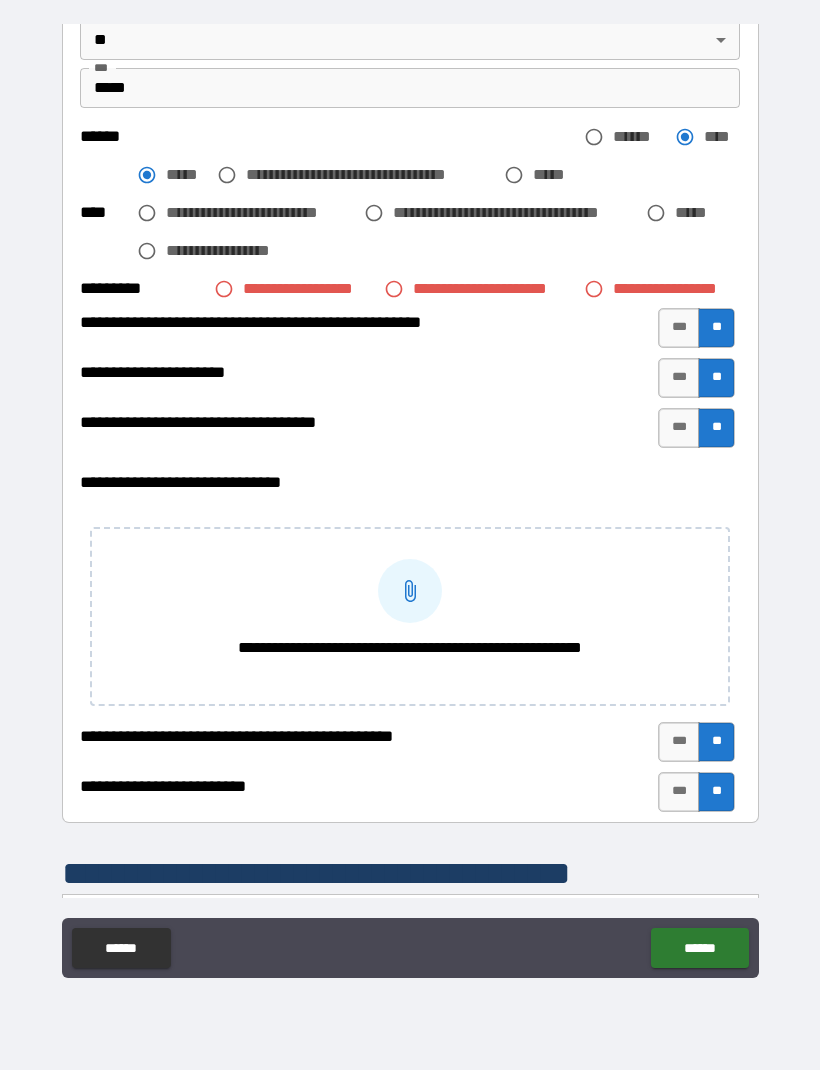 scroll, scrollTop: 1073, scrollLeft: 0, axis: vertical 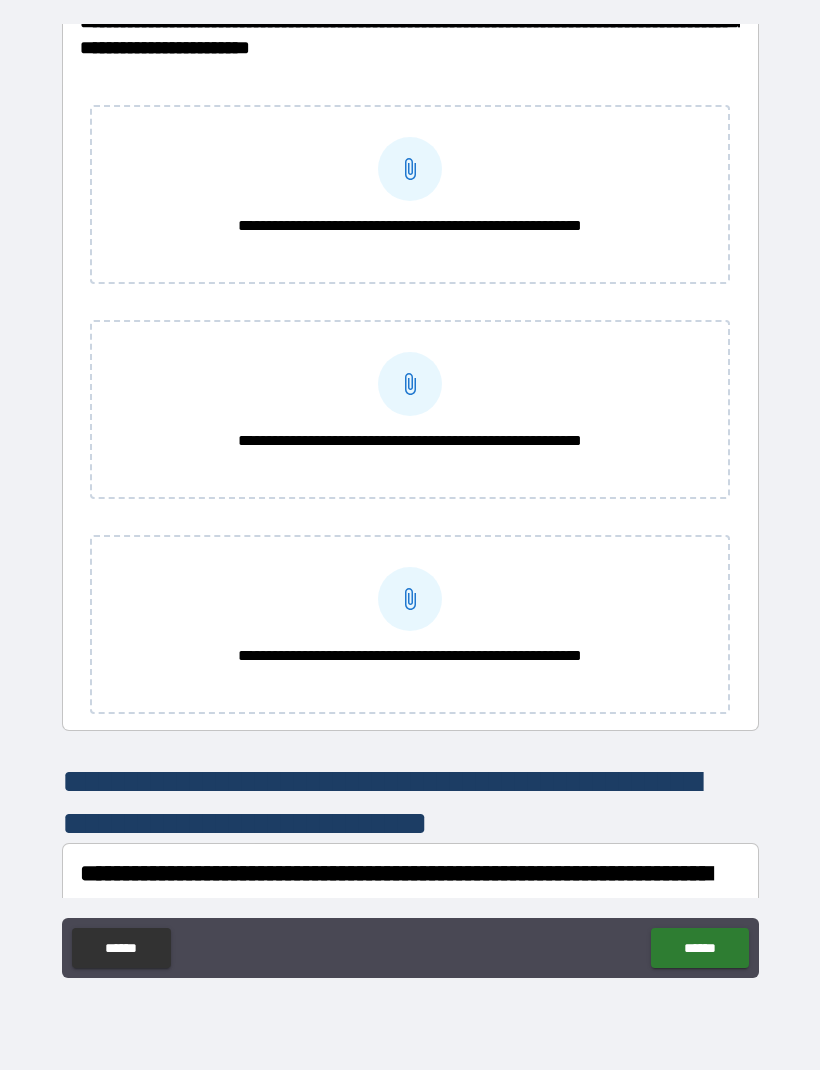 click on "******" at bounding box center [699, 948] 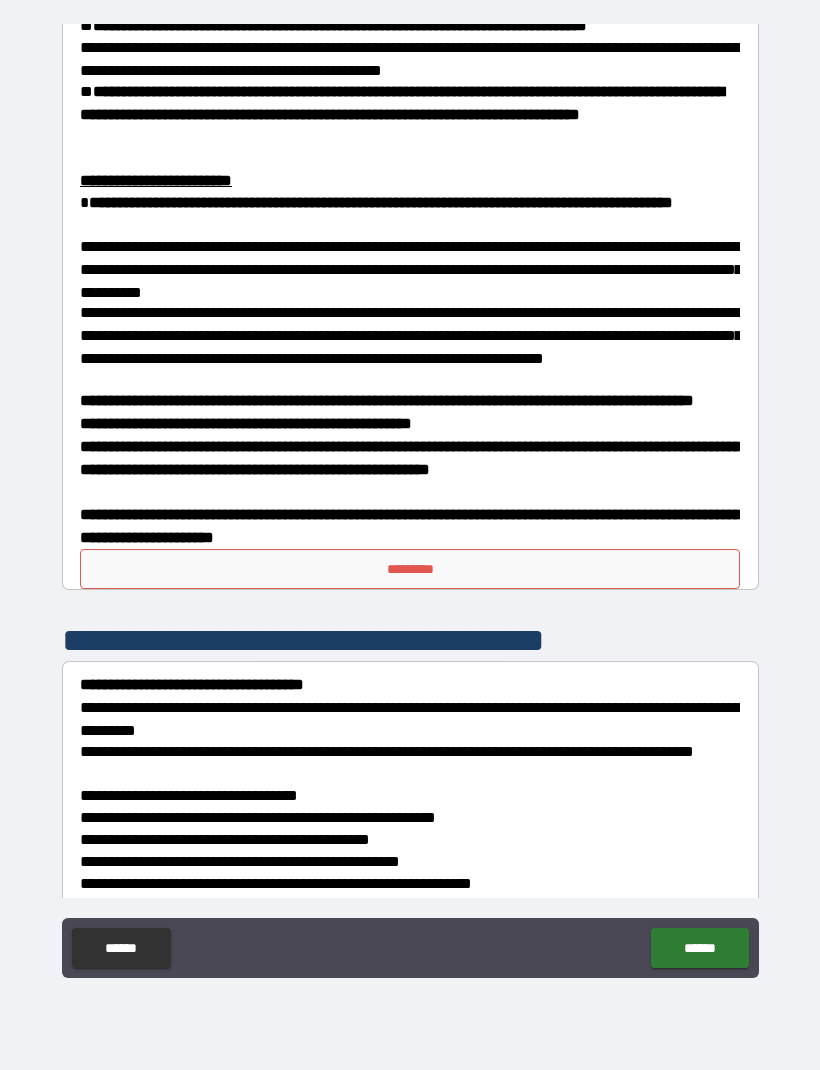 scroll, scrollTop: 9232, scrollLeft: 0, axis: vertical 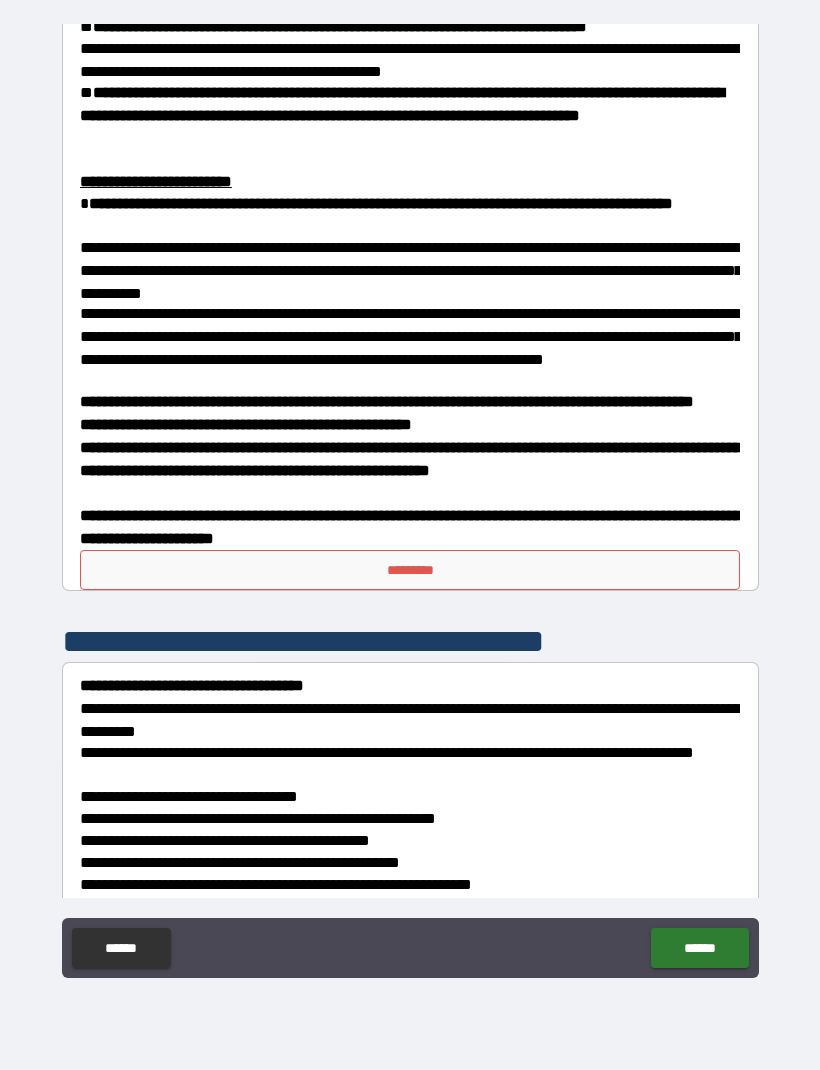 click on "******" at bounding box center [699, 948] 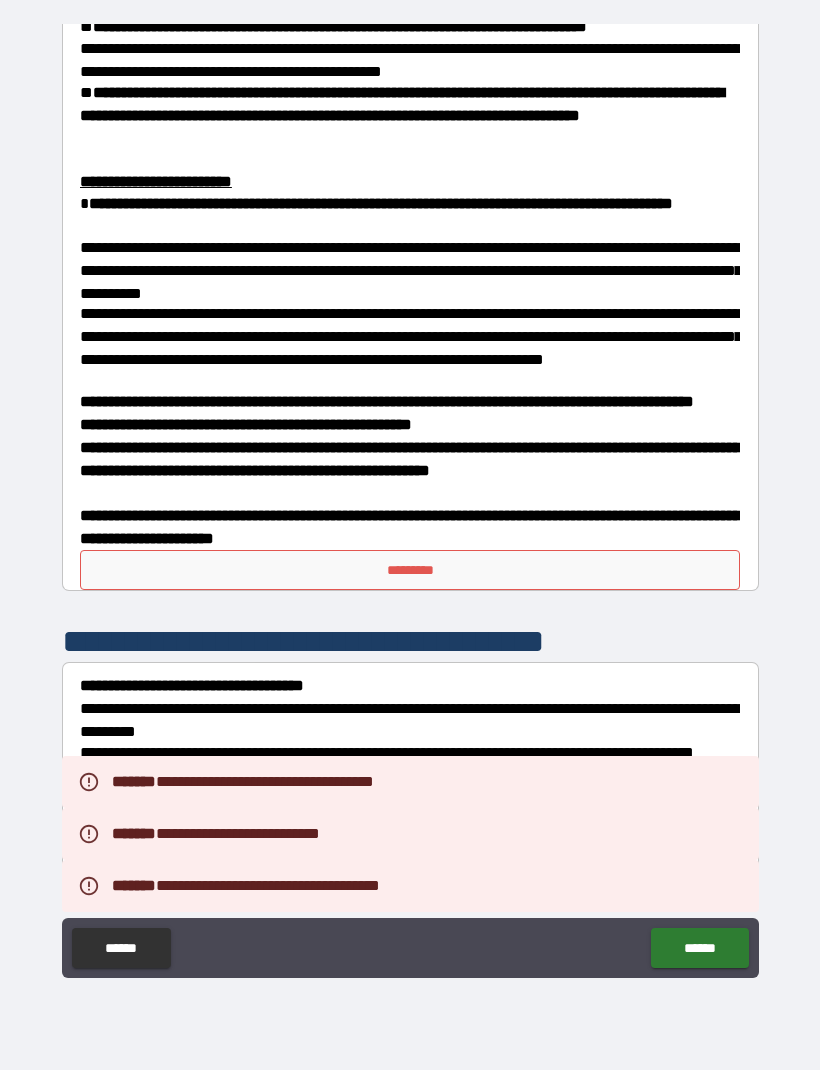 click on "*********" at bounding box center (410, 570) 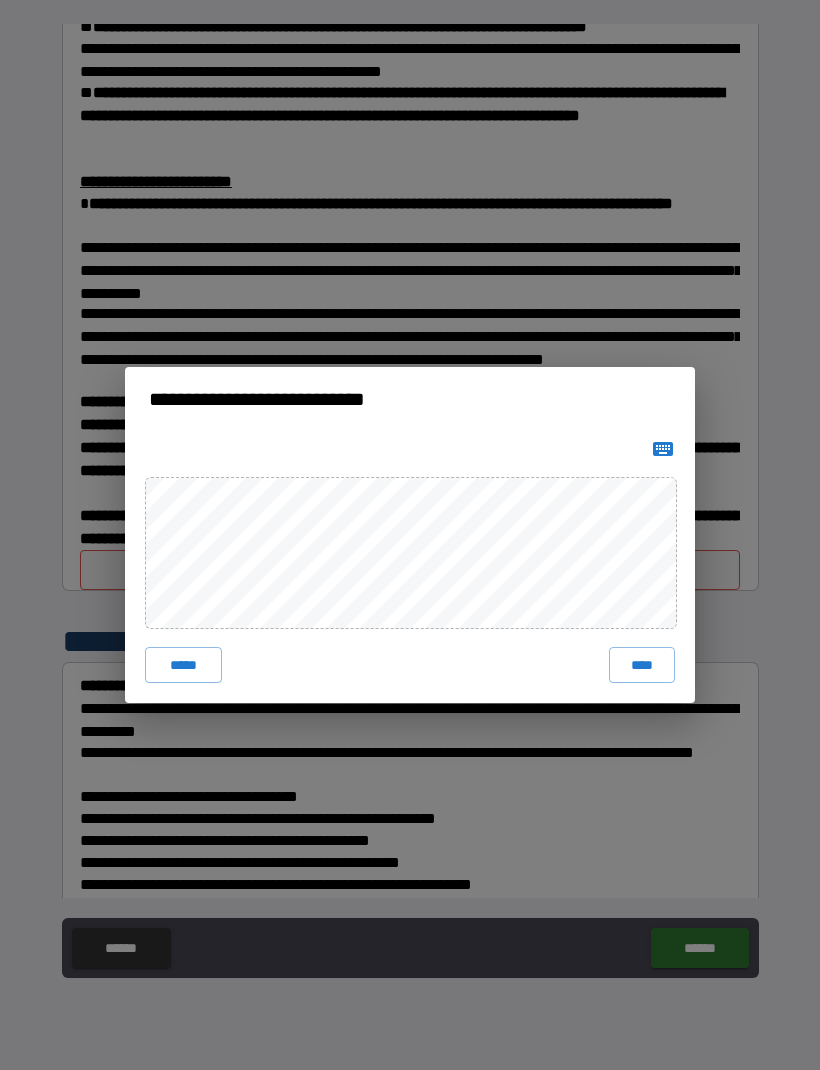 click on "****" at bounding box center [642, 665] 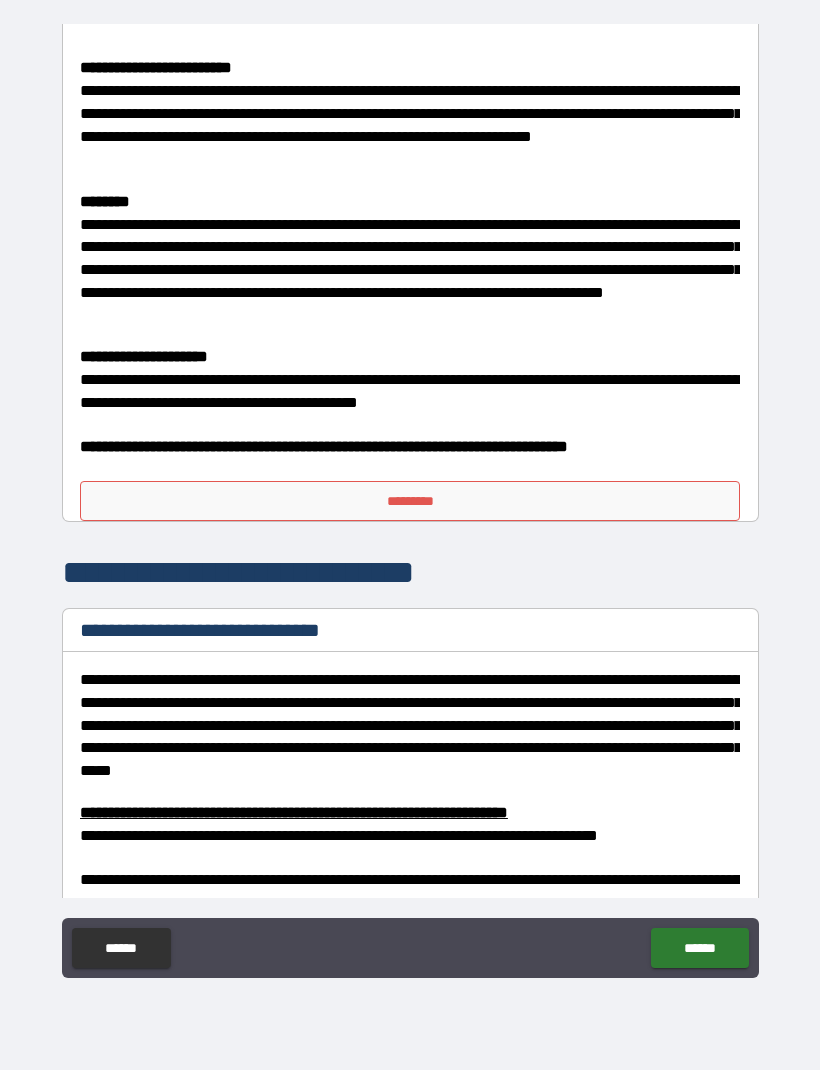 scroll, scrollTop: 10487, scrollLeft: 0, axis: vertical 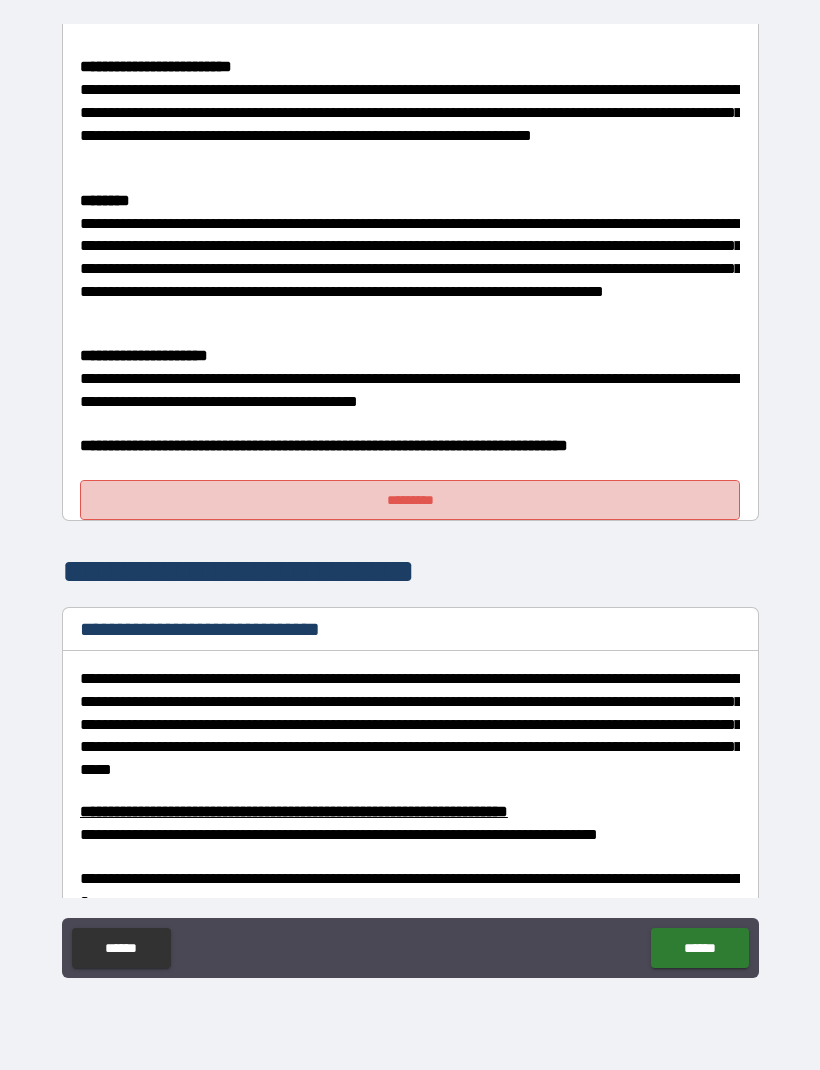 click on "*********" at bounding box center (410, 500) 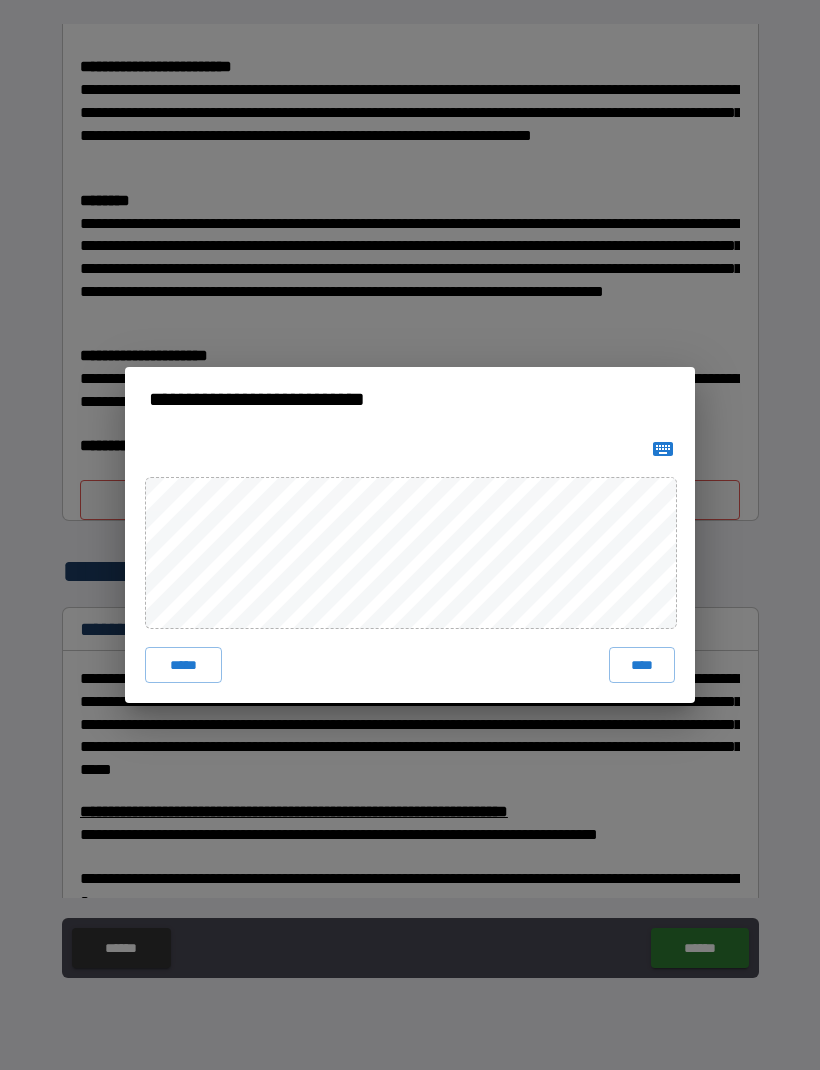 click on "****" at bounding box center [642, 665] 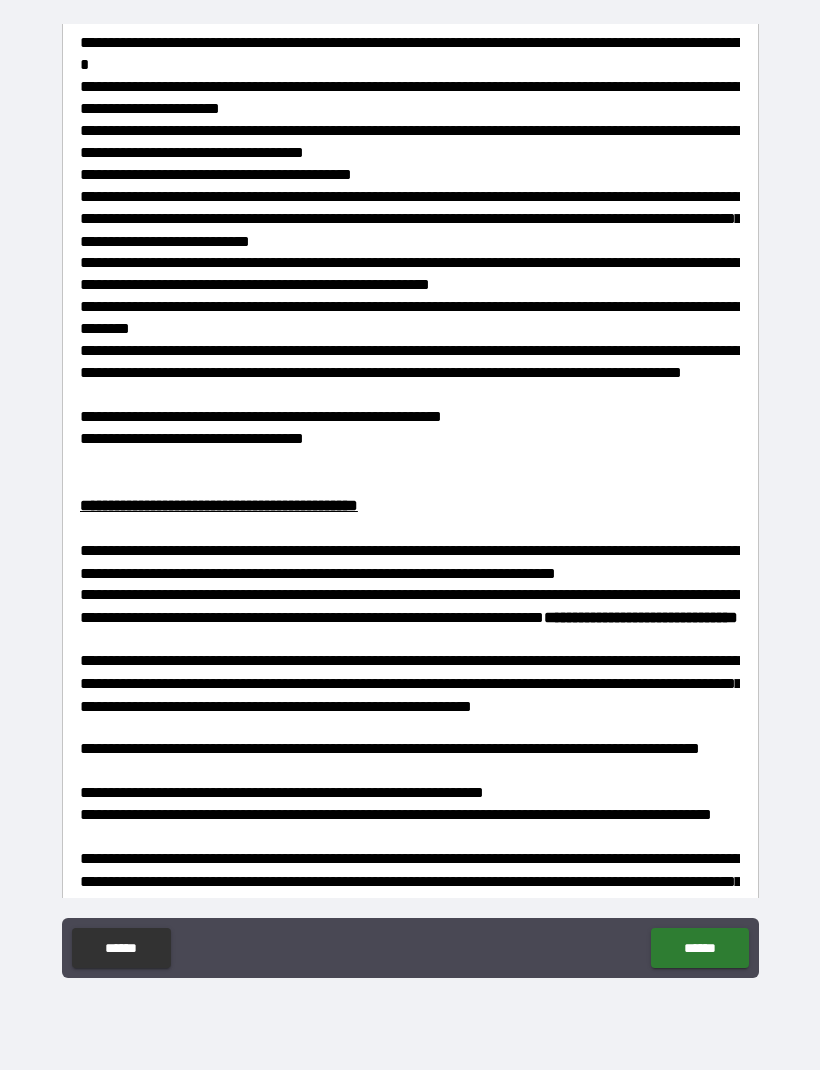 scroll, scrollTop: 11342, scrollLeft: 0, axis: vertical 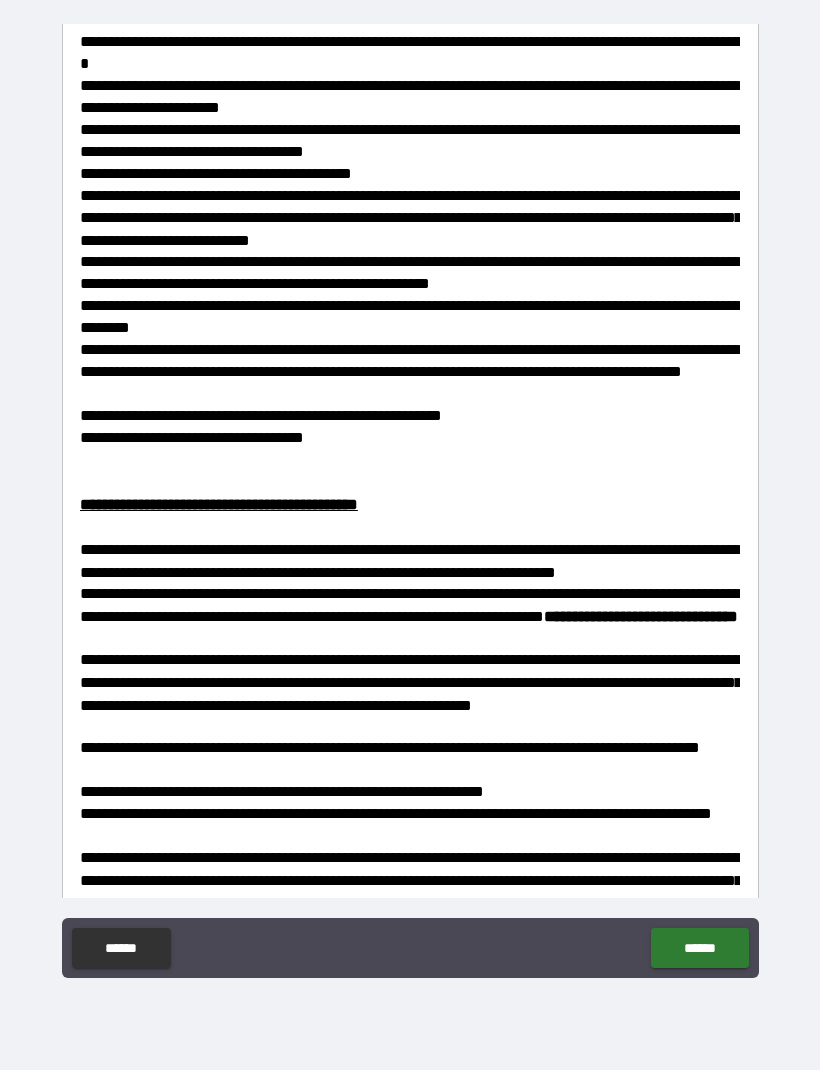 click on "******" at bounding box center (699, 948) 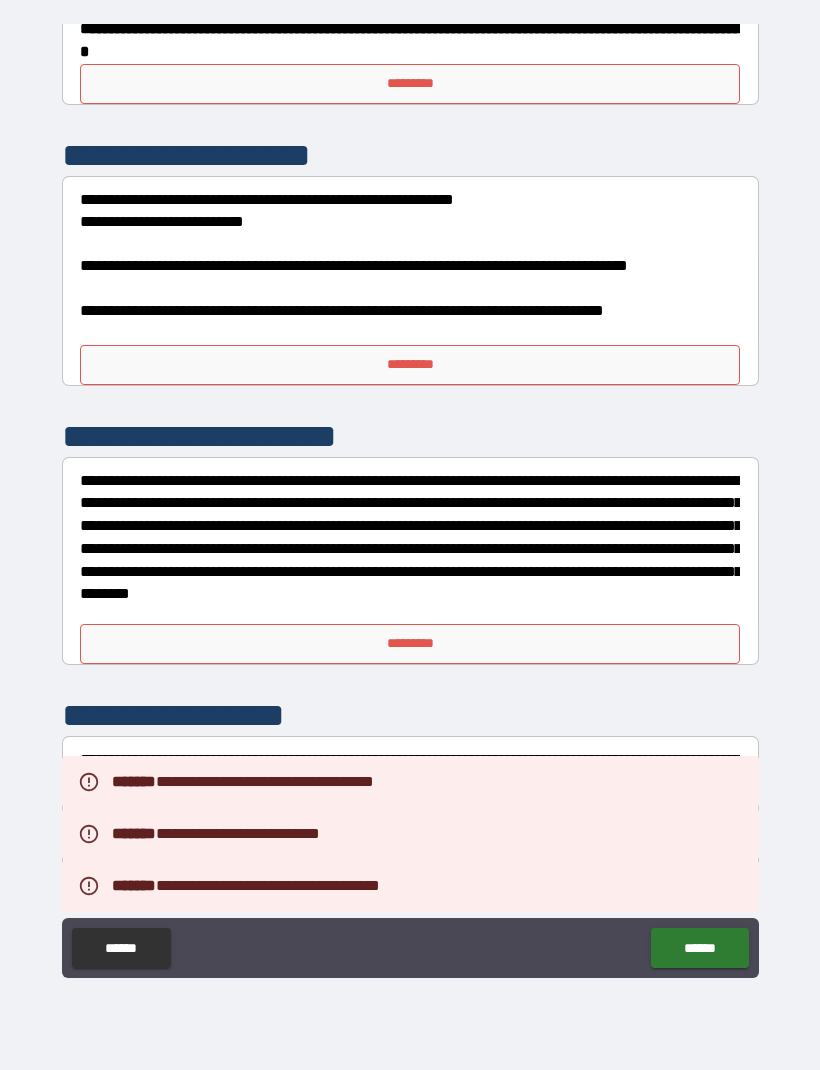 scroll, scrollTop: 12264, scrollLeft: 0, axis: vertical 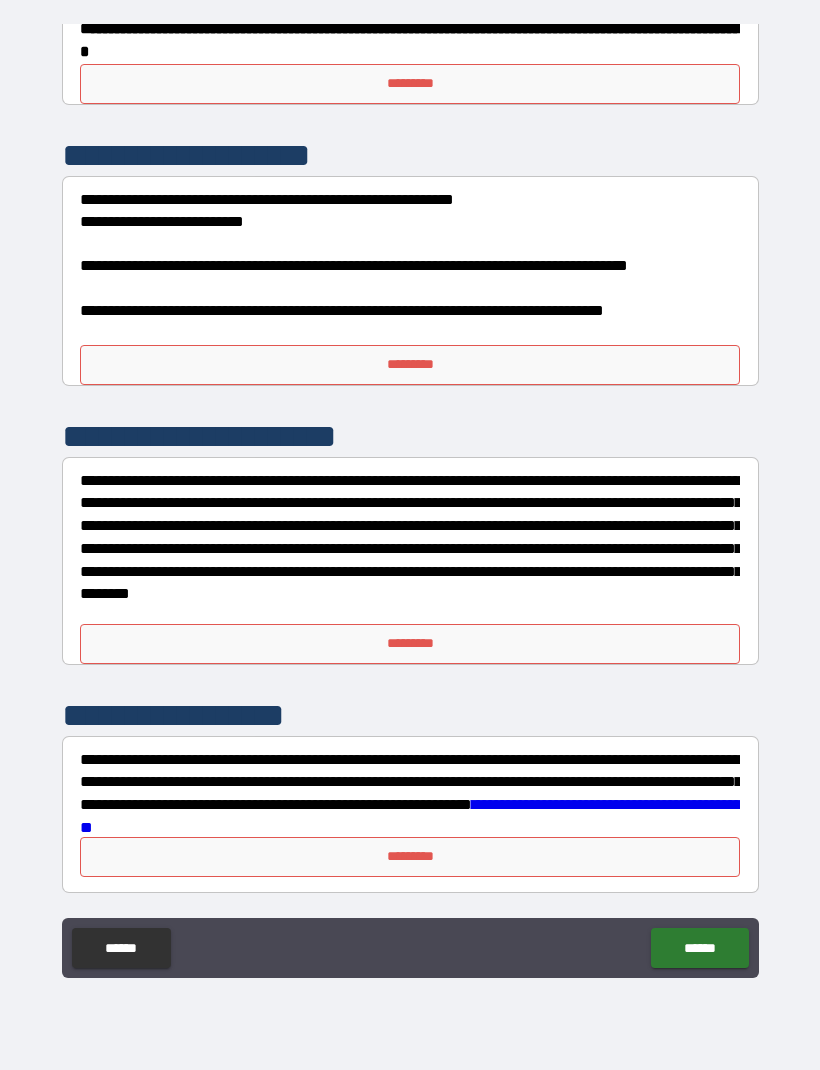 click on "*********" at bounding box center [410, 644] 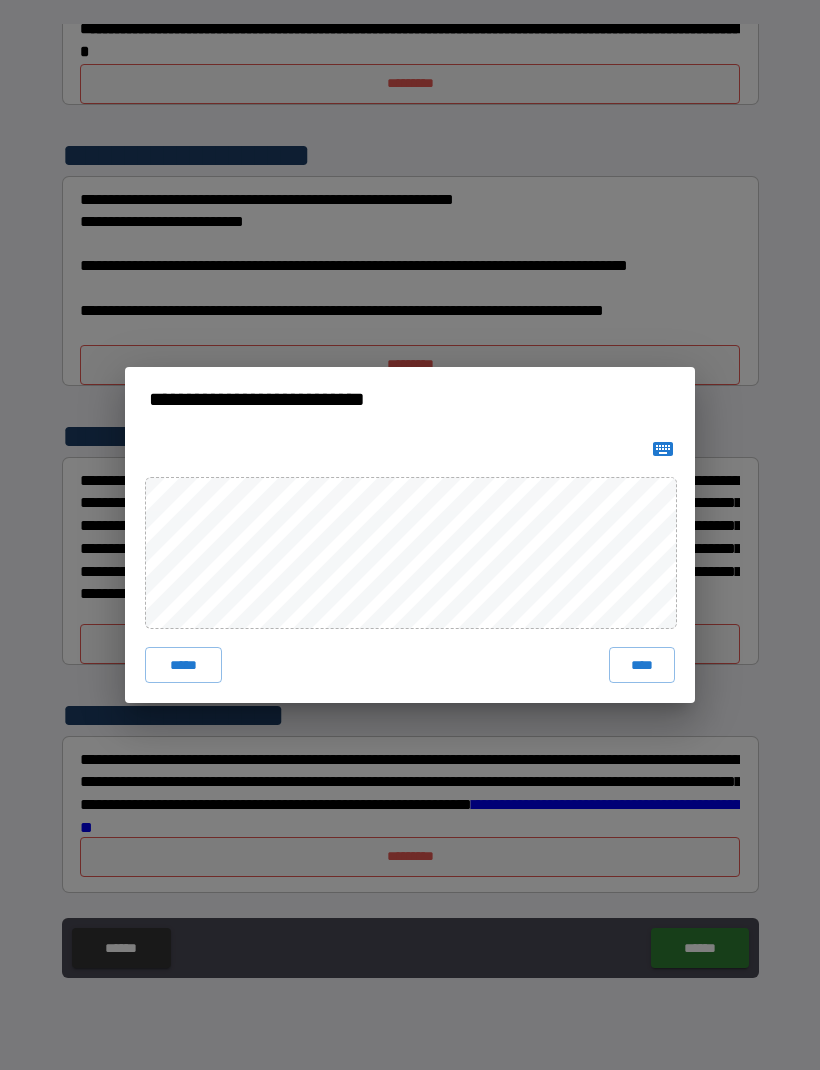 click on "****" at bounding box center [642, 665] 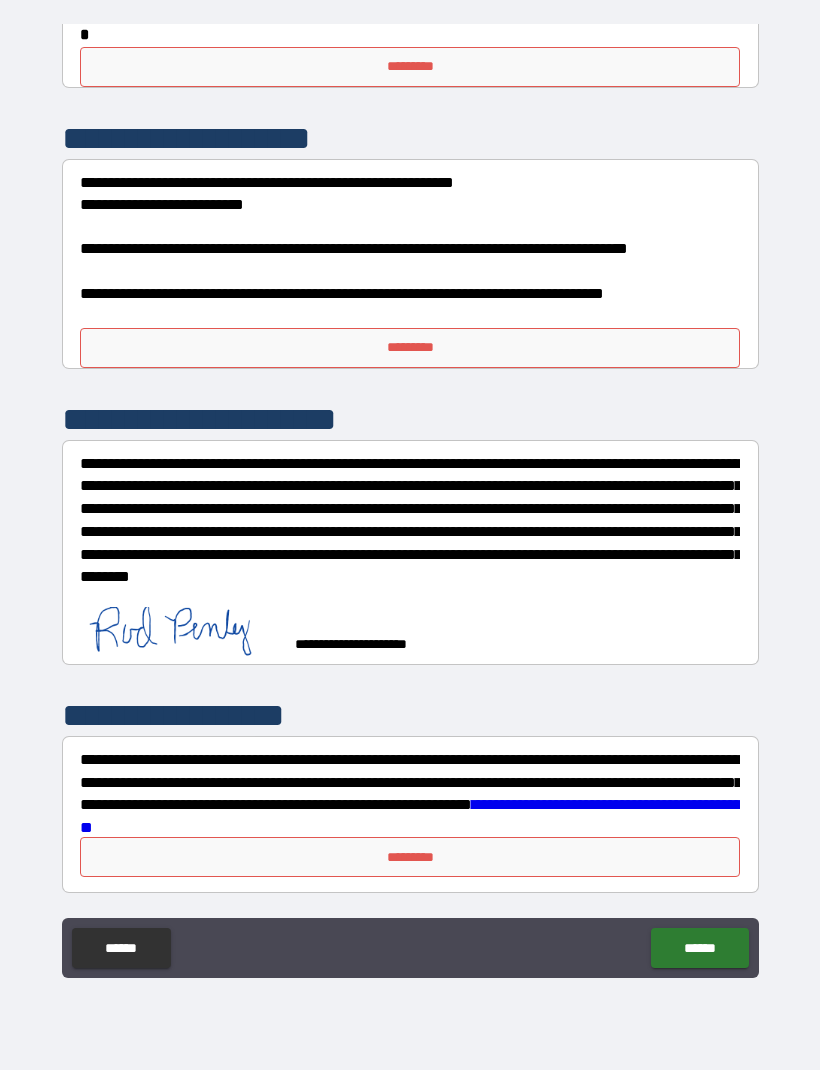 scroll, scrollTop: 12281, scrollLeft: 0, axis: vertical 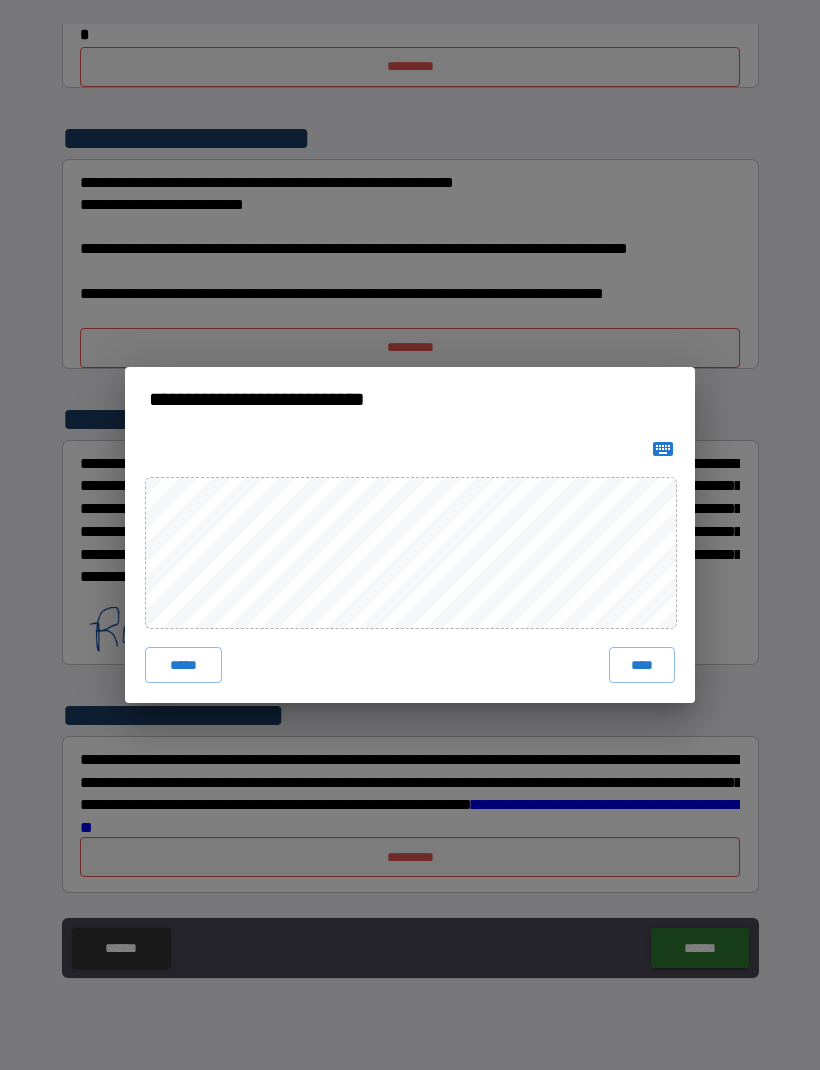 click on "****" at bounding box center [642, 665] 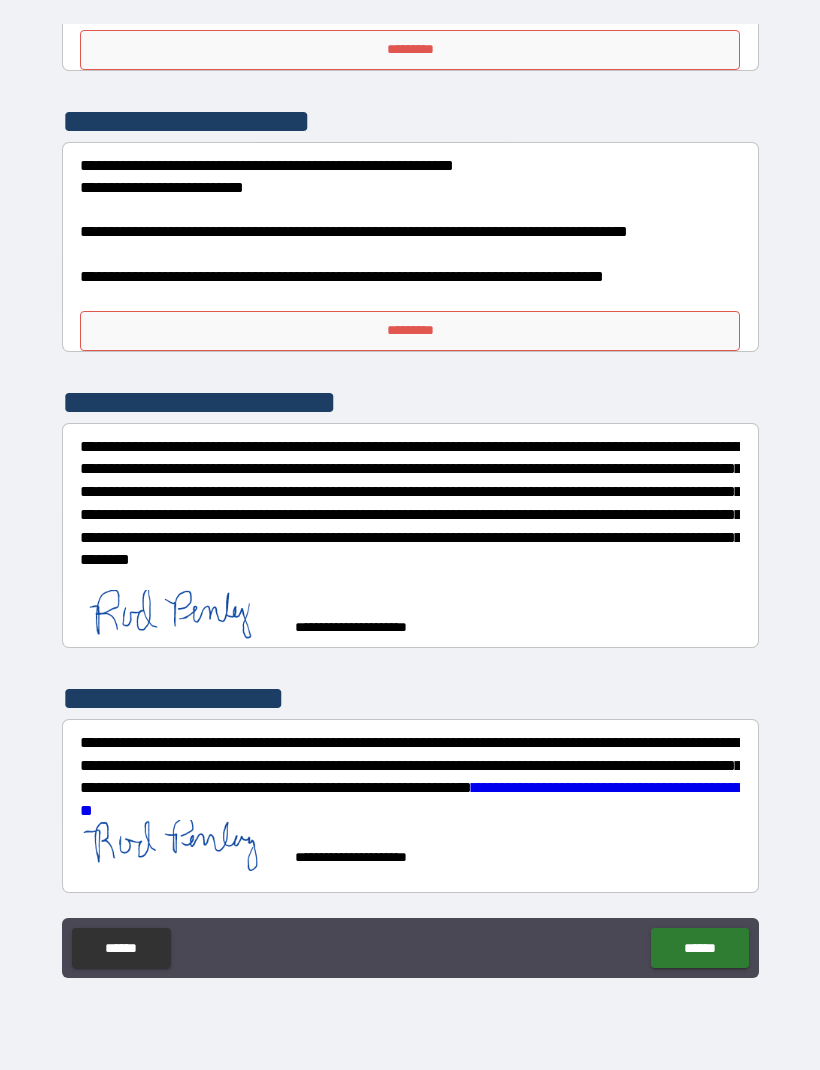 scroll, scrollTop: 12299, scrollLeft: 0, axis: vertical 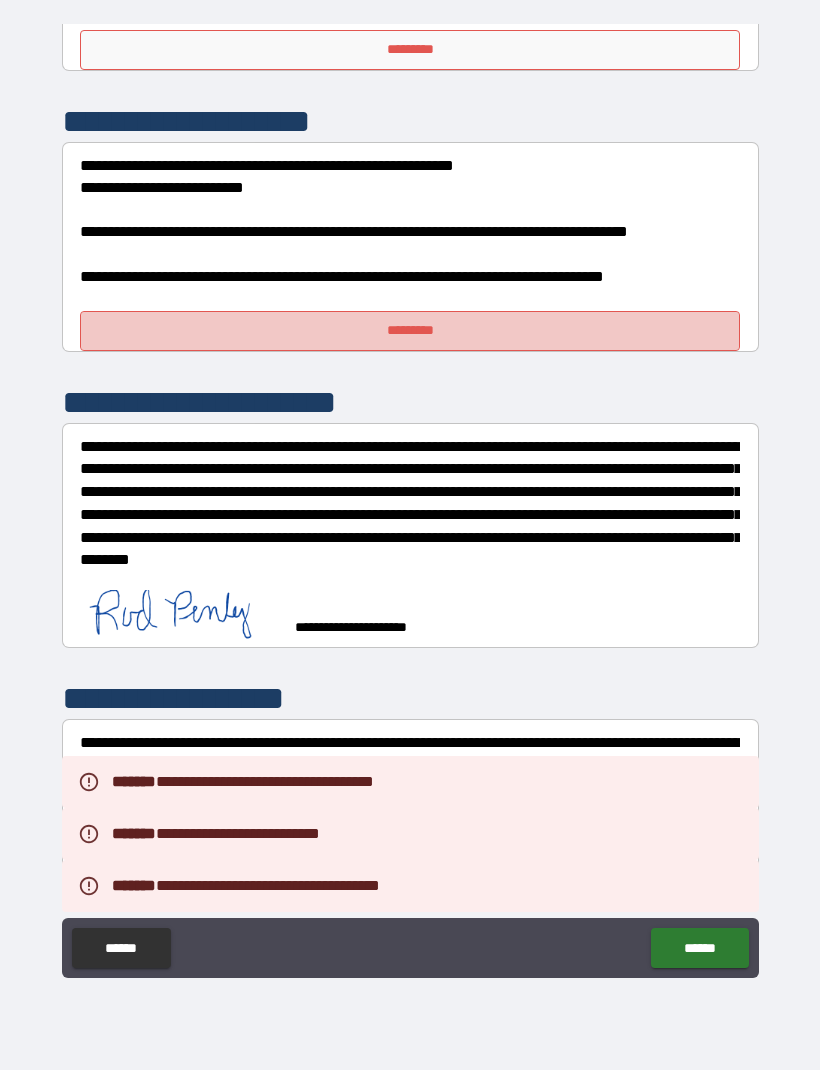 click on "*********" at bounding box center (410, 331) 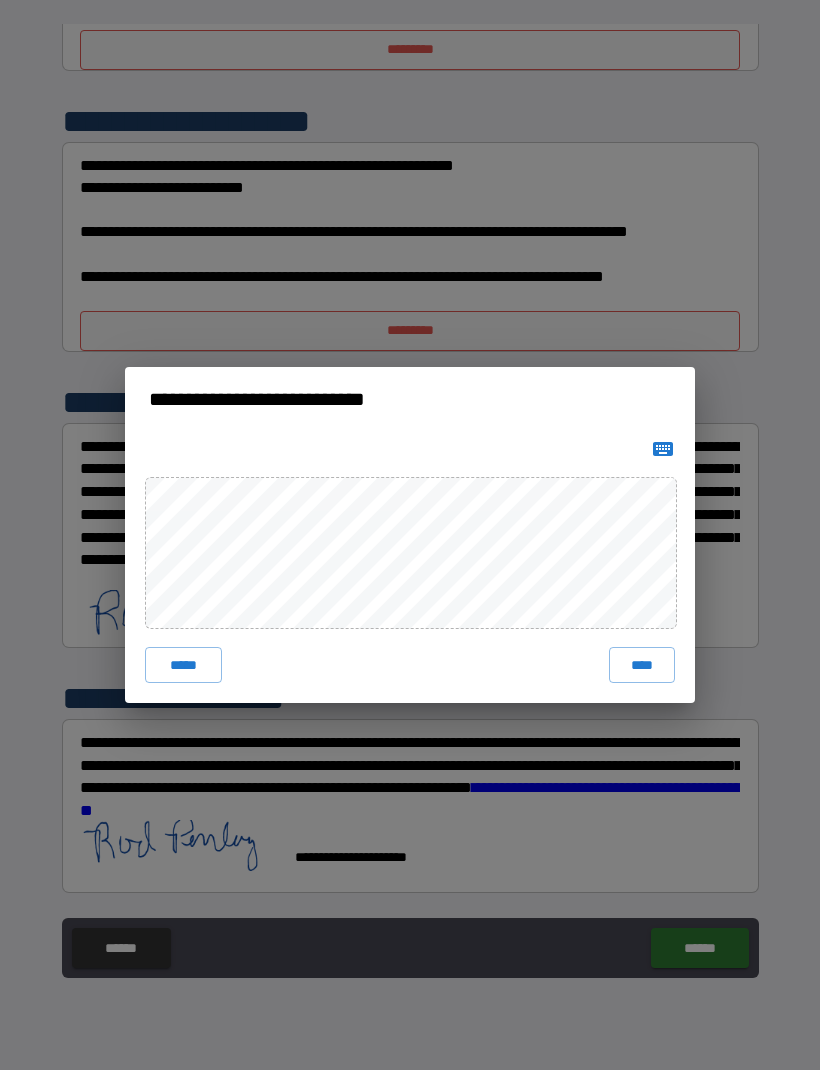 click on "****" at bounding box center (642, 665) 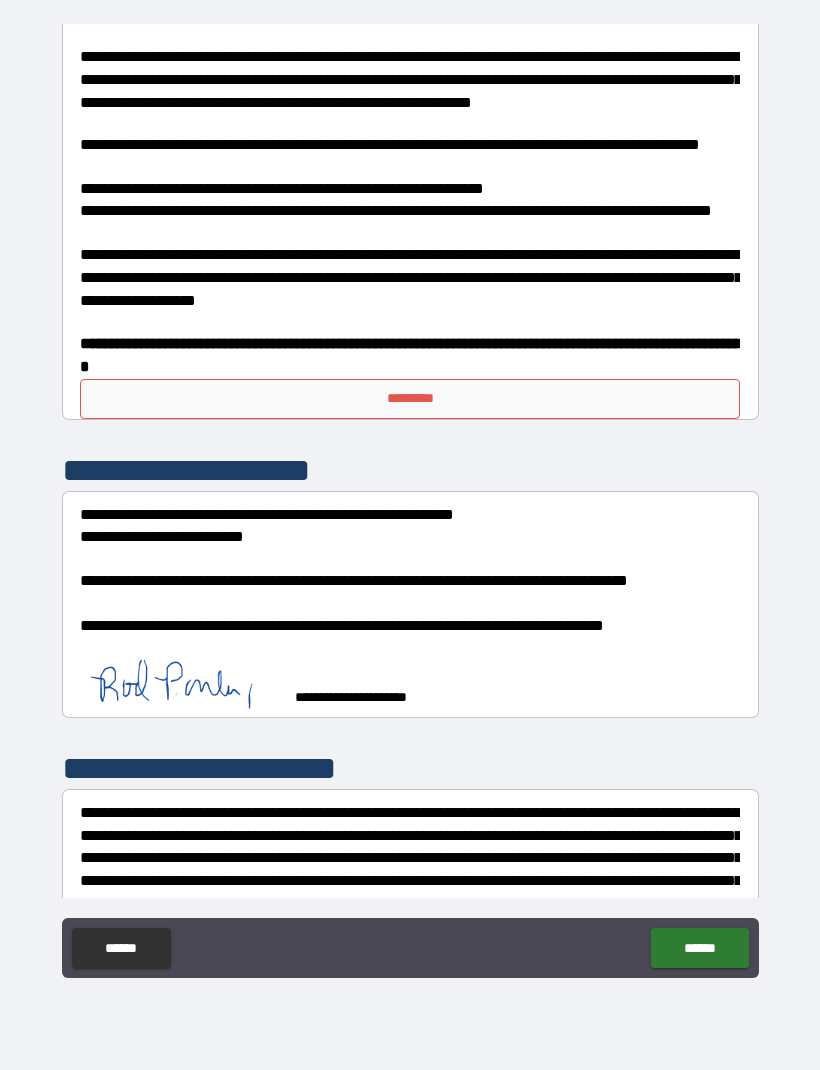scroll, scrollTop: 11937, scrollLeft: 0, axis: vertical 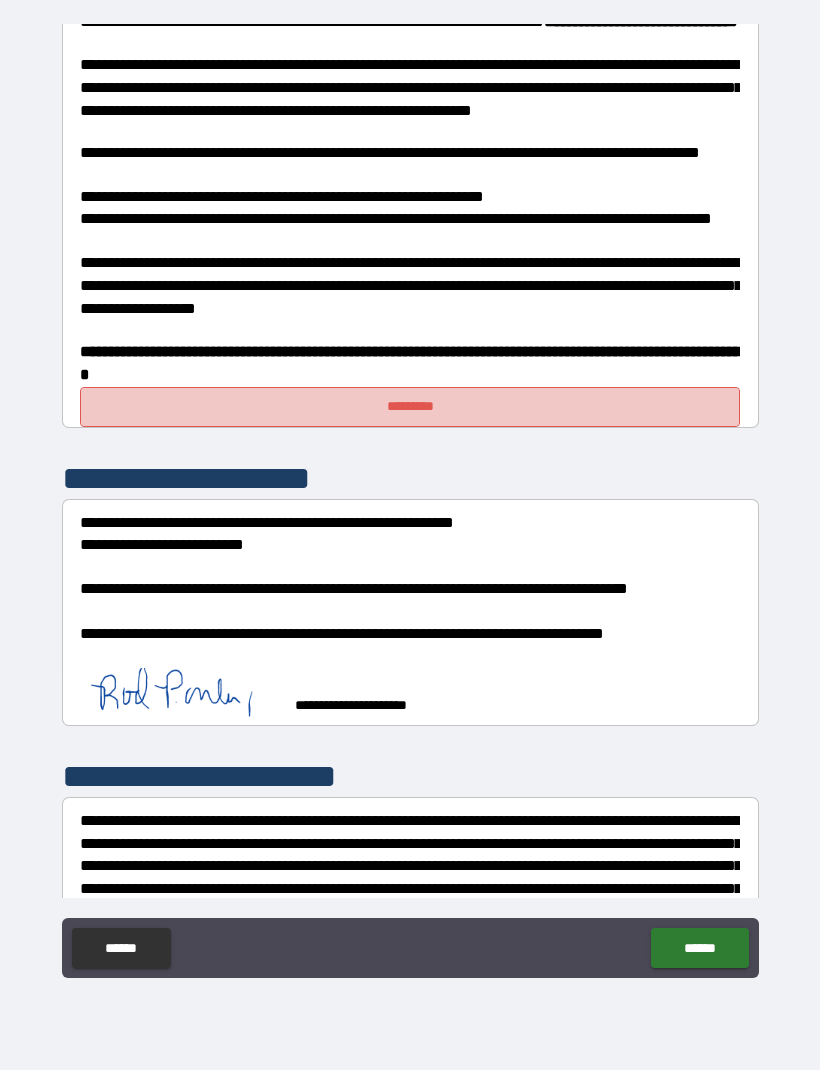 click on "*********" at bounding box center [410, 407] 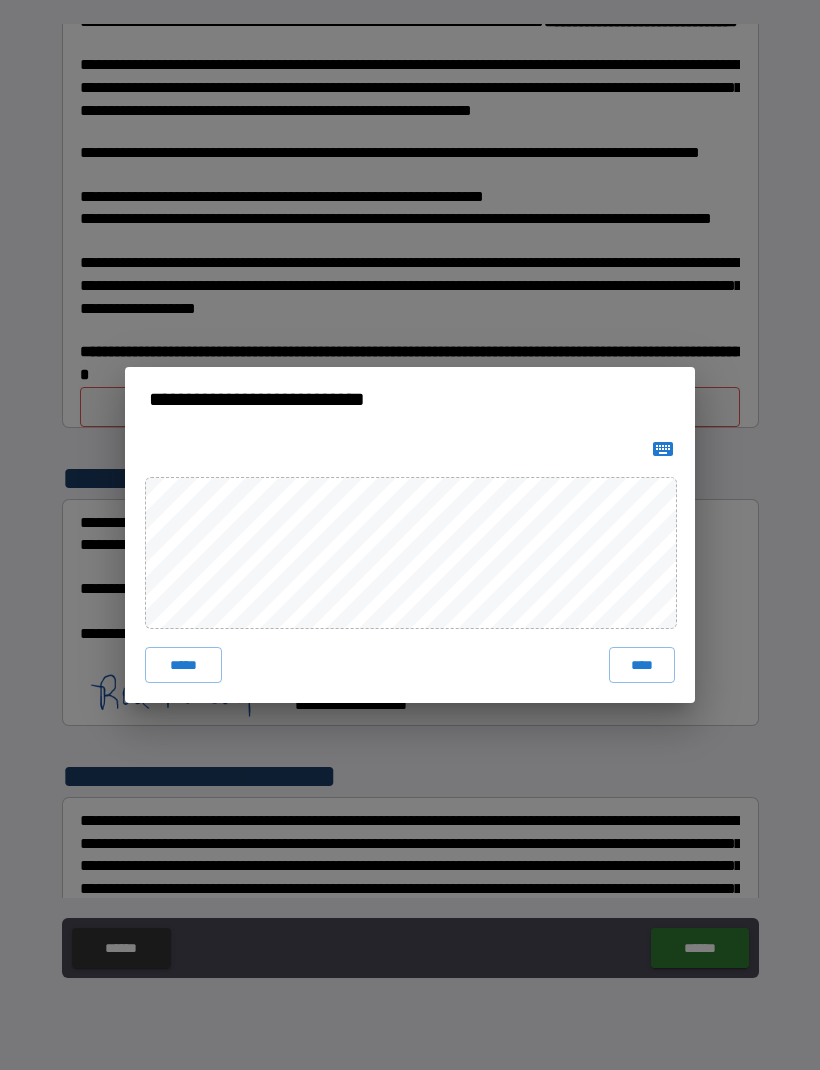 click on "****" at bounding box center (642, 665) 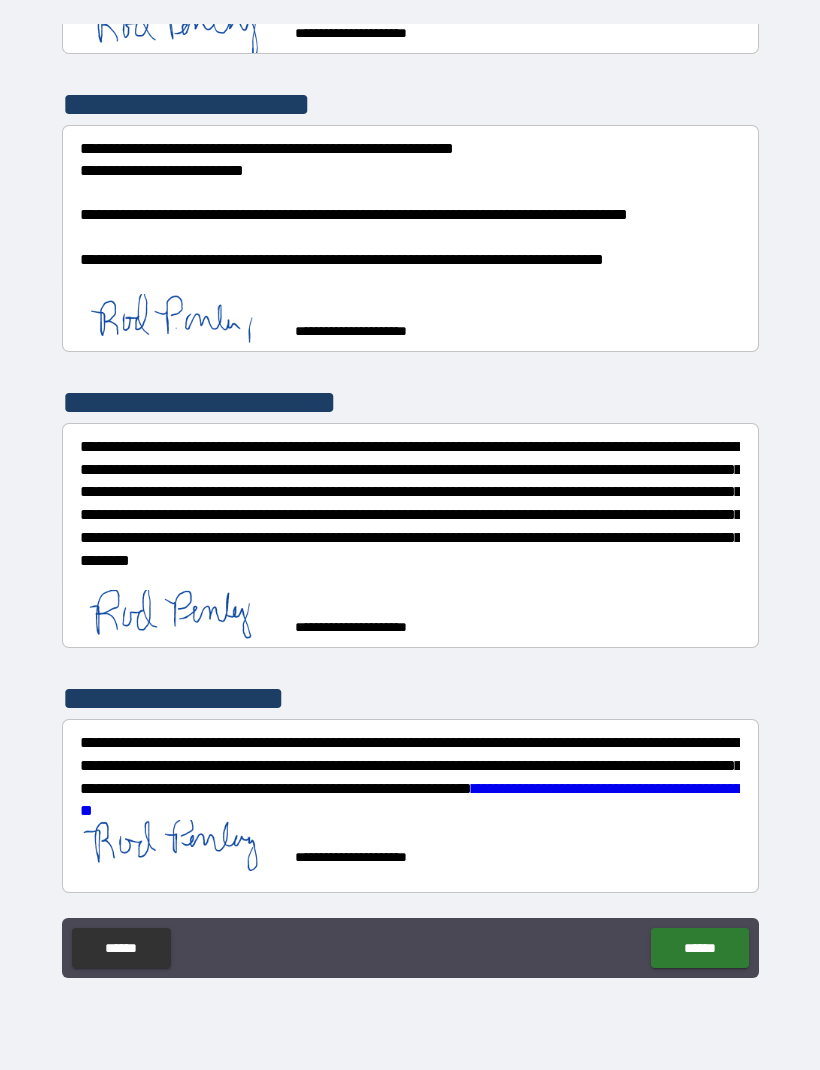 scroll, scrollTop: 12333, scrollLeft: 0, axis: vertical 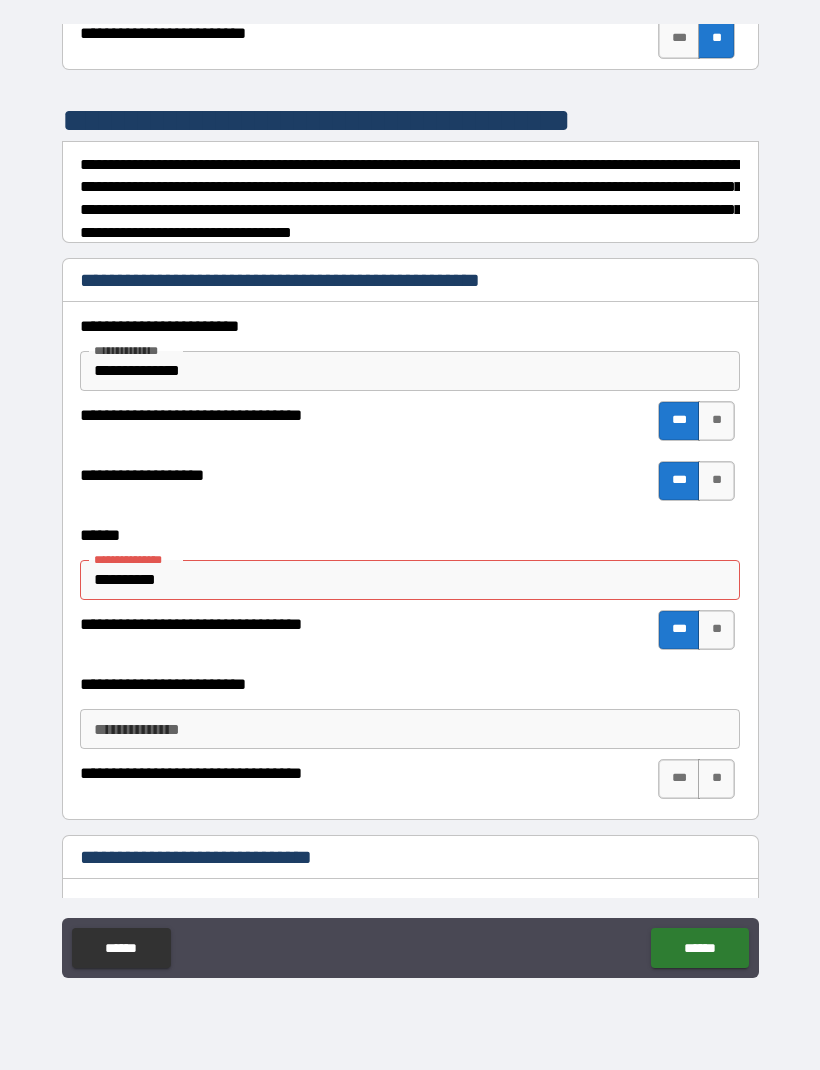 click on "**********" at bounding box center (410, 580) 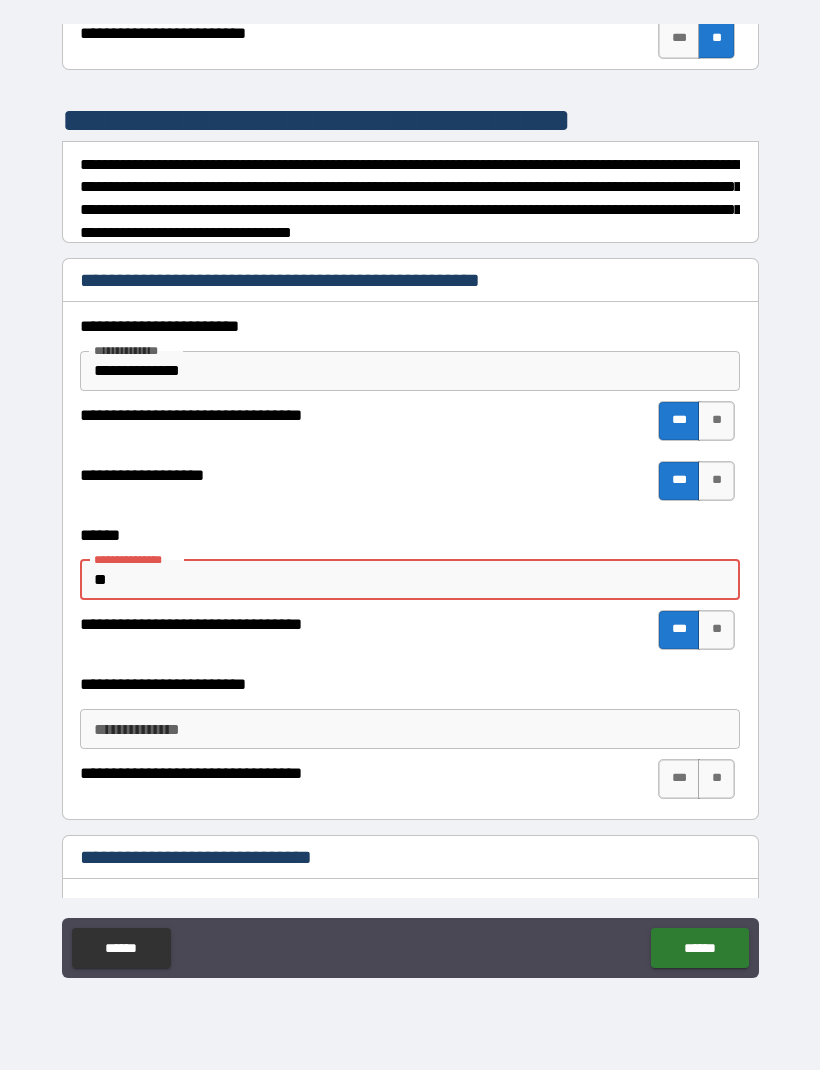 type on "*" 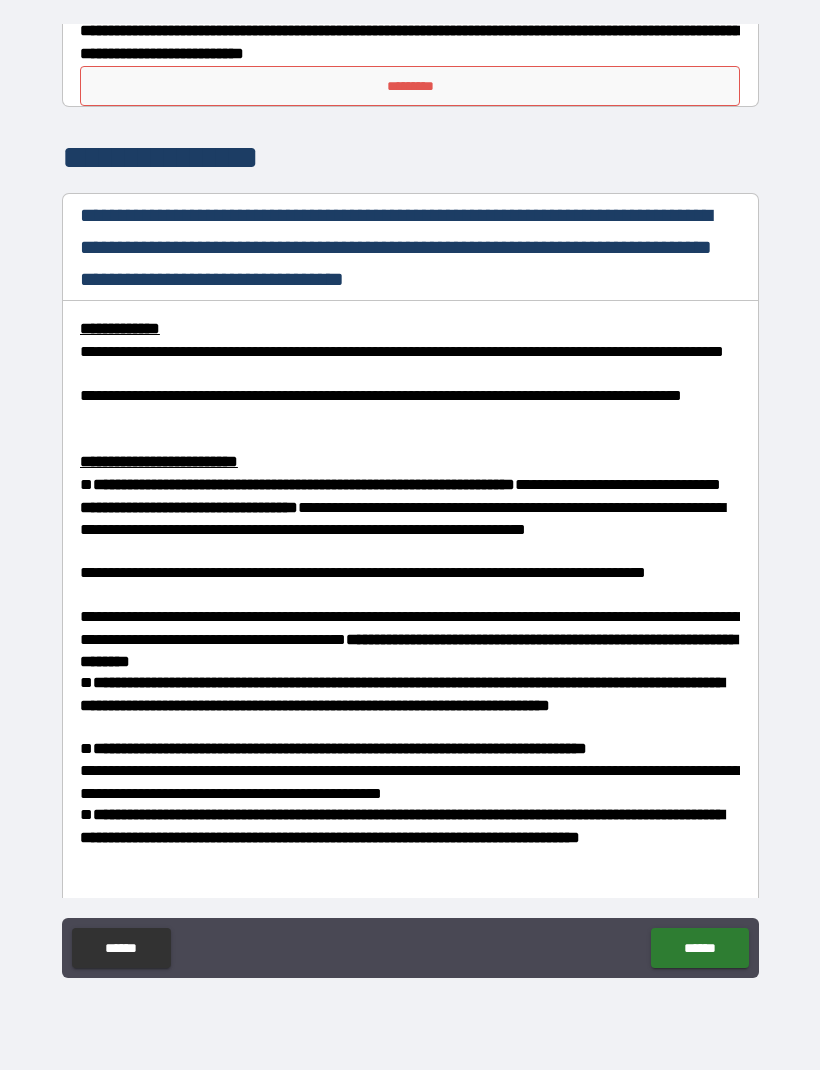 scroll, scrollTop: 8507, scrollLeft: 0, axis: vertical 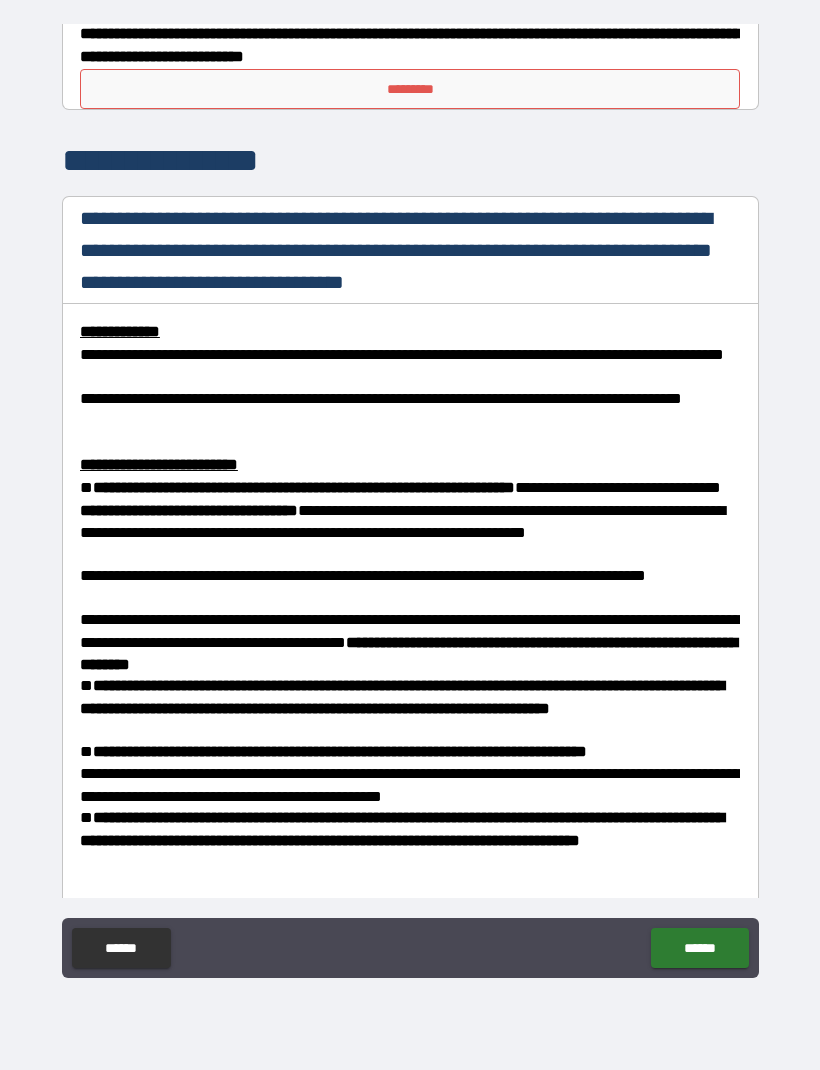 type on "**********" 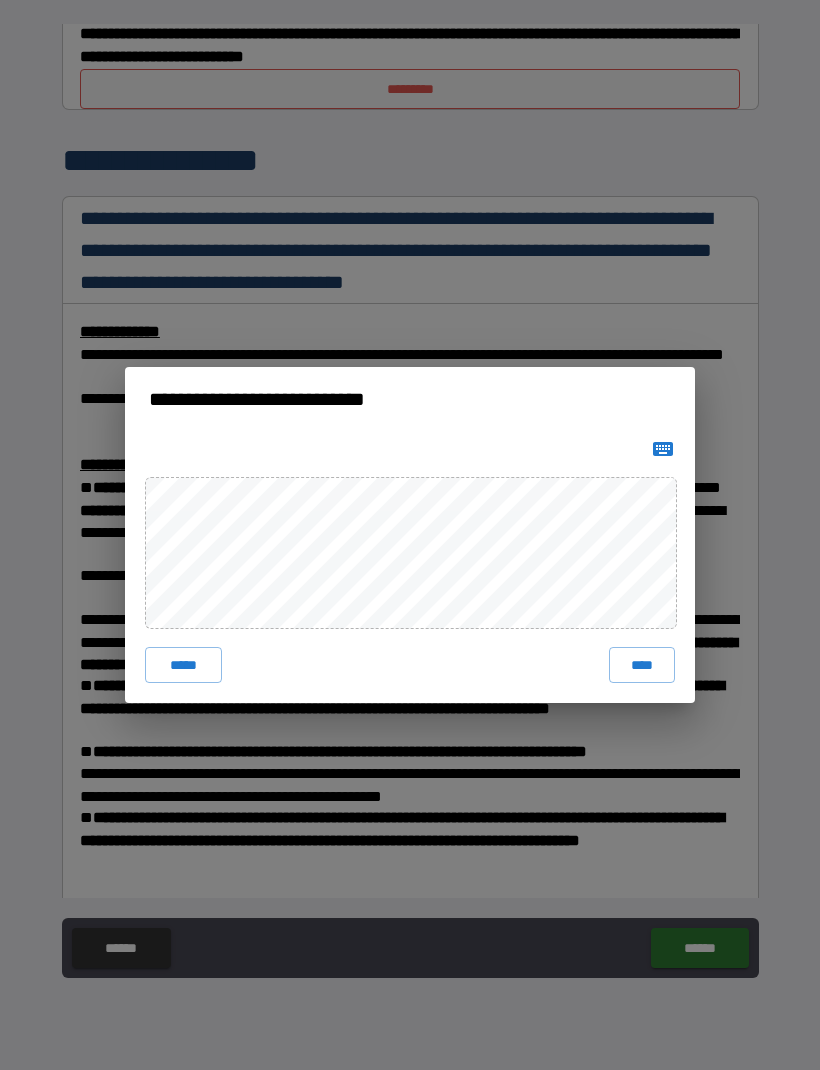 click on "****" at bounding box center [642, 665] 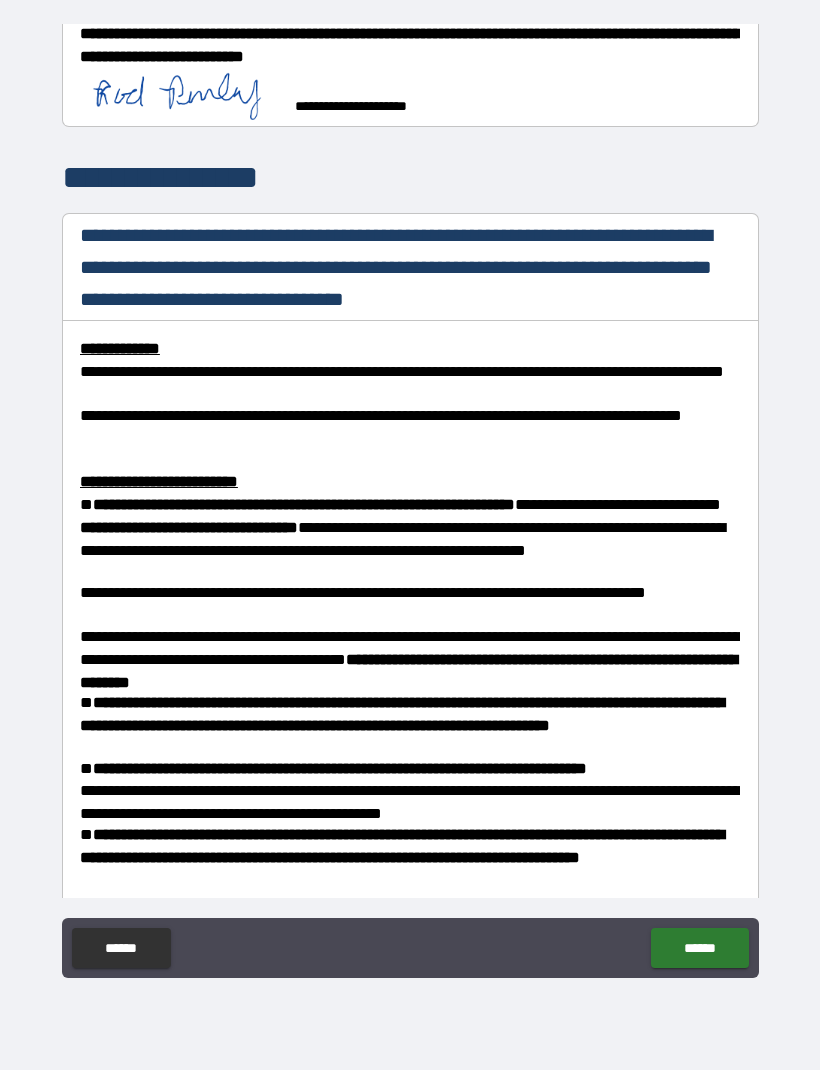 click on "******" at bounding box center (699, 948) 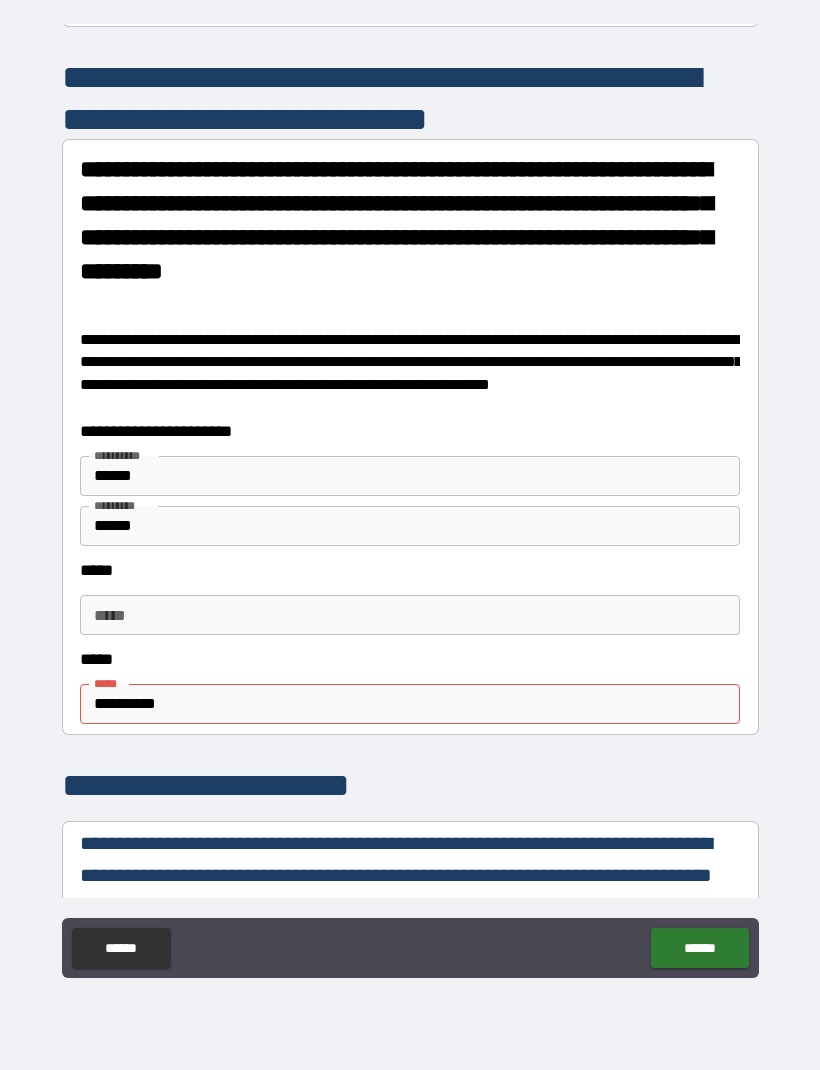 scroll, scrollTop: 6793, scrollLeft: 0, axis: vertical 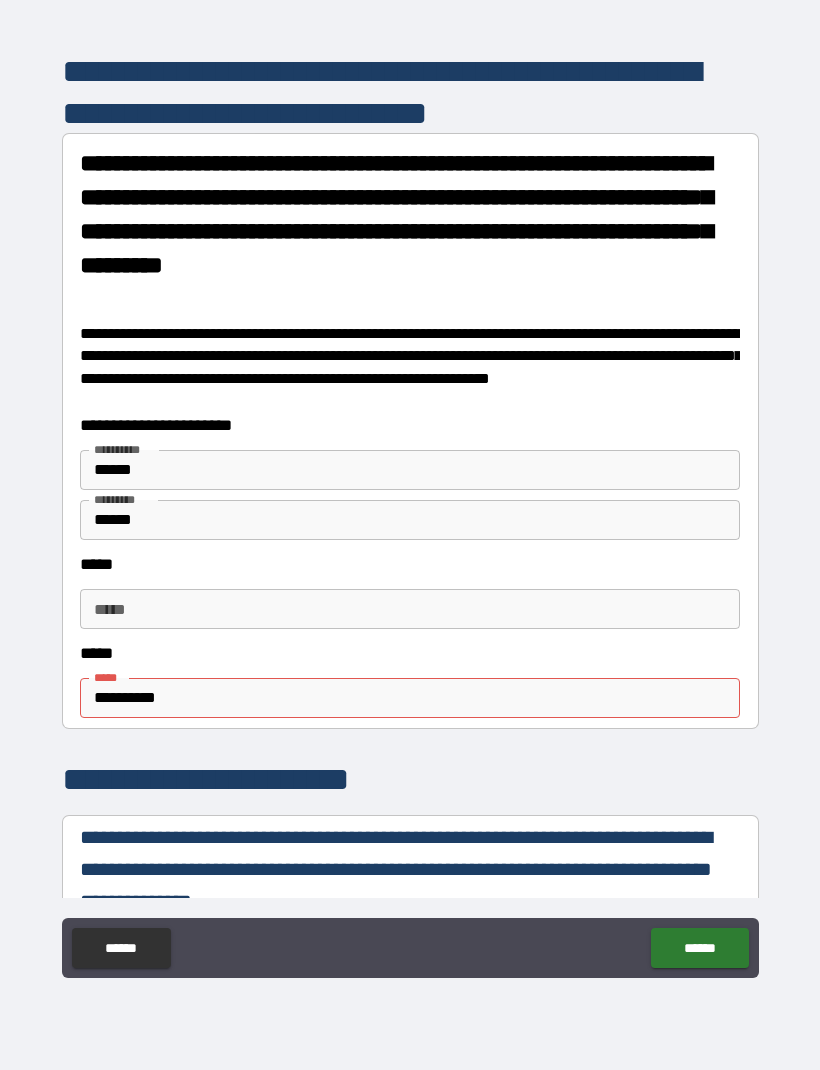 click on "**********" at bounding box center (410, 698) 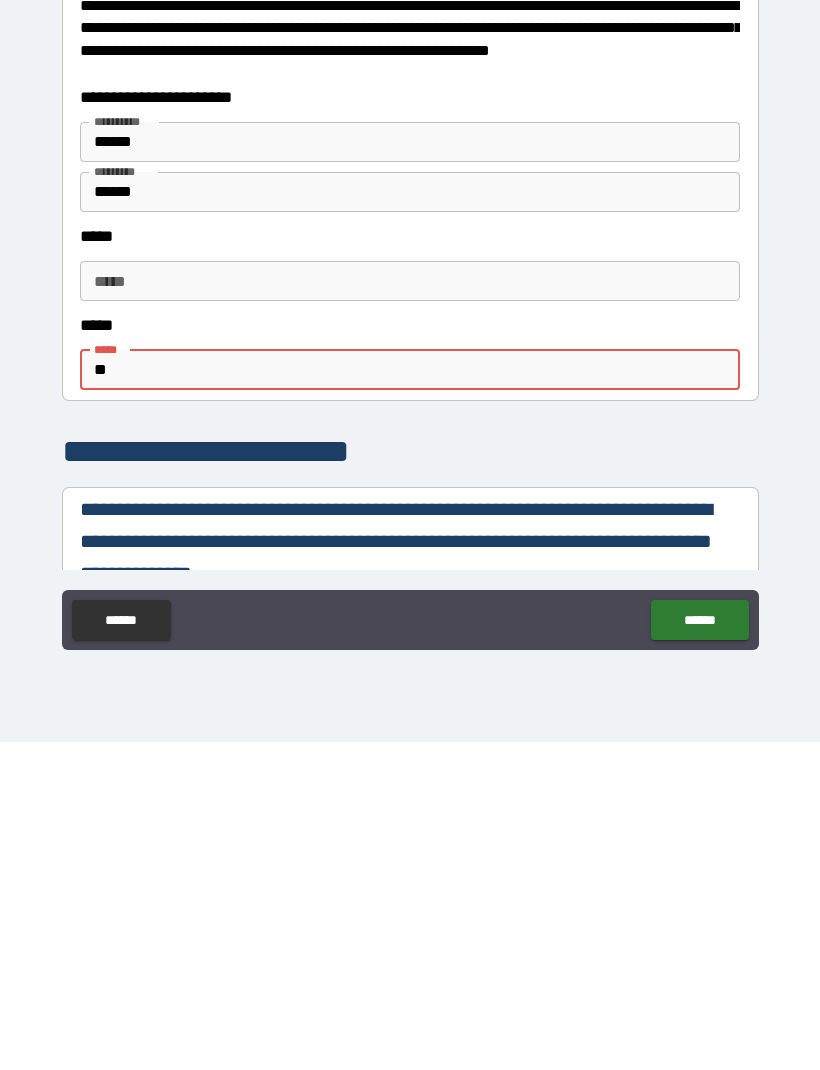 type on "*" 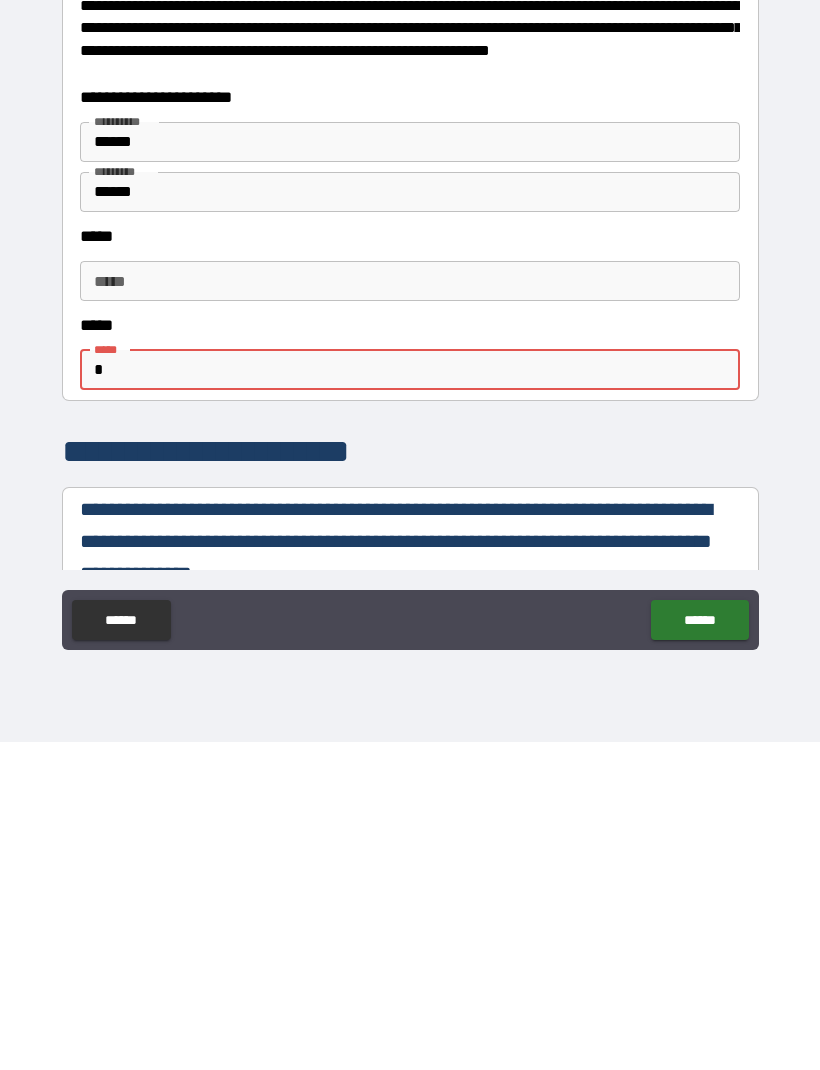 type 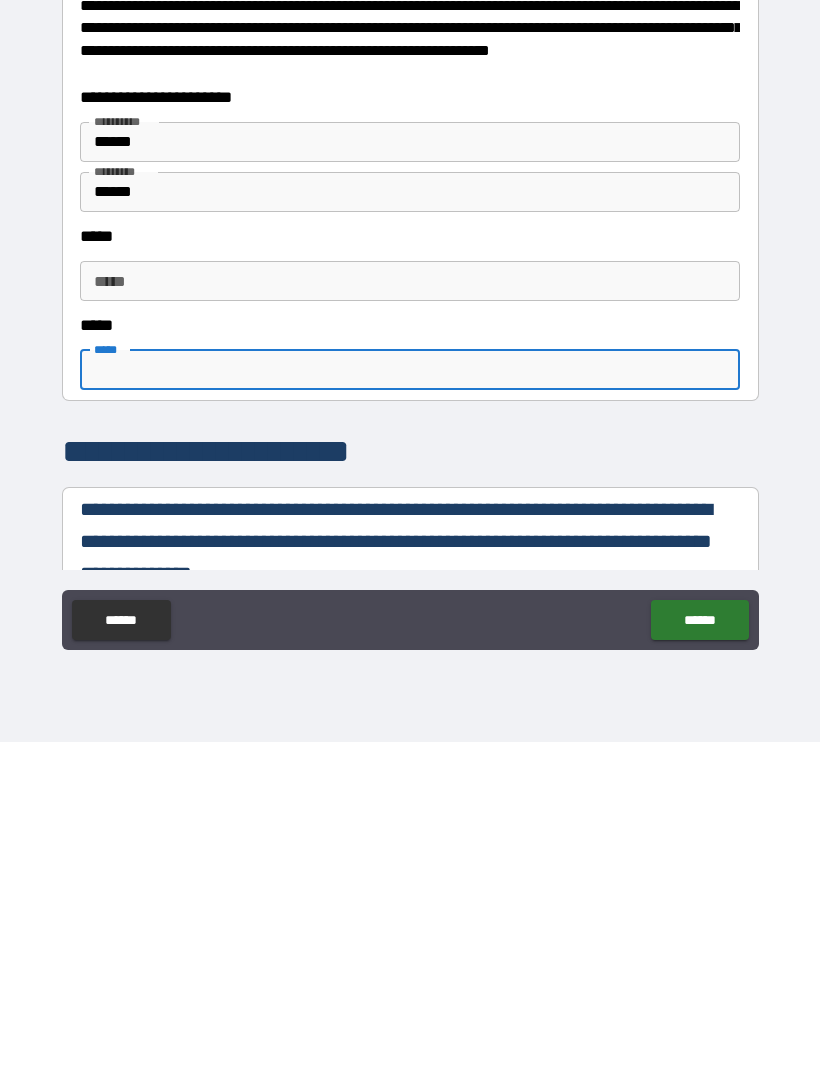 click on "******" at bounding box center [699, 948] 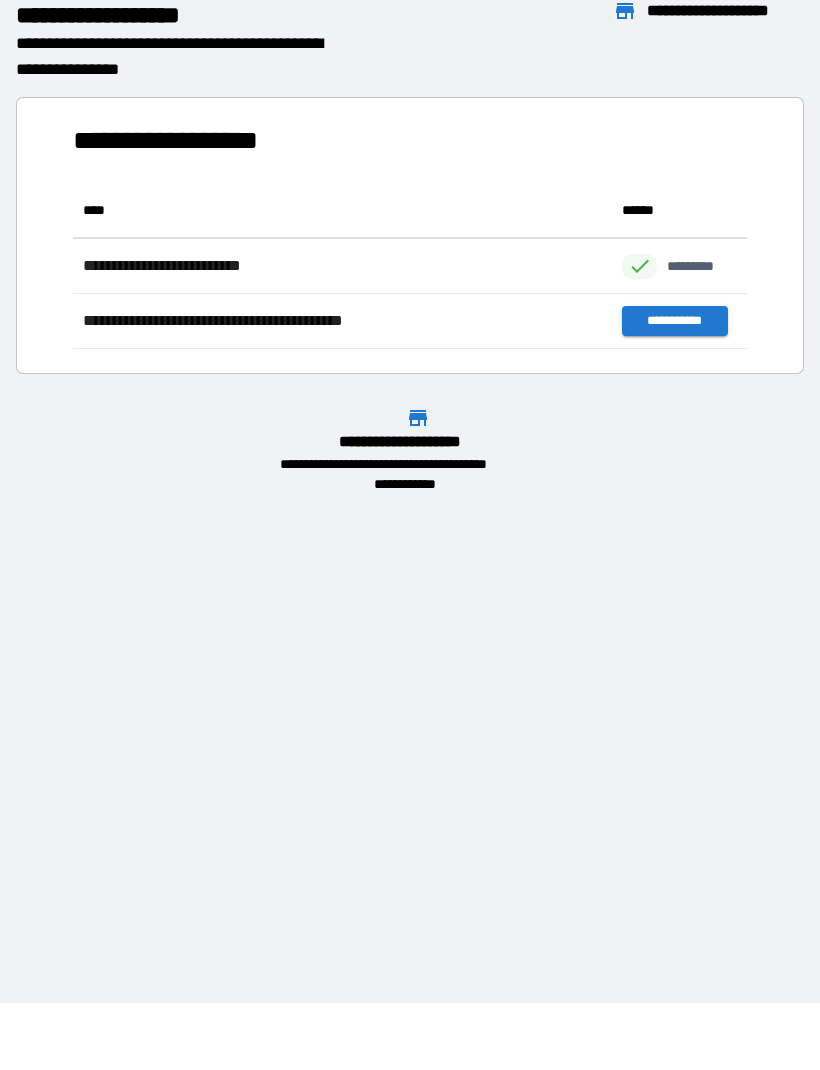 scroll, scrollTop: 1, scrollLeft: 1, axis: both 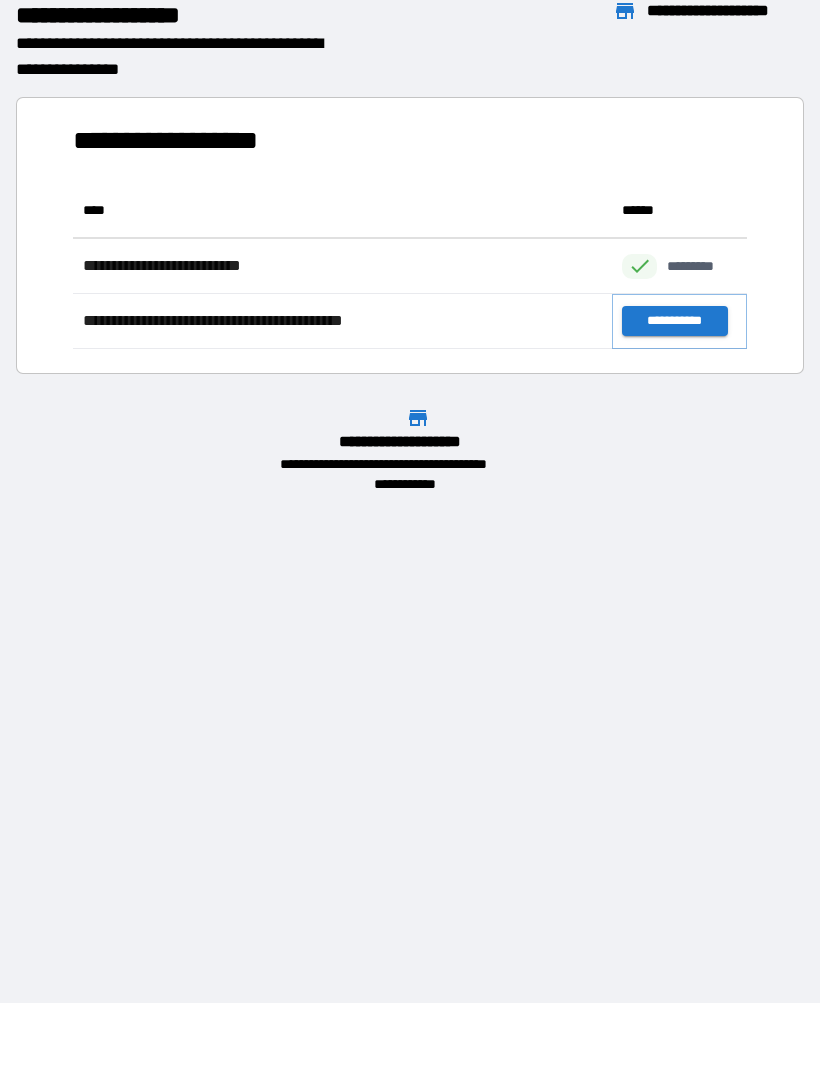 click on "**********" at bounding box center (674, 322) 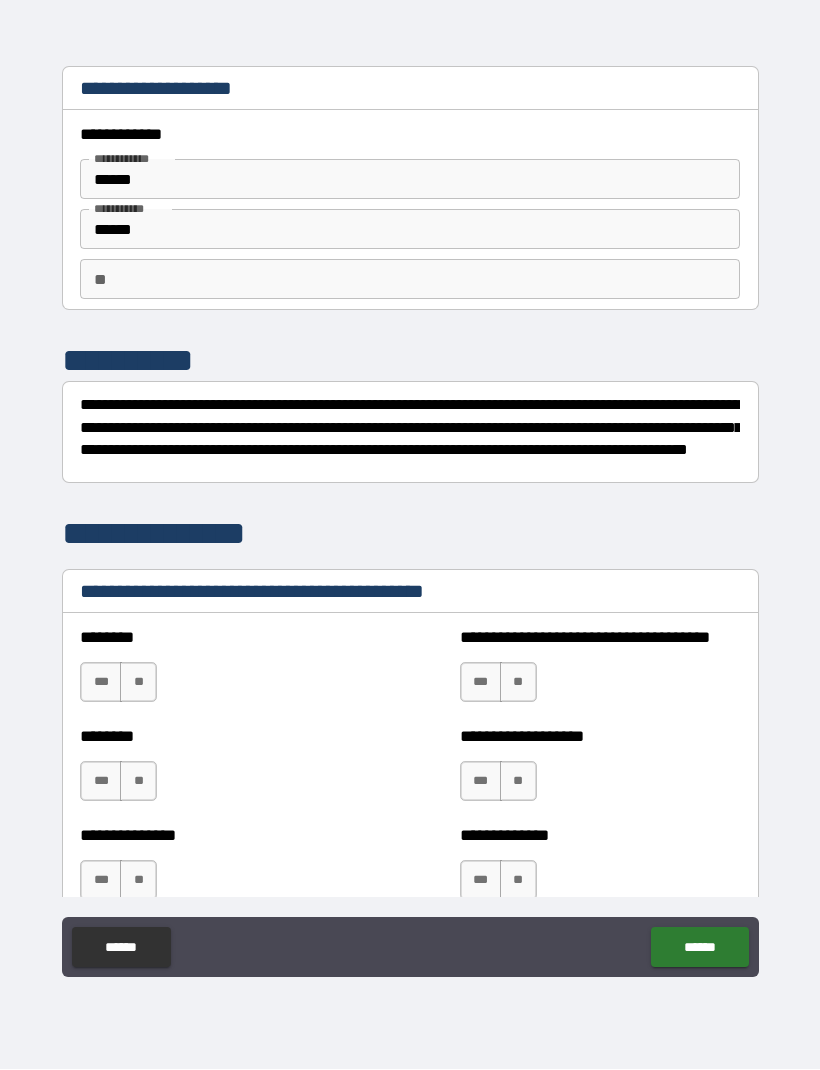 click on "**" at bounding box center [138, 683] 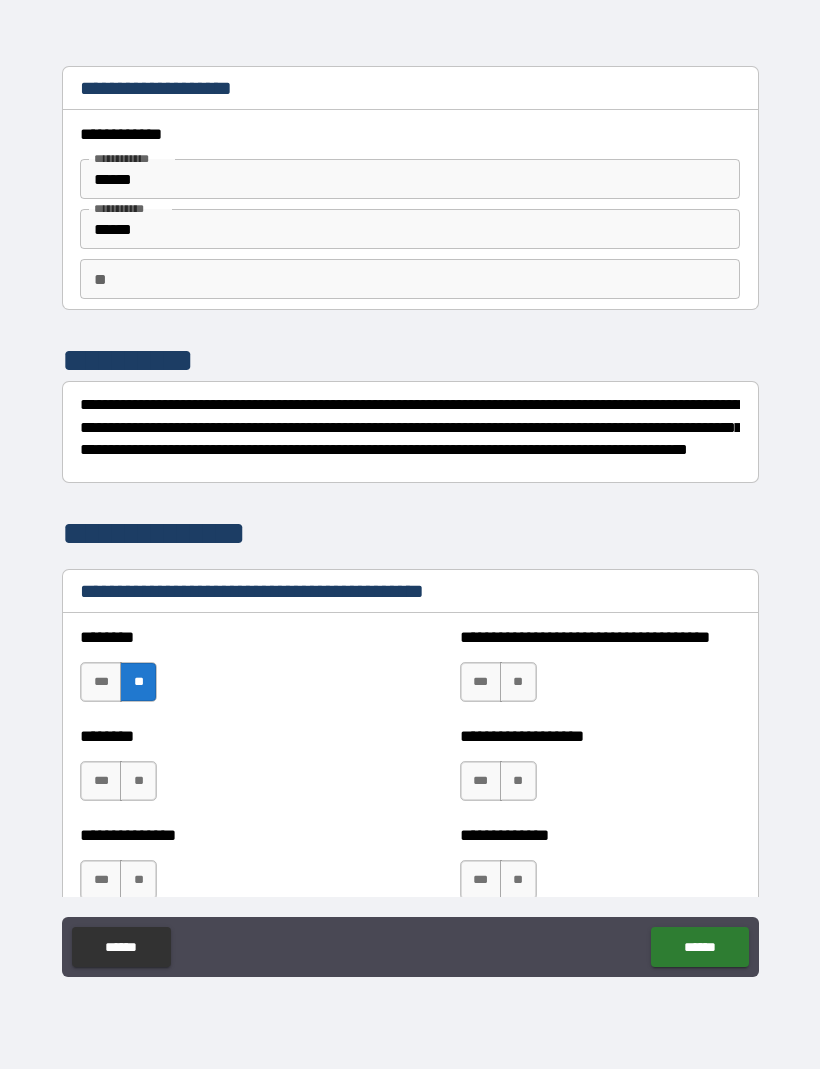 click on "**" at bounding box center [138, 782] 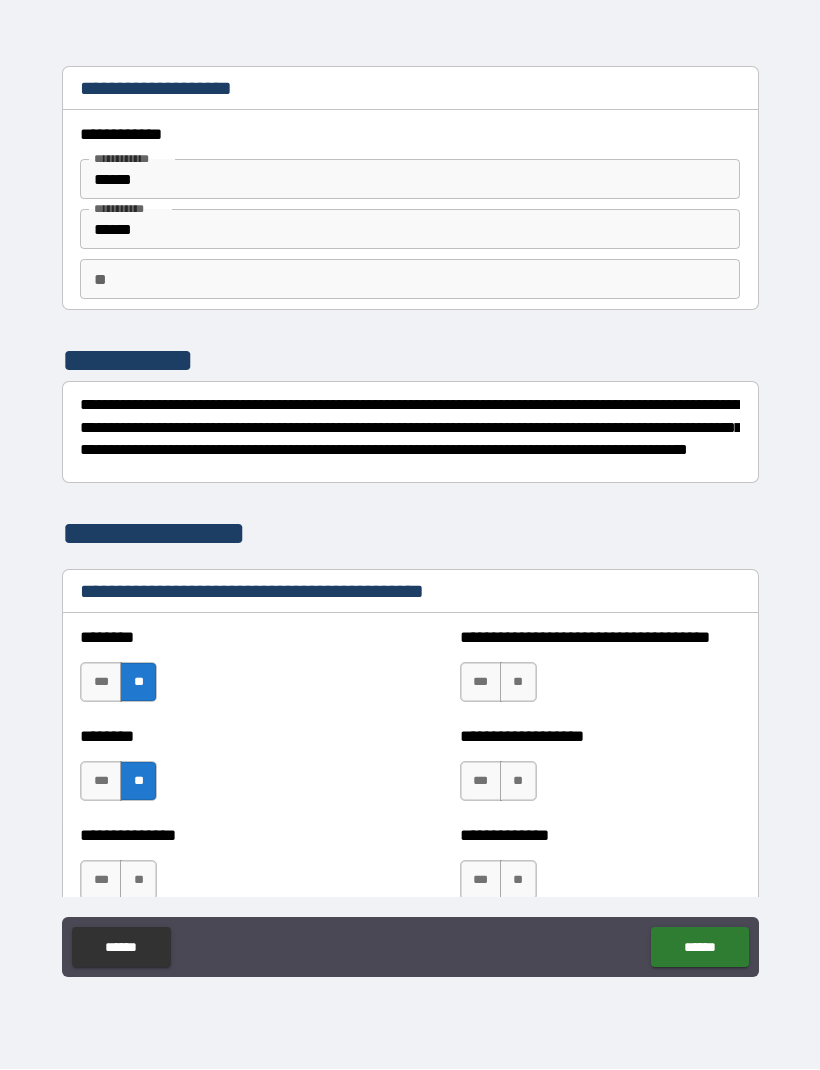 click on "**" at bounding box center [138, 881] 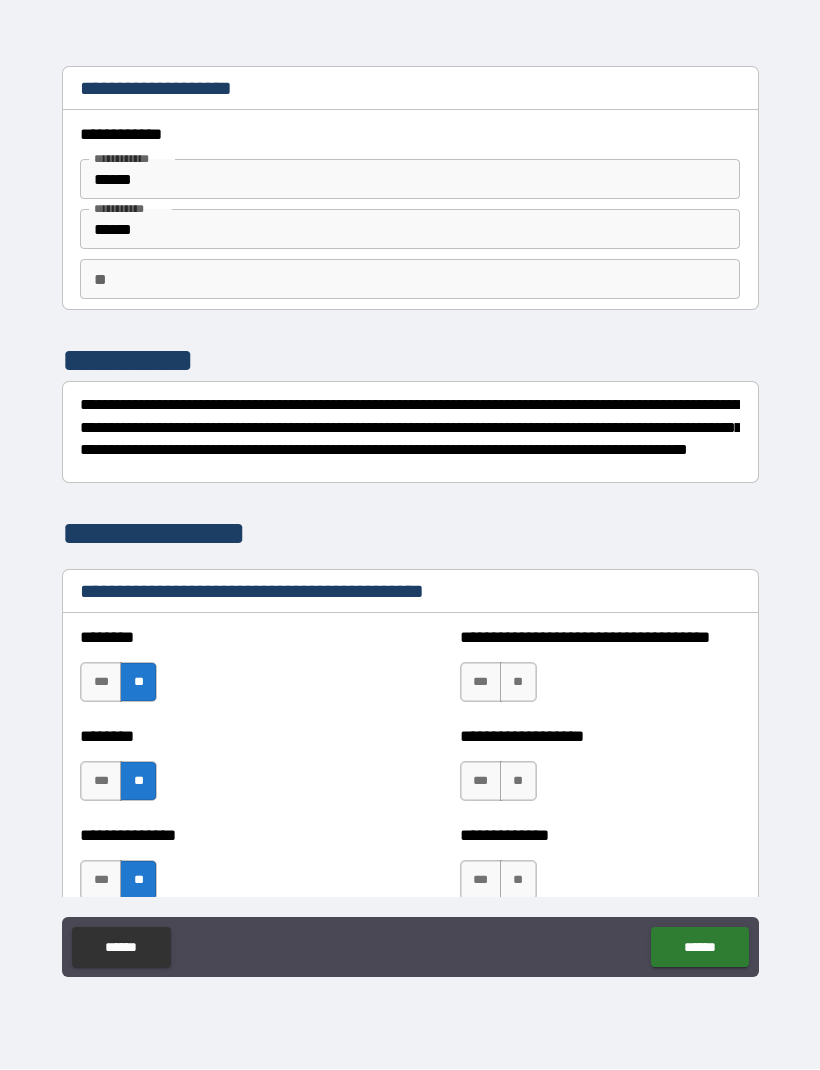 click on "**" at bounding box center (518, 683) 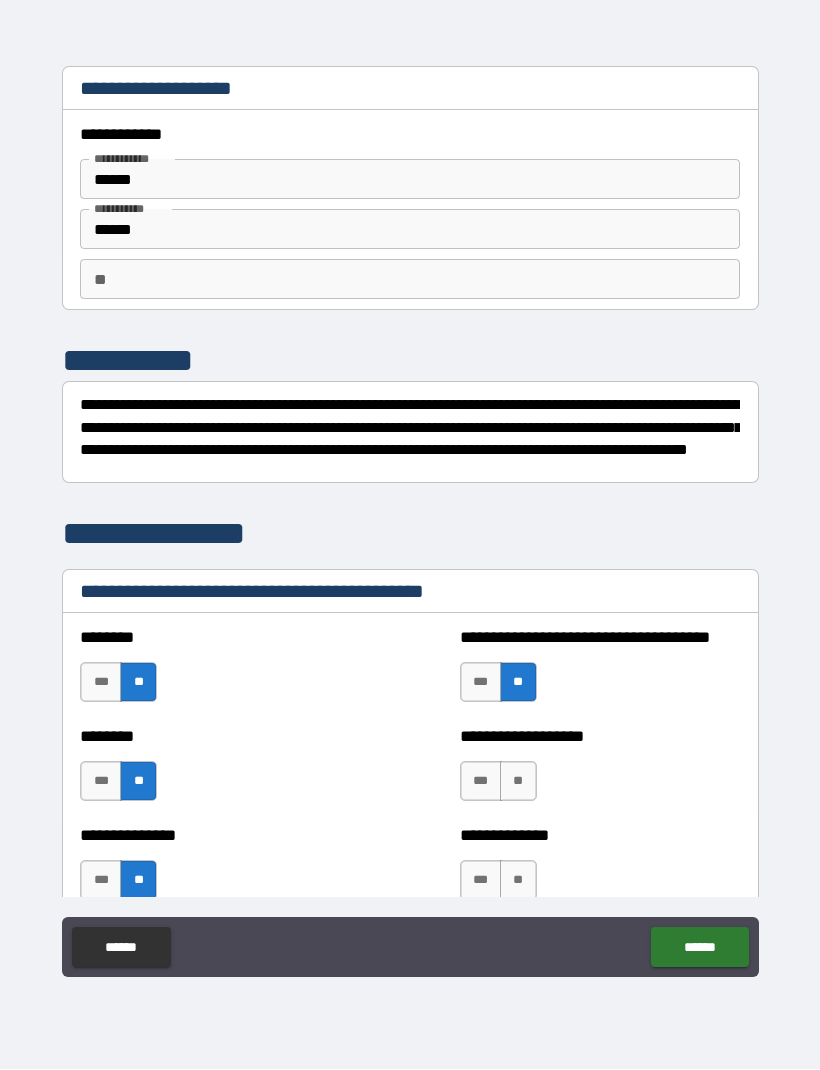click on "**" at bounding box center (518, 782) 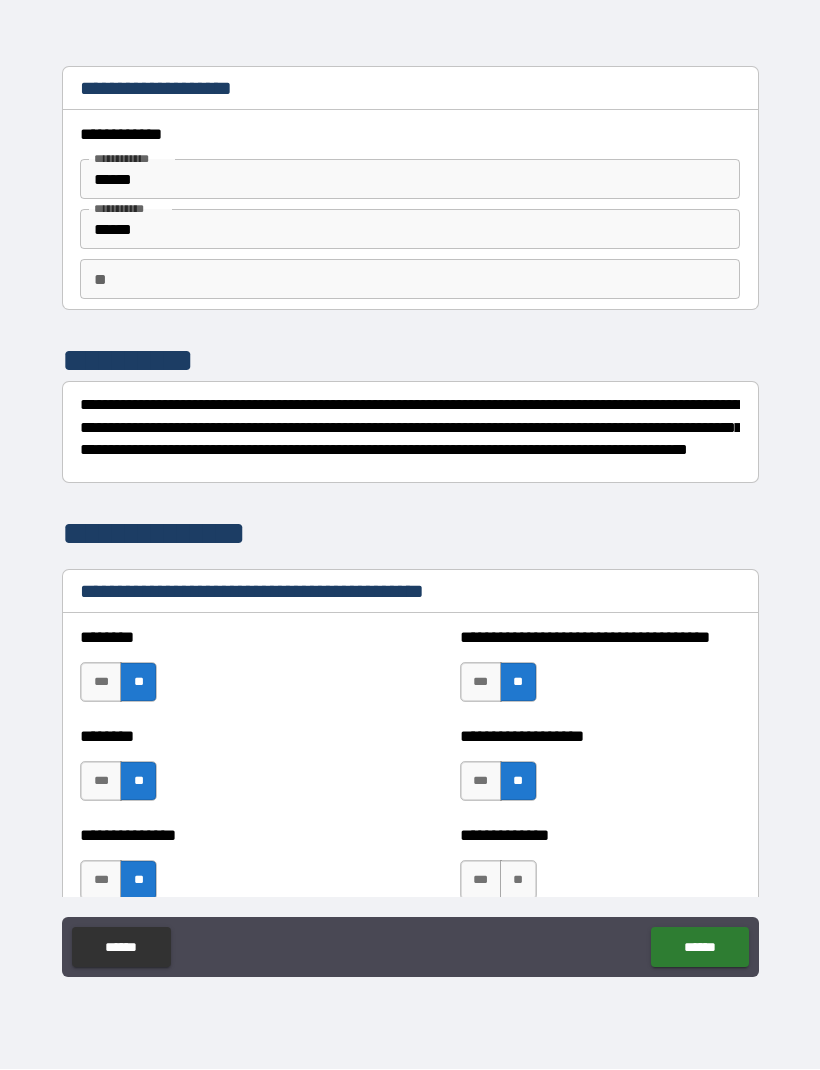 click on "**" at bounding box center [518, 881] 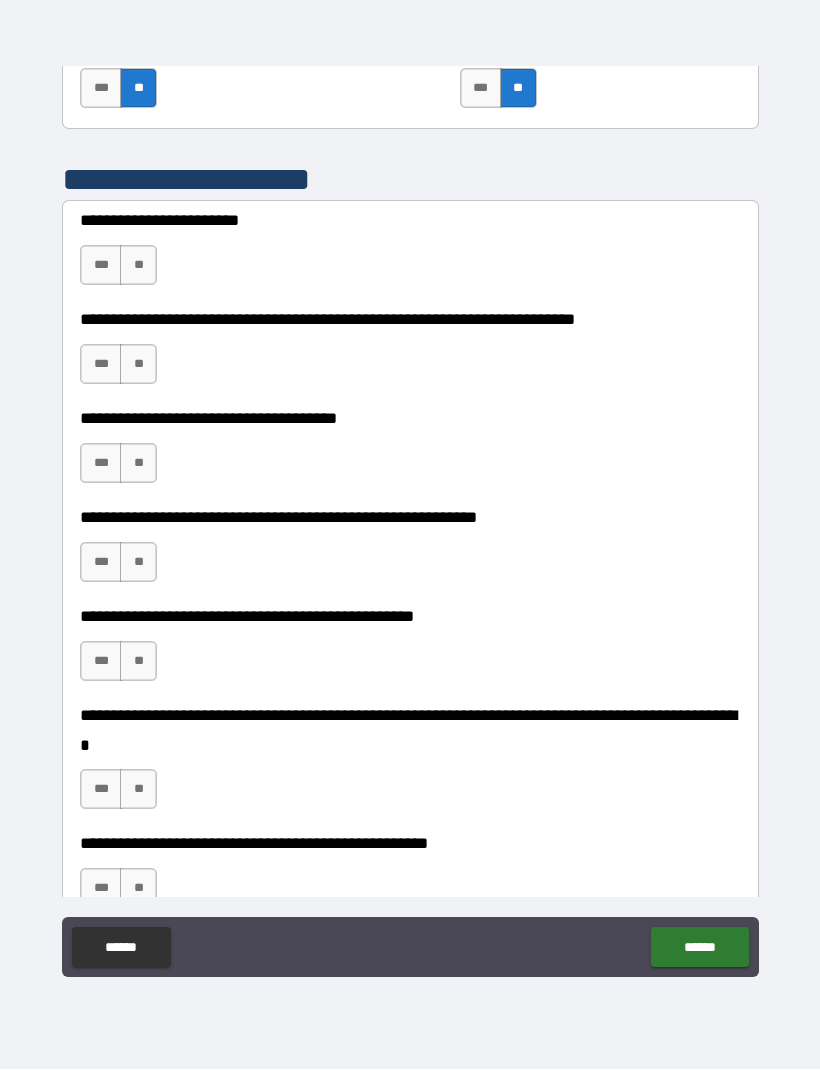 scroll, scrollTop: 794, scrollLeft: 0, axis: vertical 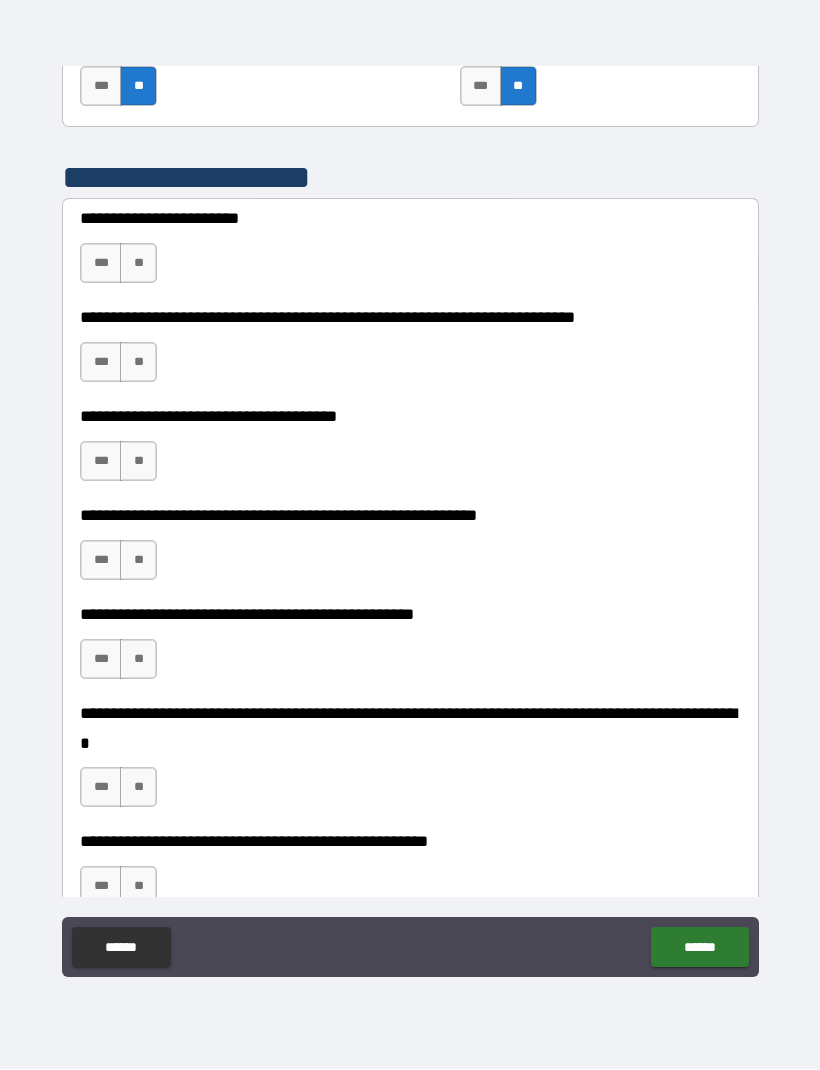 click on "**" at bounding box center (138, 264) 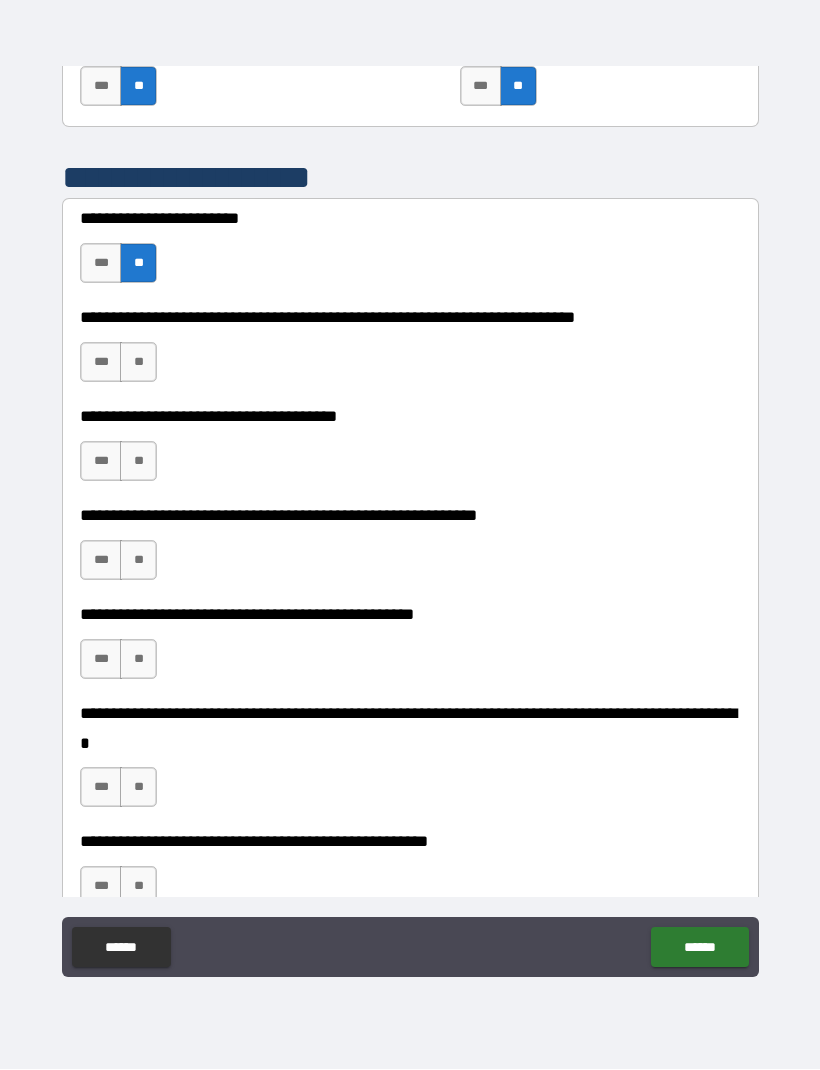 click on "**" at bounding box center [138, 363] 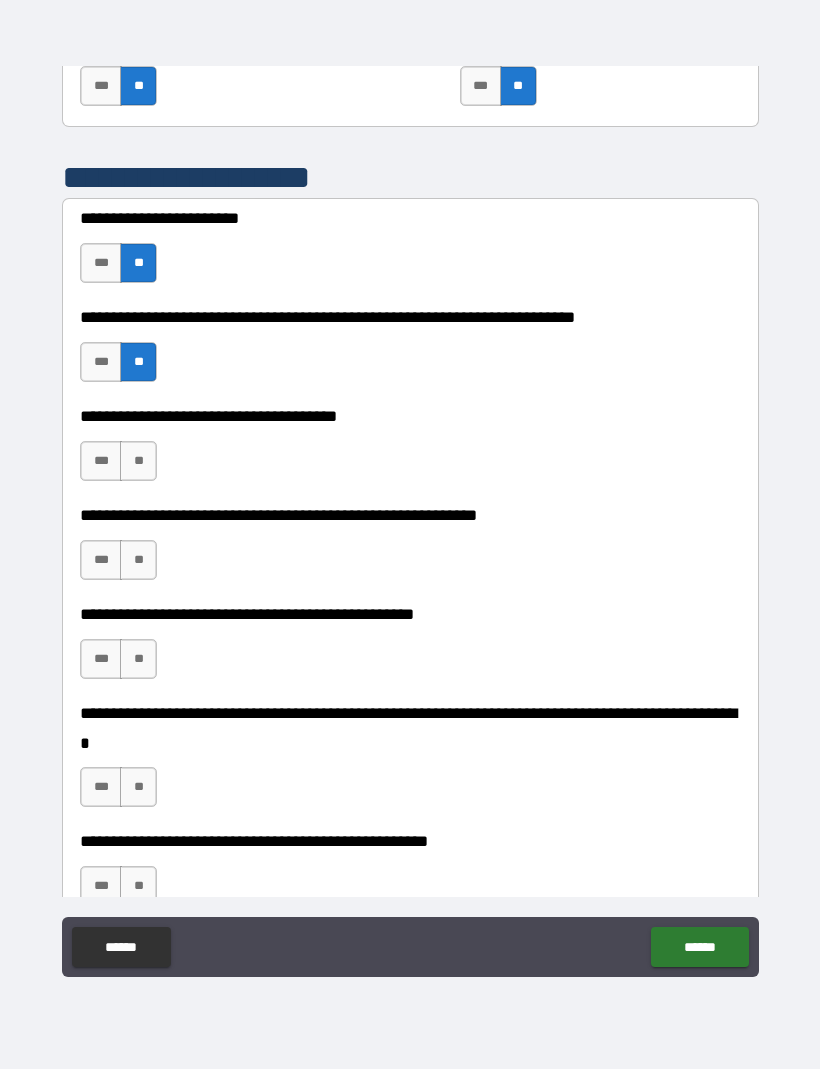 click on "***" at bounding box center (101, 462) 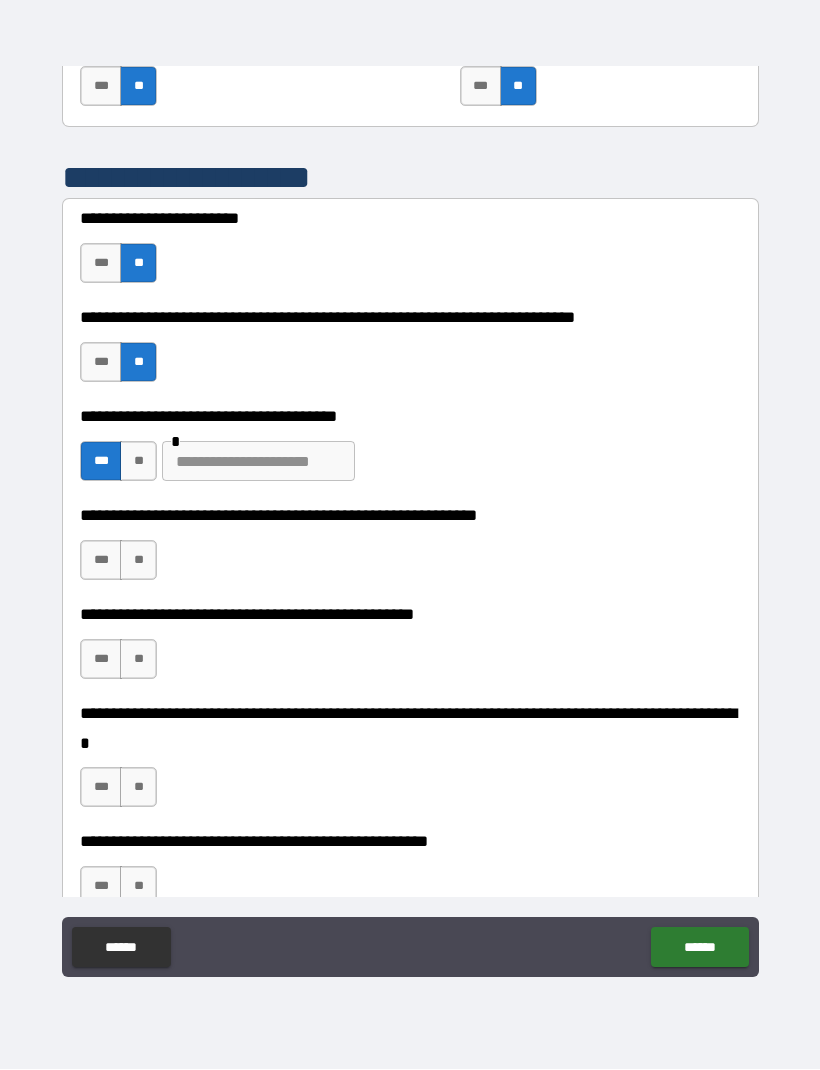 click on "***" at bounding box center [101, 561] 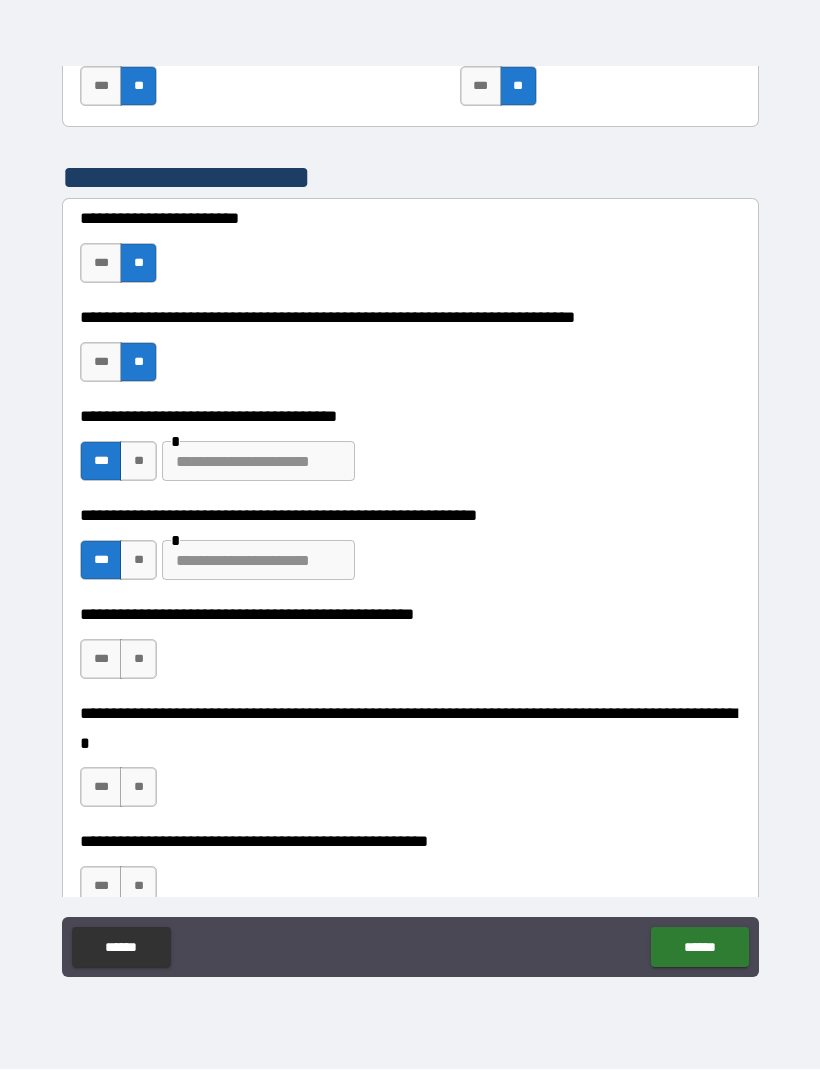 click on "***" at bounding box center [101, 660] 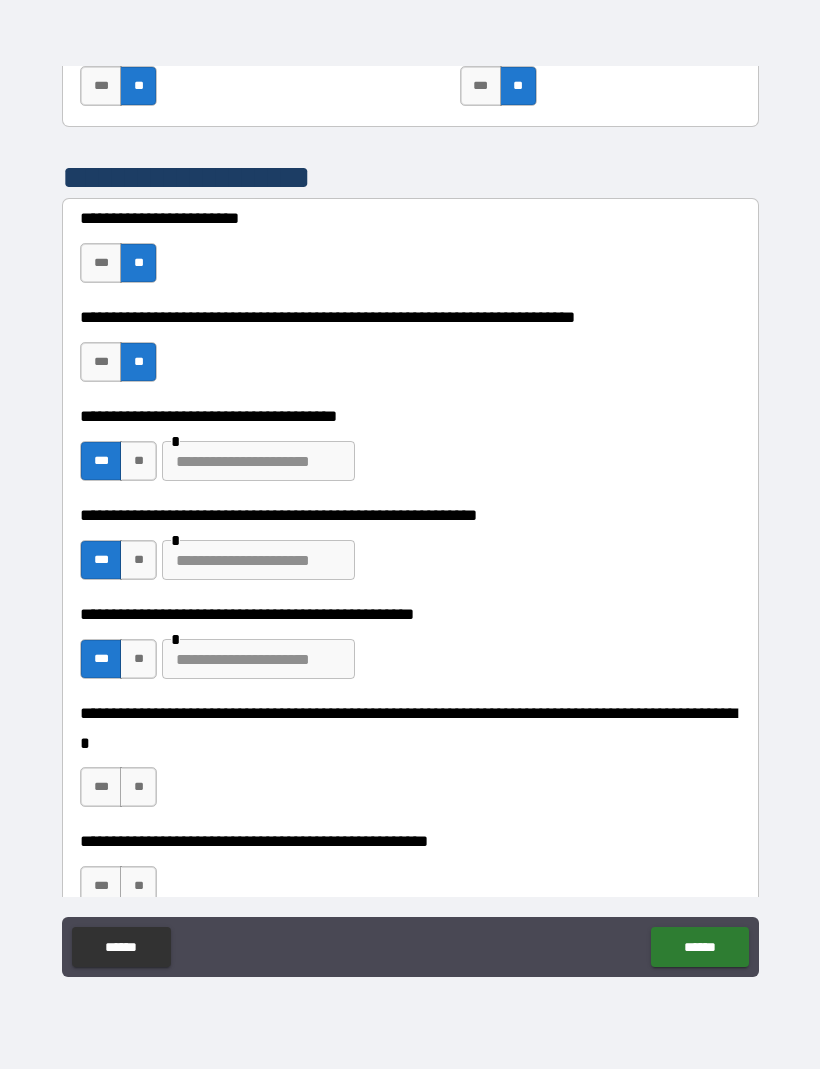 click on "**" at bounding box center [138, 788] 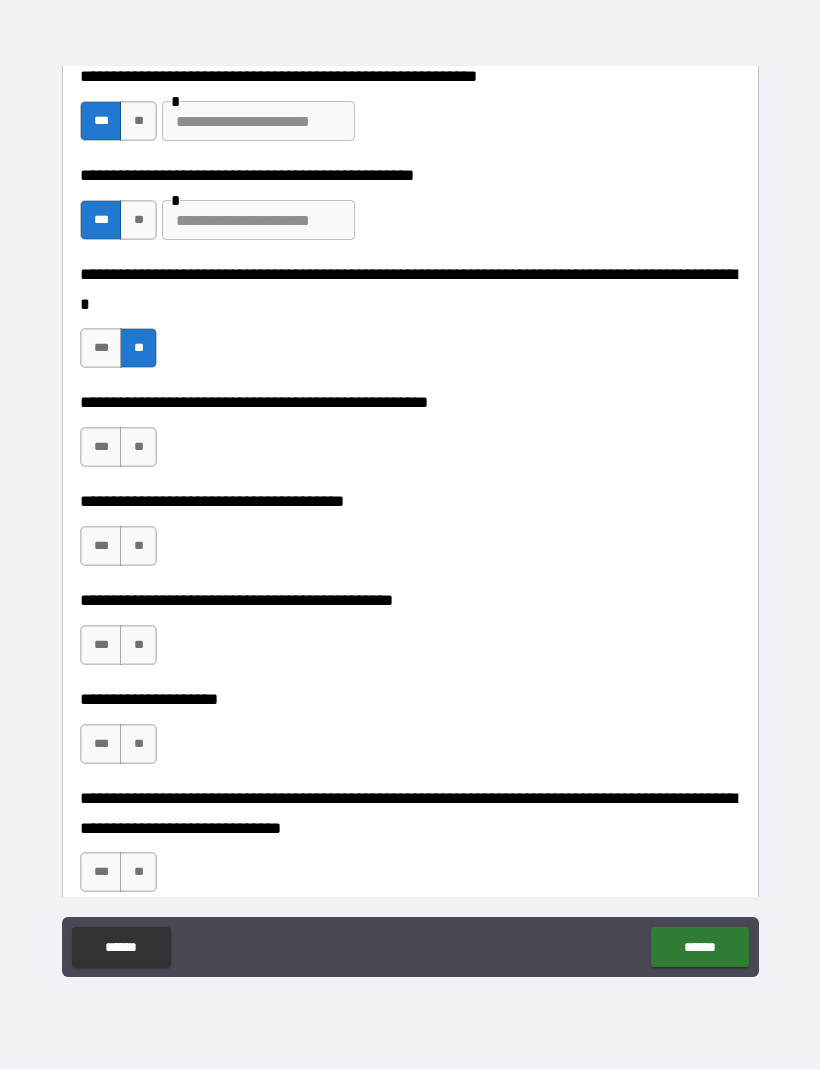 scroll, scrollTop: 1240, scrollLeft: 0, axis: vertical 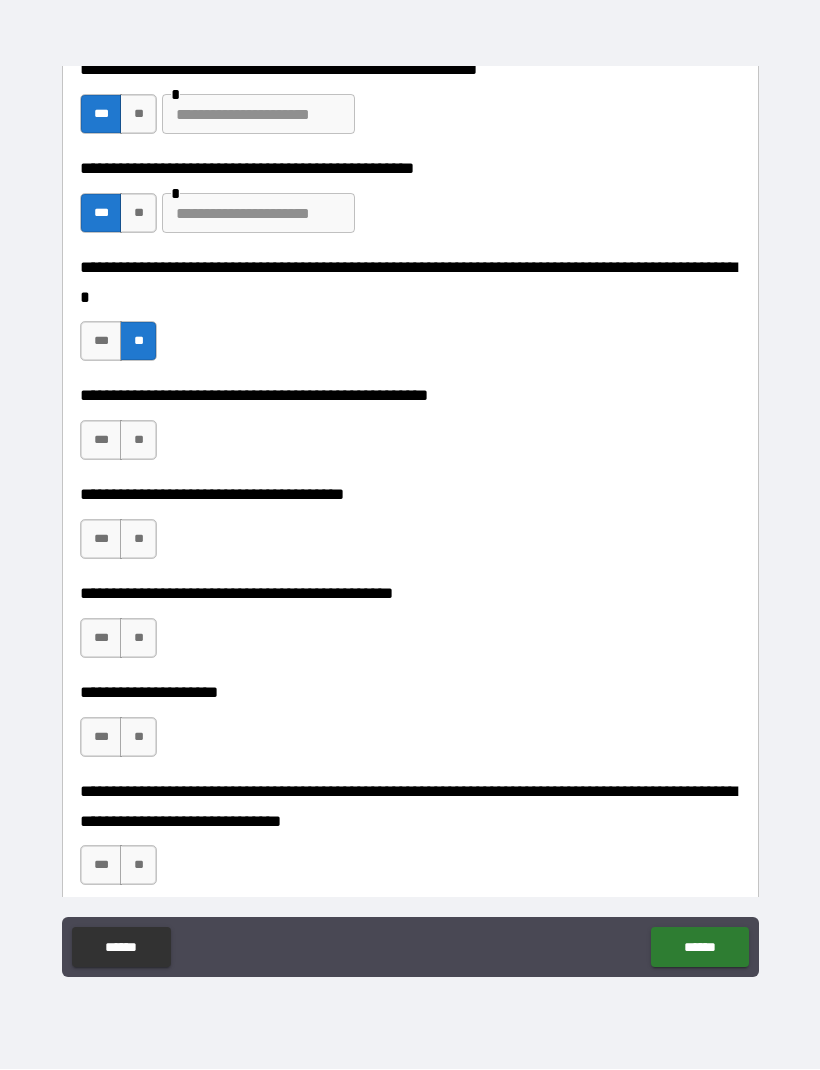 click on "**" at bounding box center [138, 441] 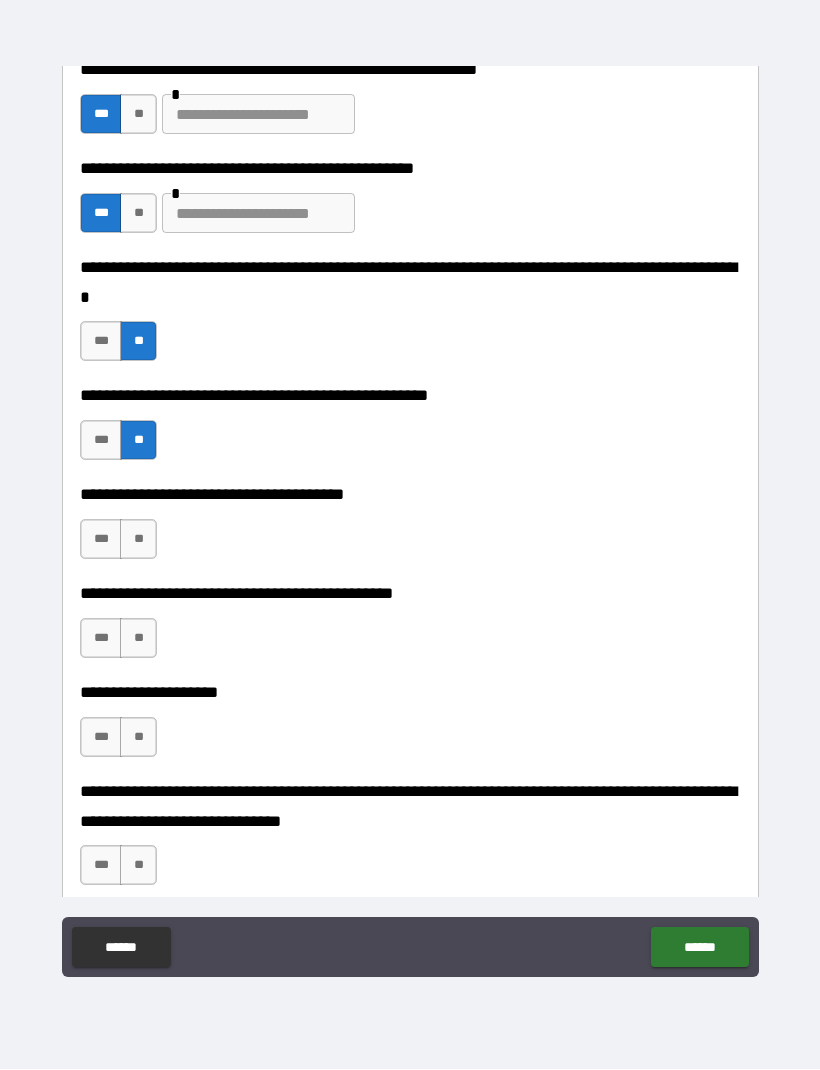 click on "**" at bounding box center [138, 540] 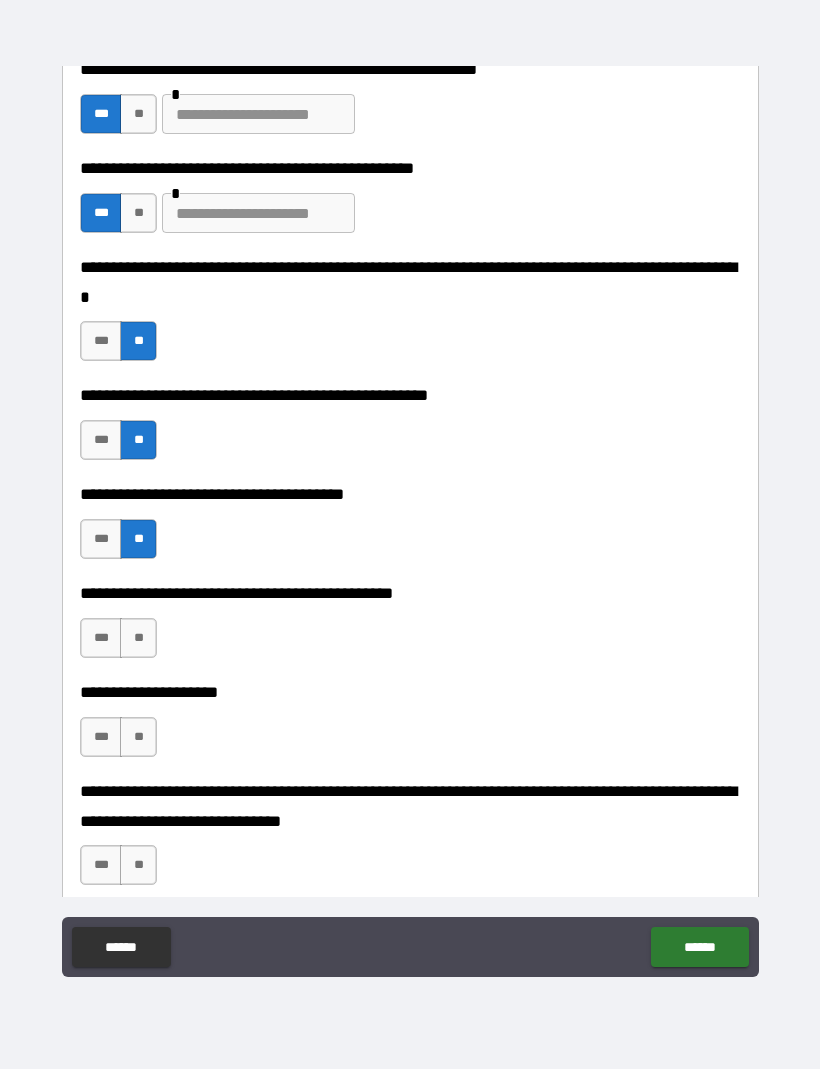 click on "**" at bounding box center [138, 639] 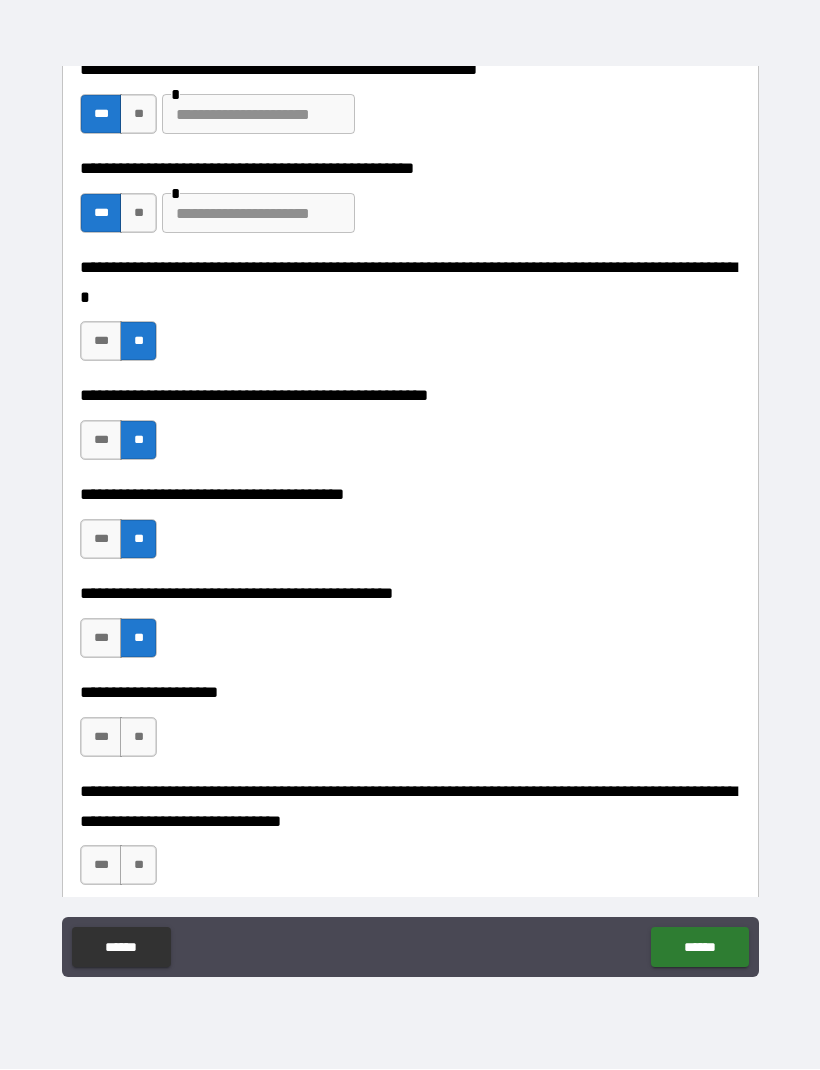 click on "***" at bounding box center [101, 738] 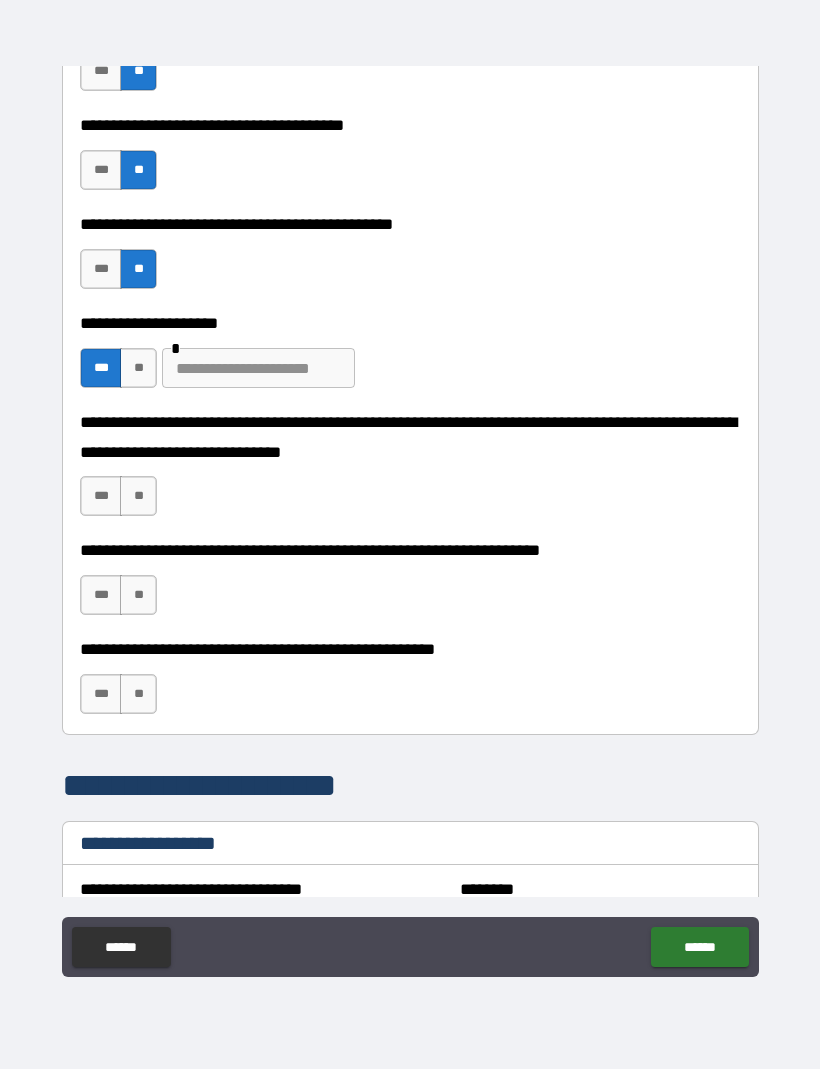 scroll, scrollTop: 1612, scrollLeft: 0, axis: vertical 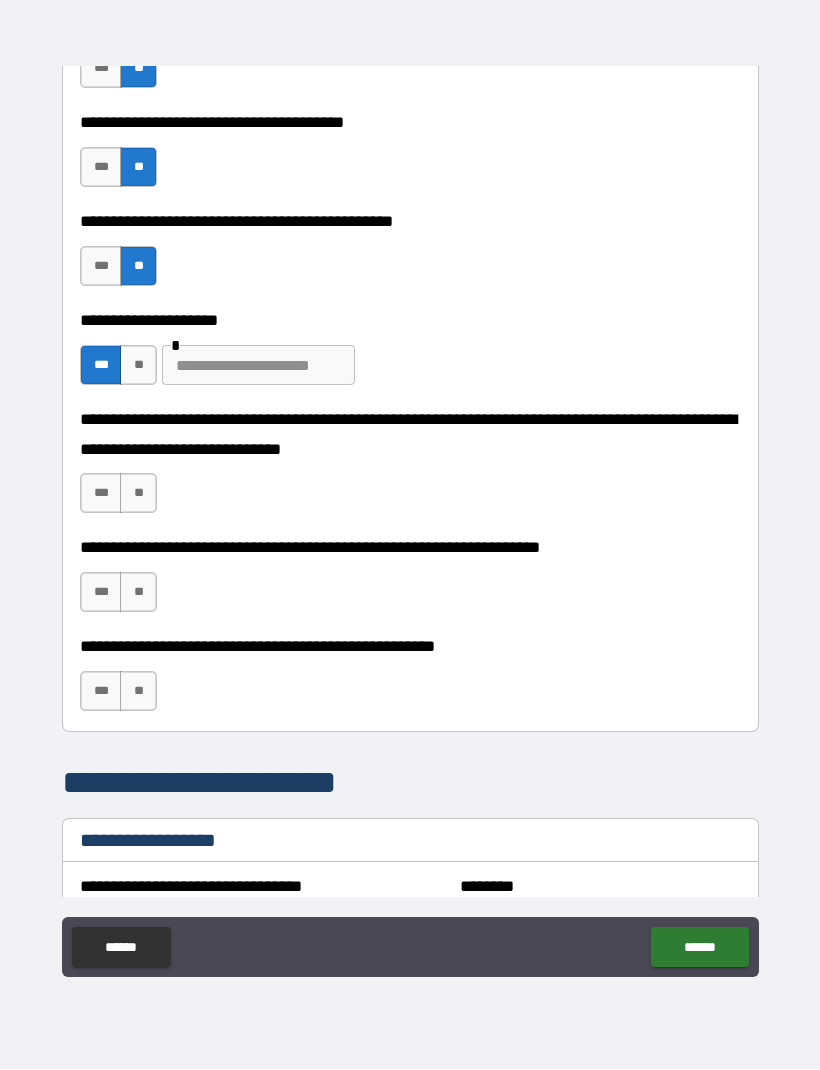 click on "**" at bounding box center [138, 494] 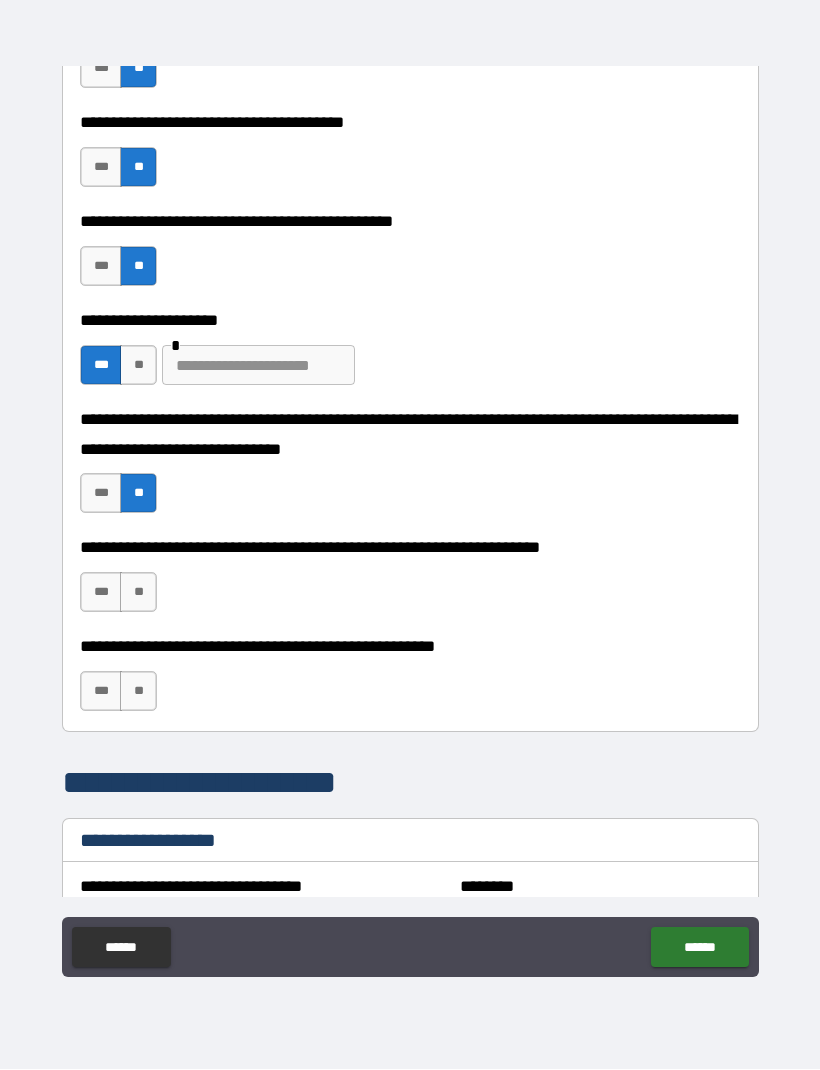 click on "**" at bounding box center (138, 593) 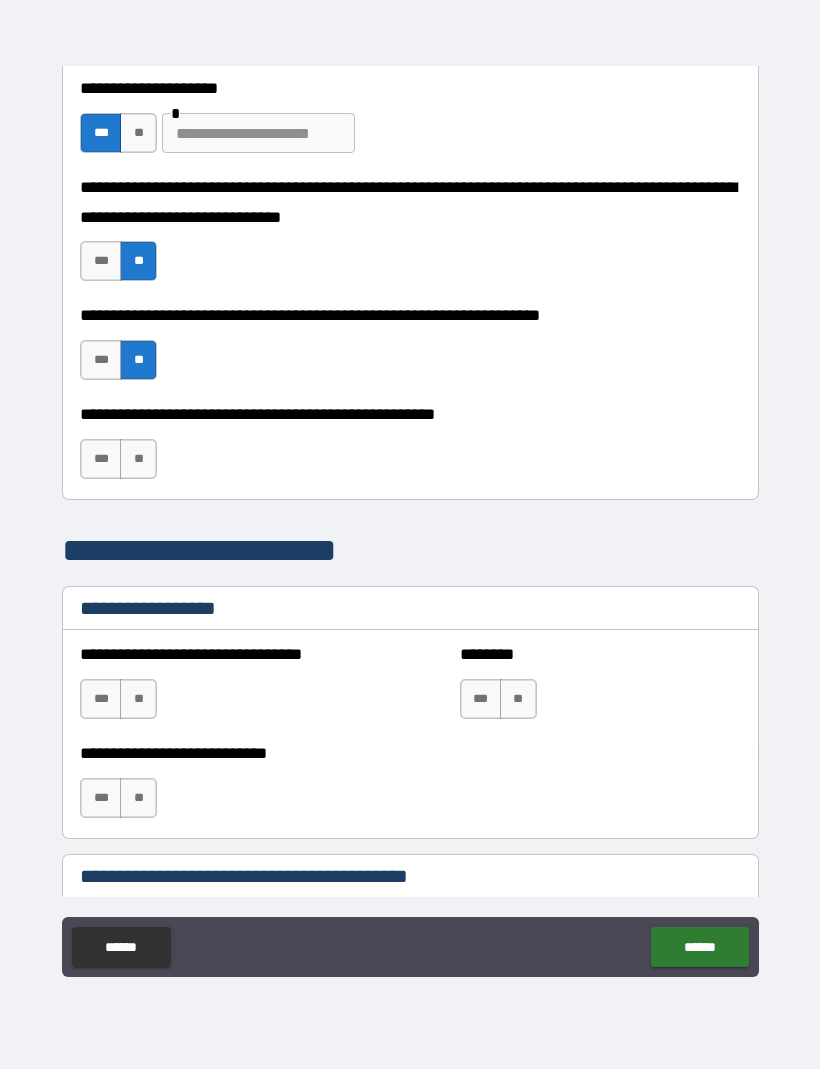 scroll, scrollTop: 1859, scrollLeft: 0, axis: vertical 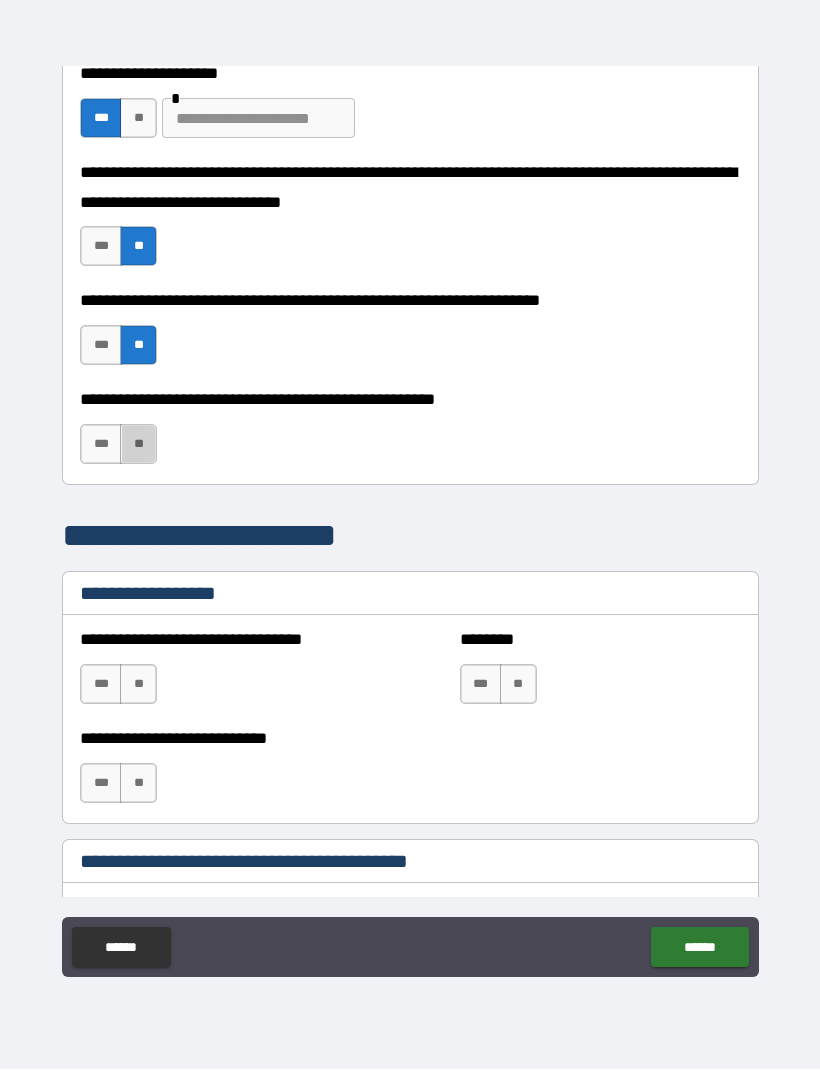 click on "**" at bounding box center (138, 445) 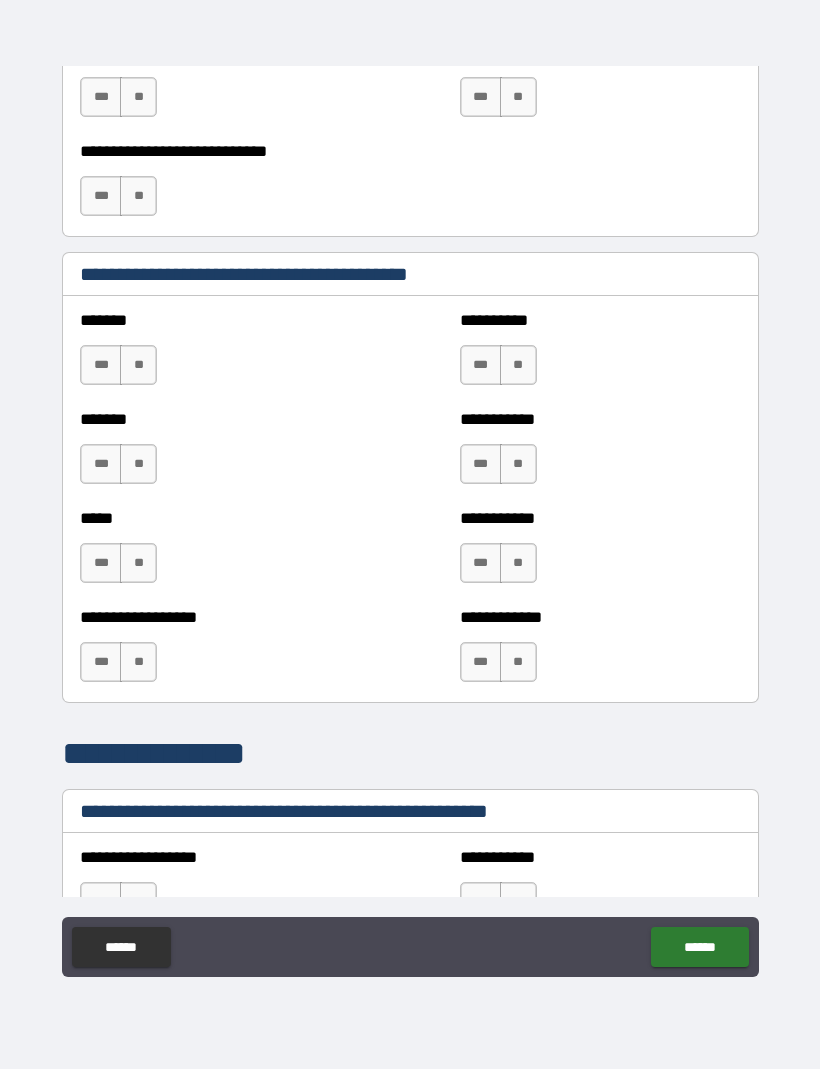 scroll, scrollTop: 2446, scrollLeft: 0, axis: vertical 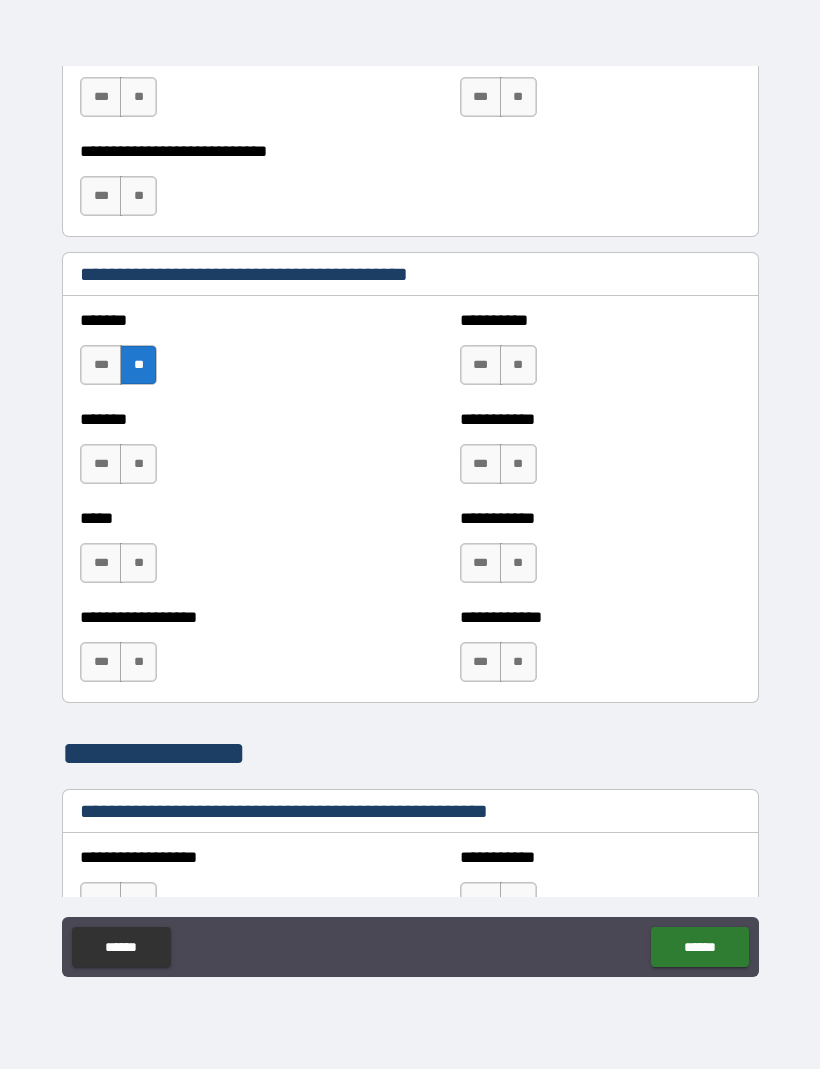 click on "**" at bounding box center [138, 465] 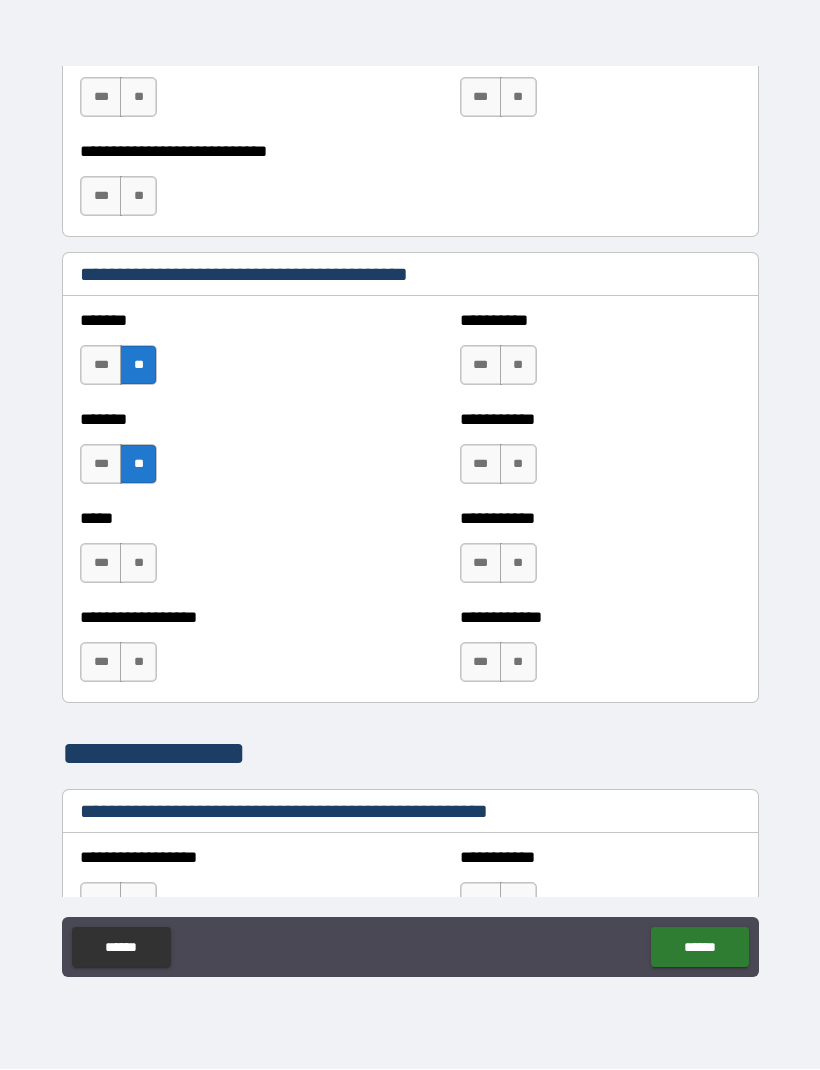 click on "**" at bounding box center [138, 564] 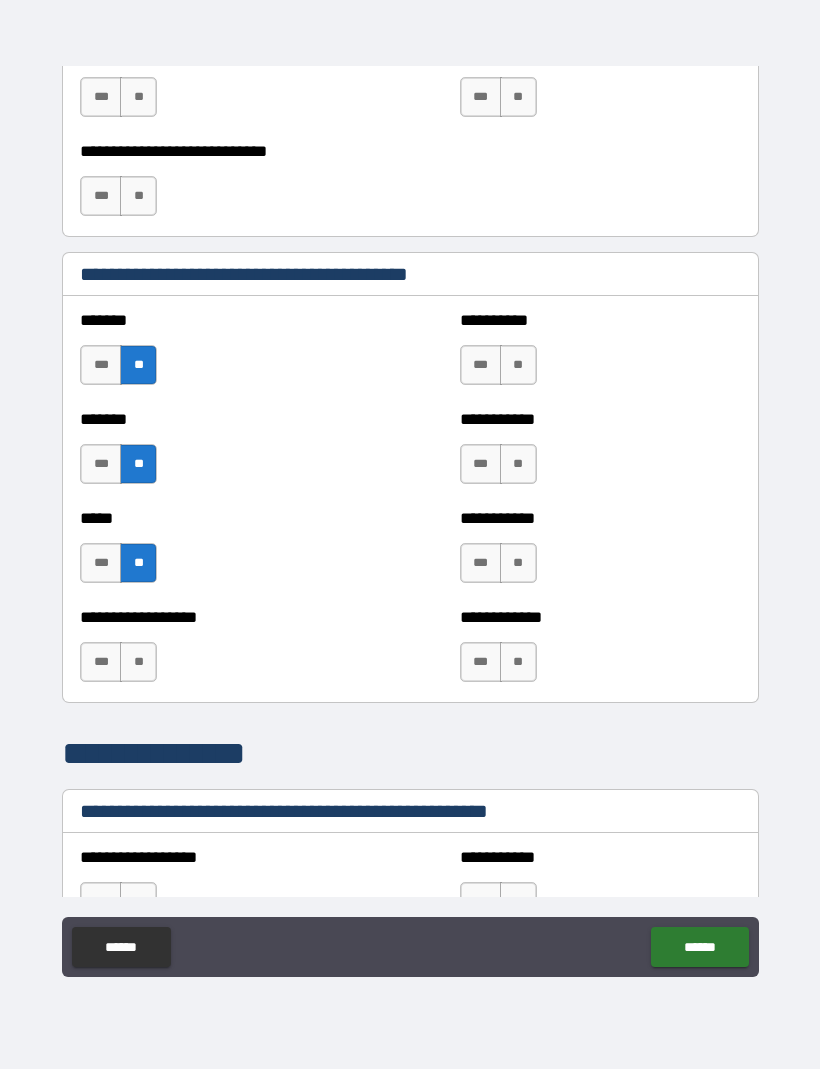 click on "**" at bounding box center (138, 663) 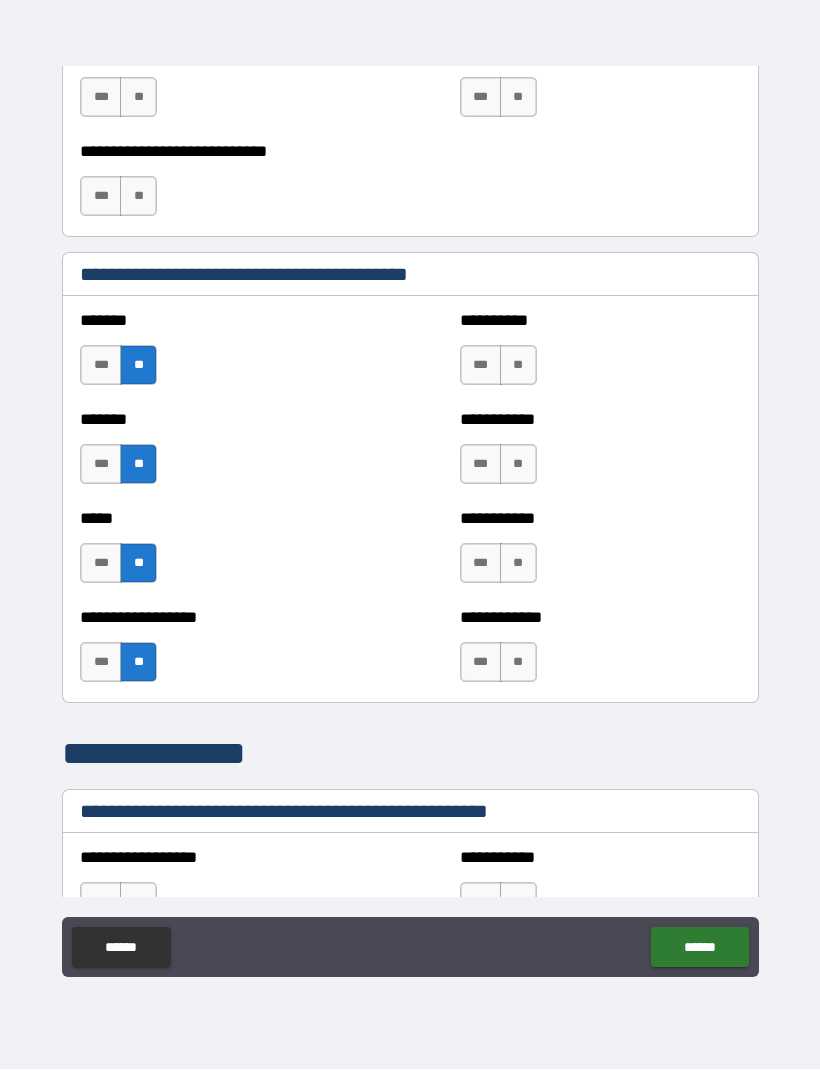 click on "**" at bounding box center (518, 366) 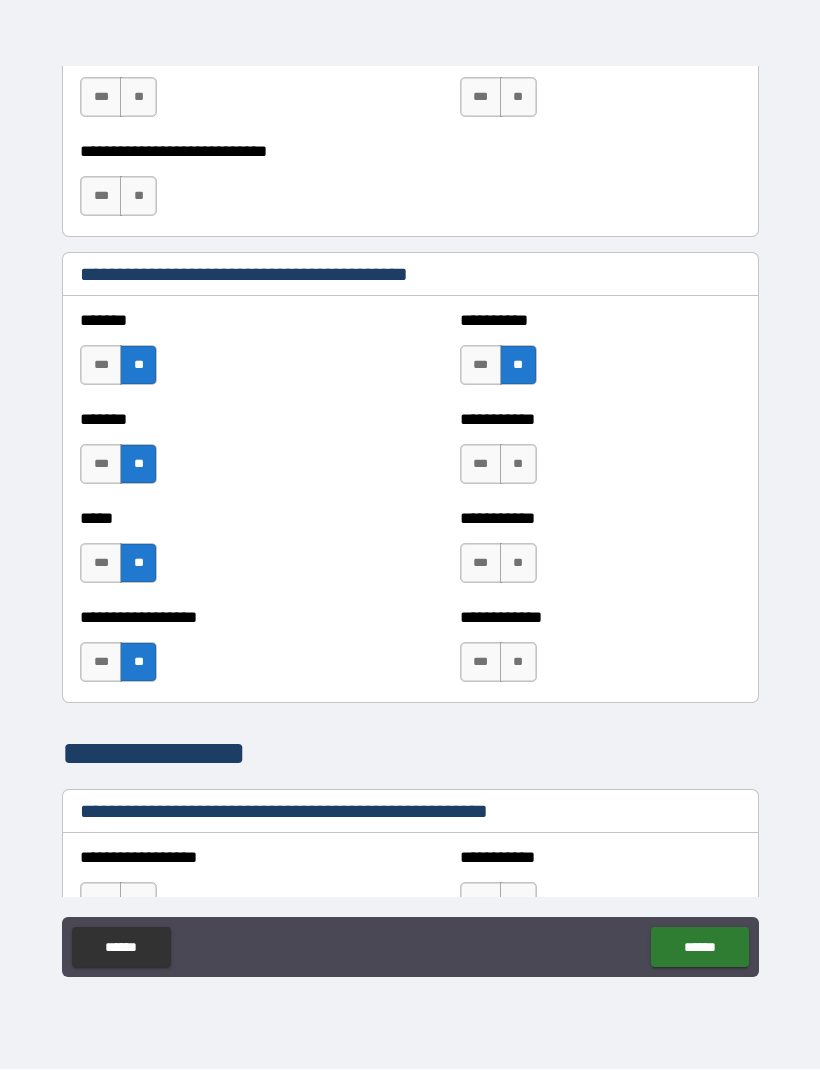 click on "**" at bounding box center [518, 465] 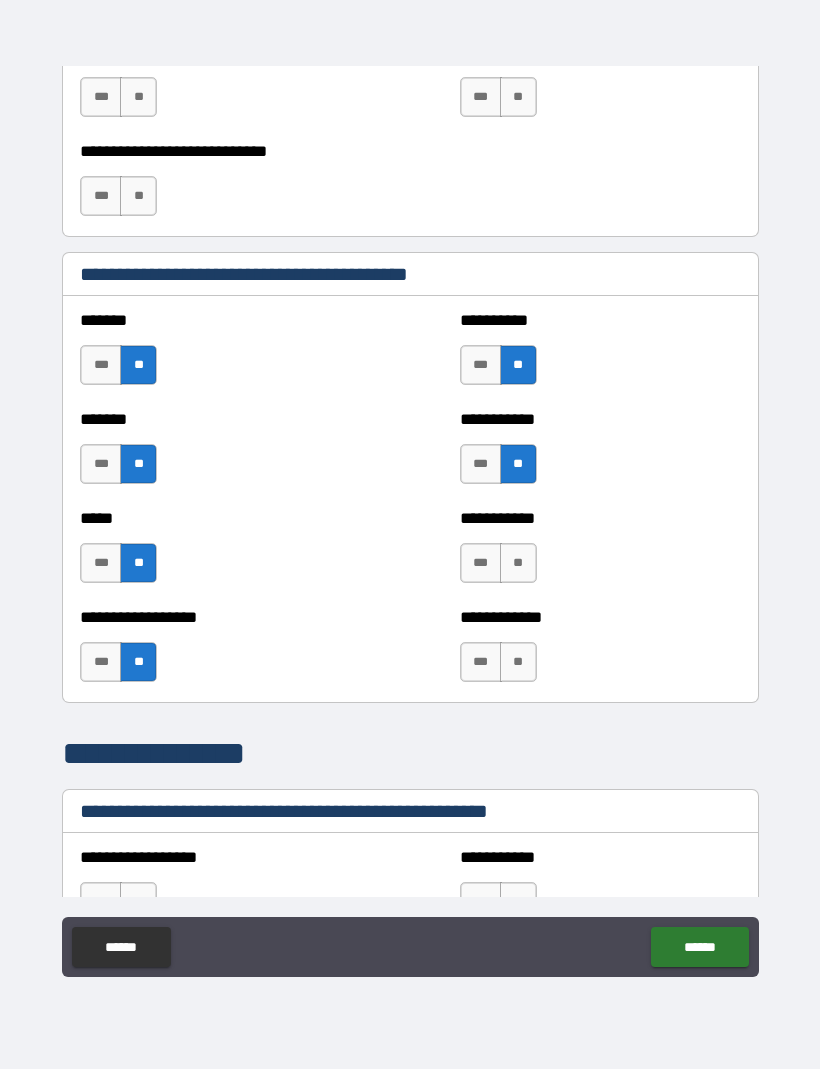 click on "**" at bounding box center [518, 564] 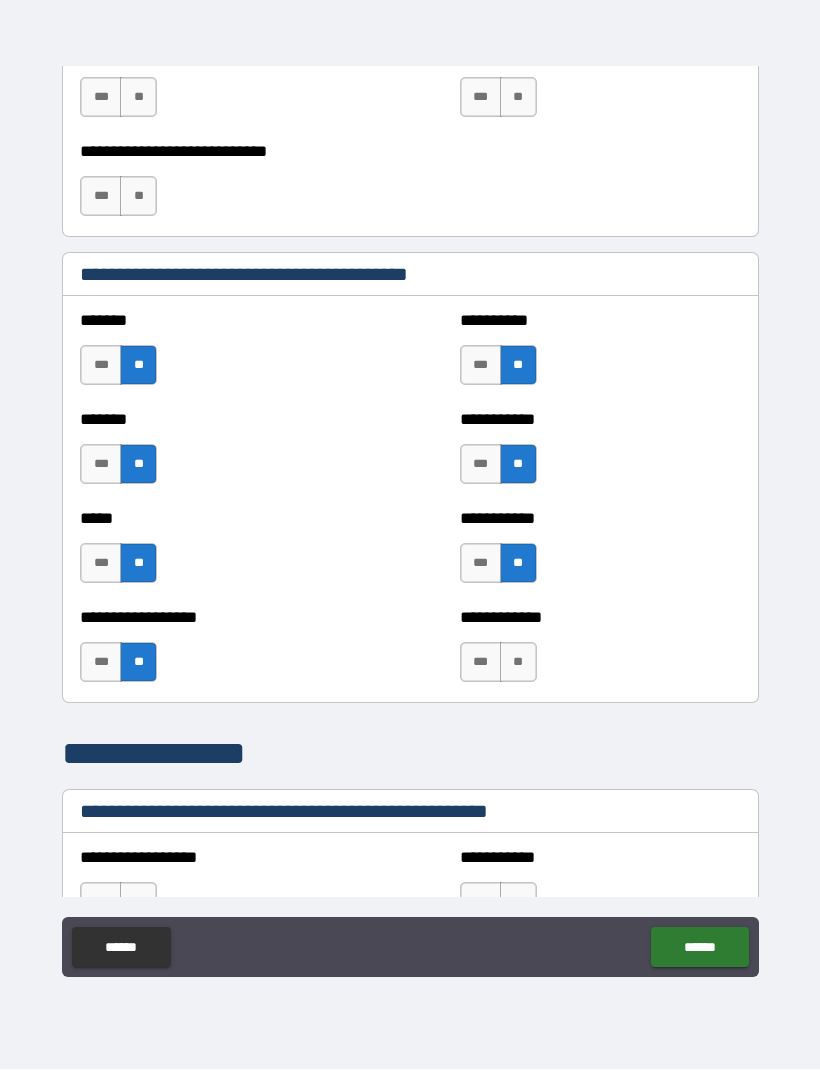 click on "**" at bounding box center [518, 663] 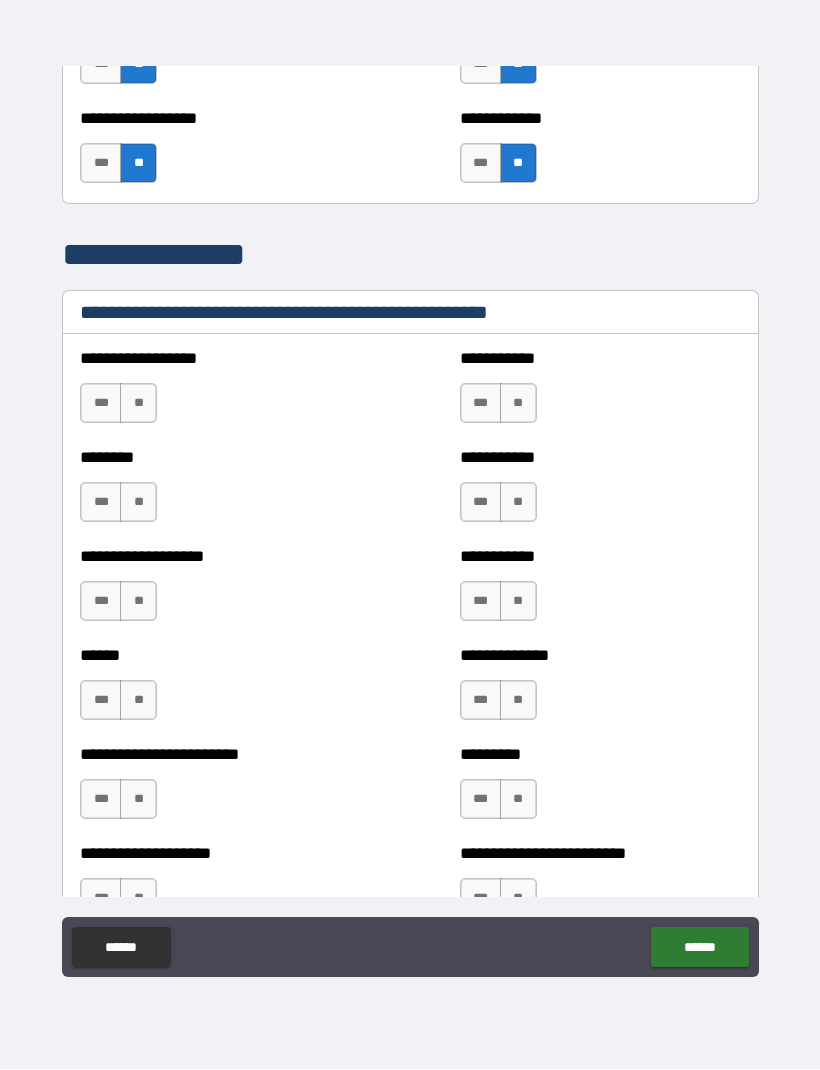 scroll, scrollTop: 2945, scrollLeft: 0, axis: vertical 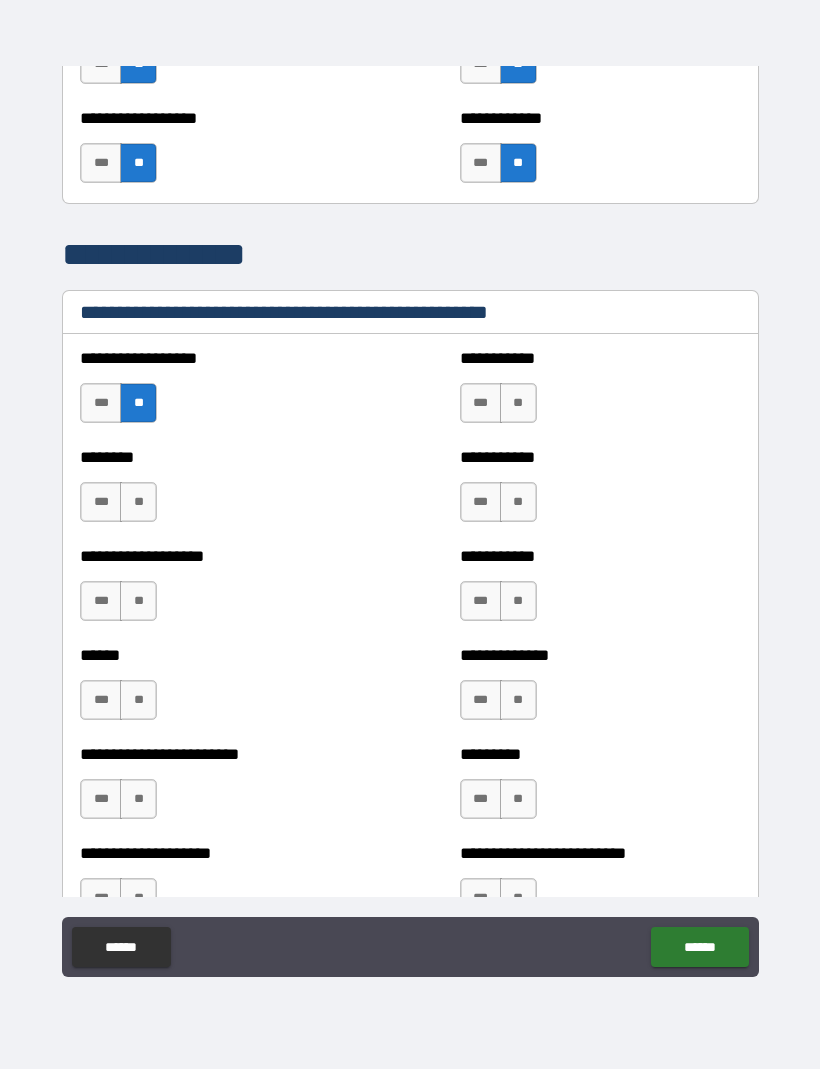 click on "**" at bounding box center (138, 503) 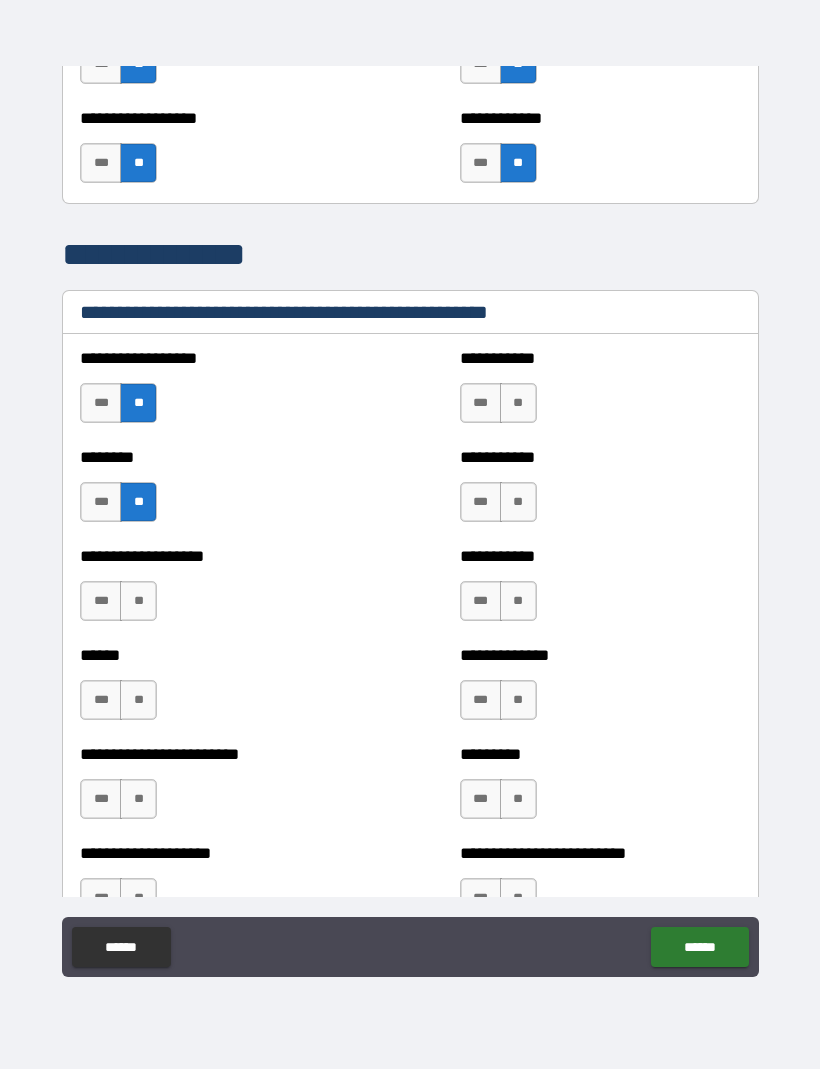 click on "**" at bounding box center [138, 602] 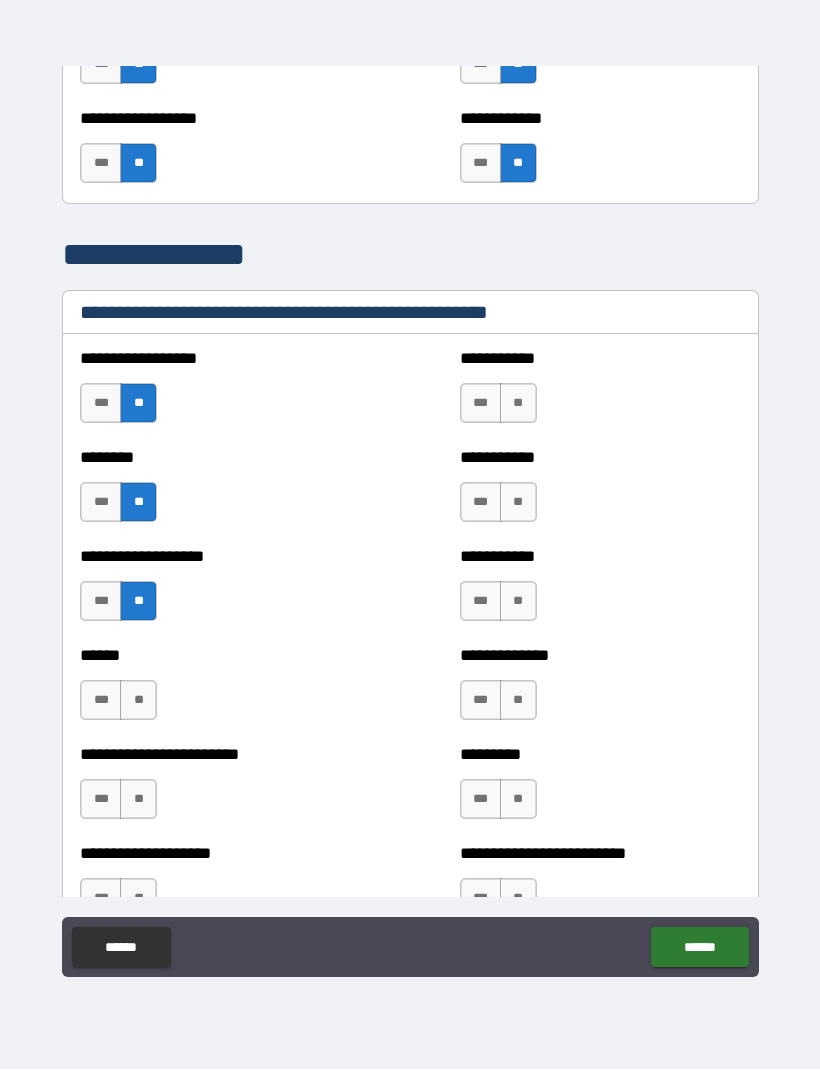 click on "**" at bounding box center [138, 701] 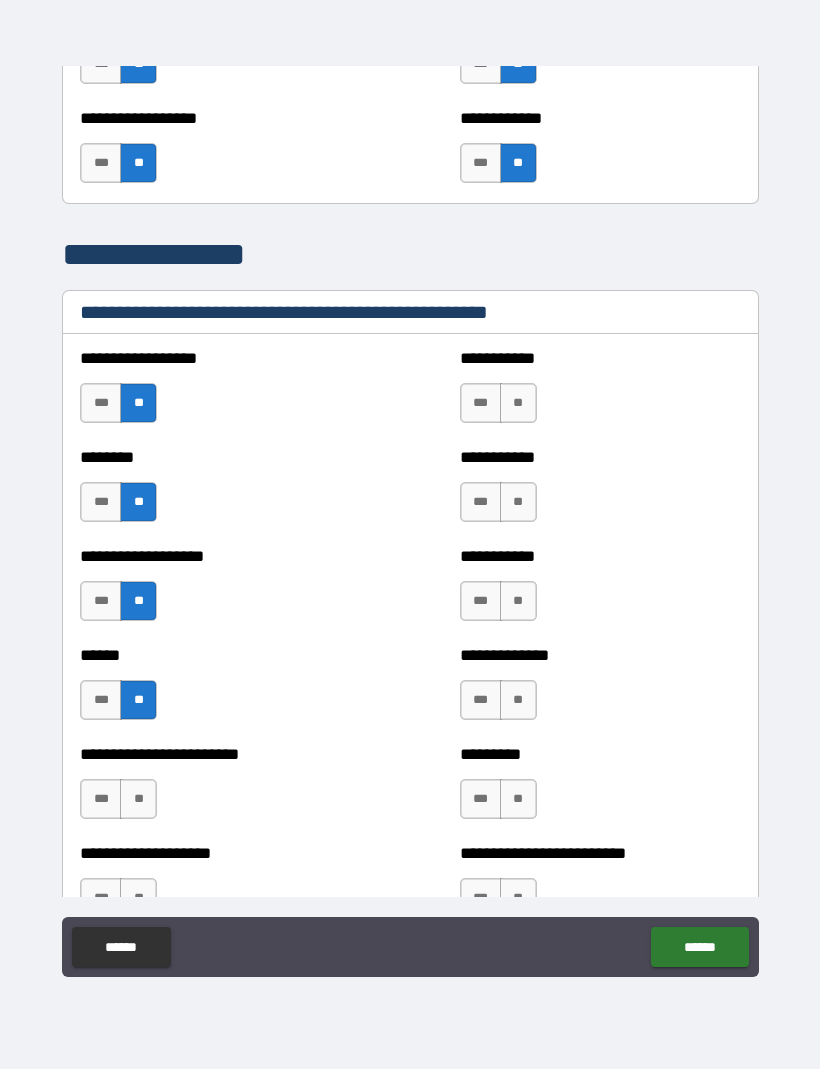 click on "**" at bounding box center (138, 800) 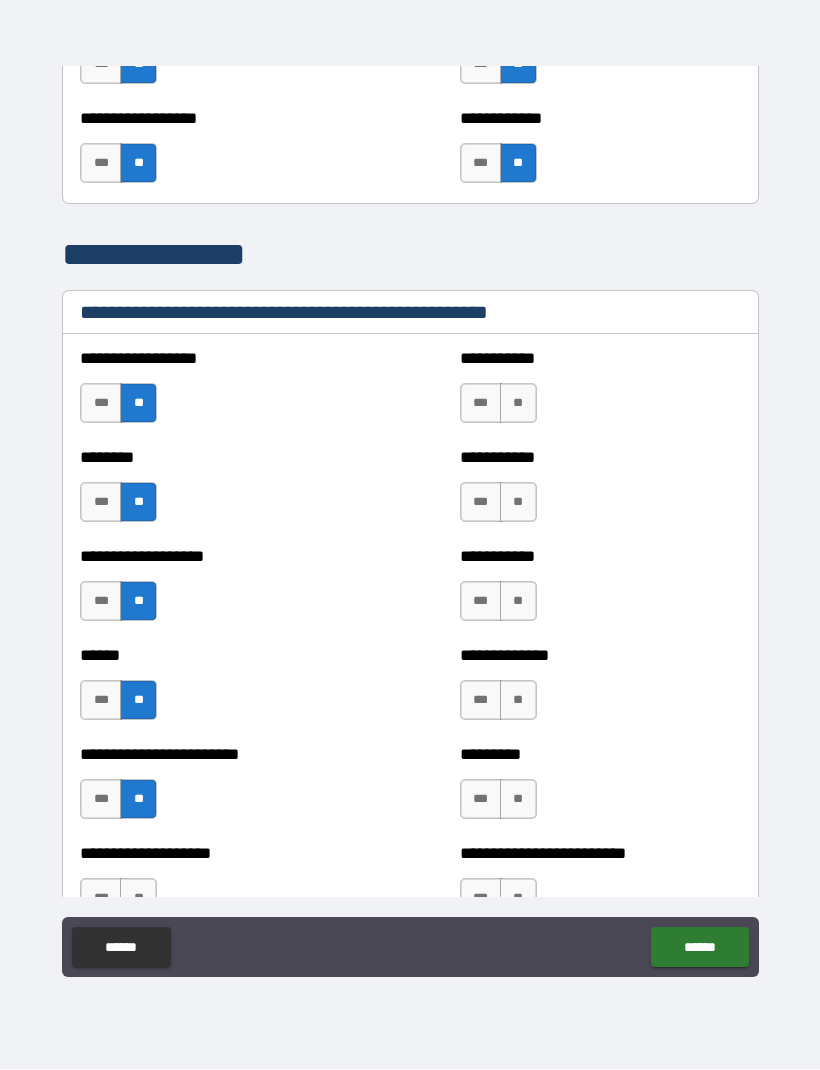 click on "**" at bounding box center [518, 404] 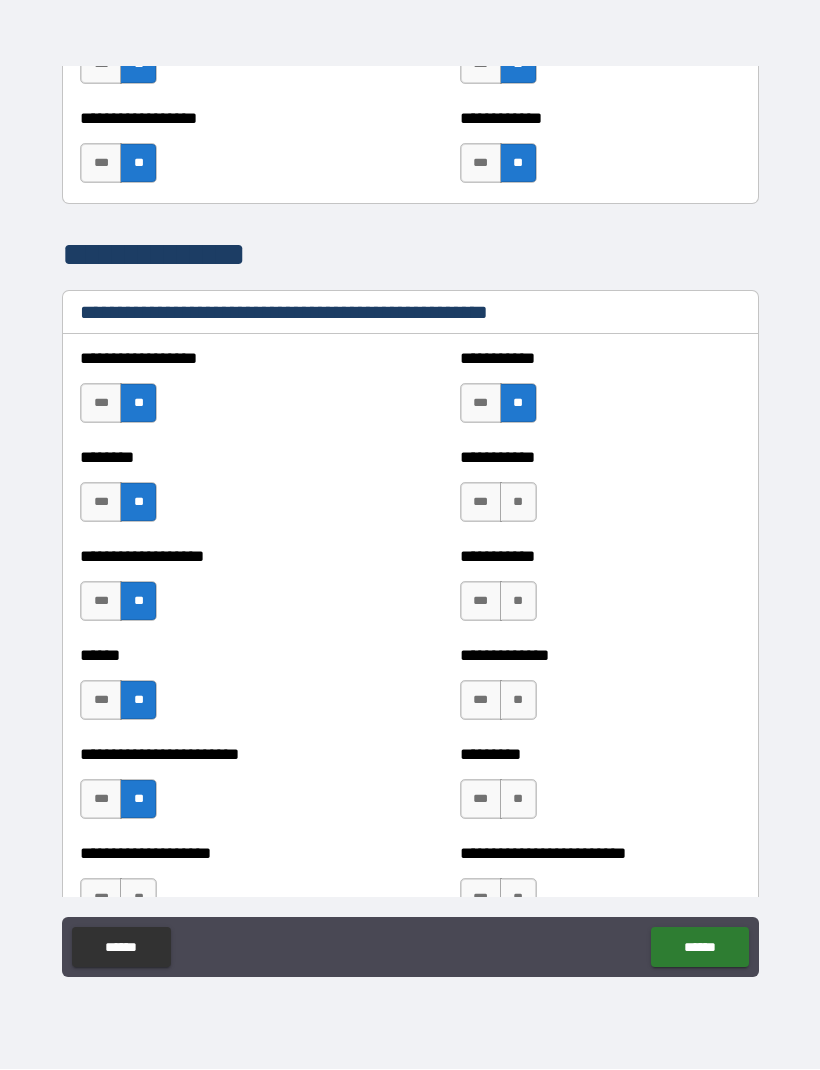 click on "**" at bounding box center [518, 503] 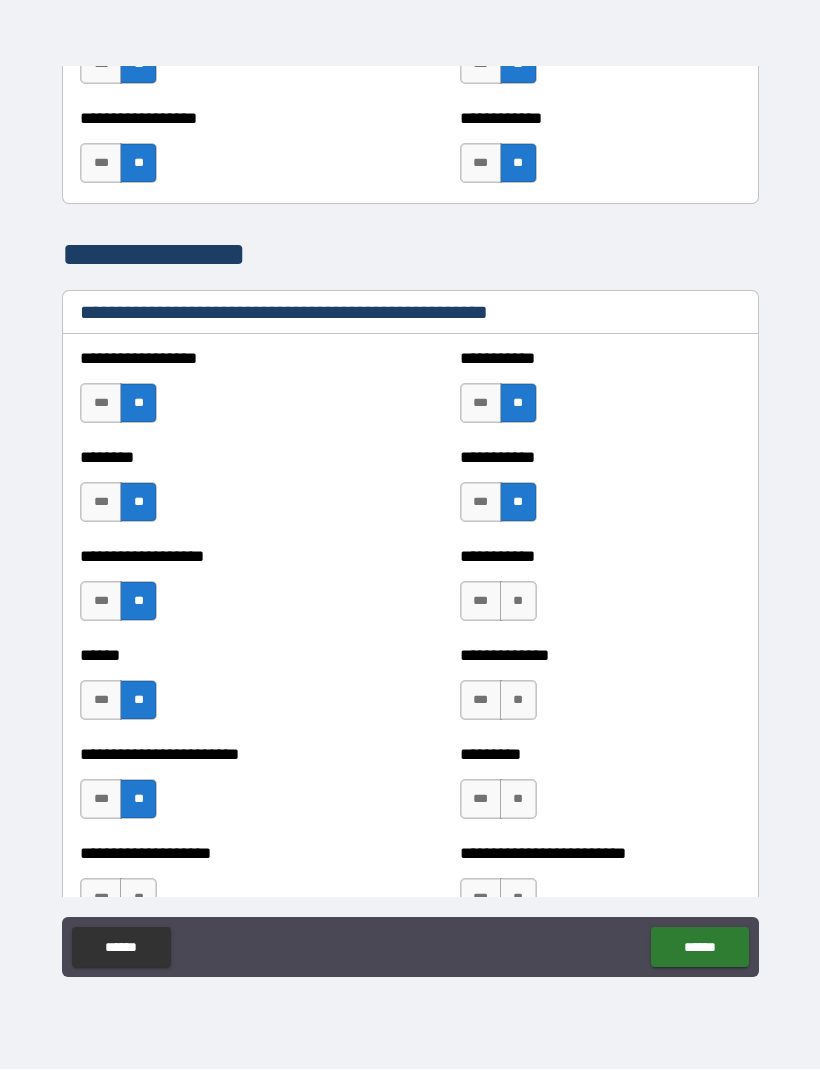 click on "**" at bounding box center (518, 602) 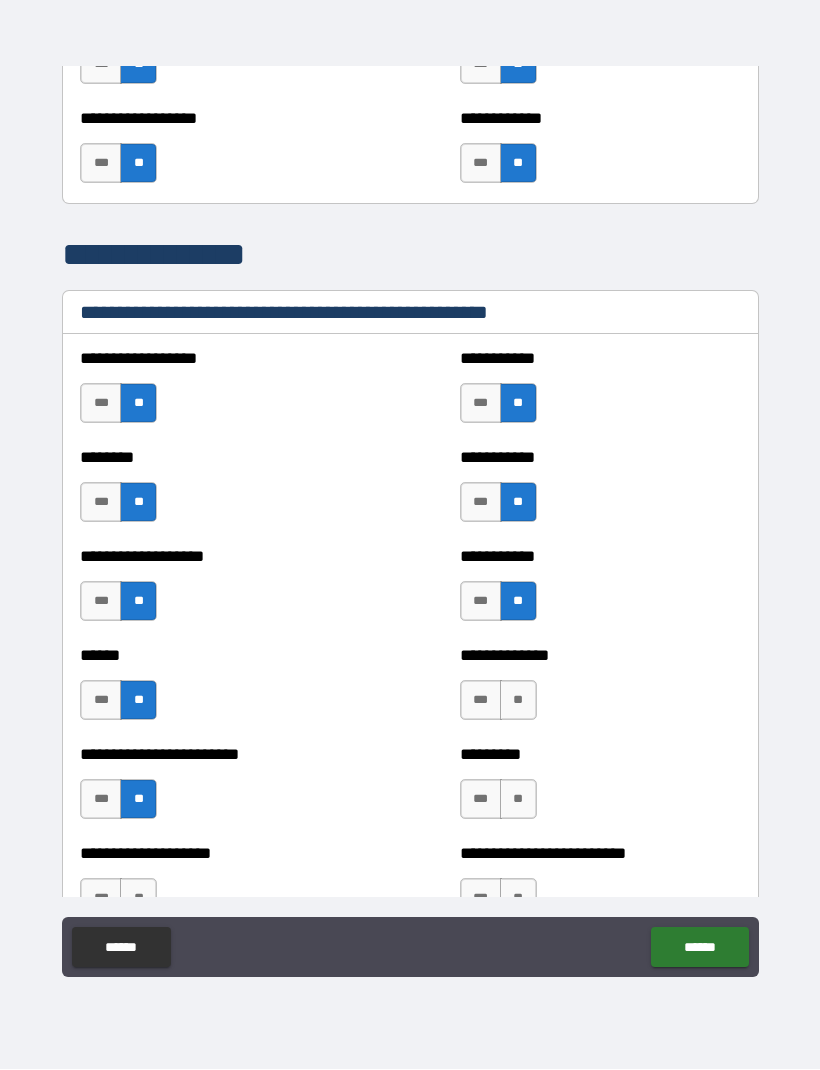 click on "**" at bounding box center (518, 701) 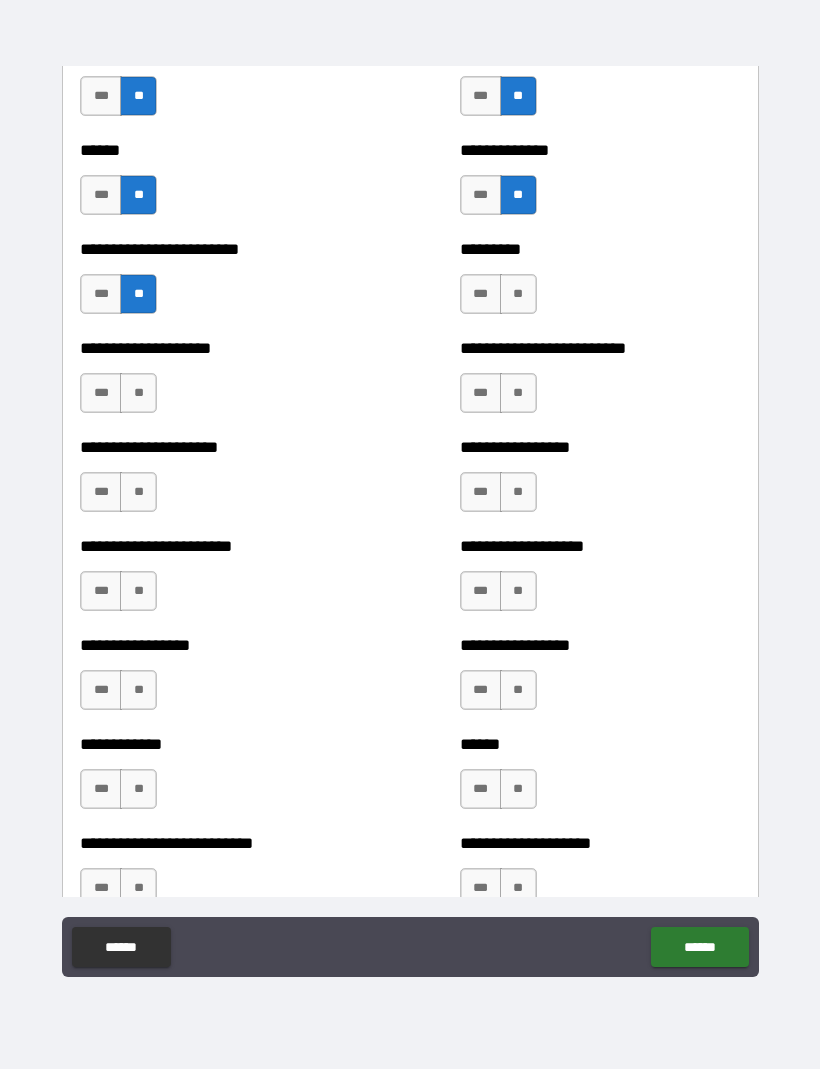 scroll, scrollTop: 3451, scrollLeft: 0, axis: vertical 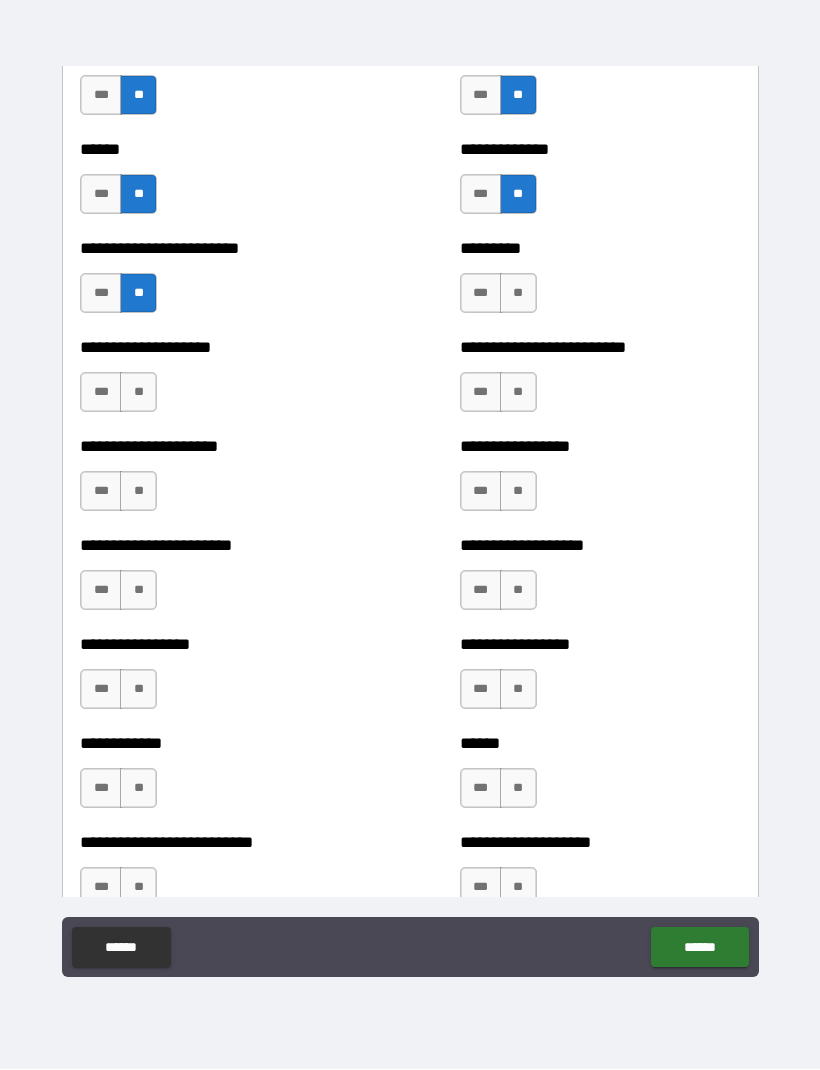 click on "**" at bounding box center [518, 294] 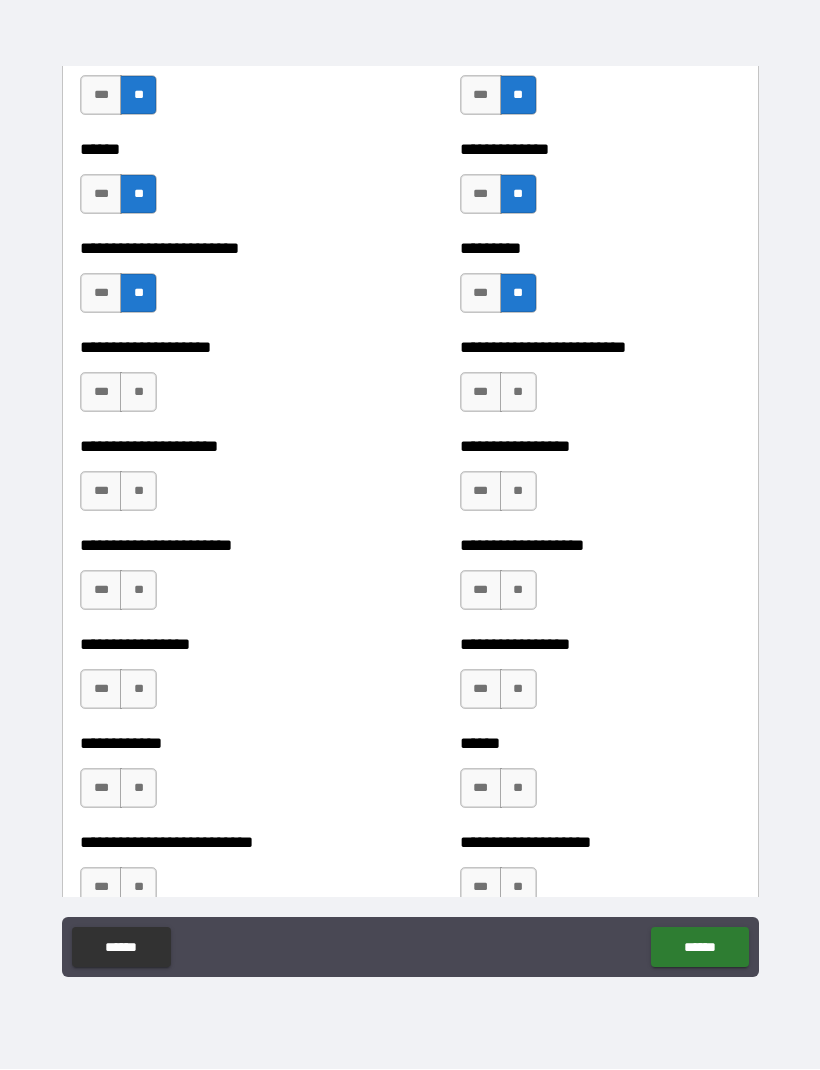 click on "***" at bounding box center [481, 393] 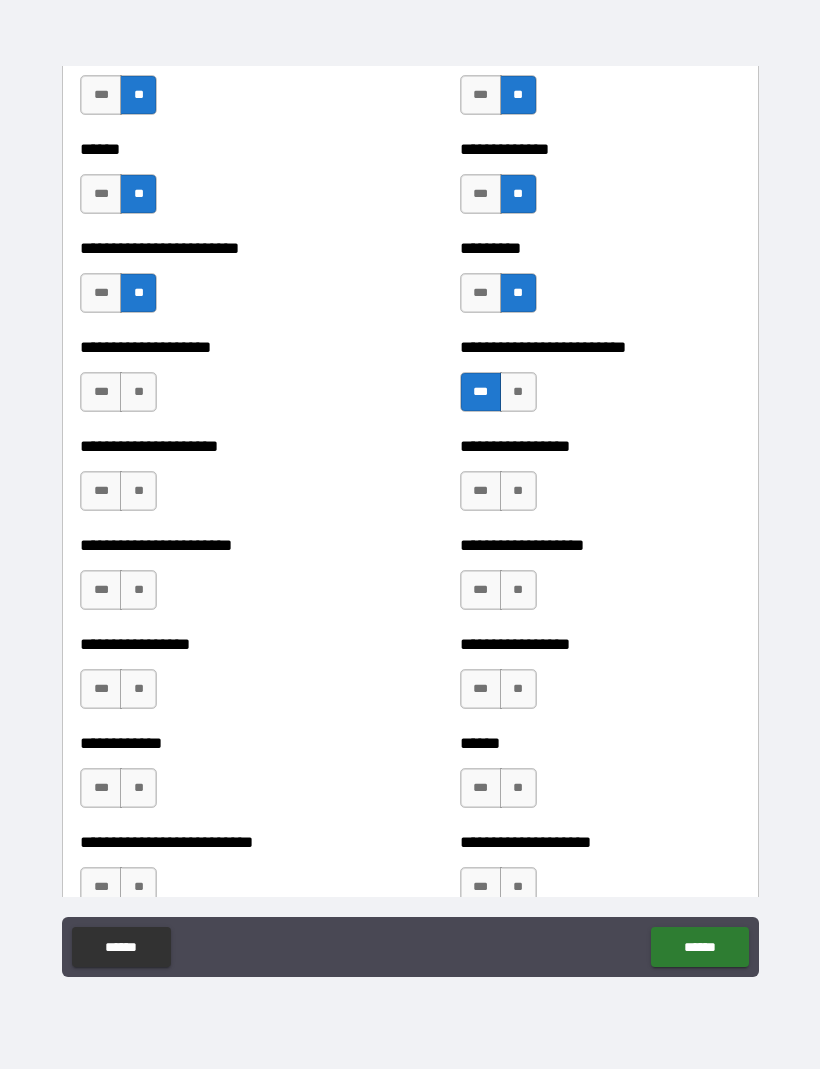 click on "**" at bounding box center (518, 492) 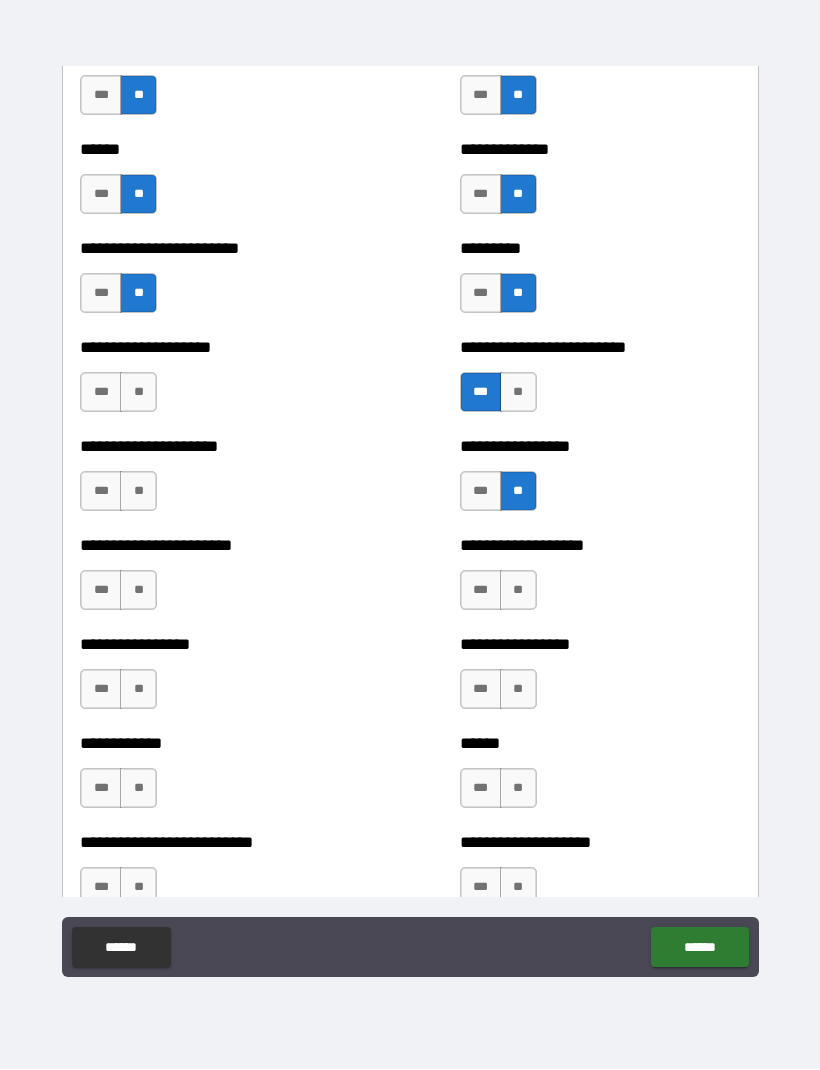 click on "**" at bounding box center (518, 591) 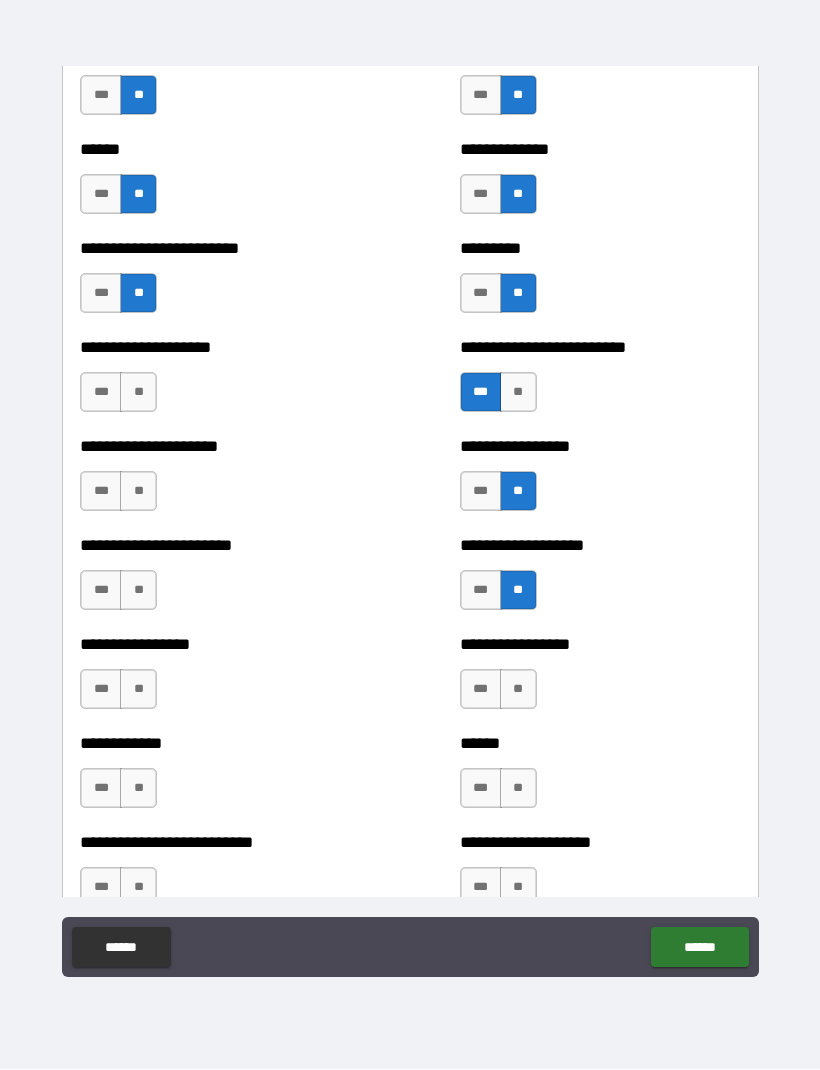 click on "**" at bounding box center [518, 690] 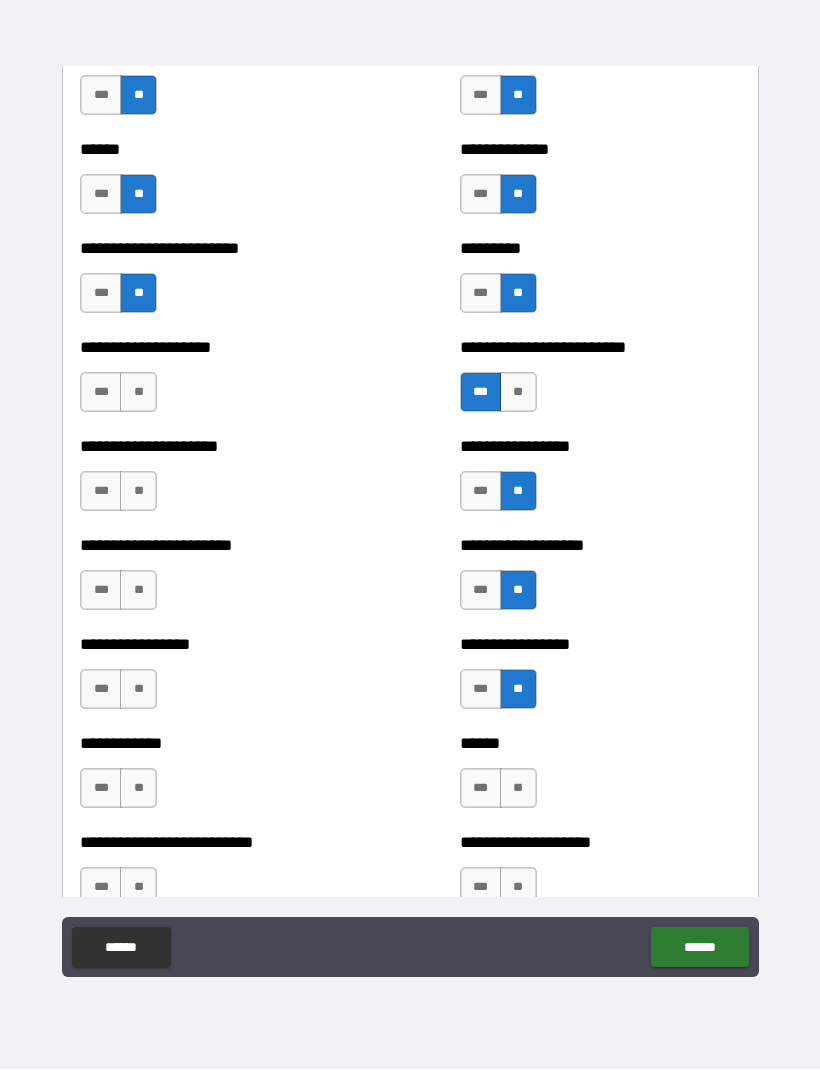 click on "**" at bounding box center [518, 789] 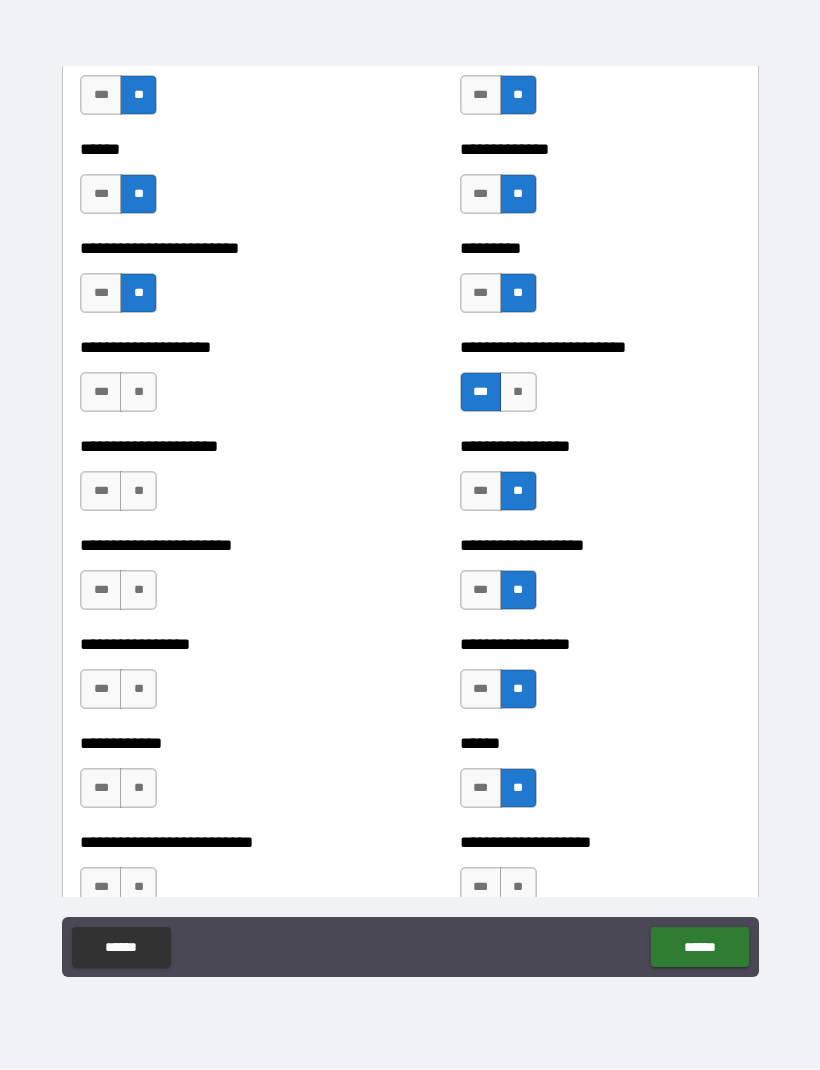 click on "**" at bounding box center (518, 888) 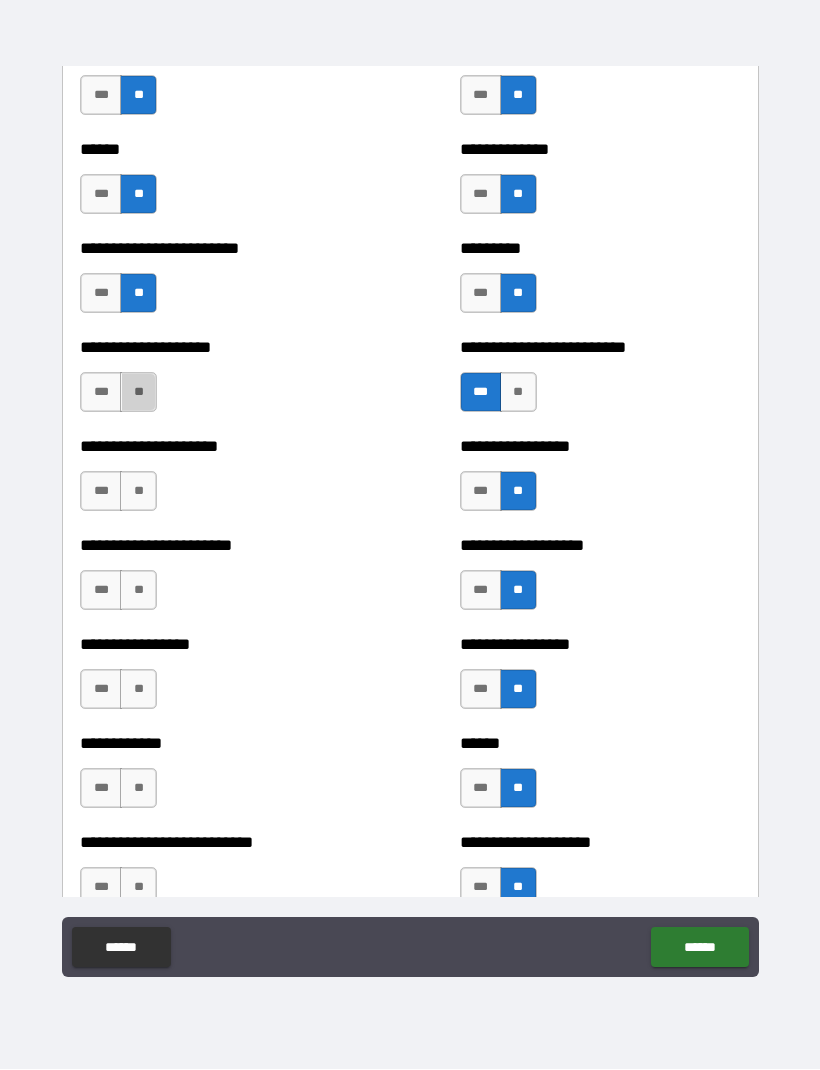 click on "**" at bounding box center [138, 393] 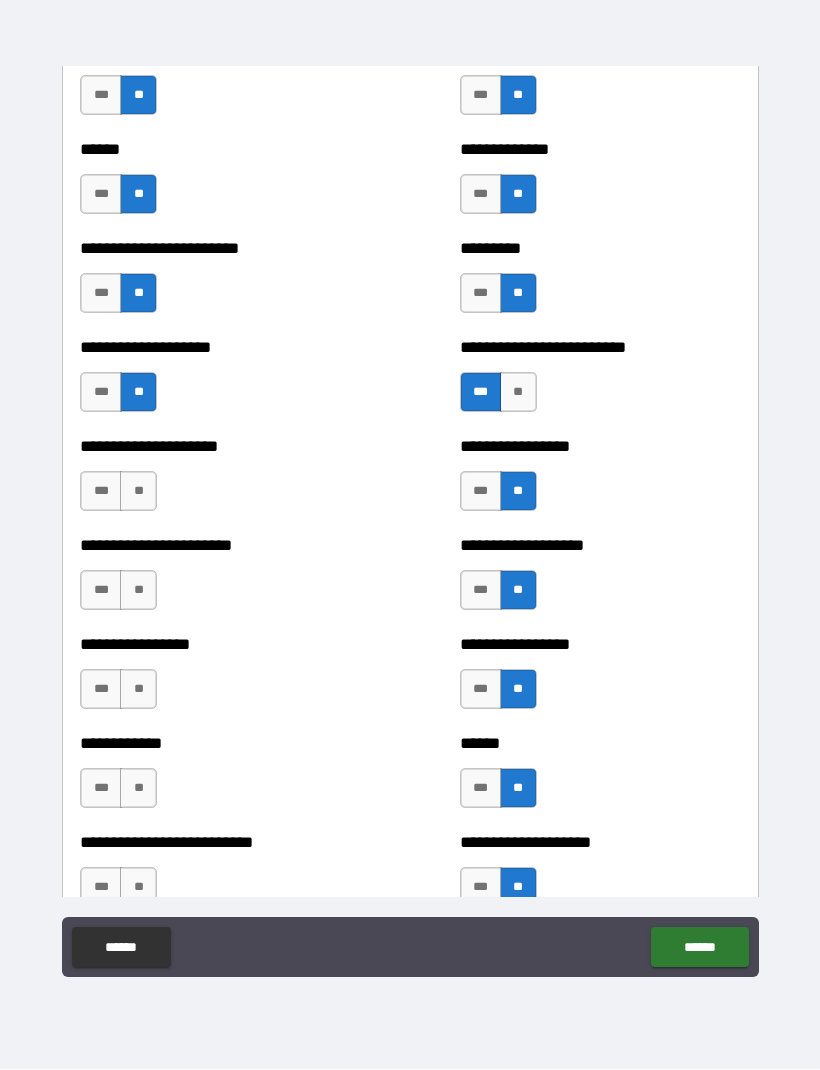 click on "**" at bounding box center (138, 492) 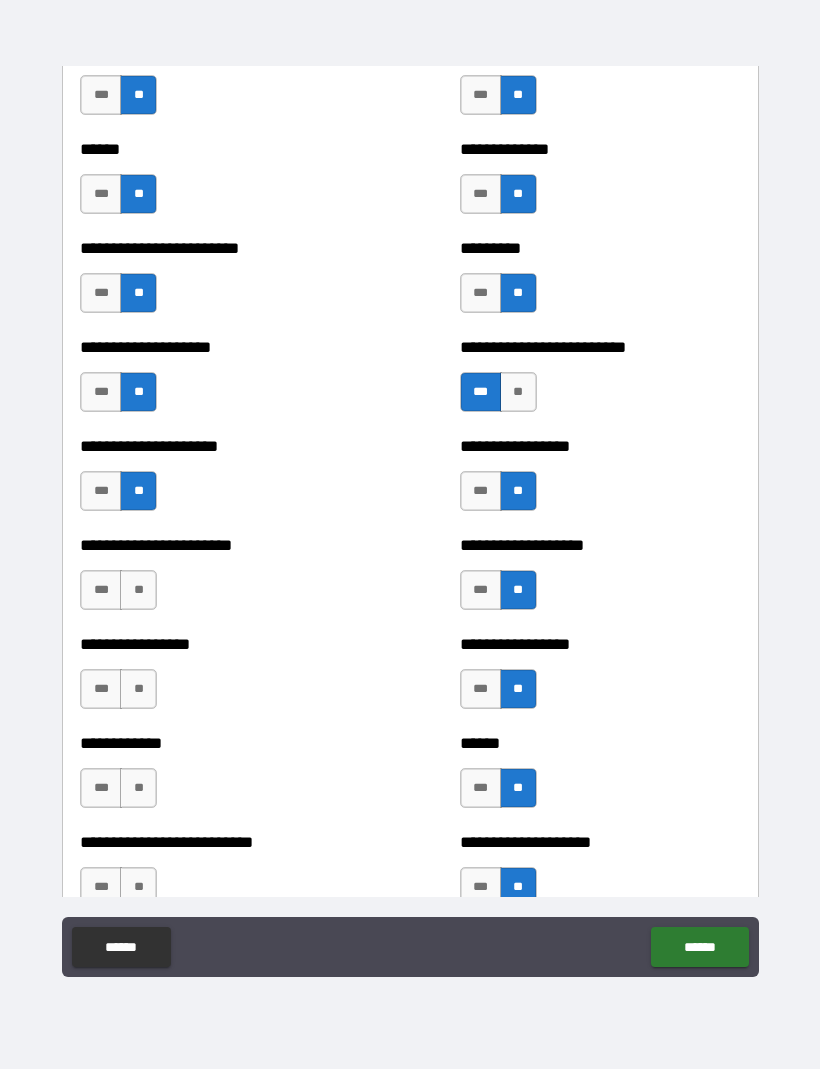 click on "**" at bounding box center [138, 591] 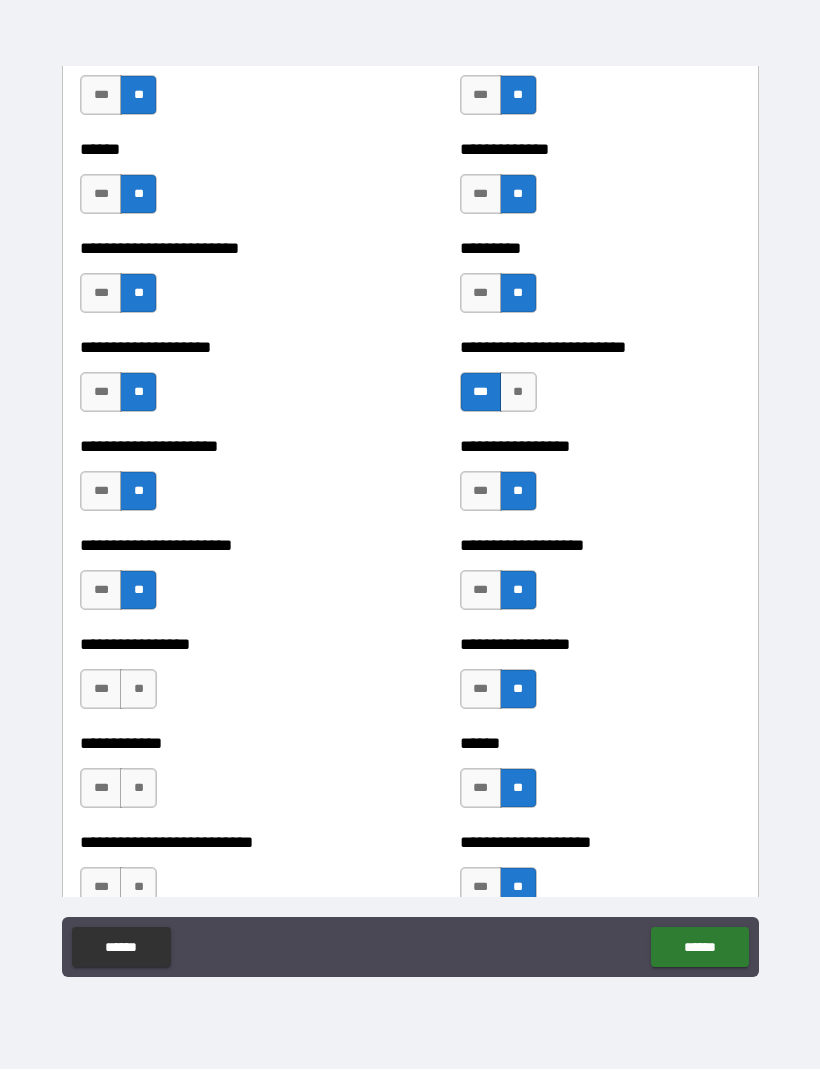click on "**" at bounding box center [138, 690] 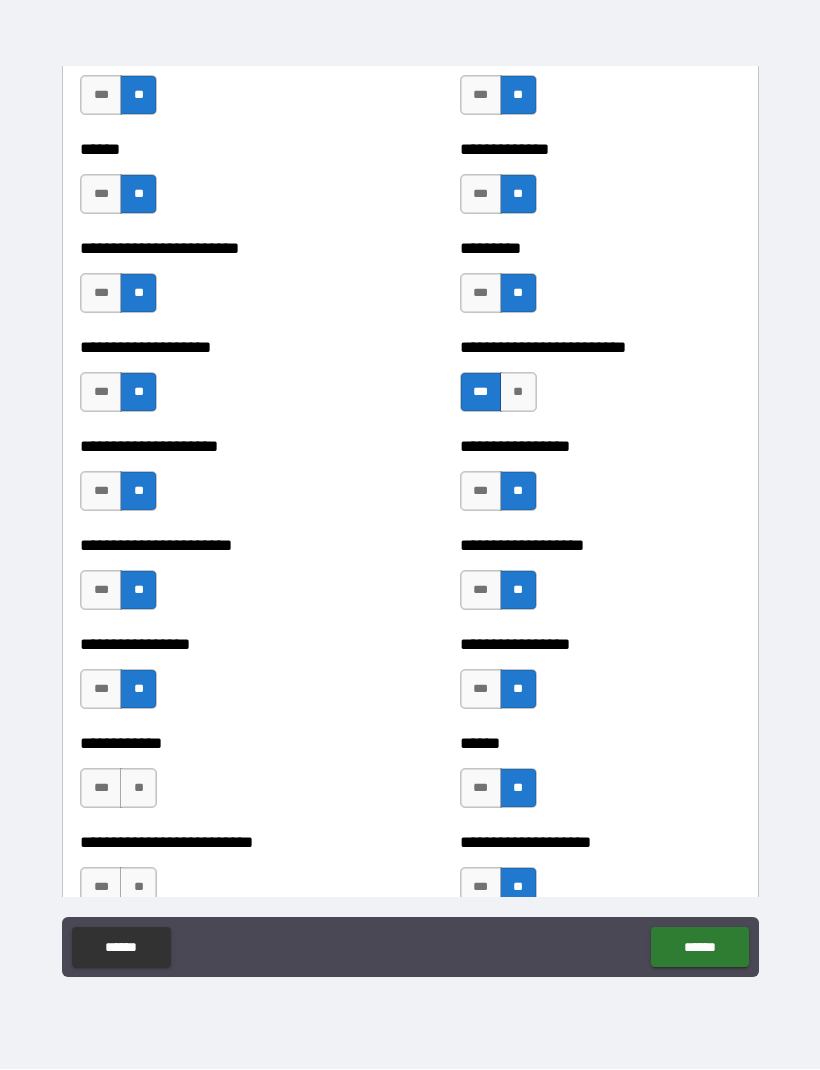 click on "**" at bounding box center (138, 789) 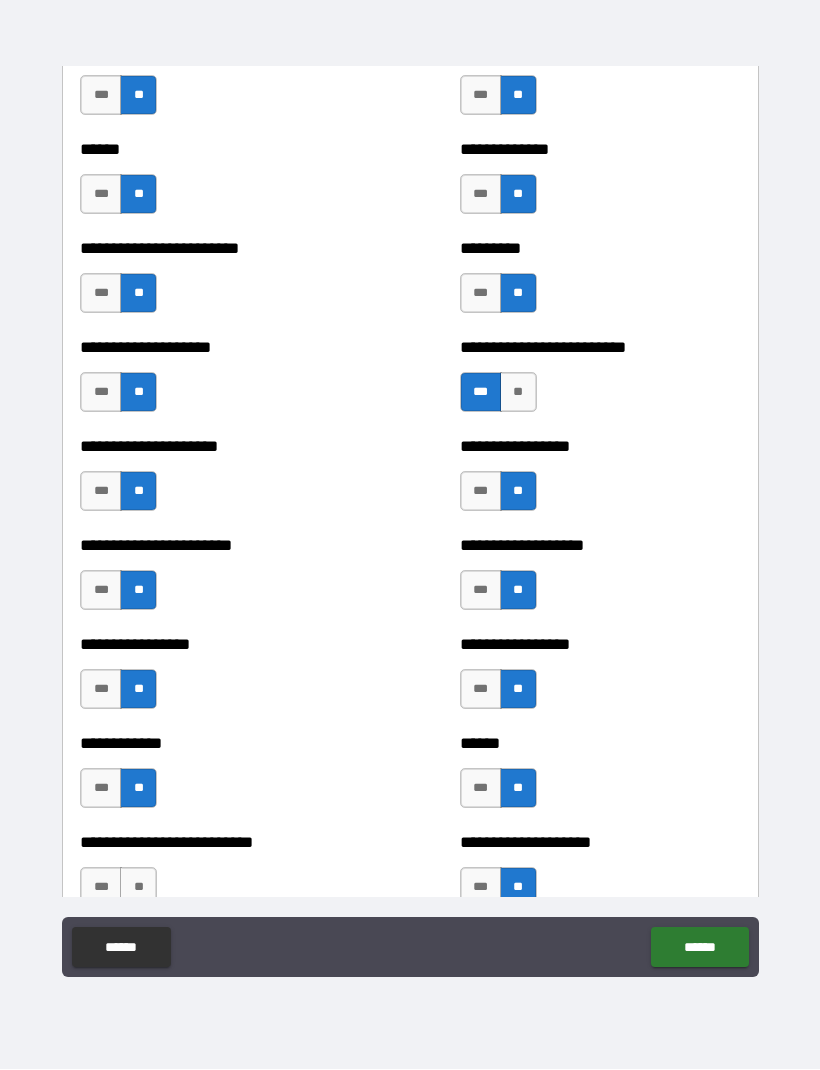click on "**" at bounding box center (138, 888) 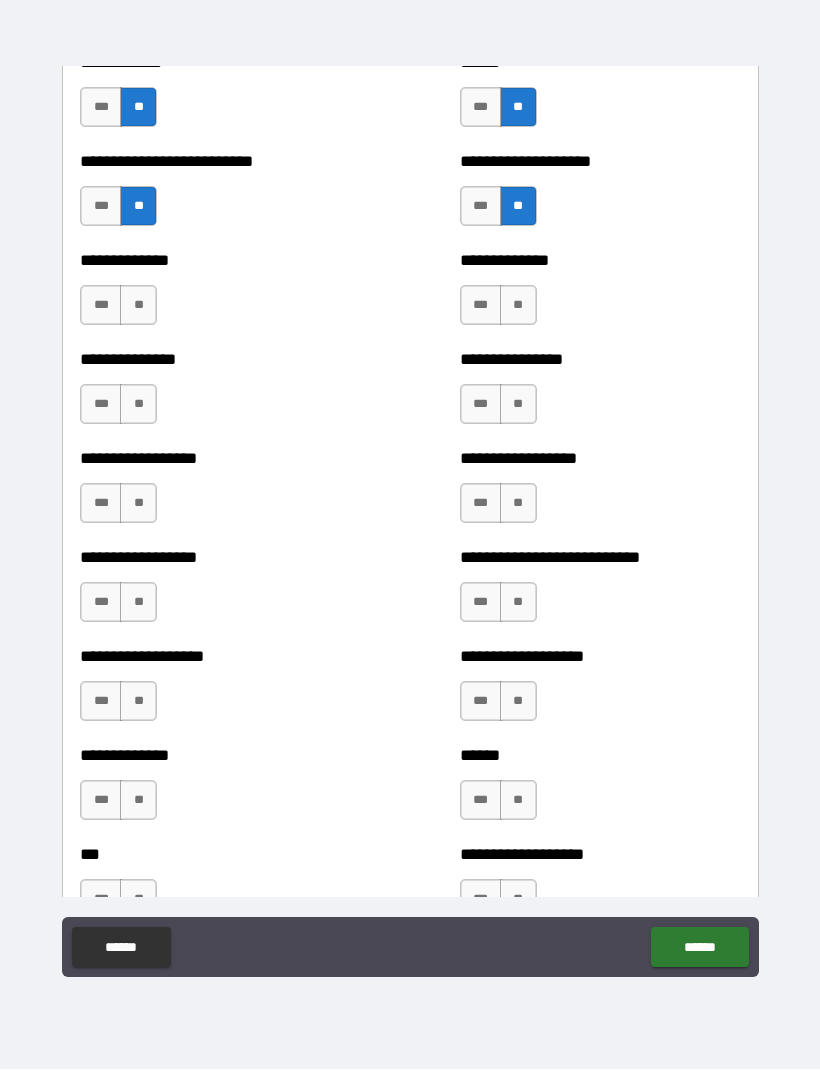 scroll, scrollTop: 4136, scrollLeft: 0, axis: vertical 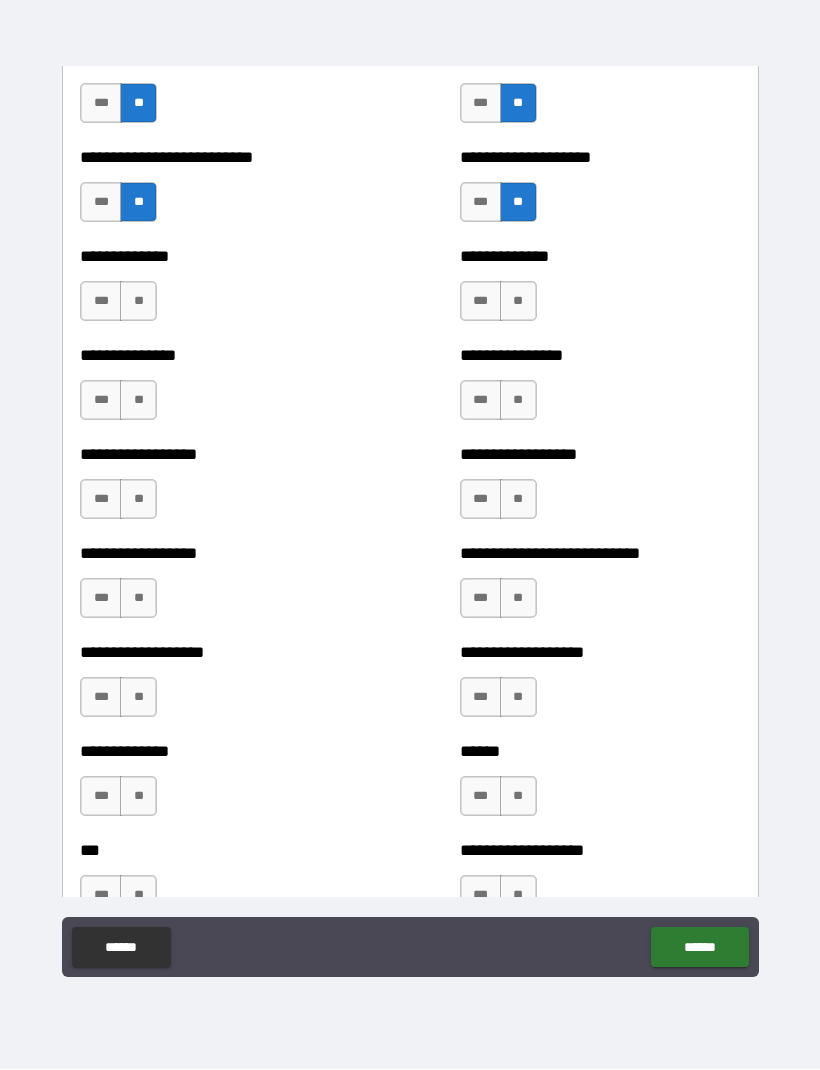 click on "**" at bounding box center [138, 302] 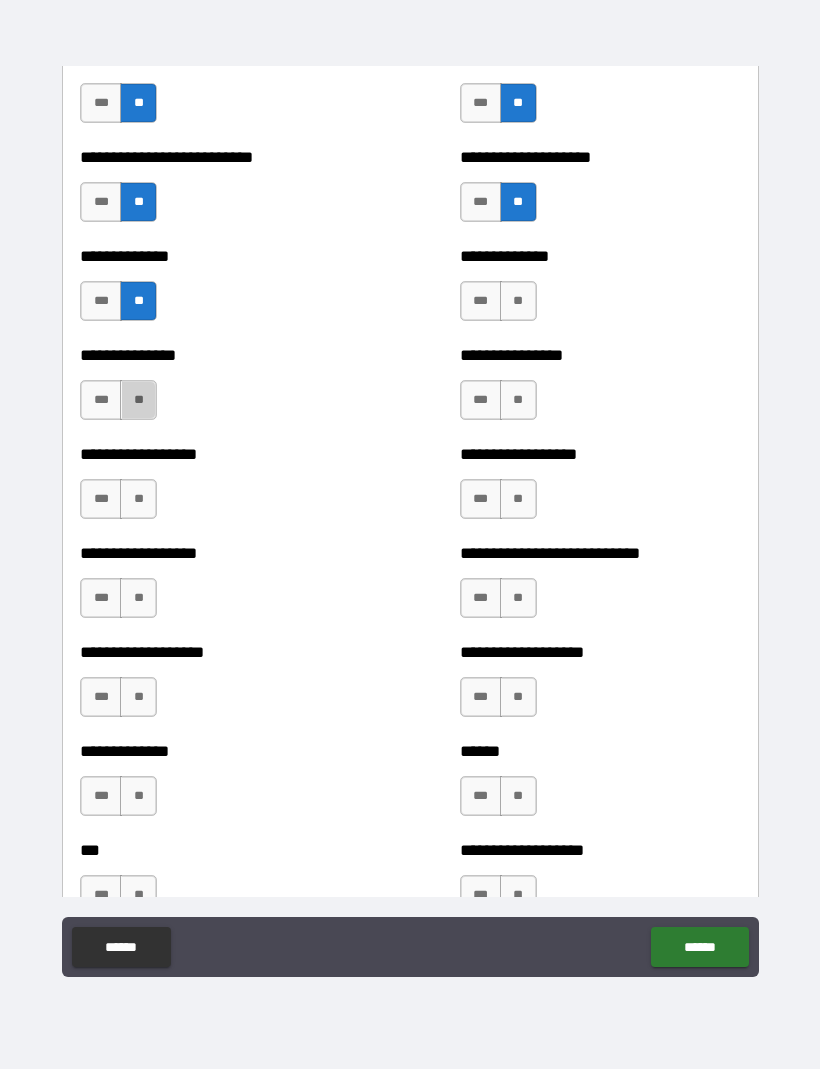 click on "**" at bounding box center (138, 401) 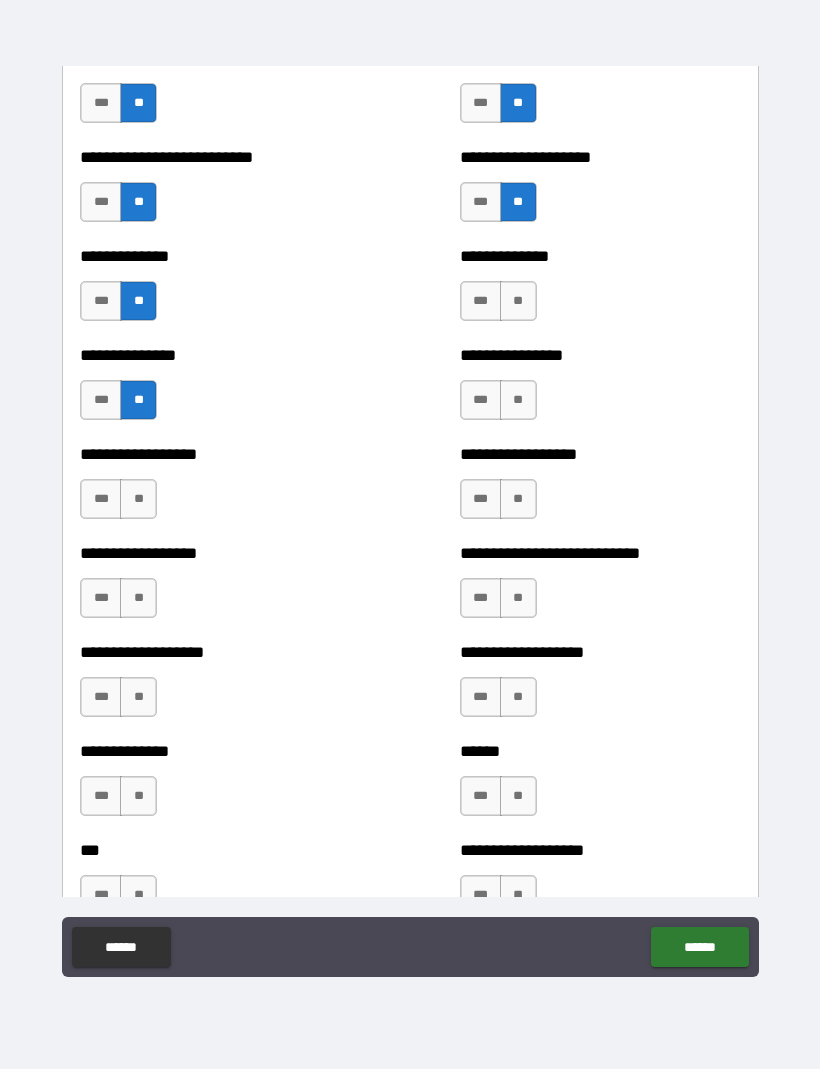 click on "**" at bounding box center (138, 500) 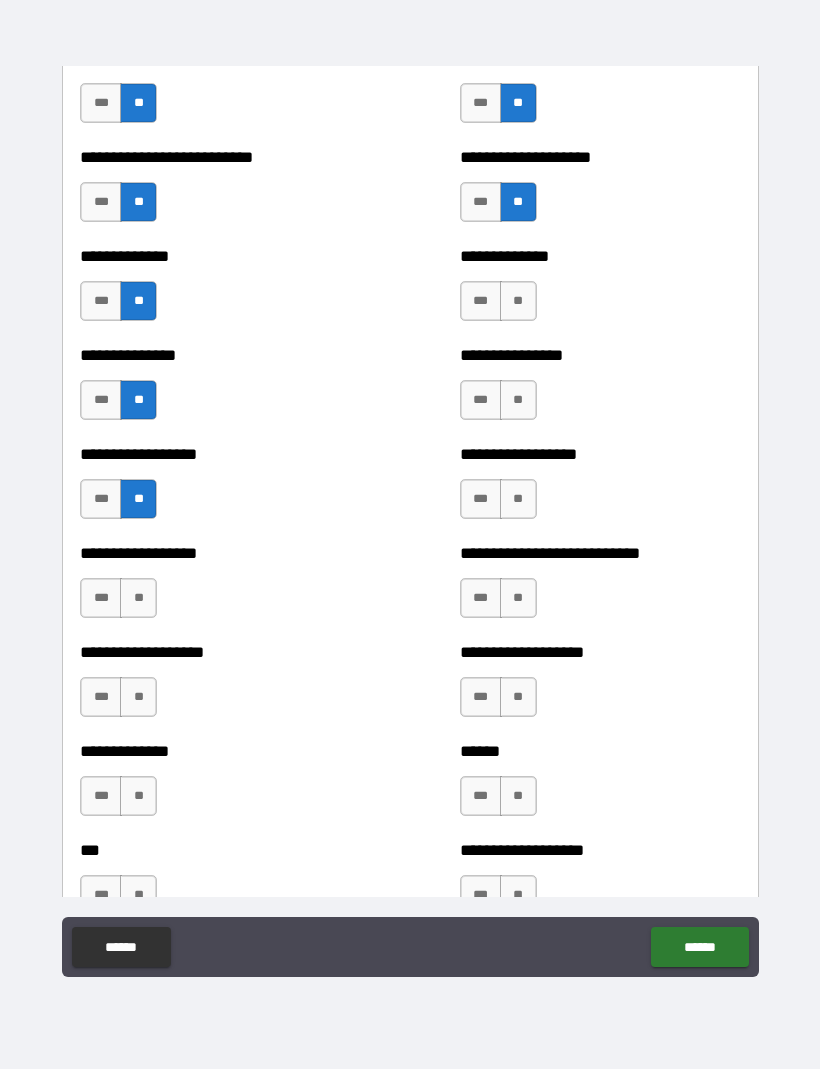 click on "**" at bounding box center (138, 599) 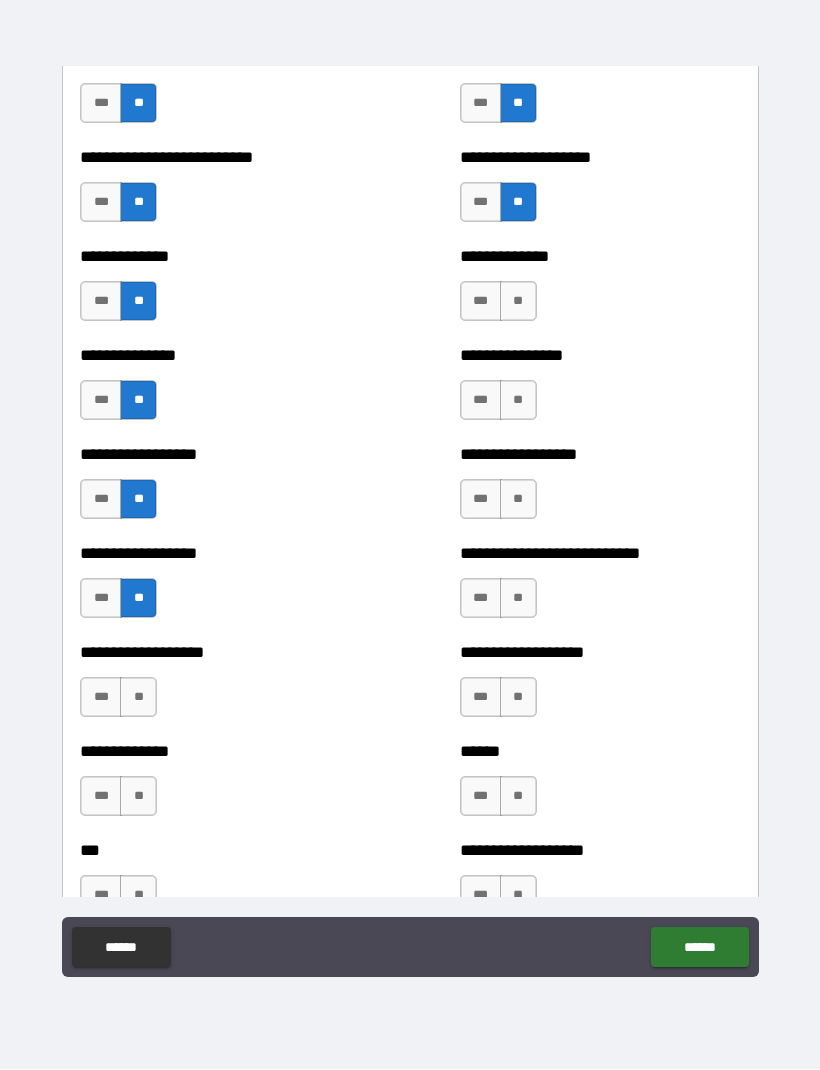 click on "**" at bounding box center (138, 698) 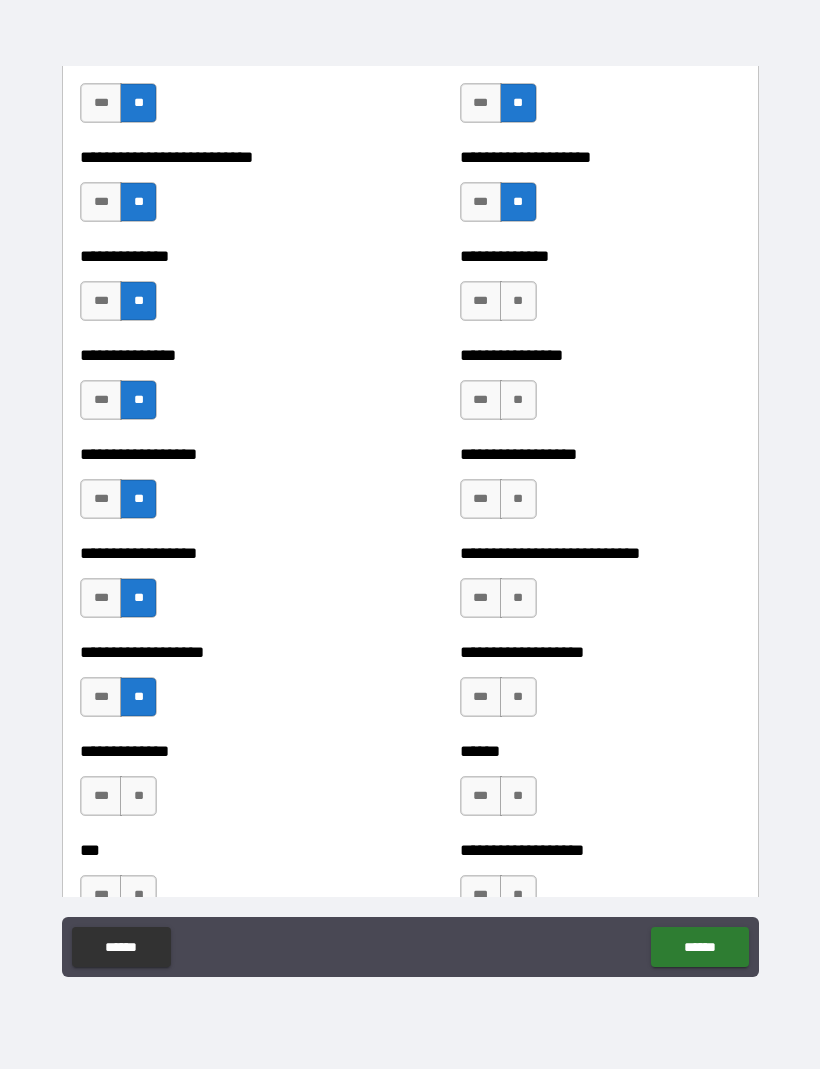 click on "**" at bounding box center [138, 797] 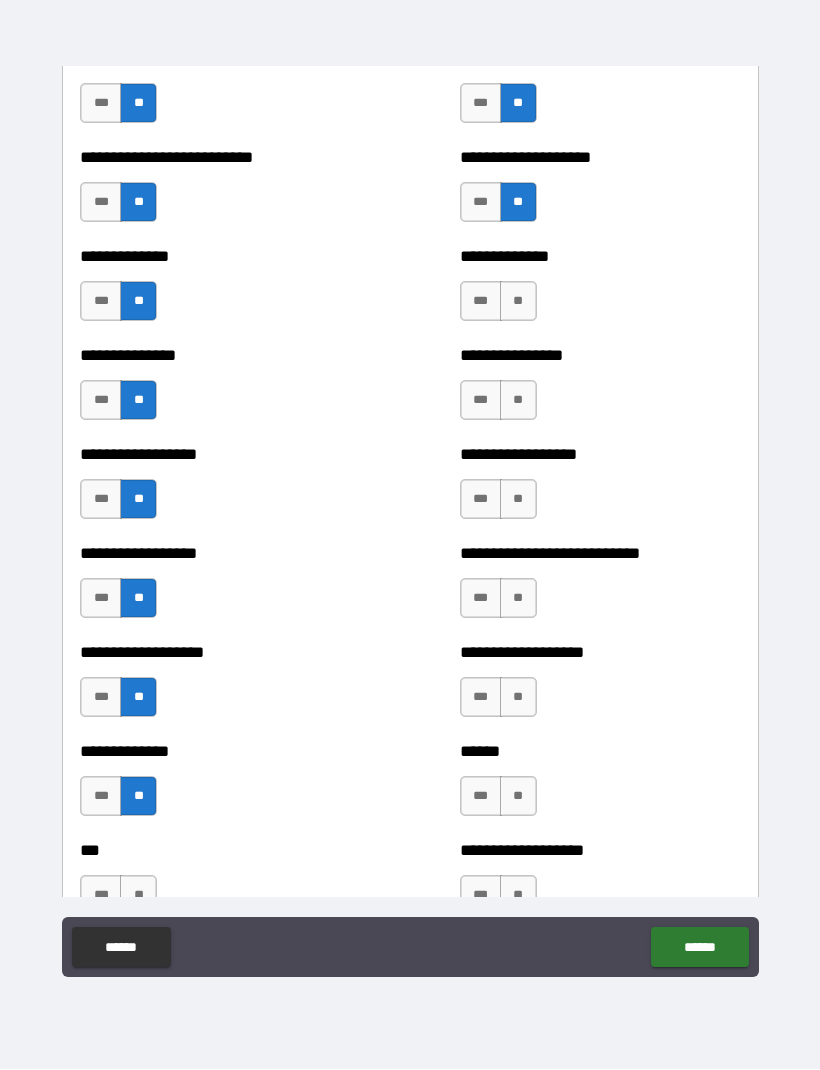 click on "**" at bounding box center [138, 896] 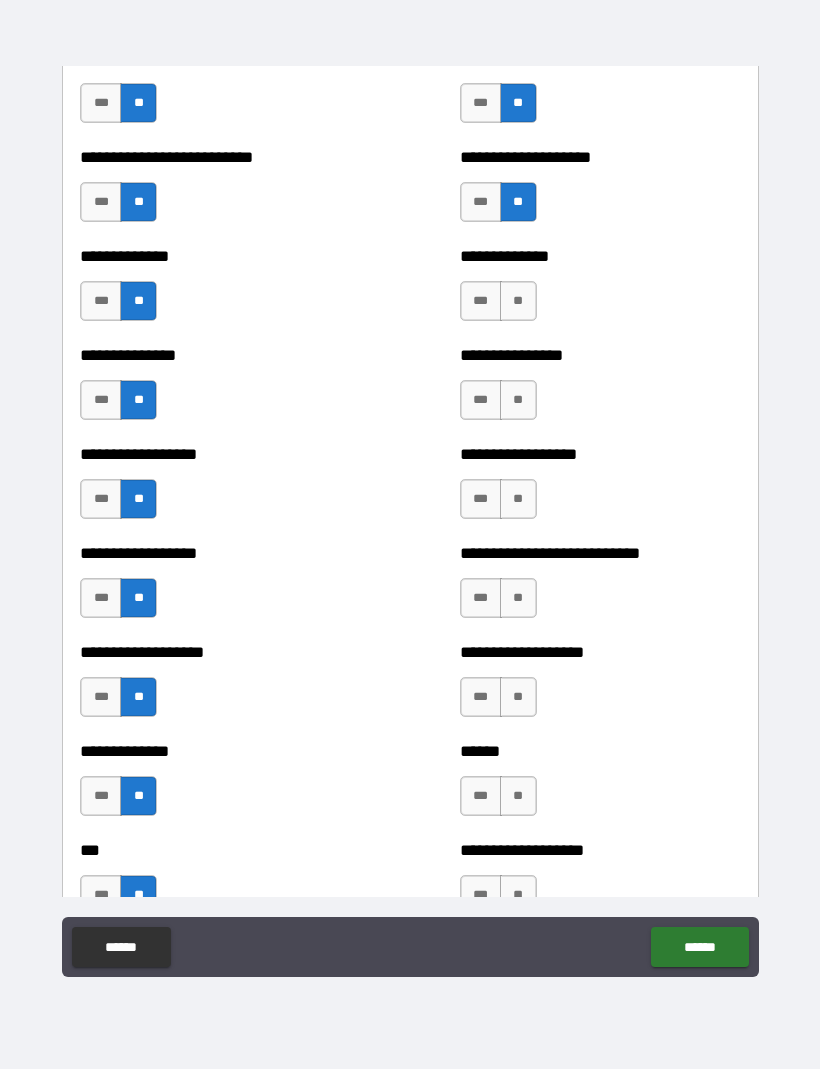 click on "**" at bounding box center (518, 302) 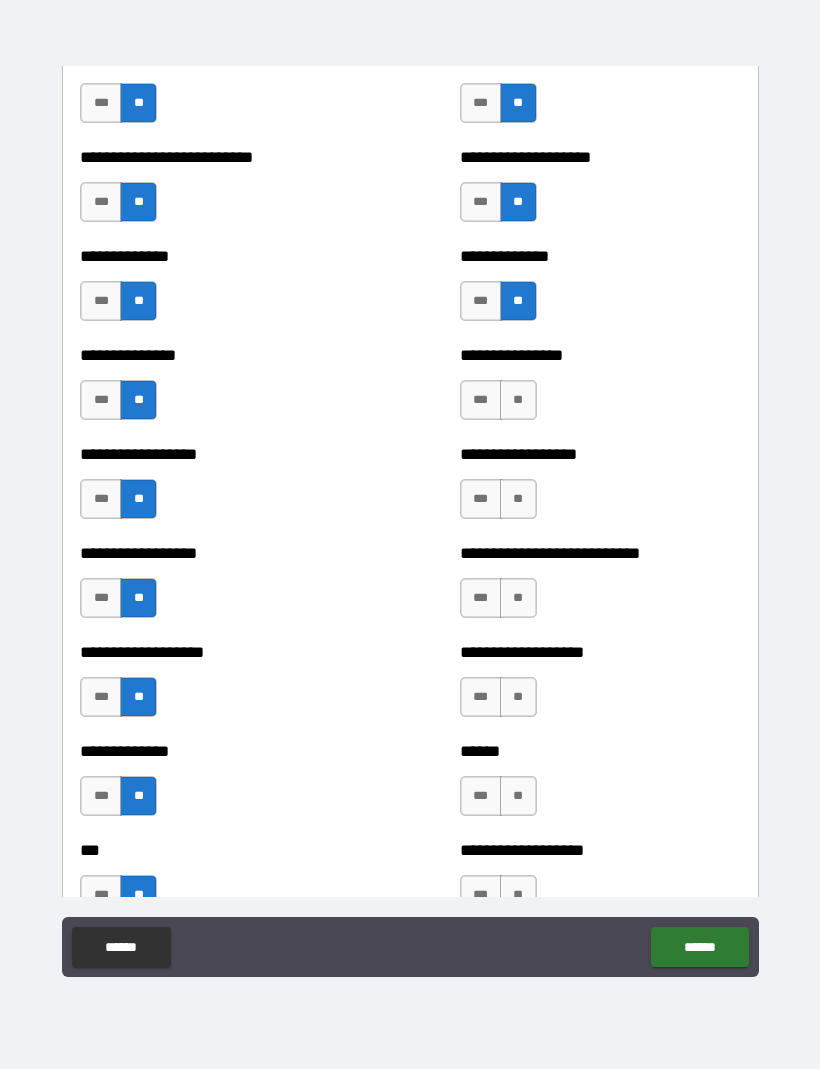 click on "**" at bounding box center (518, 401) 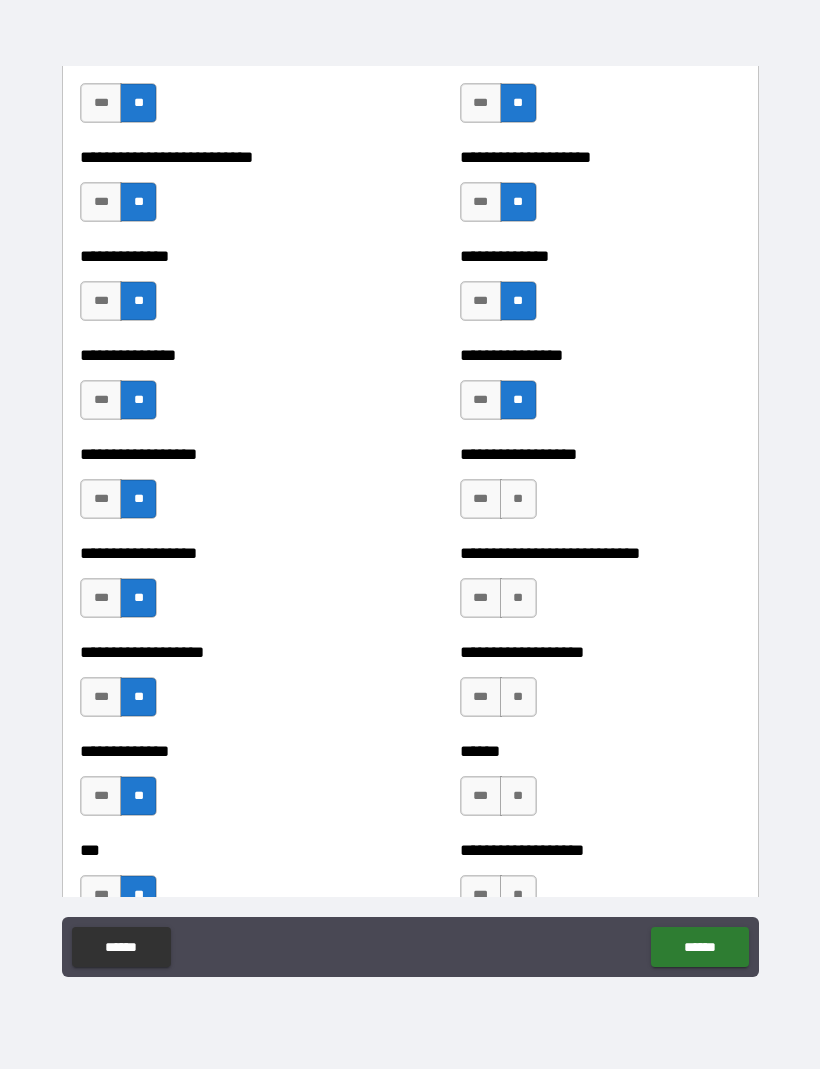 click on "**" at bounding box center (518, 500) 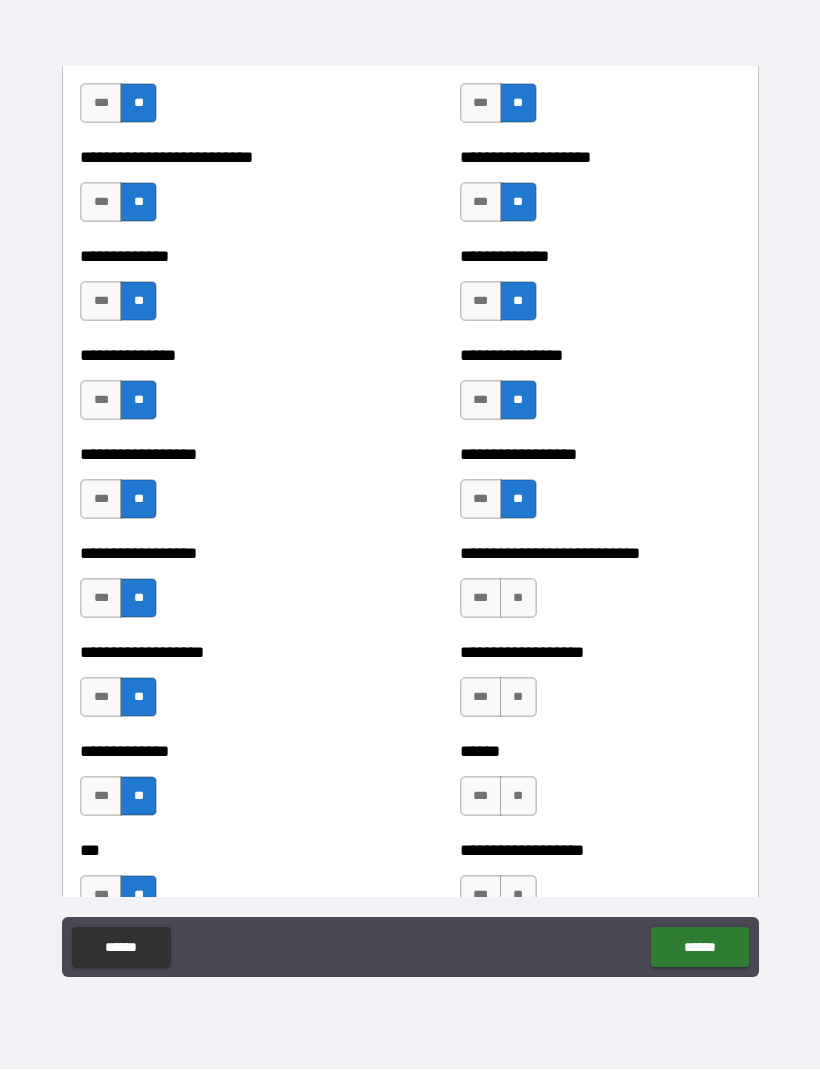 click on "**" at bounding box center [518, 599] 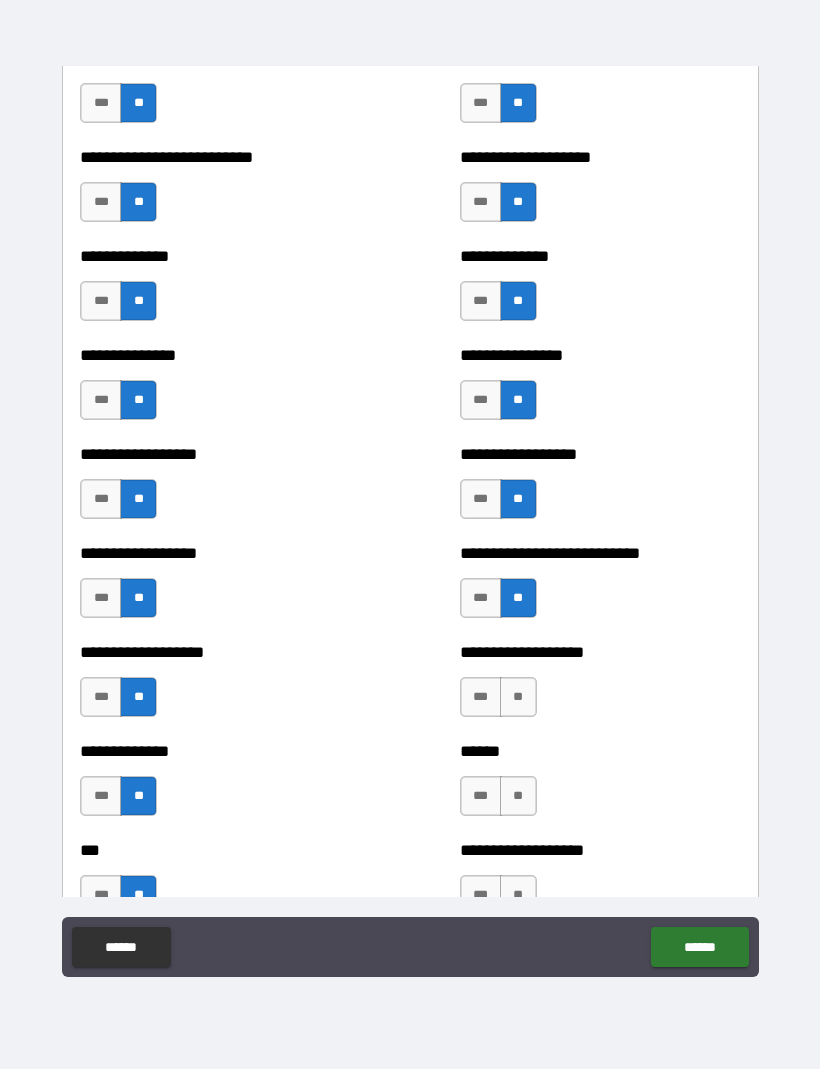 click on "**" at bounding box center [518, 698] 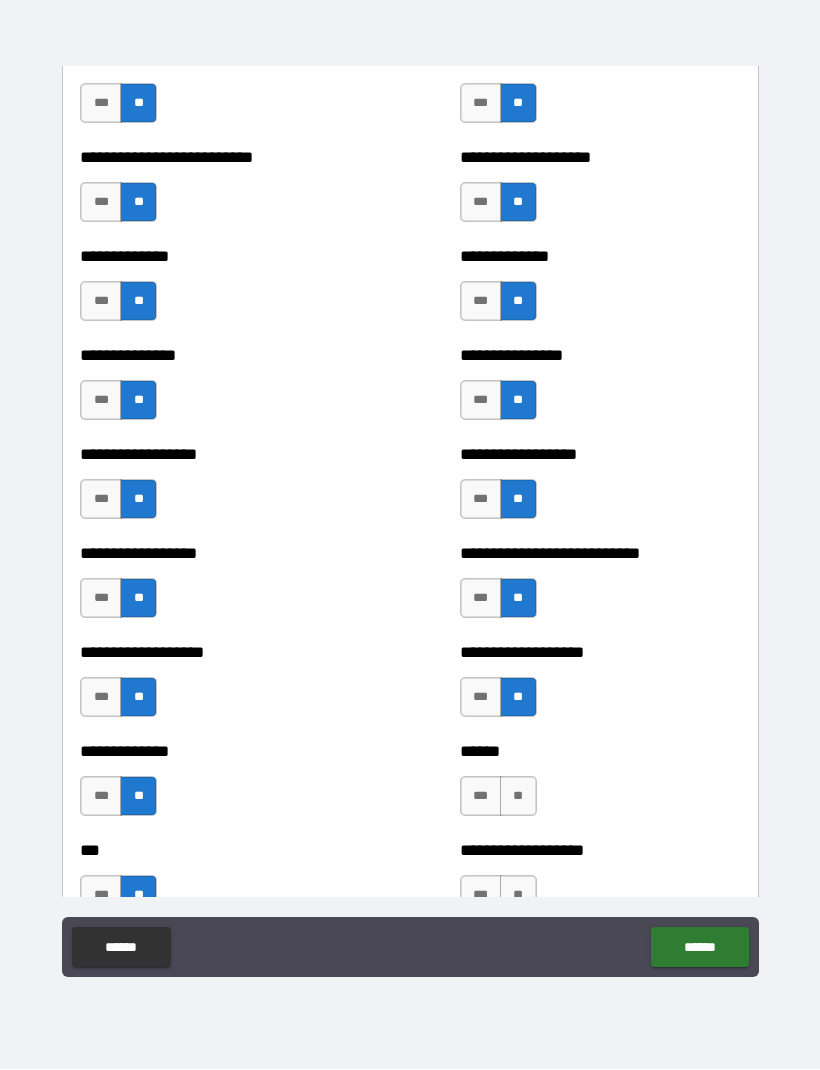 click on "**" at bounding box center [518, 896] 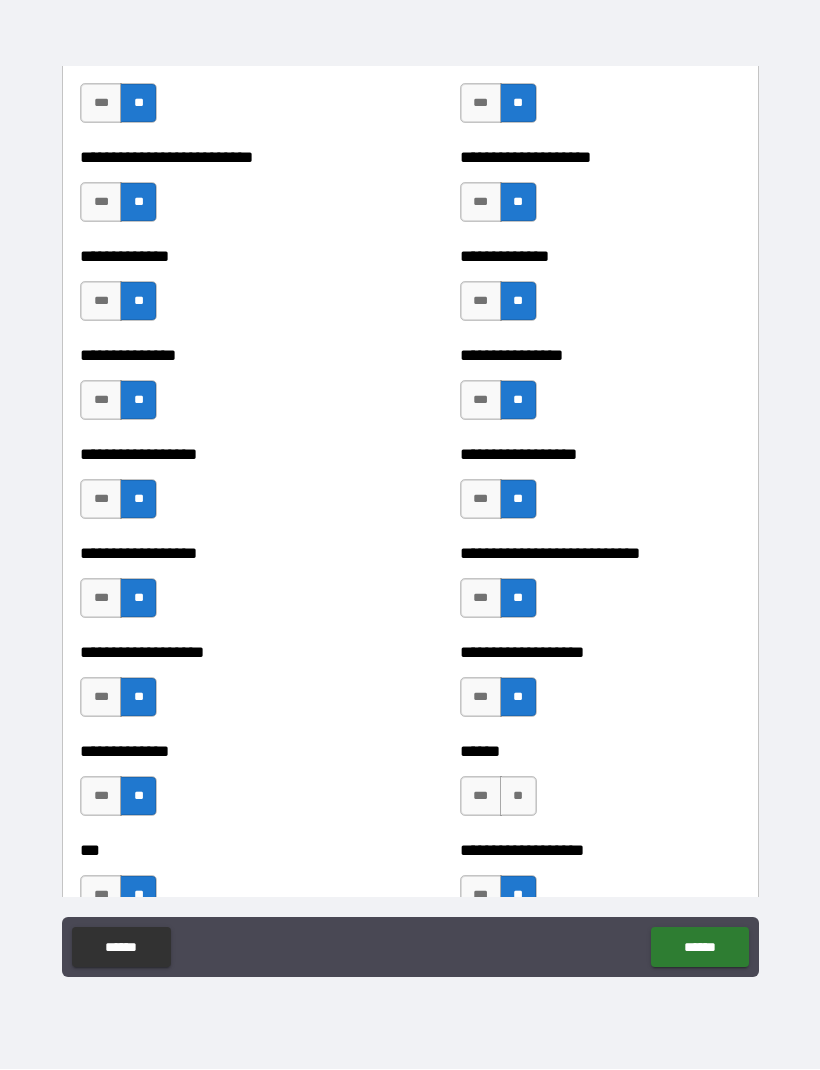 click on "**" at bounding box center [518, 797] 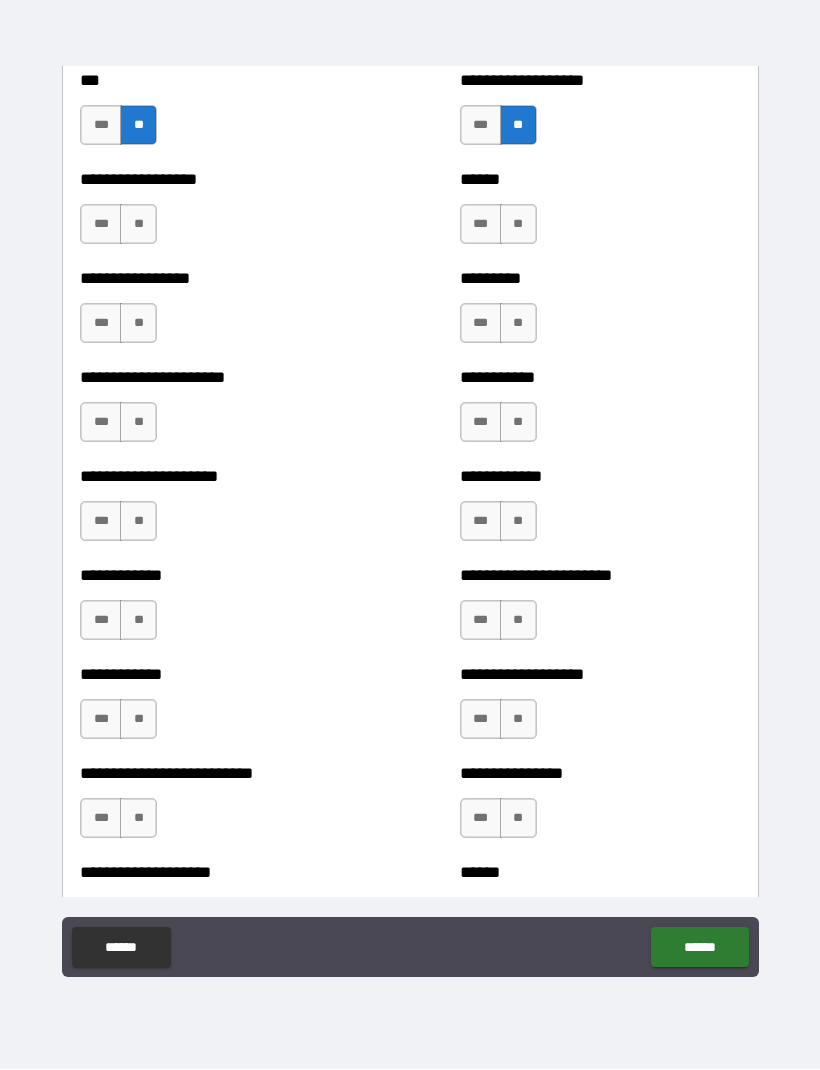 scroll, scrollTop: 4906, scrollLeft: 0, axis: vertical 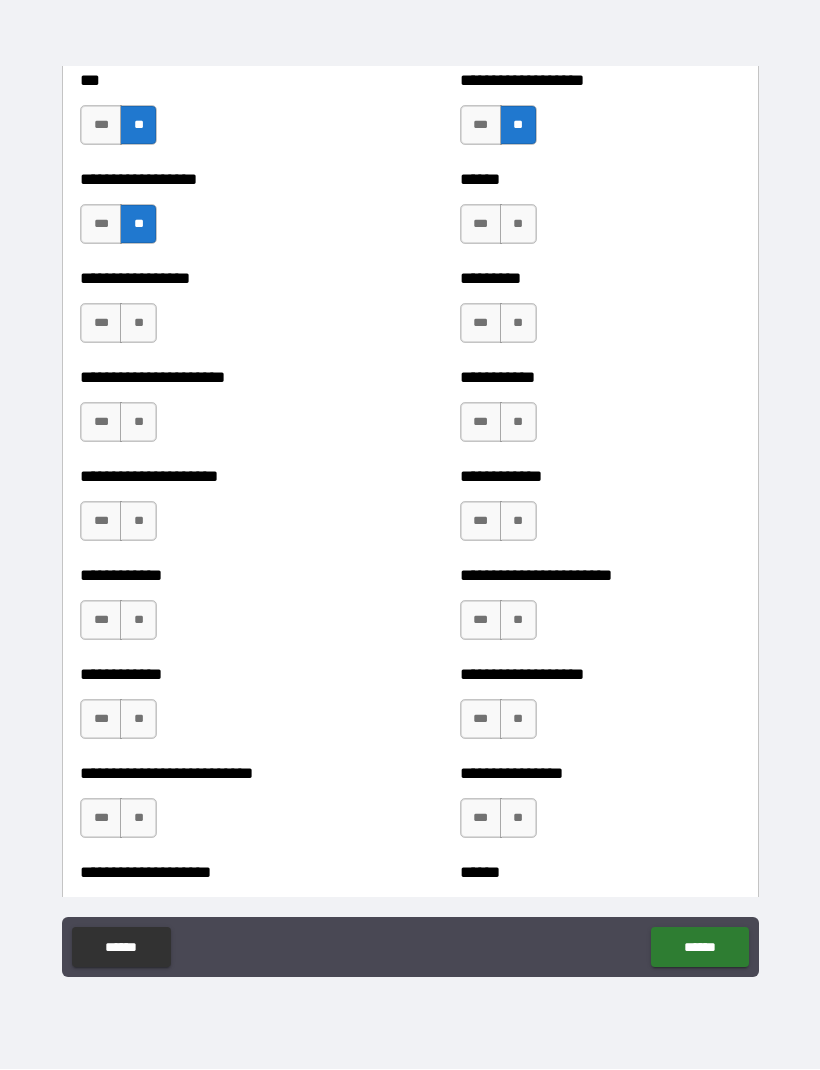 click on "**" at bounding box center [138, 324] 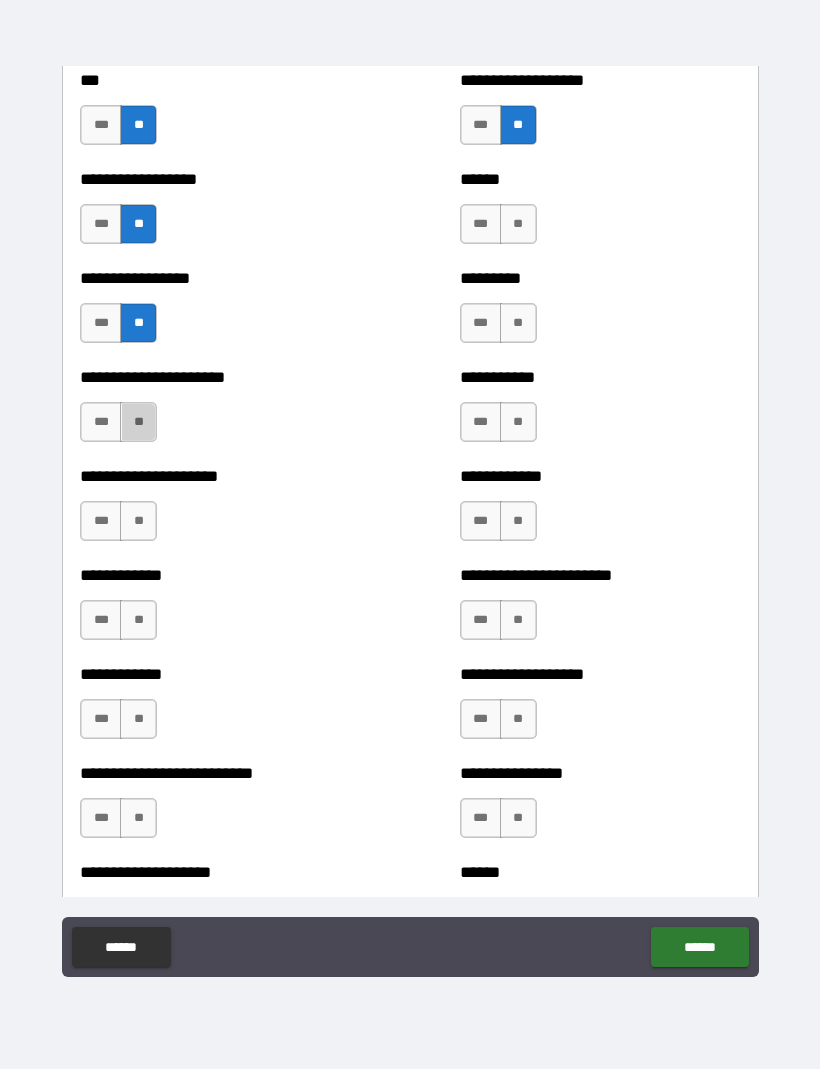 click on "**" at bounding box center (138, 423) 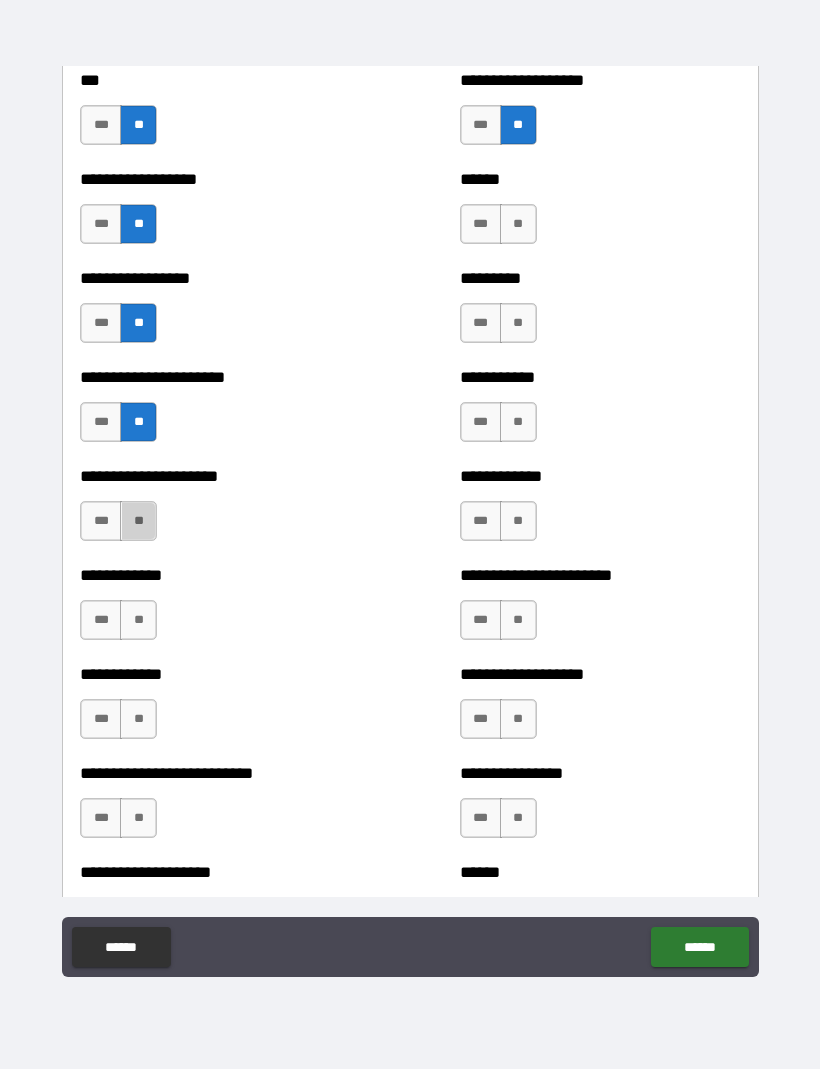 click on "**" at bounding box center (138, 522) 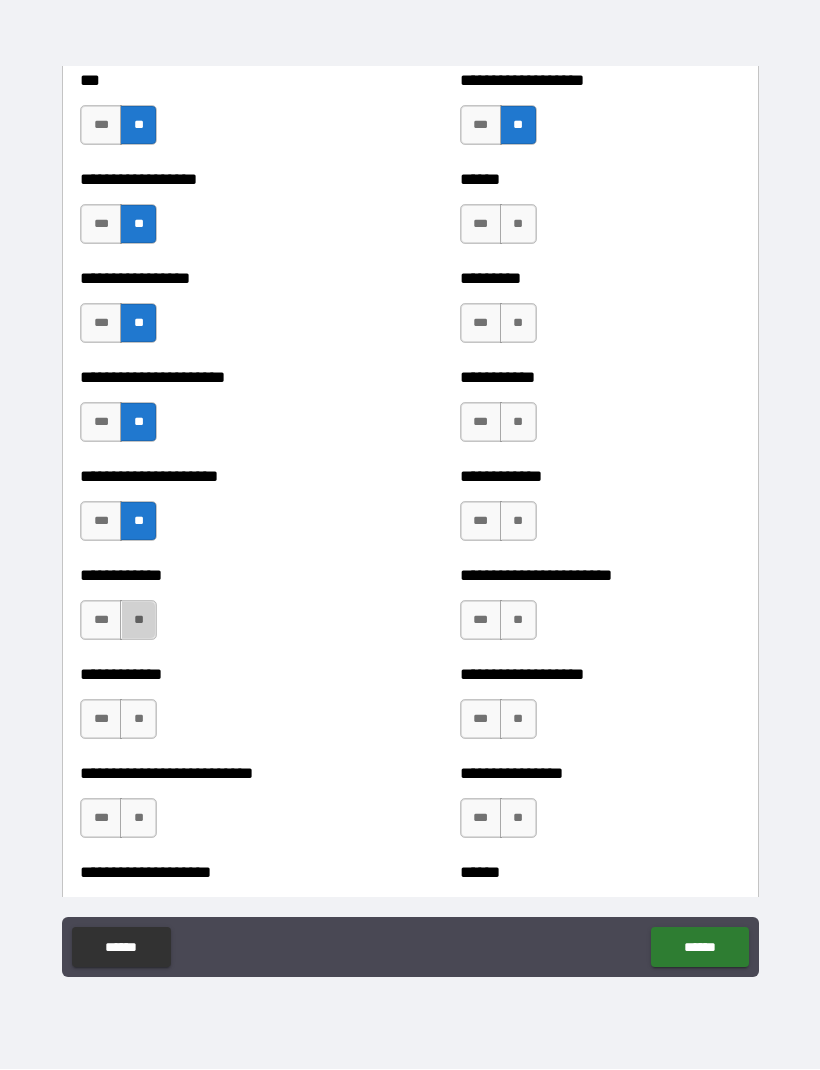 click on "**" at bounding box center [138, 621] 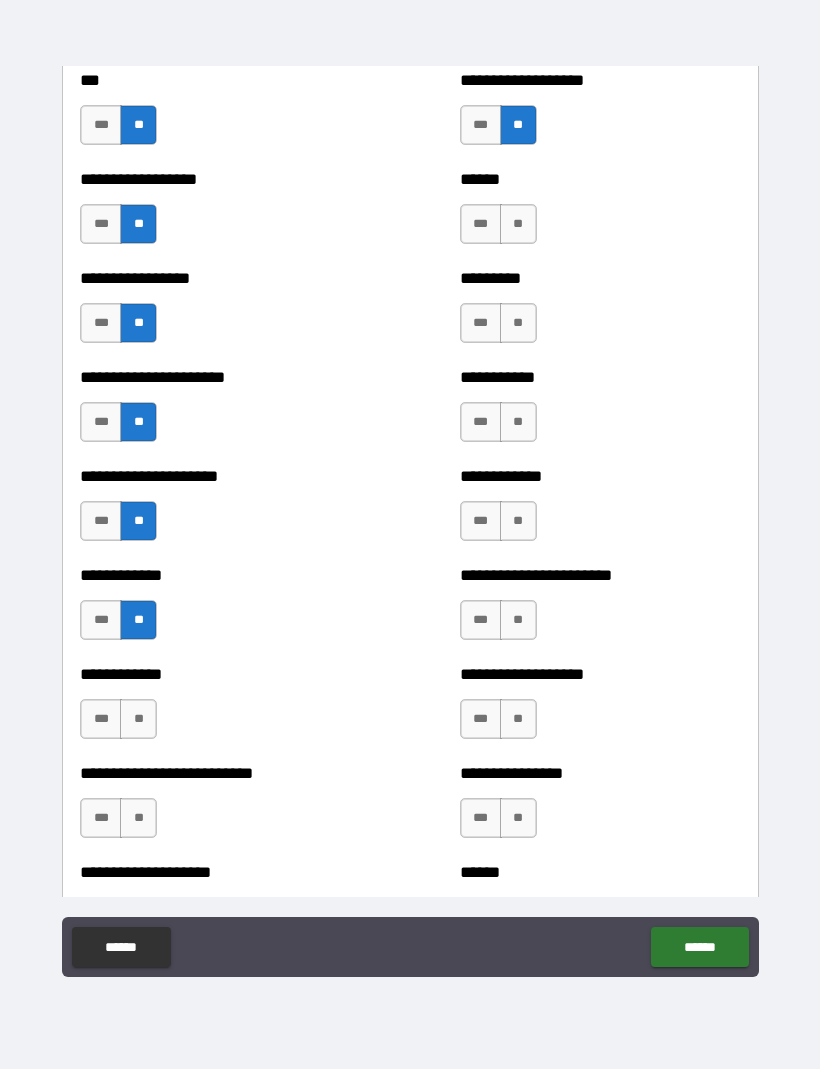 click on "**" at bounding box center (138, 720) 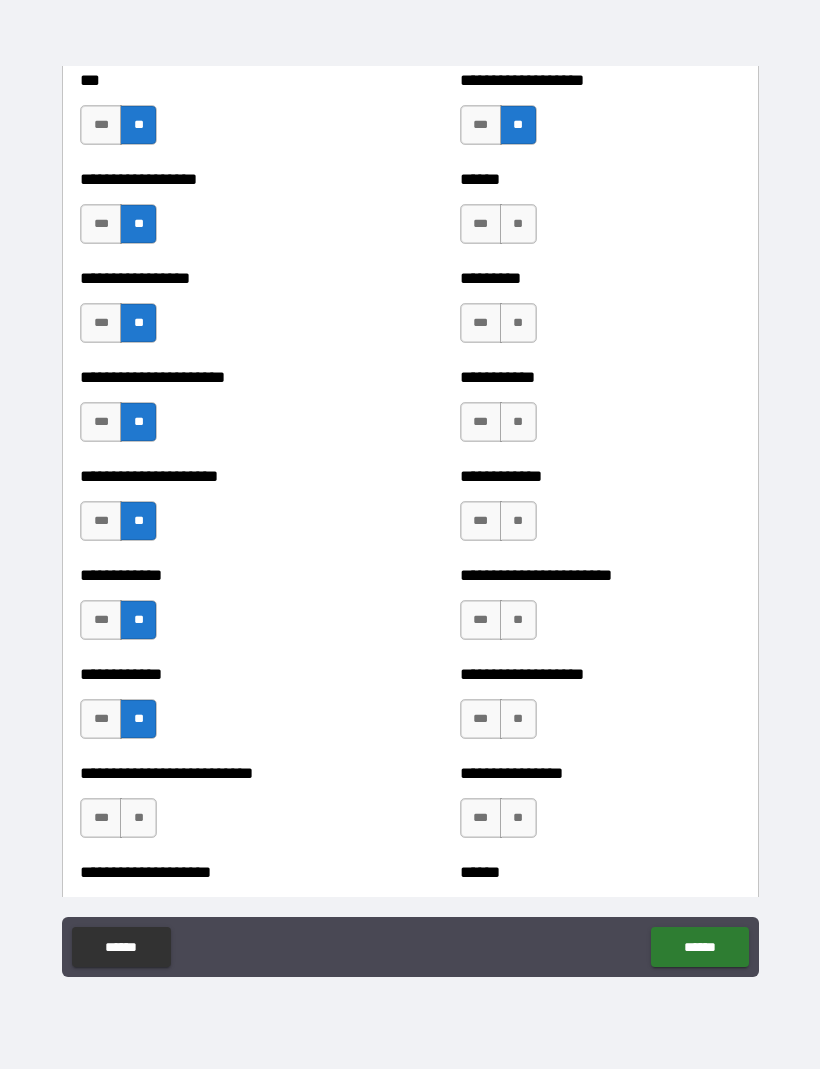 click on "**" at bounding box center (138, 819) 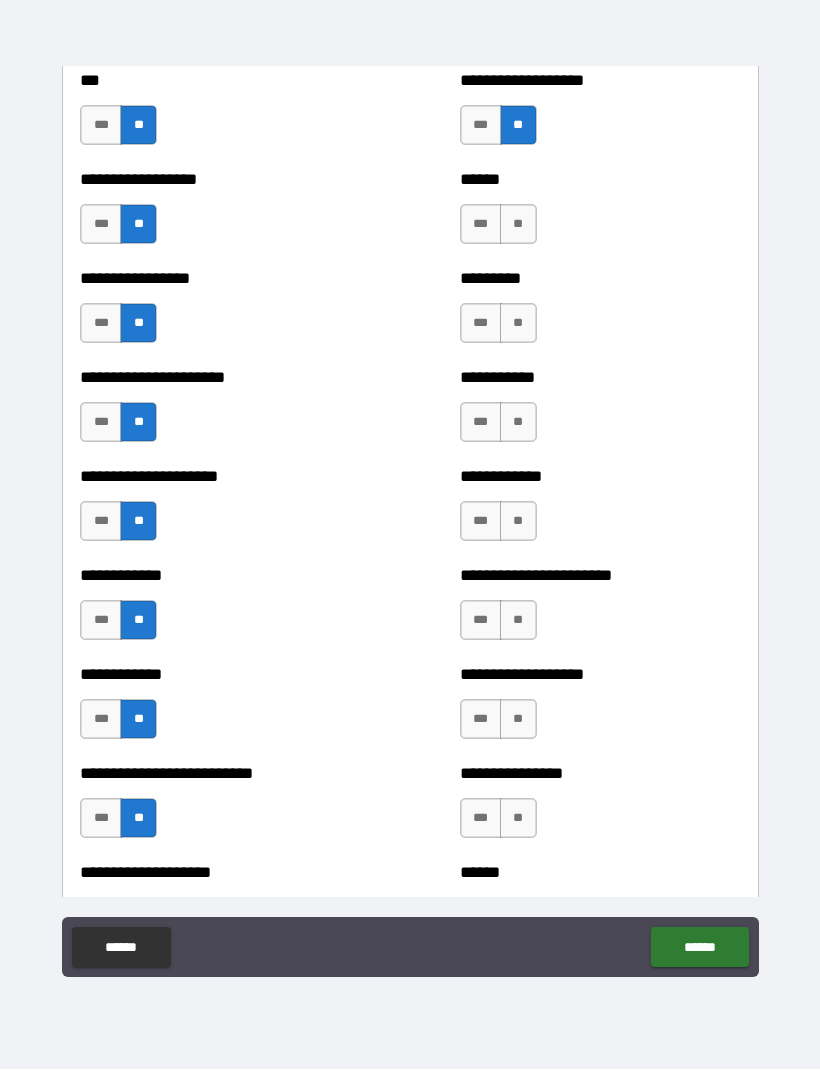 click on "**" at bounding box center [518, 225] 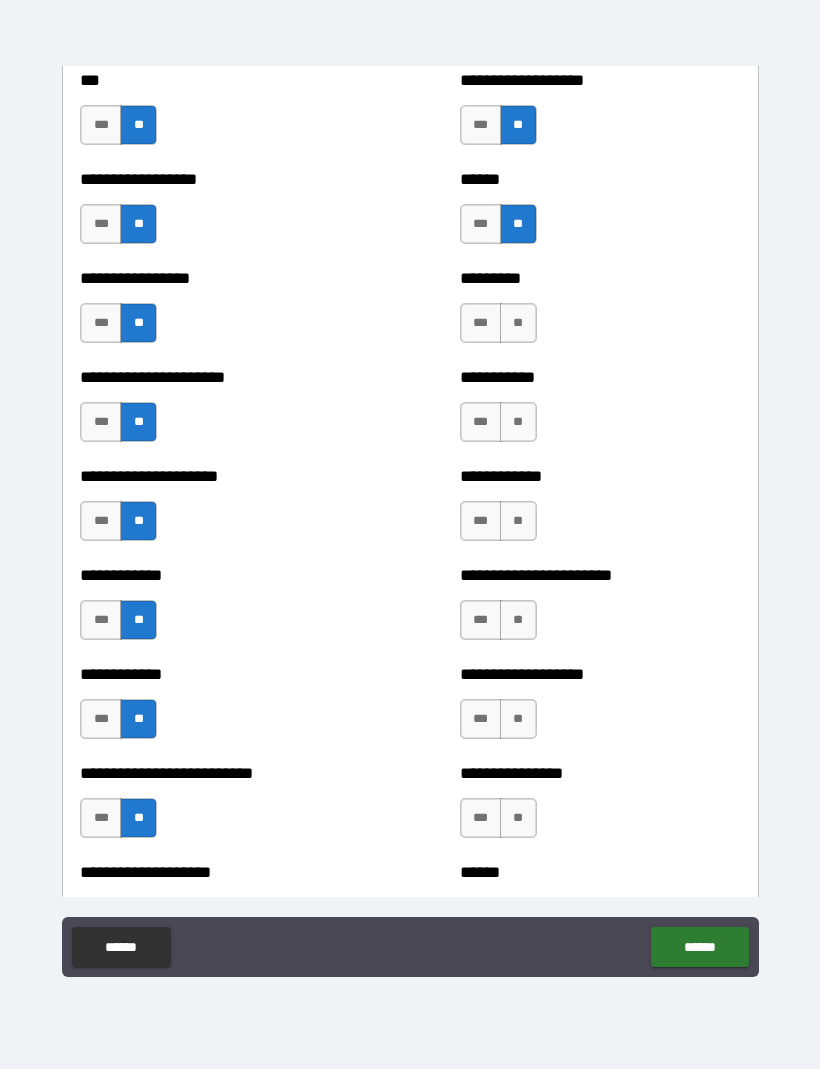 click on "**" at bounding box center [518, 324] 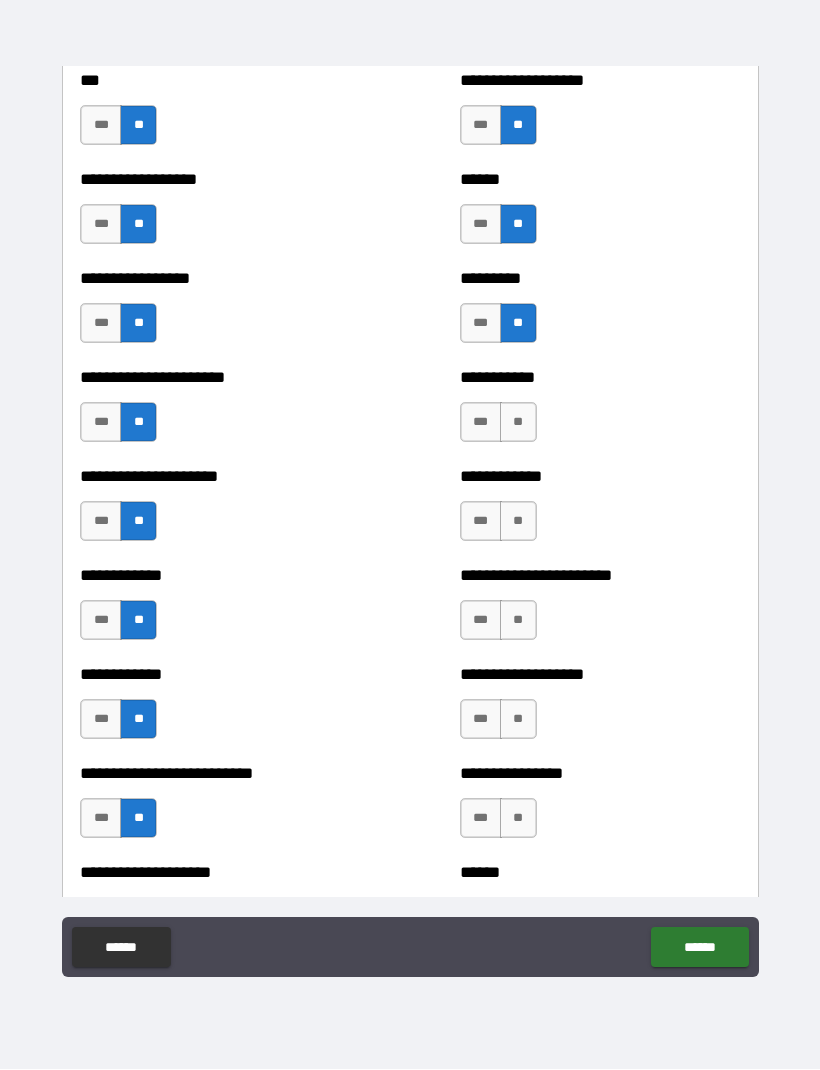 click on "***" at bounding box center (481, 324) 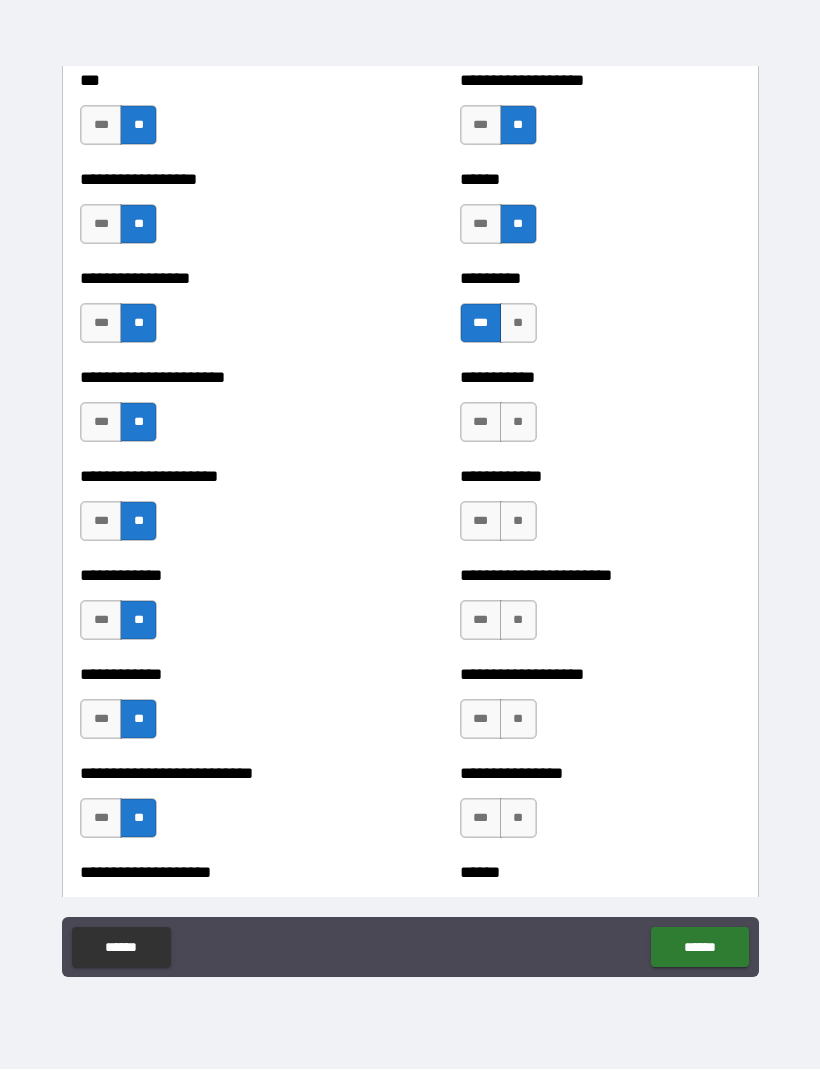 click on "**" at bounding box center (518, 423) 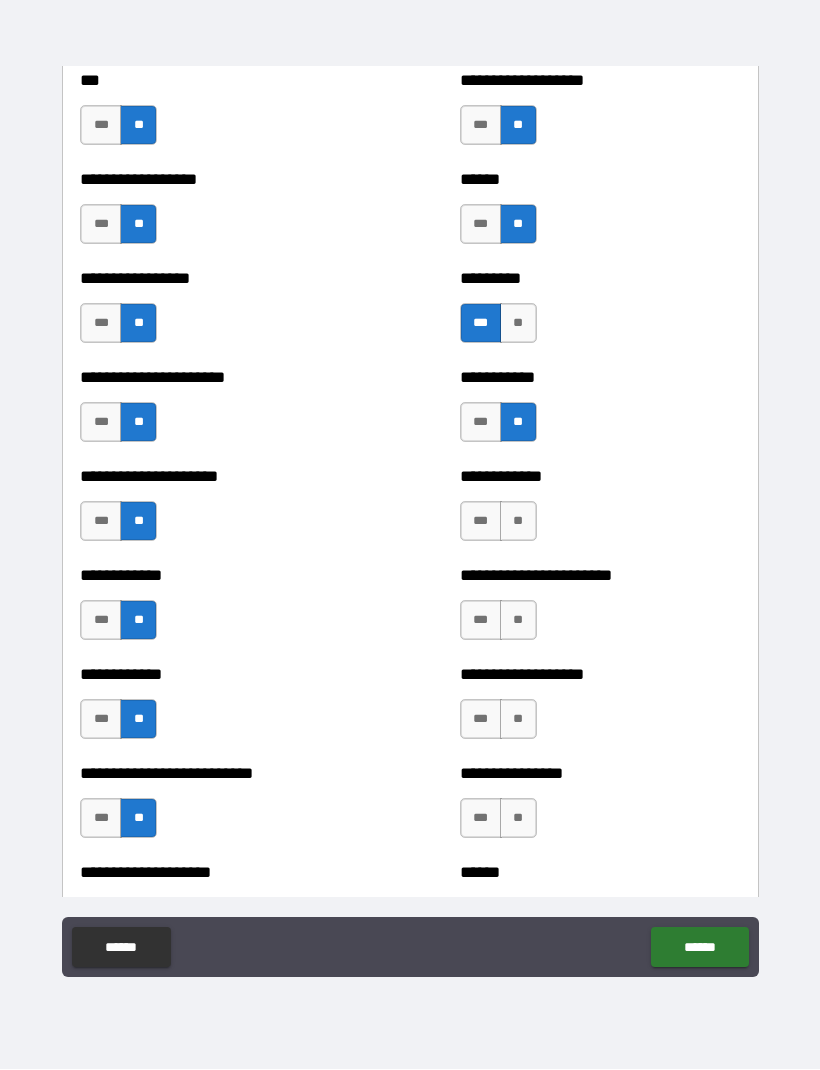 click on "**" at bounding box center (518, 522) 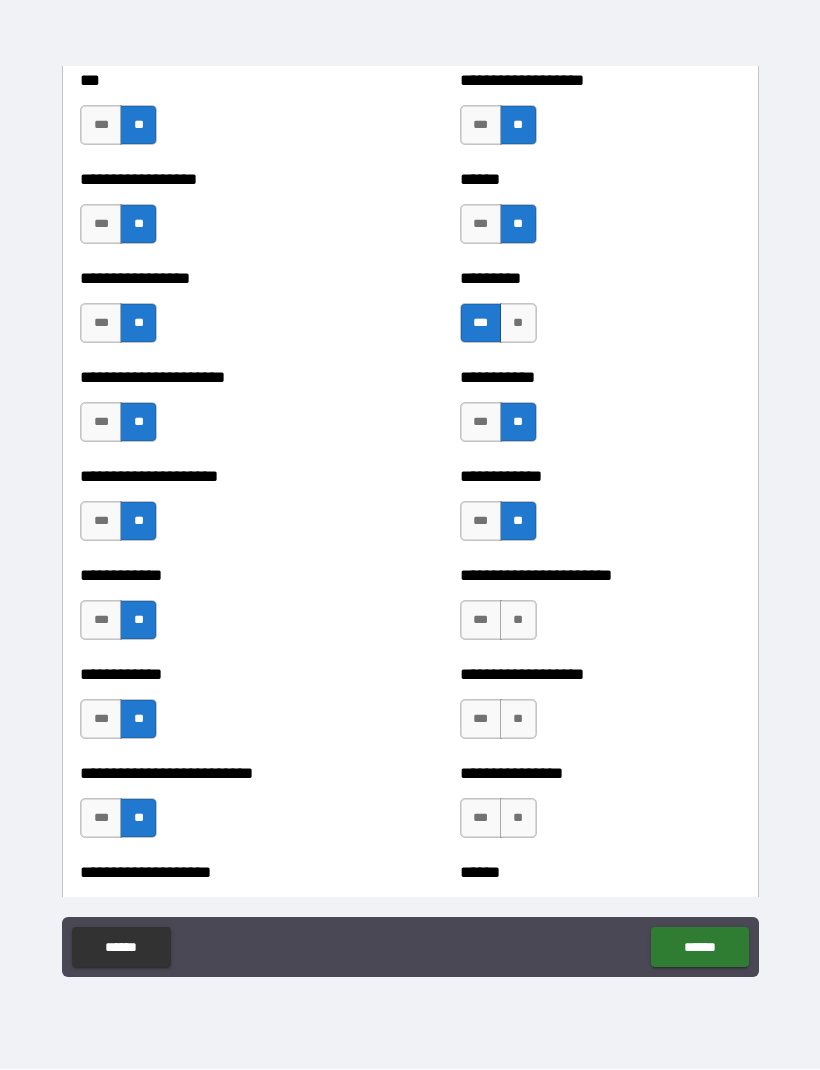 click on "**" at bounding box center [518, 621] 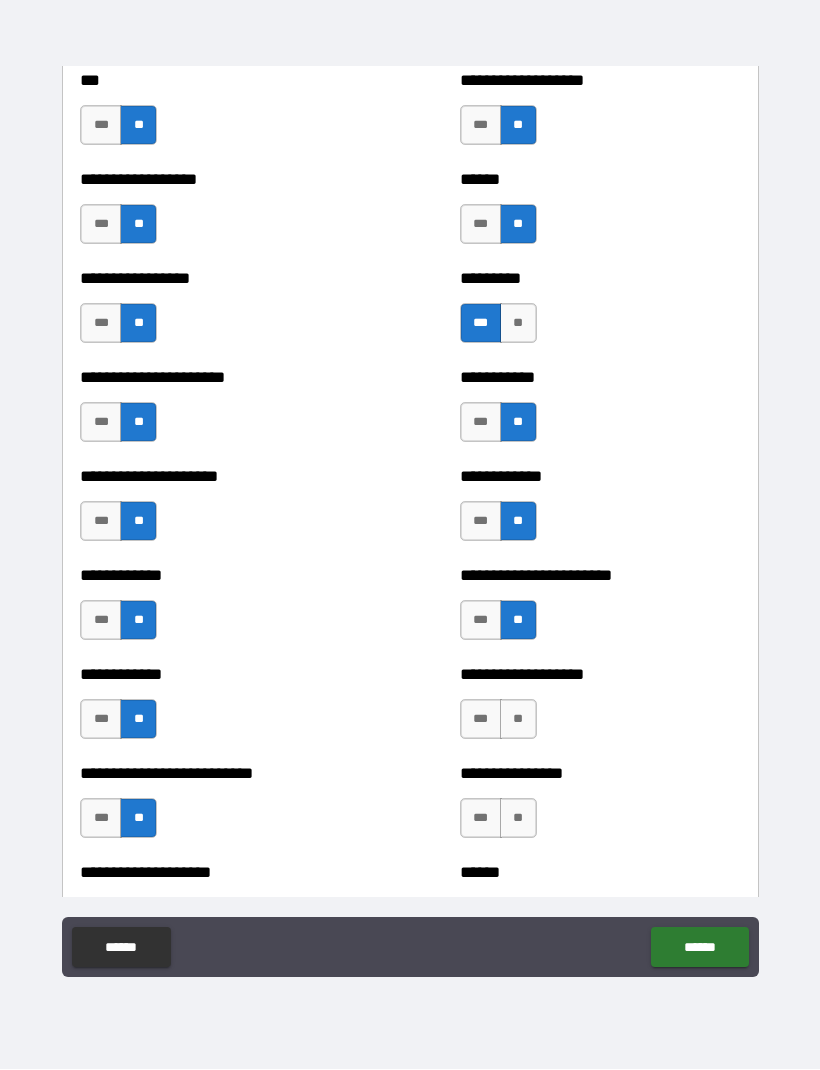click on "**" at bounding box center (518, 720) 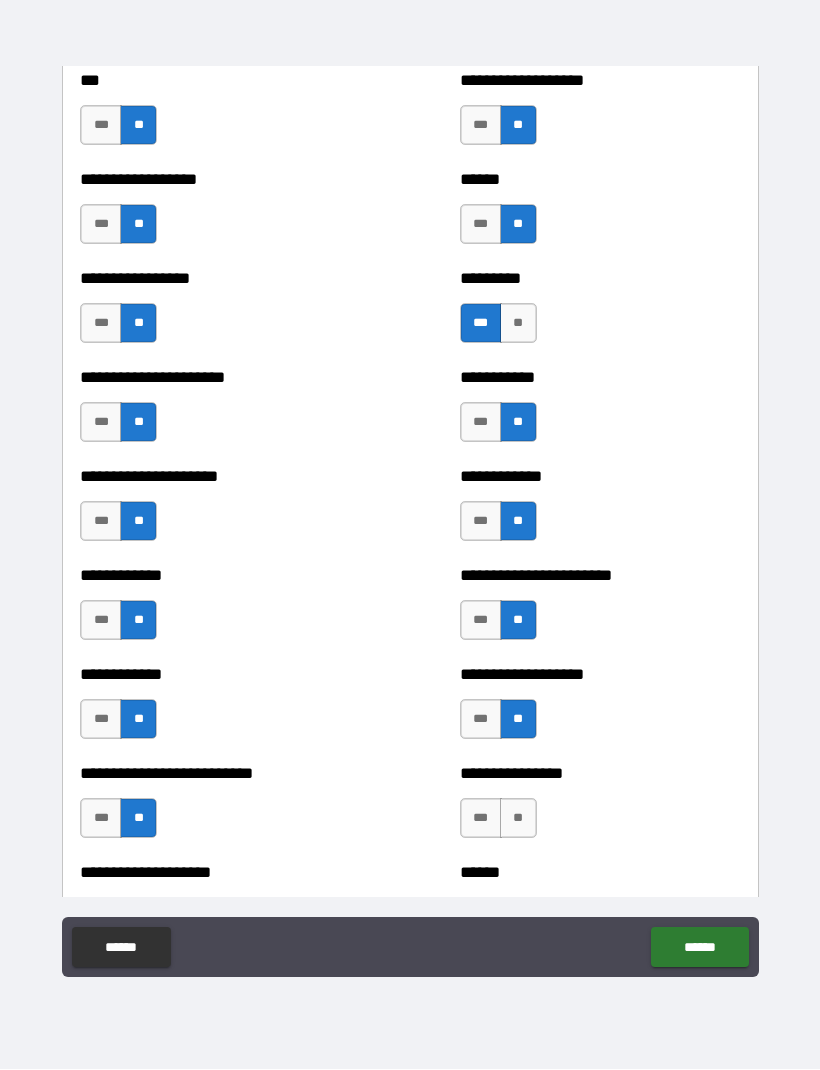 click on "**" at bounding box center [518, 819] 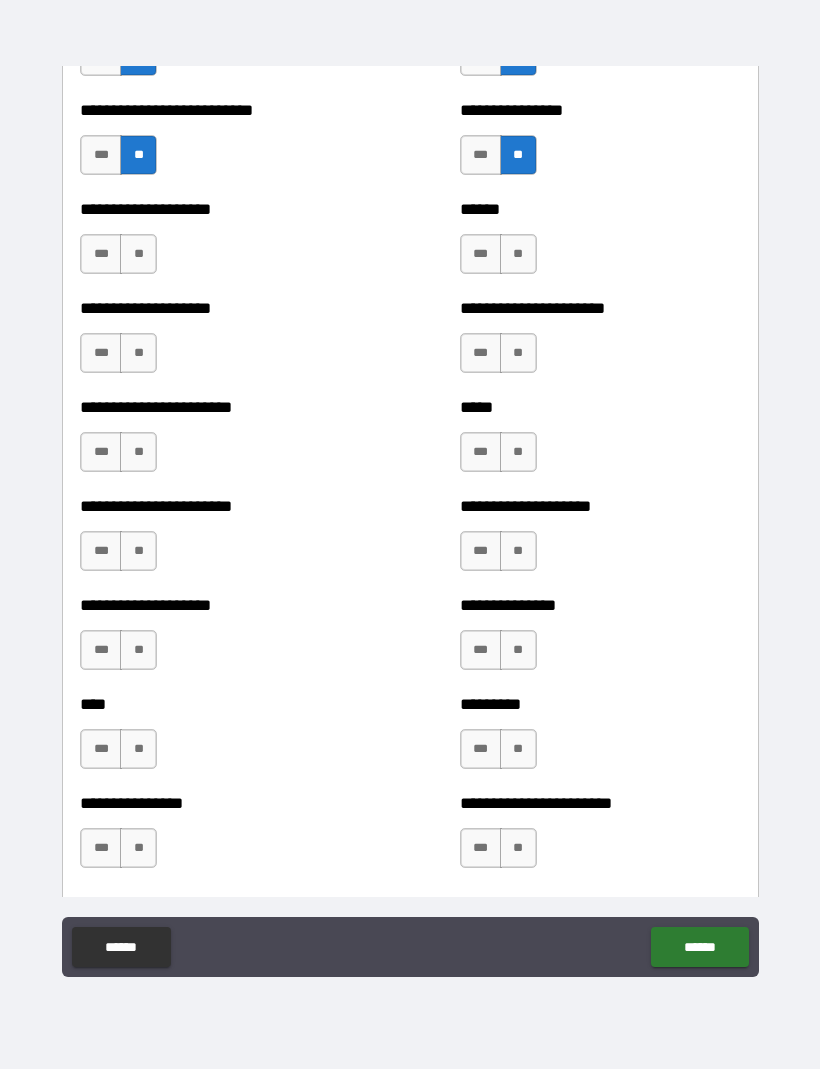 scroll, scrollTop: 5575, scrollLeft: 0, axis: vertical 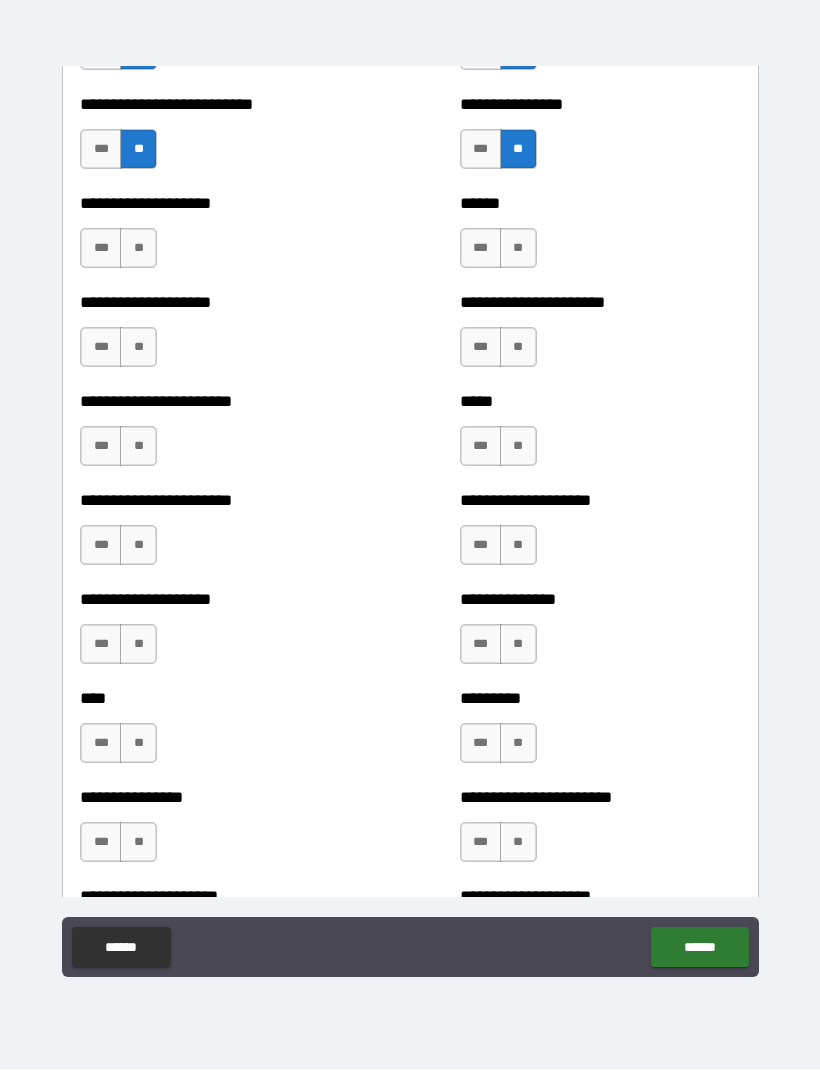 click on "**" at bounding box center (138, 249) 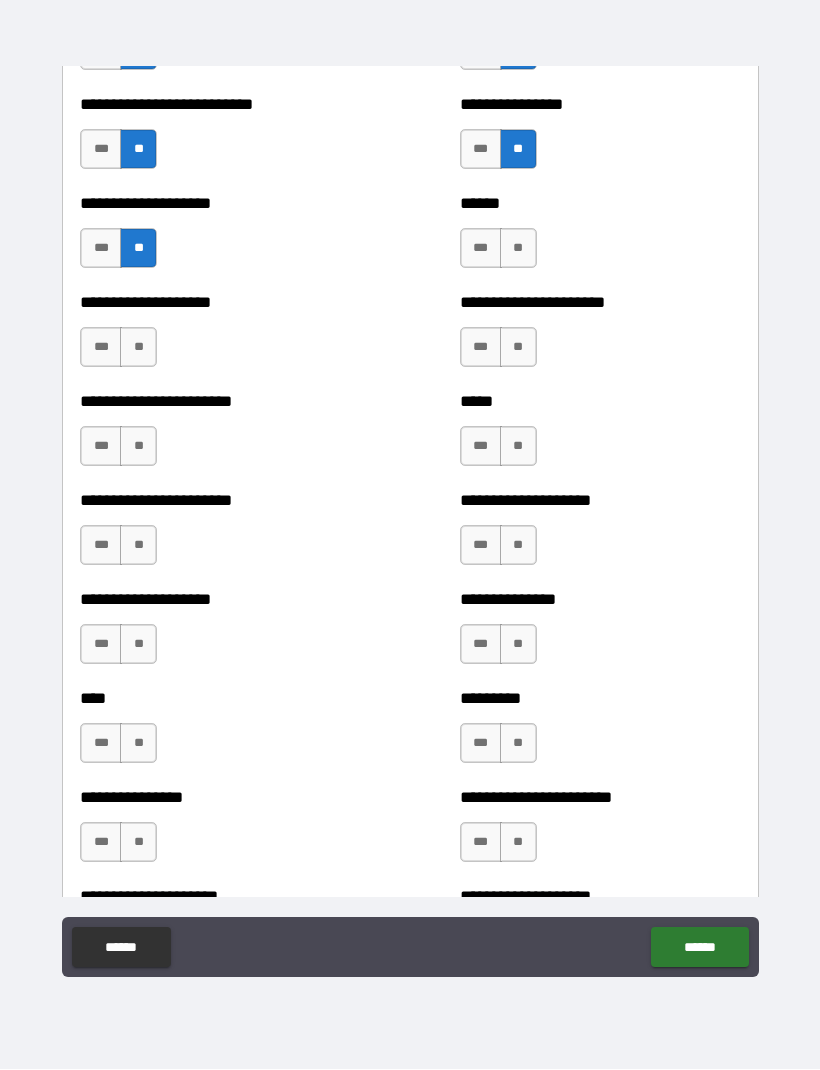 click on "**" at bounding box center [138, 348] 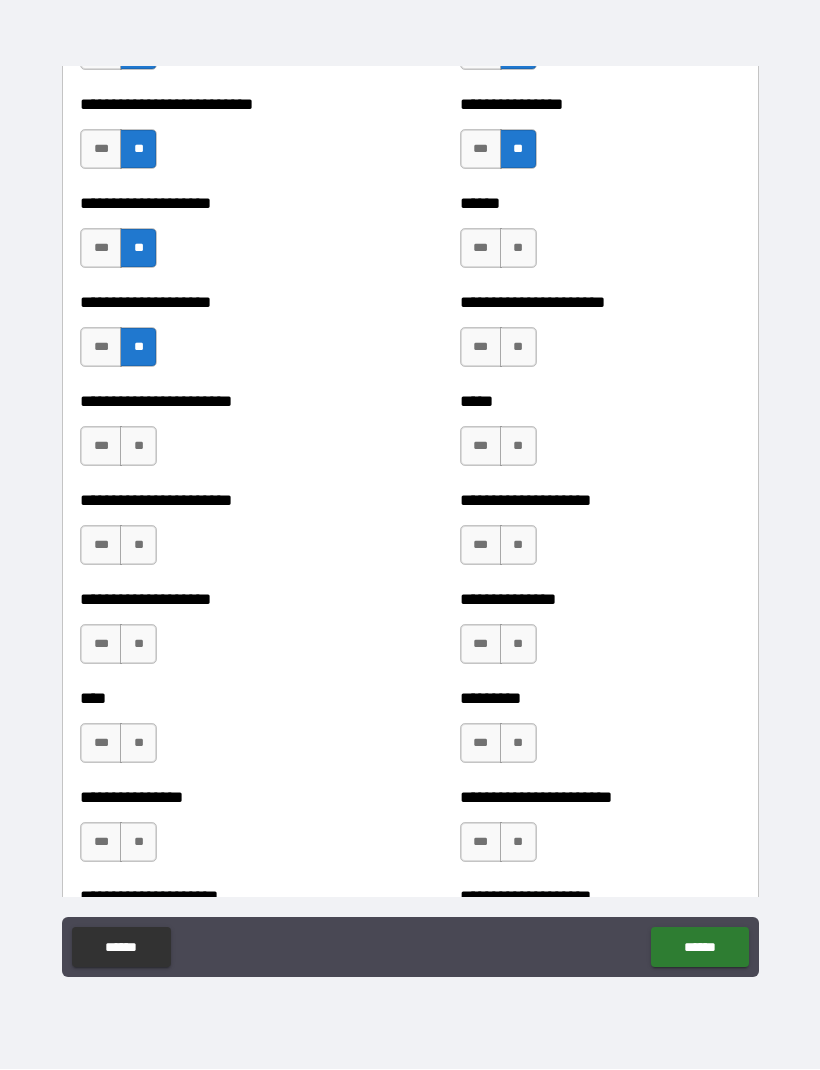 click on "**" at bounding box center (138, 447) 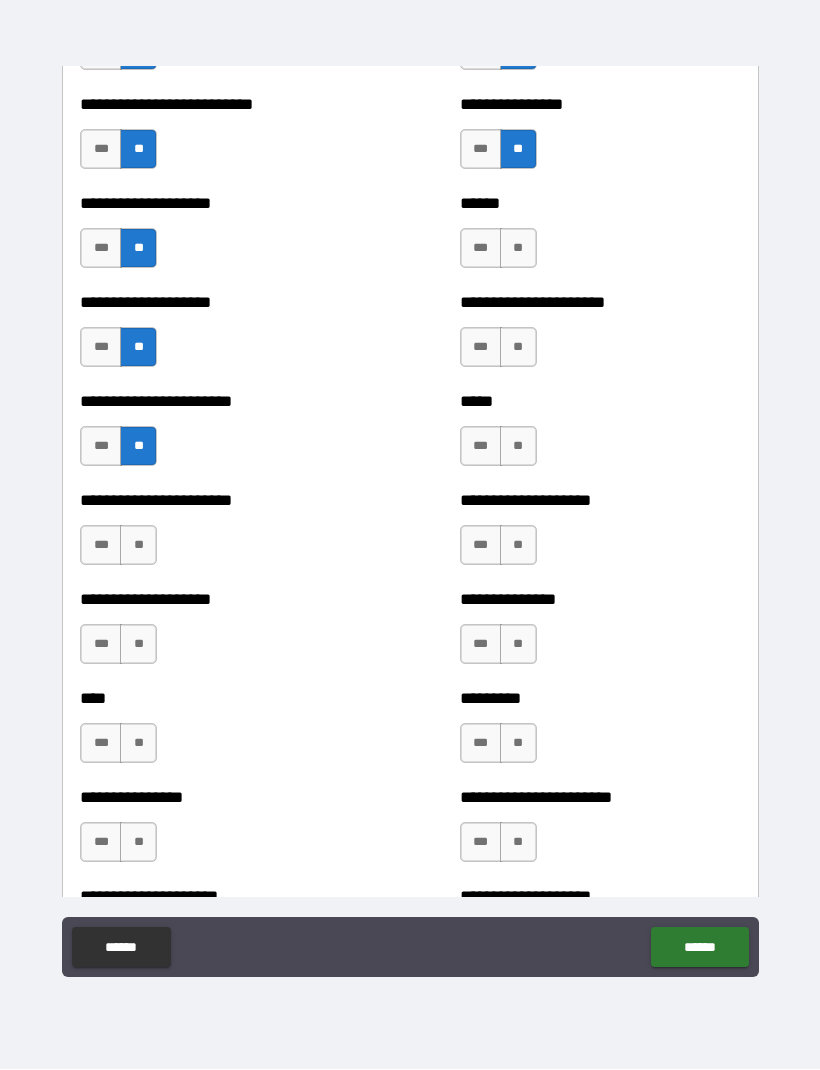 click on "**" at bounding box center [138, 546] 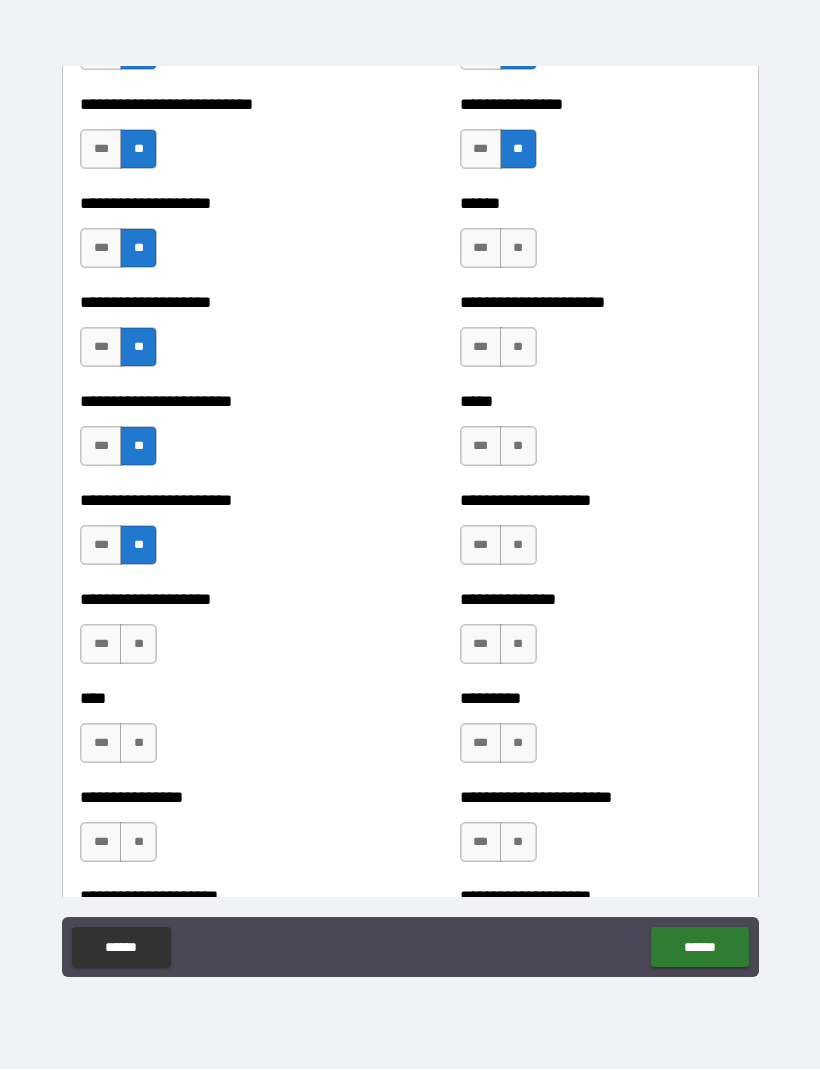click on "**" at bounding box center [138, 645] 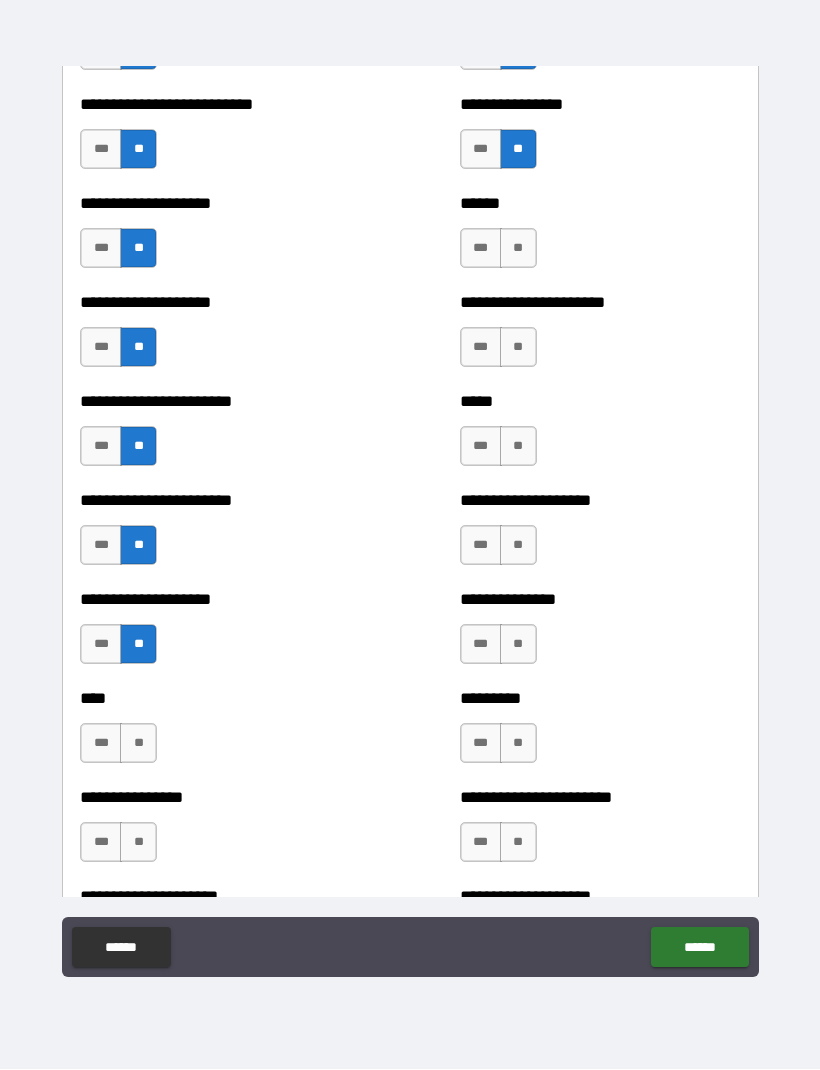 click on "***" at bounding box center (101, 744) 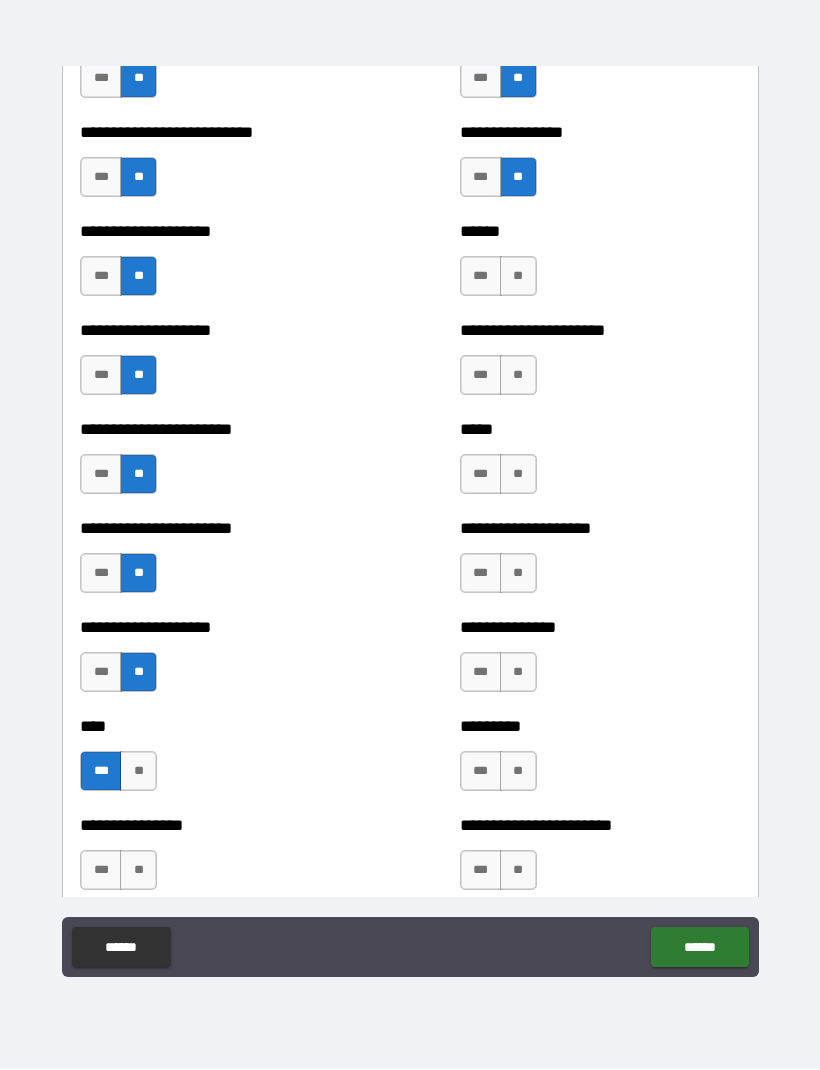 scroll, scrollTop: 5550, scrollLeft: 0, axis: vertical 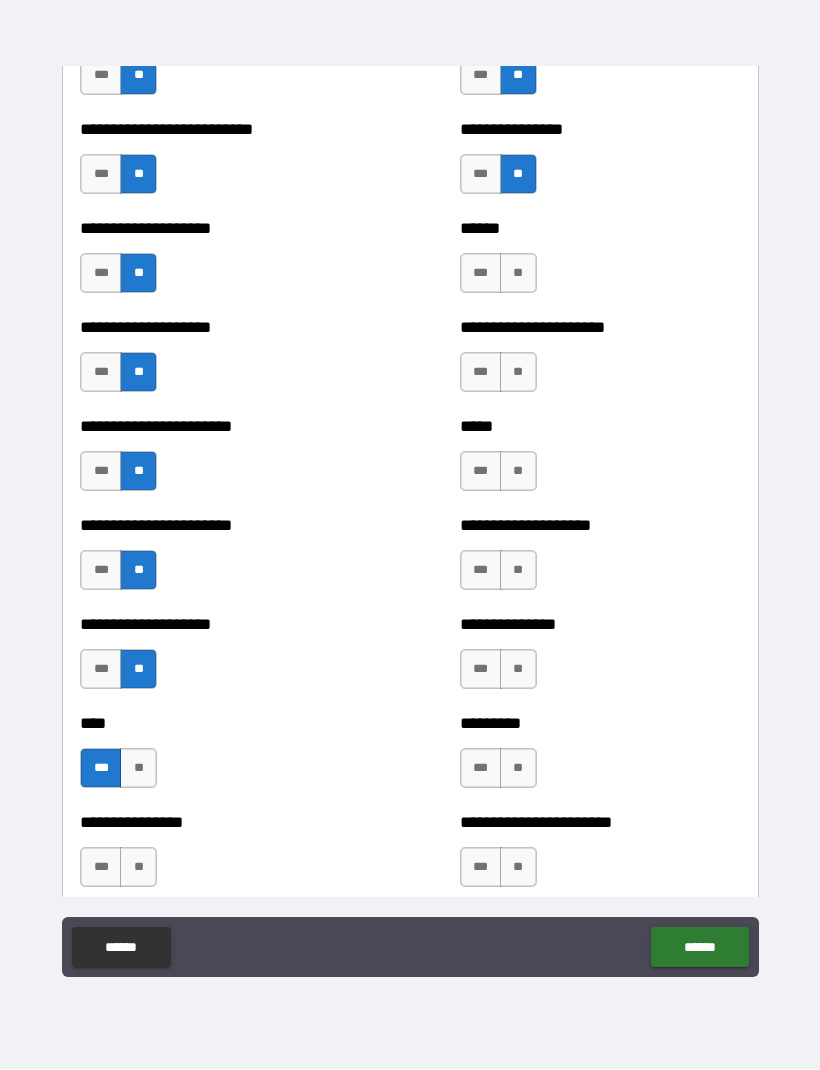 click on "**" at bounding box center [518, 274] 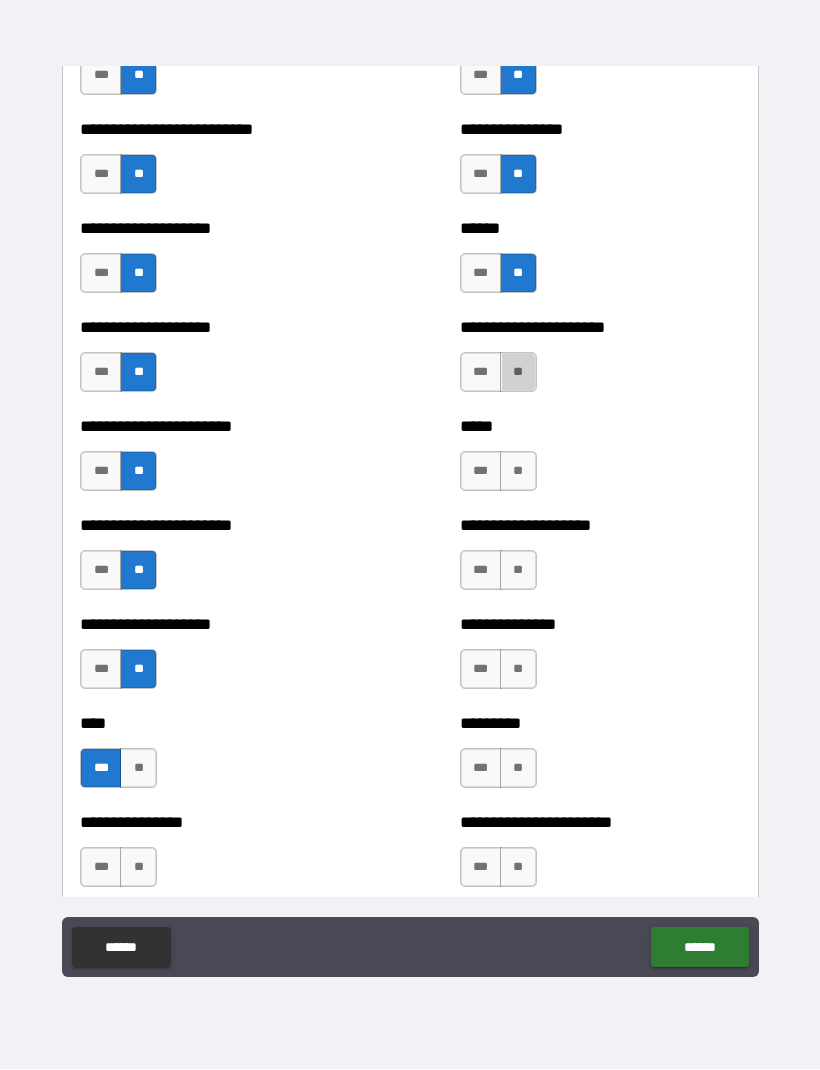 click on "**" at bounding box center [518, 373] 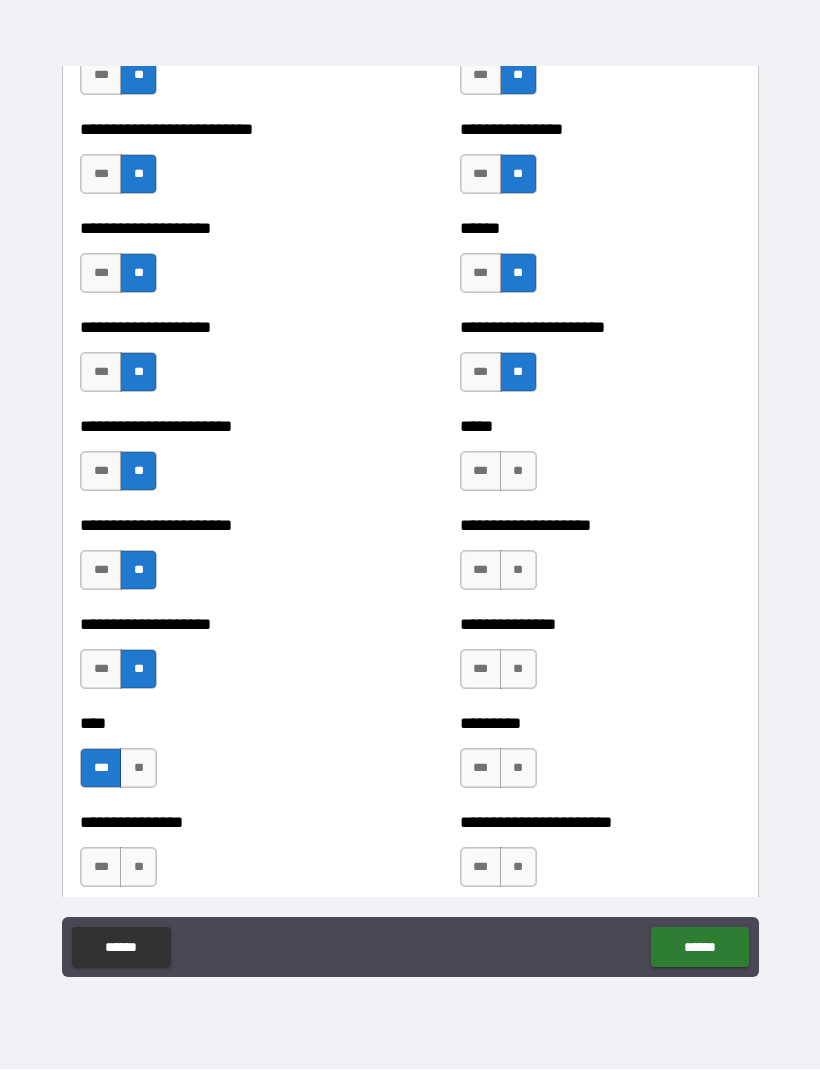 click on "***" at bounding box center (481, 373) 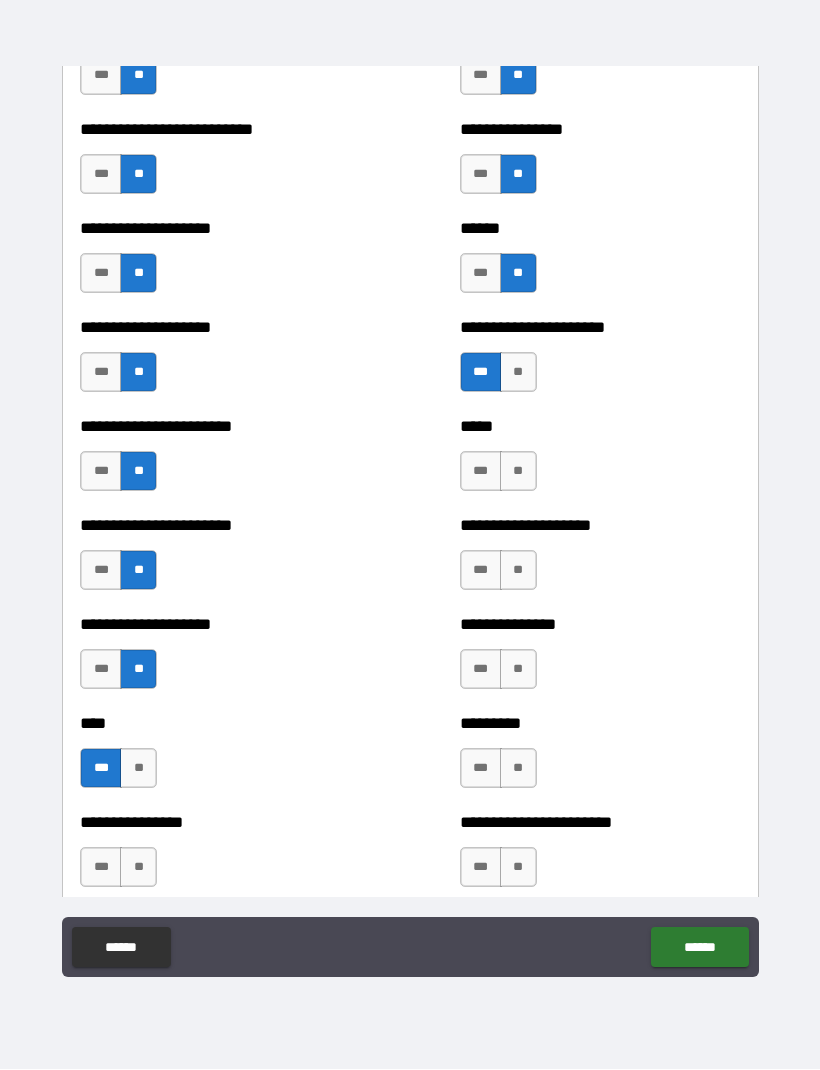 click on "**" at bounding box center [518, 472] 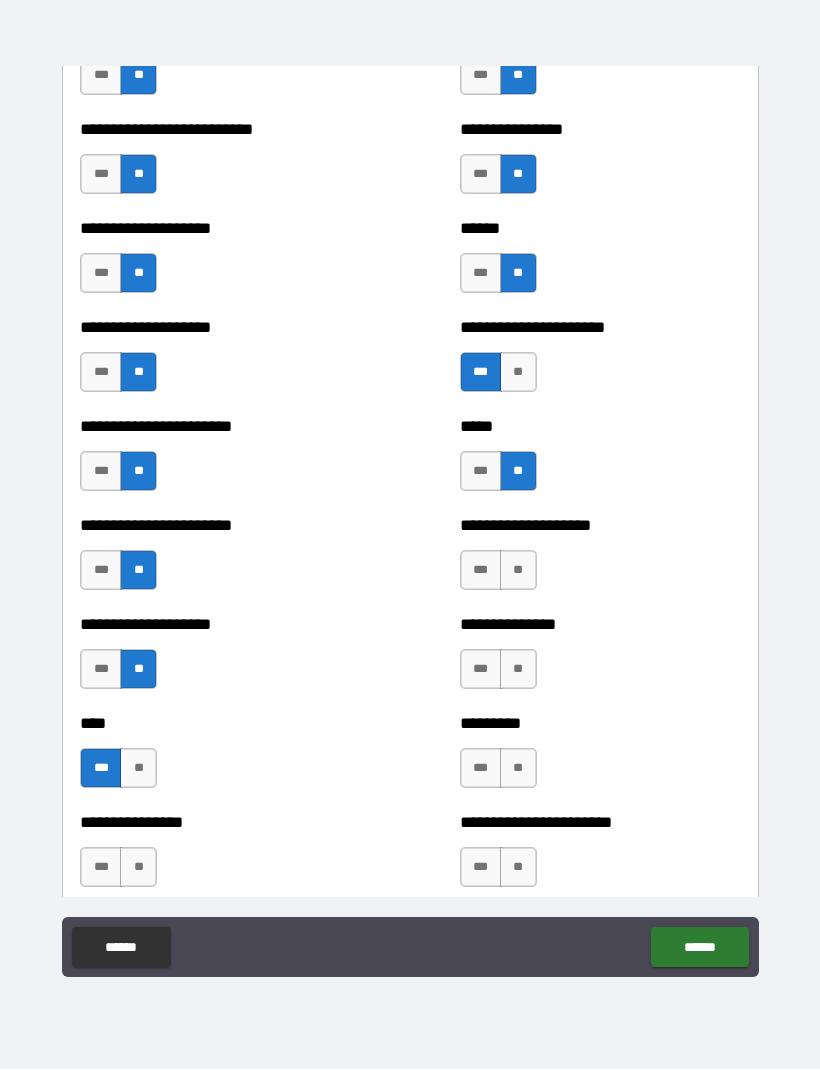 click on "**" at bounding box center [518, 571] 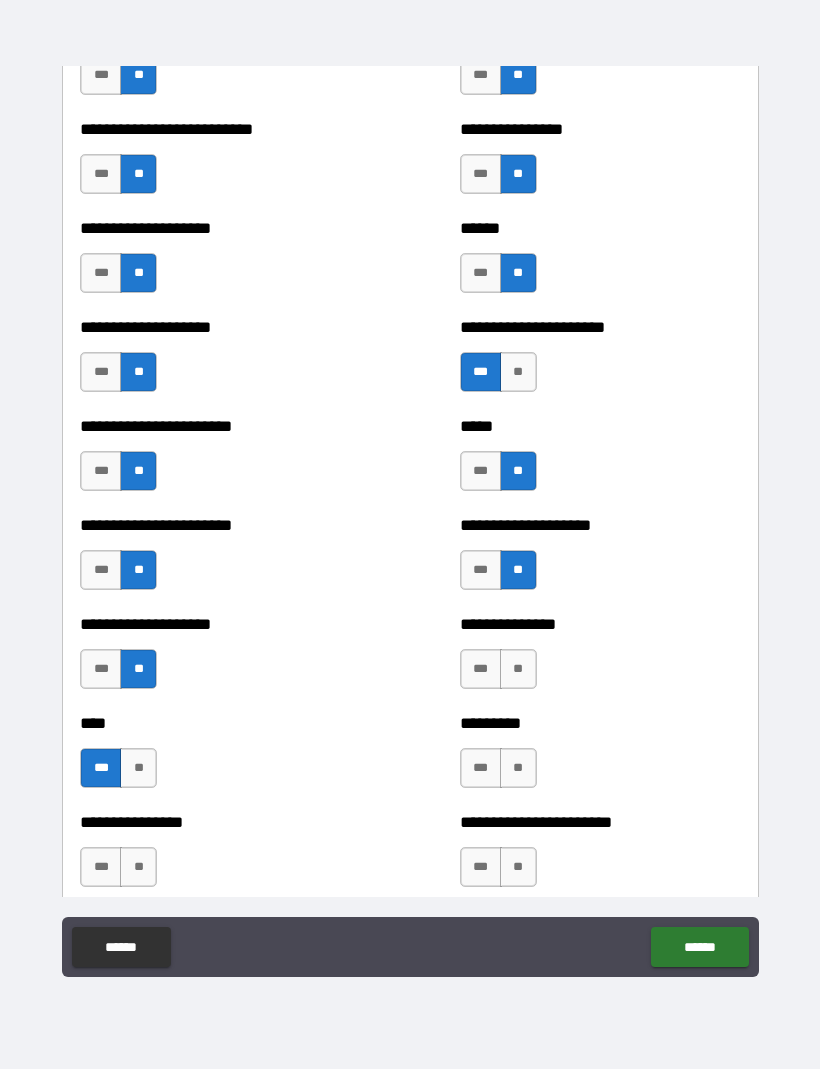 click on "**" at bounding box center (518, 670) 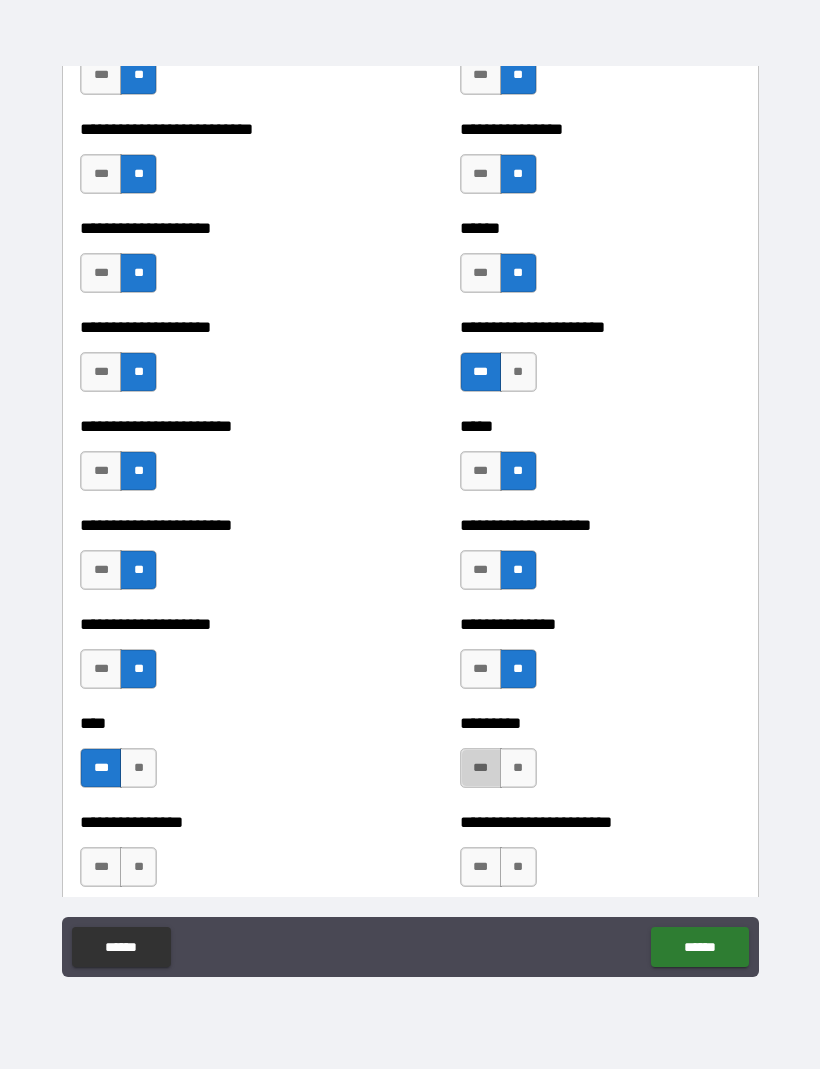 click on "***" at bounding box center [481, 769] 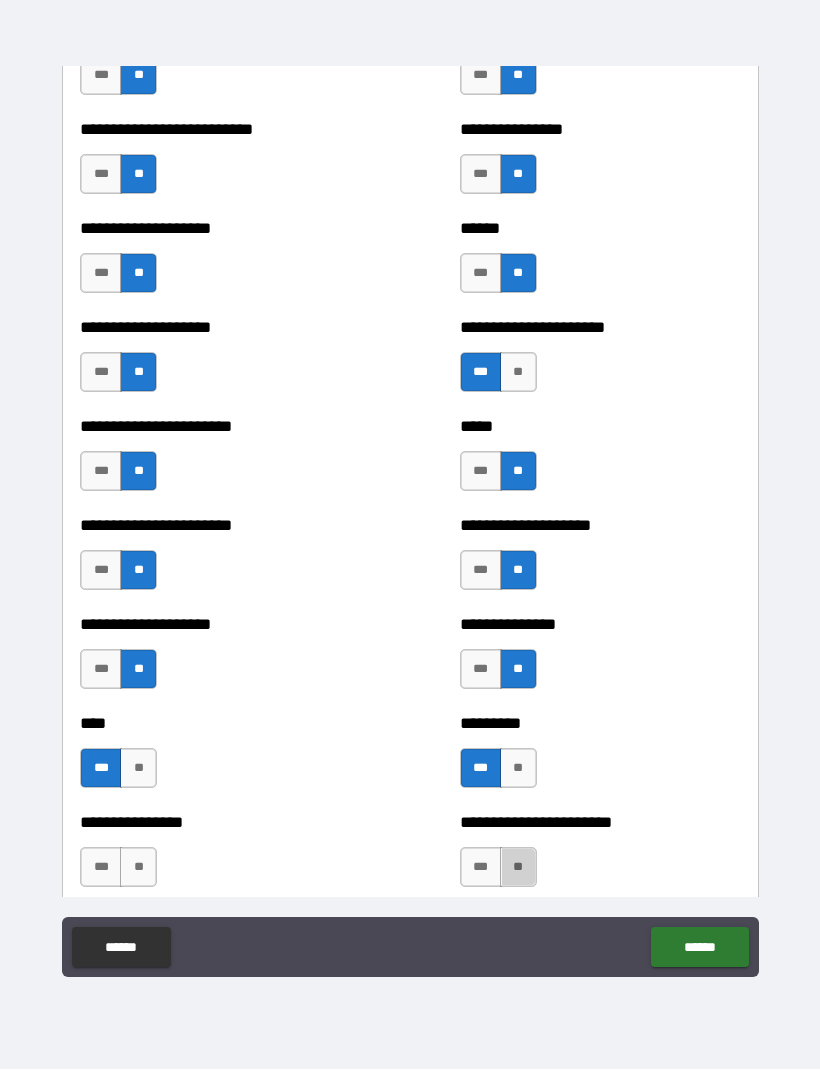 click on "**" at bounding box center (518, 868) 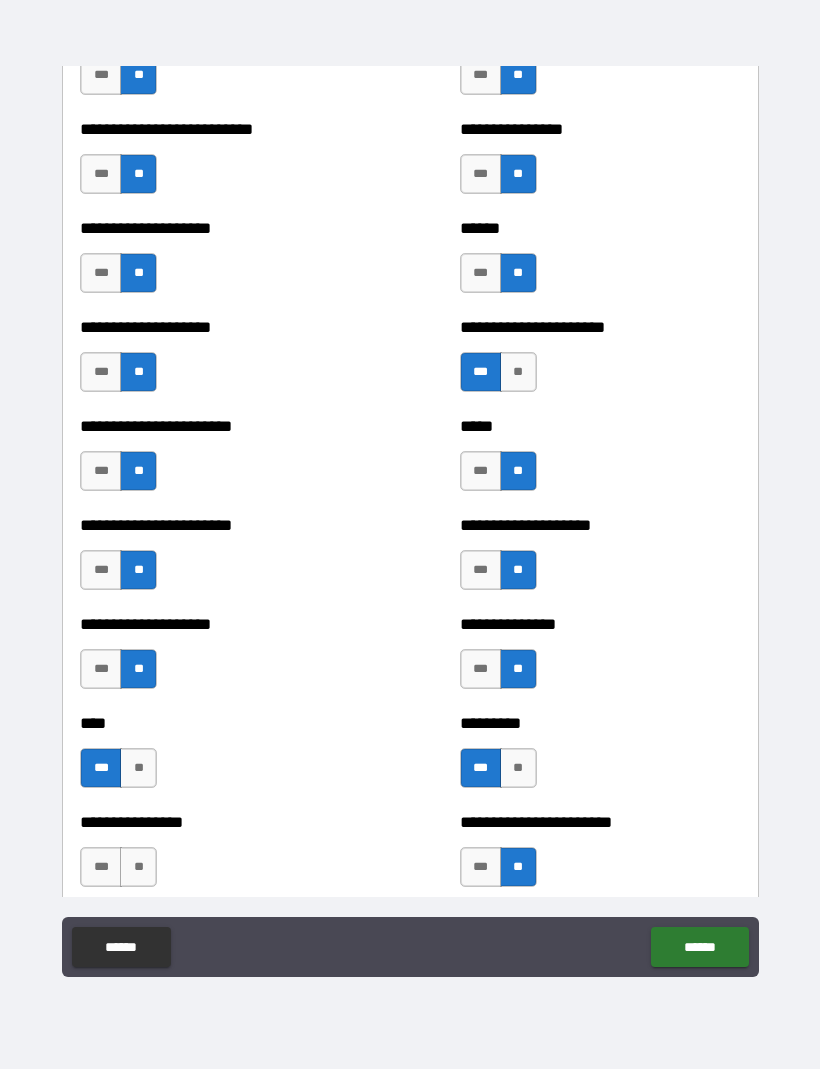 click on "**" at bounding box center (138, 868) 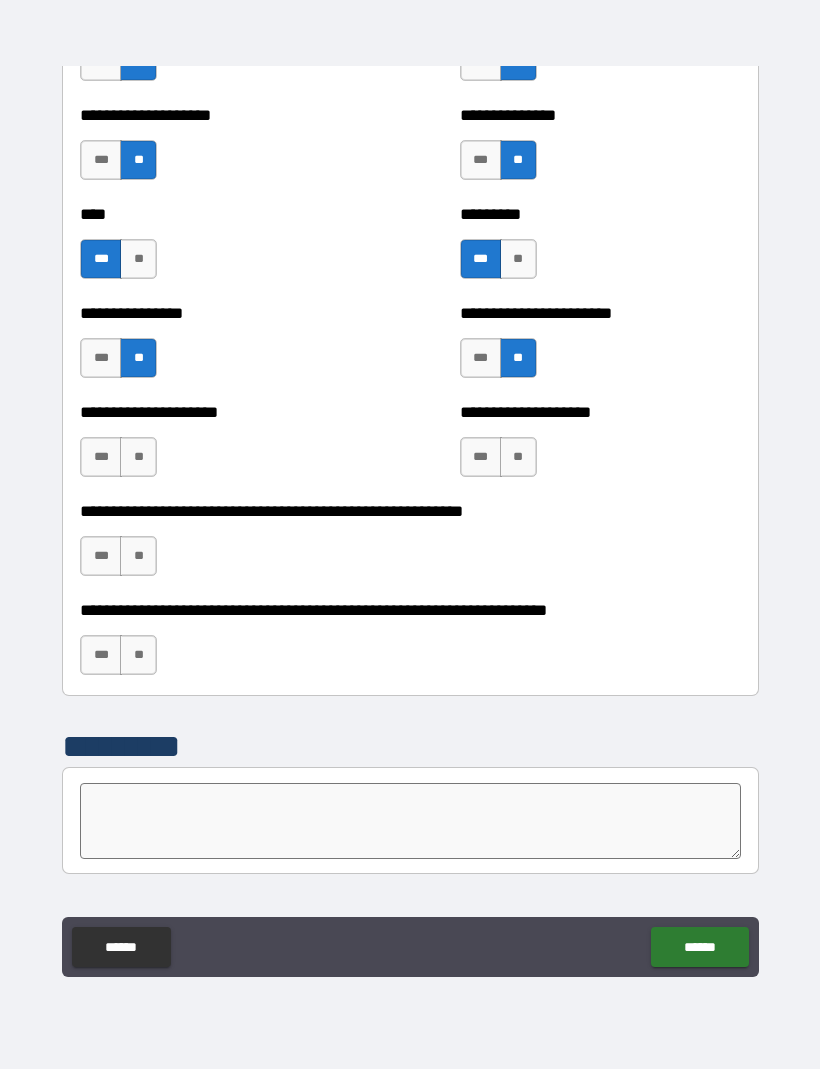scroll, scrollTop: 6061, scrollLeft: 0, axis: vertical 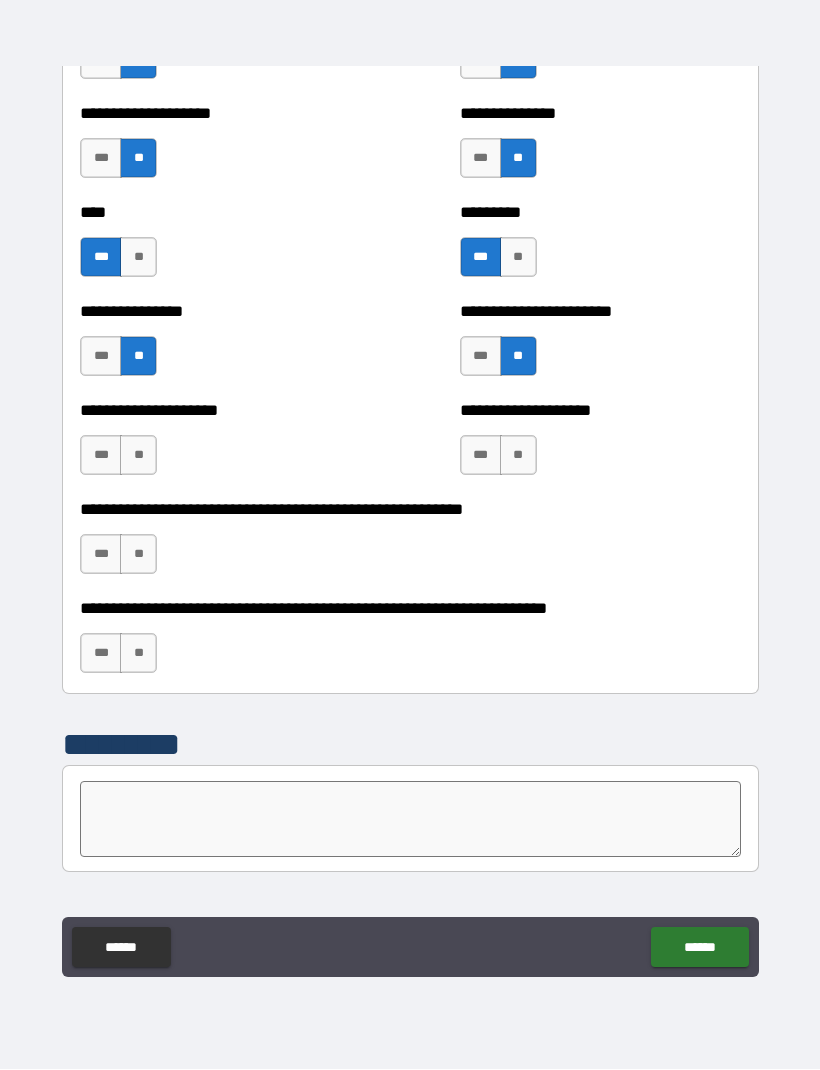 click on "**" at bounding box center (138, 456) 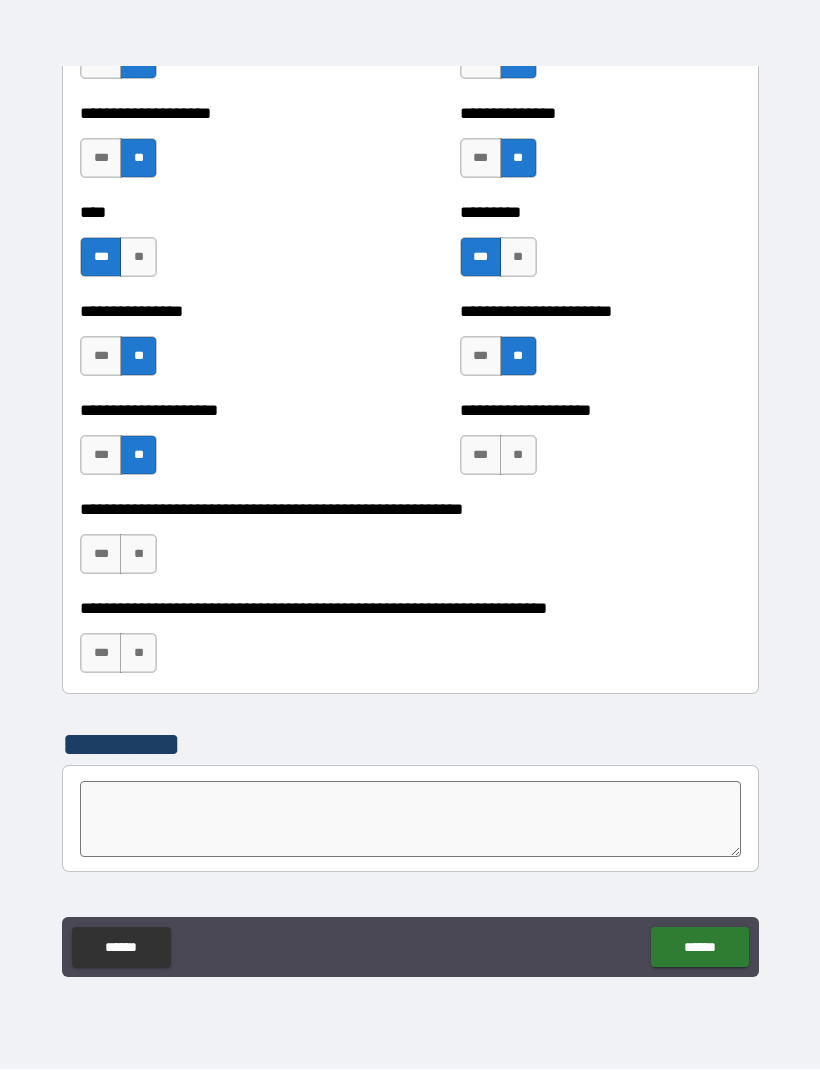 click on "**" at bounding box center [138, 555] 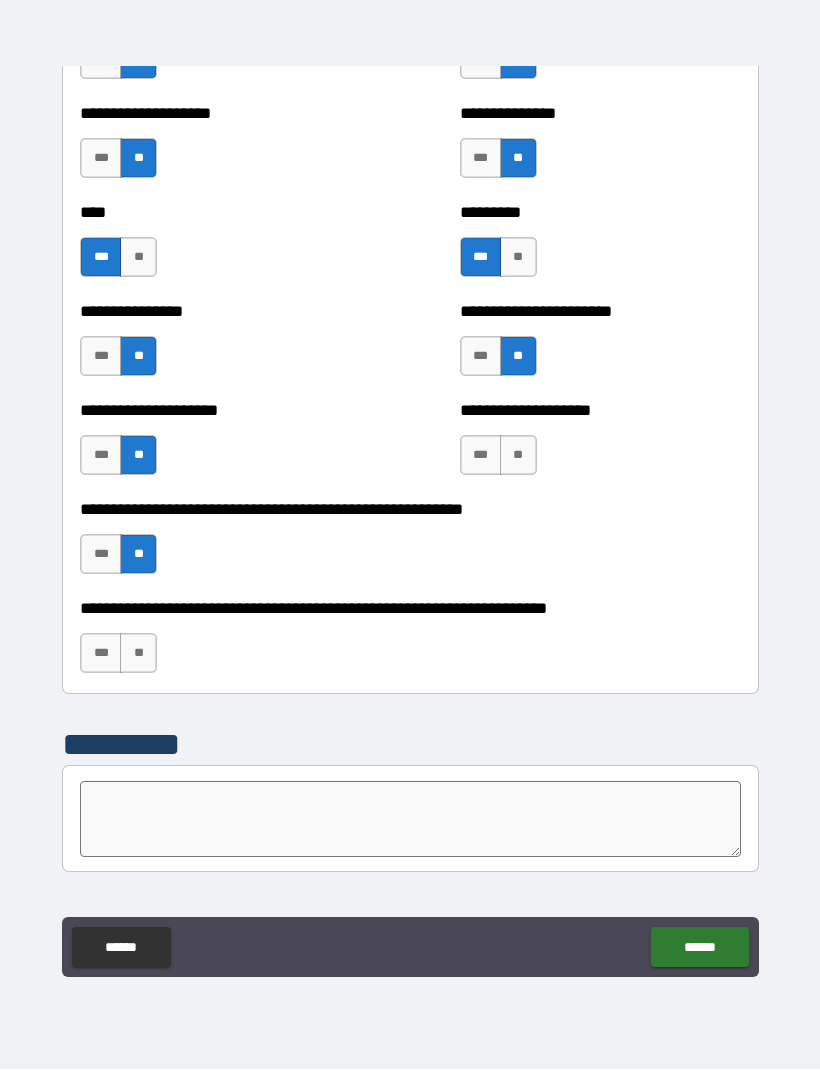 click on "**" at bounding box center (138, 654) 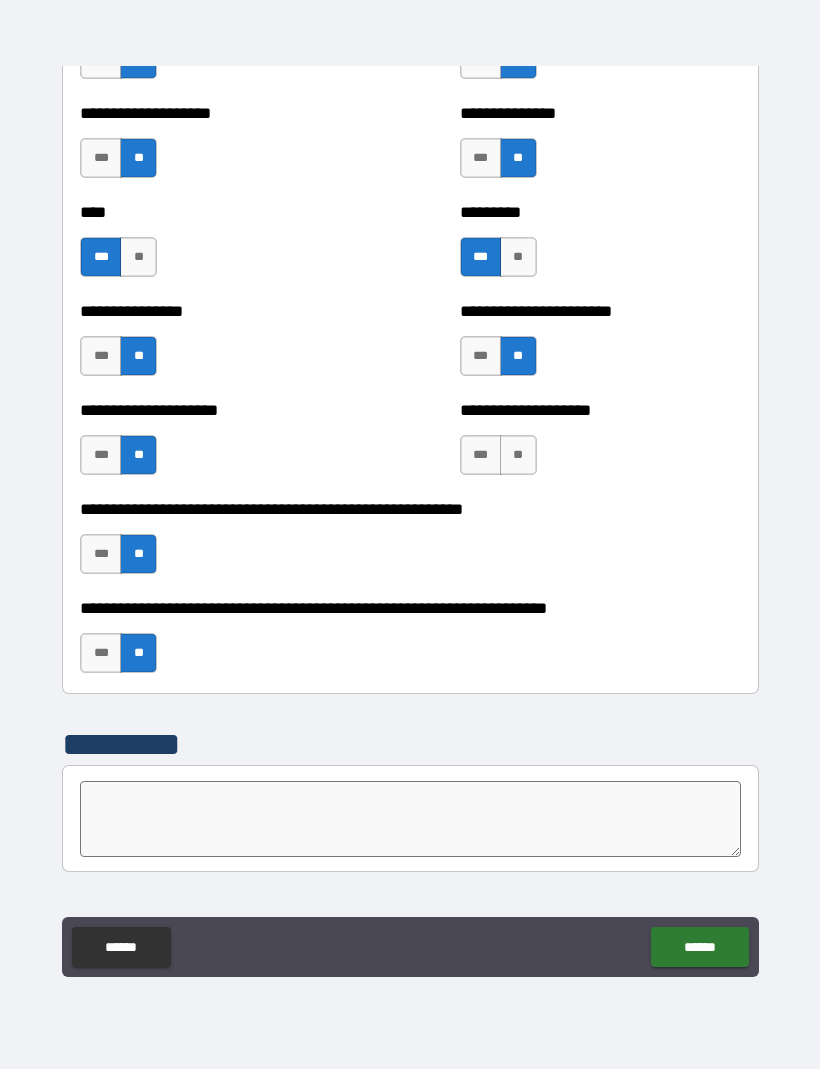 click on "**" at bounding box center [518, 456] 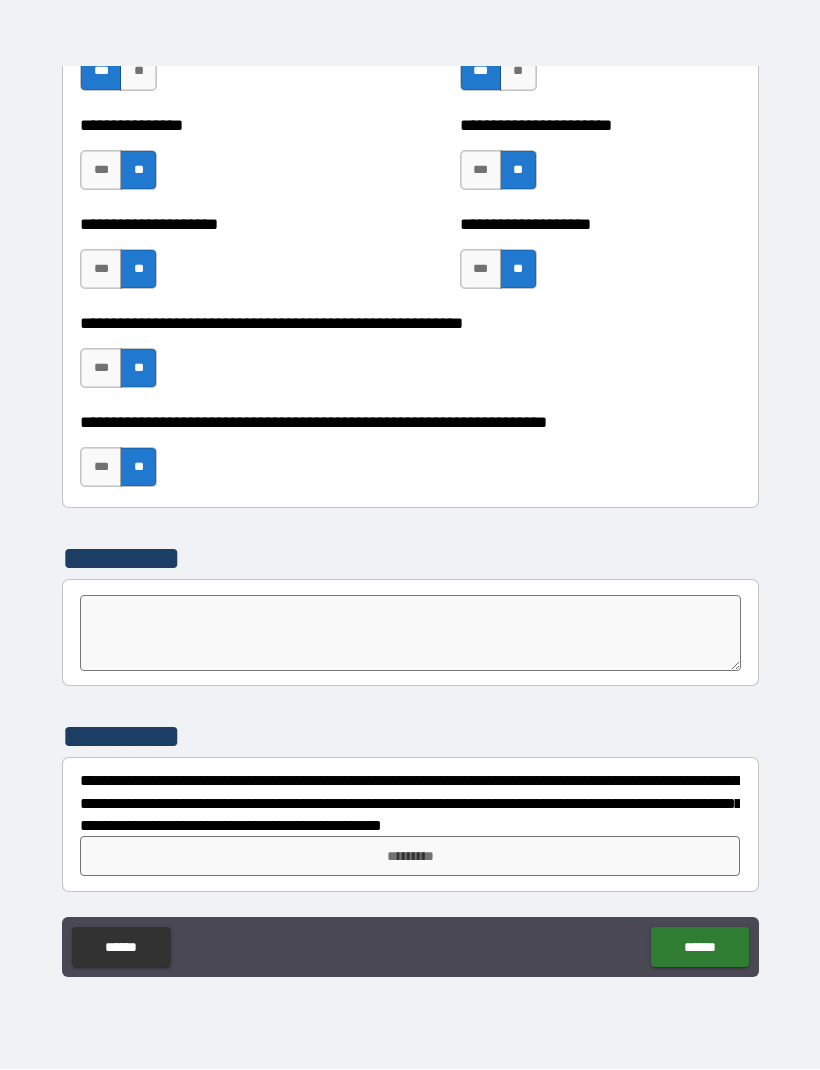 scroll, scrollTop: 6247, scrollLeft: 0, axis: vertical 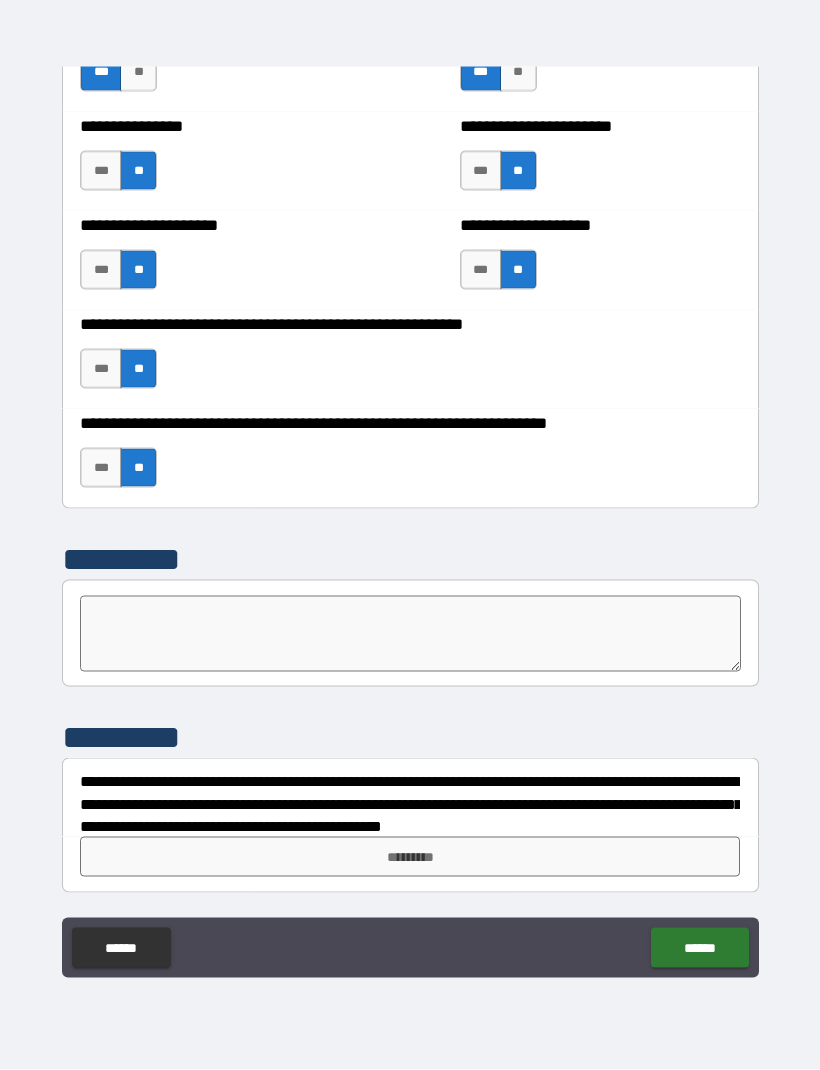 type on "*" 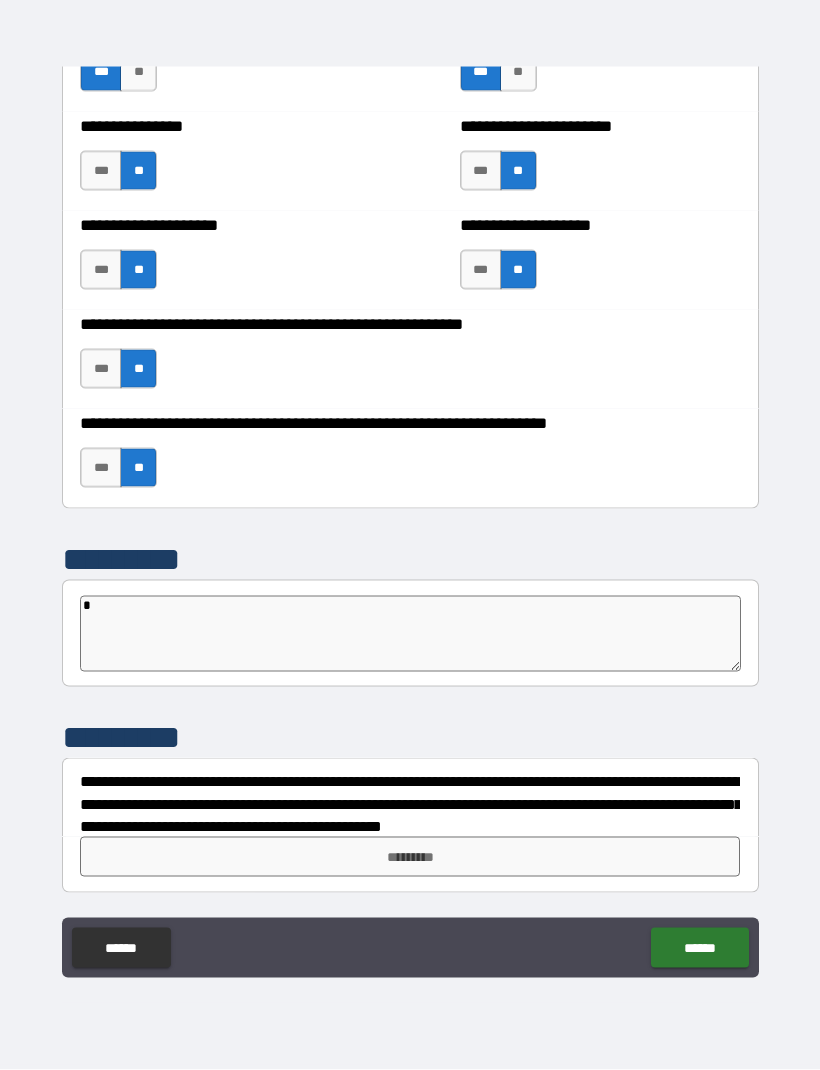 type on "*" 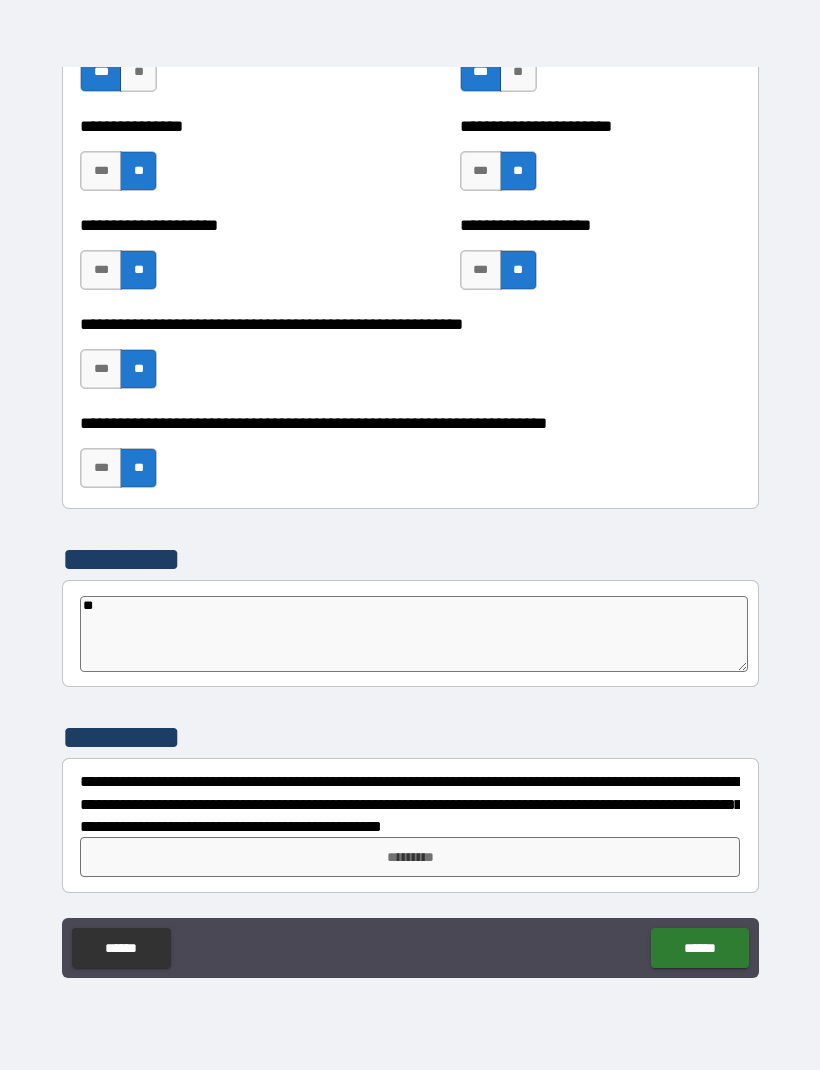 type on "*" 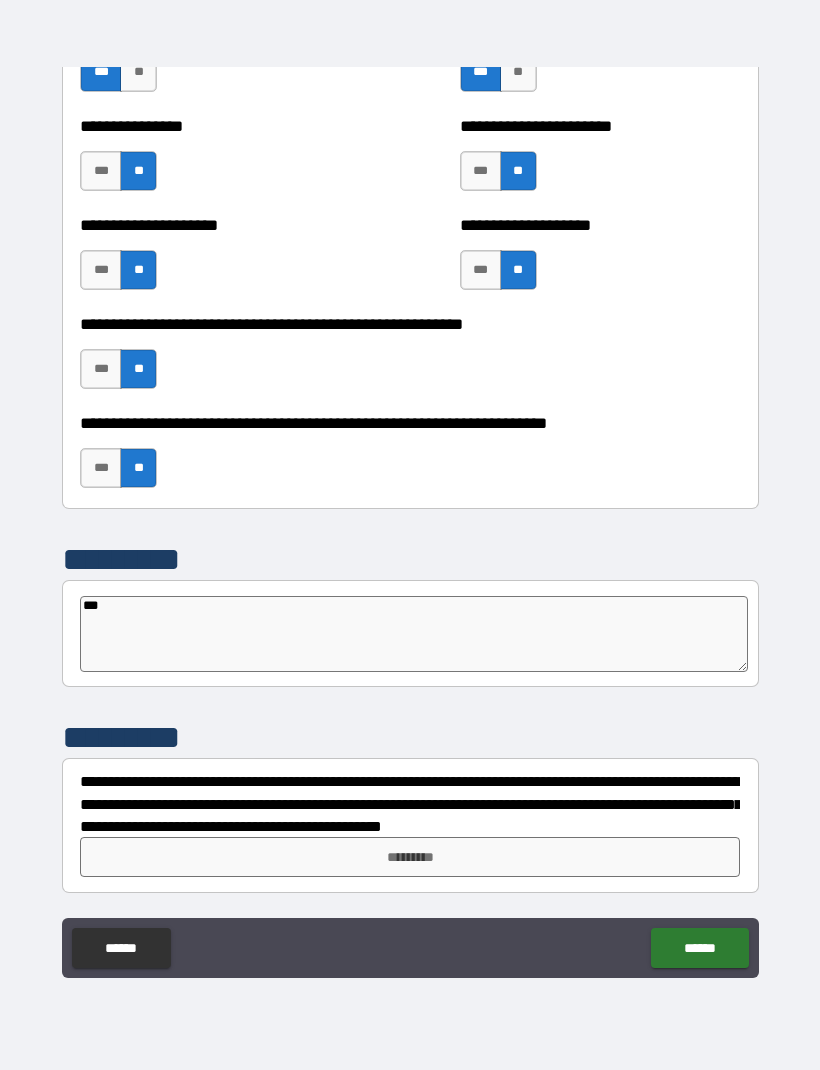 type on "*" 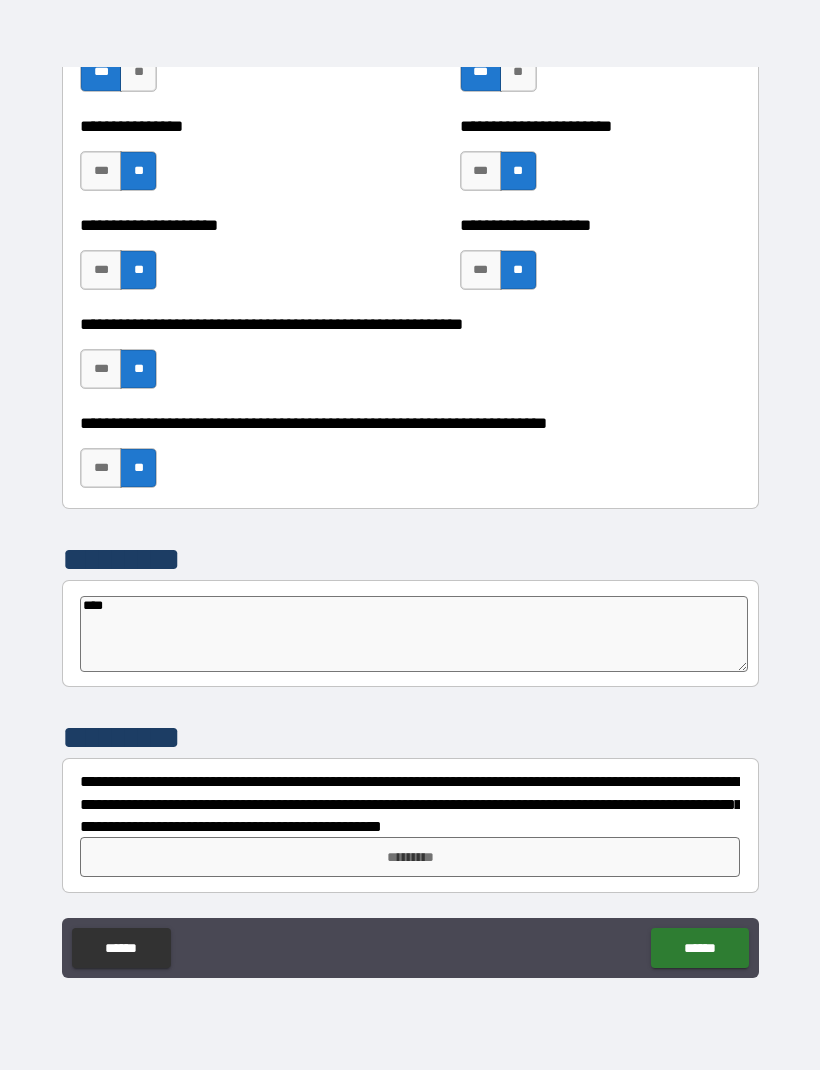 type on "*" 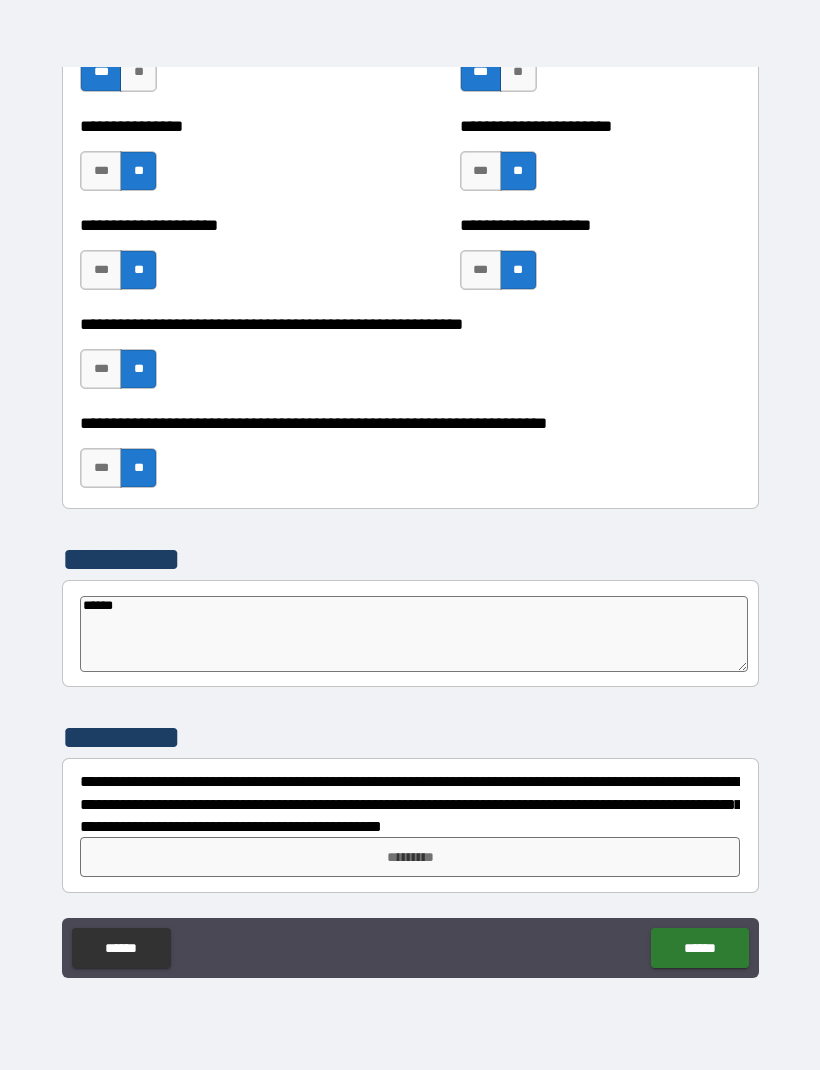 type on "******" 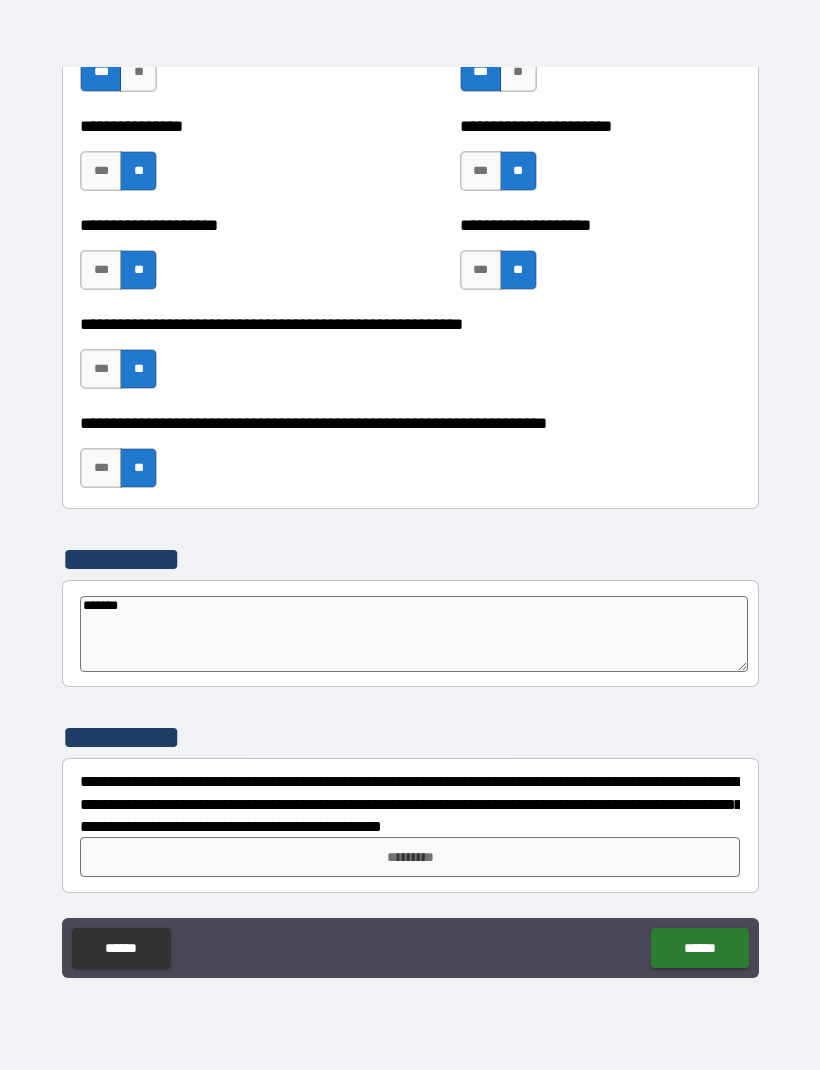 type on "*" 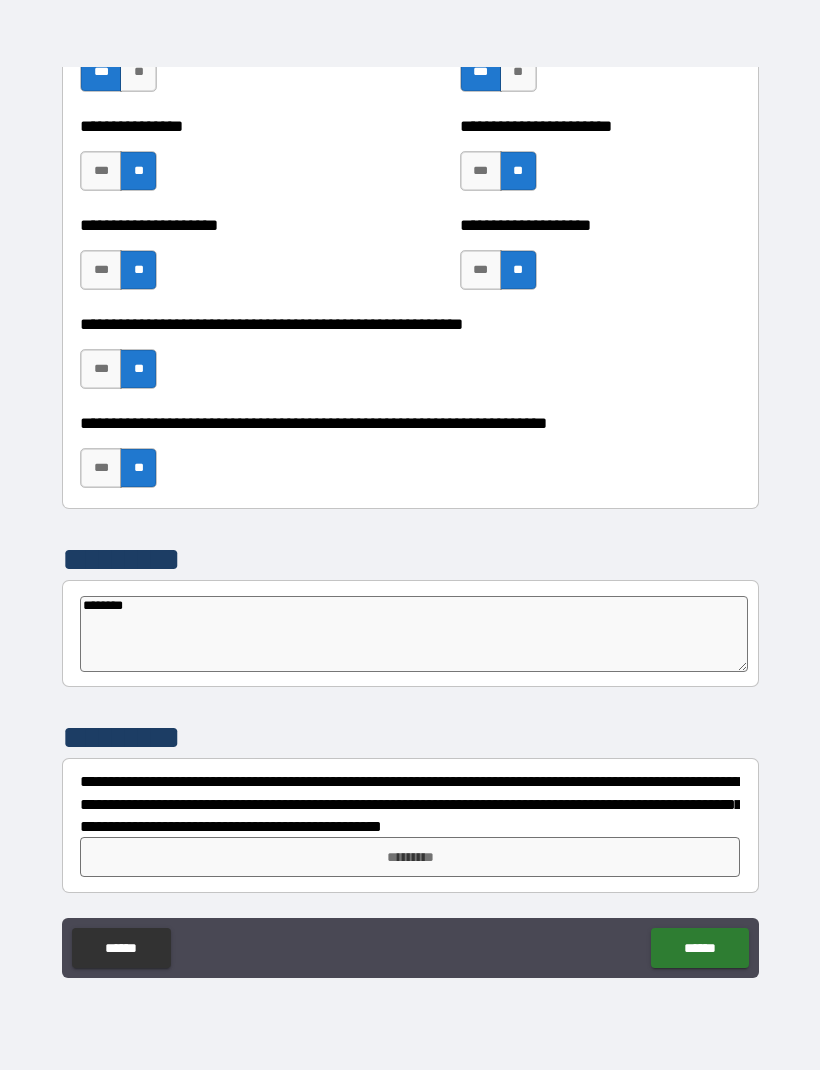 type on "*" 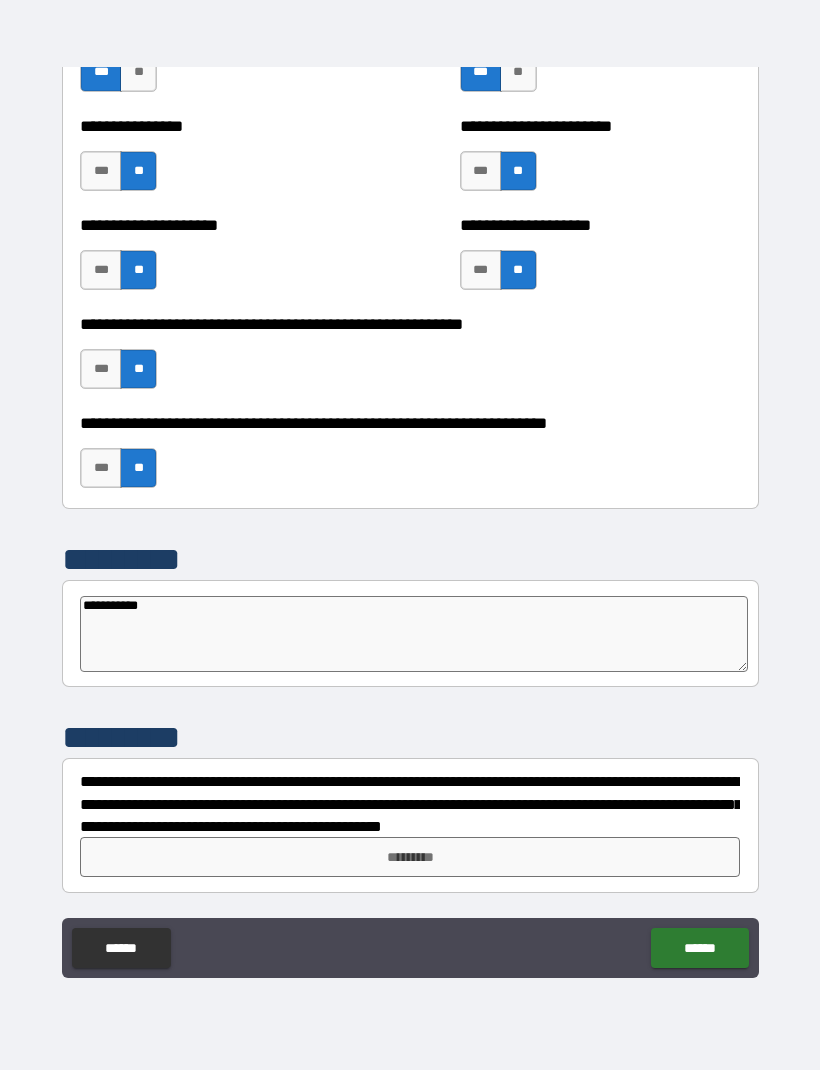 type on "**********" 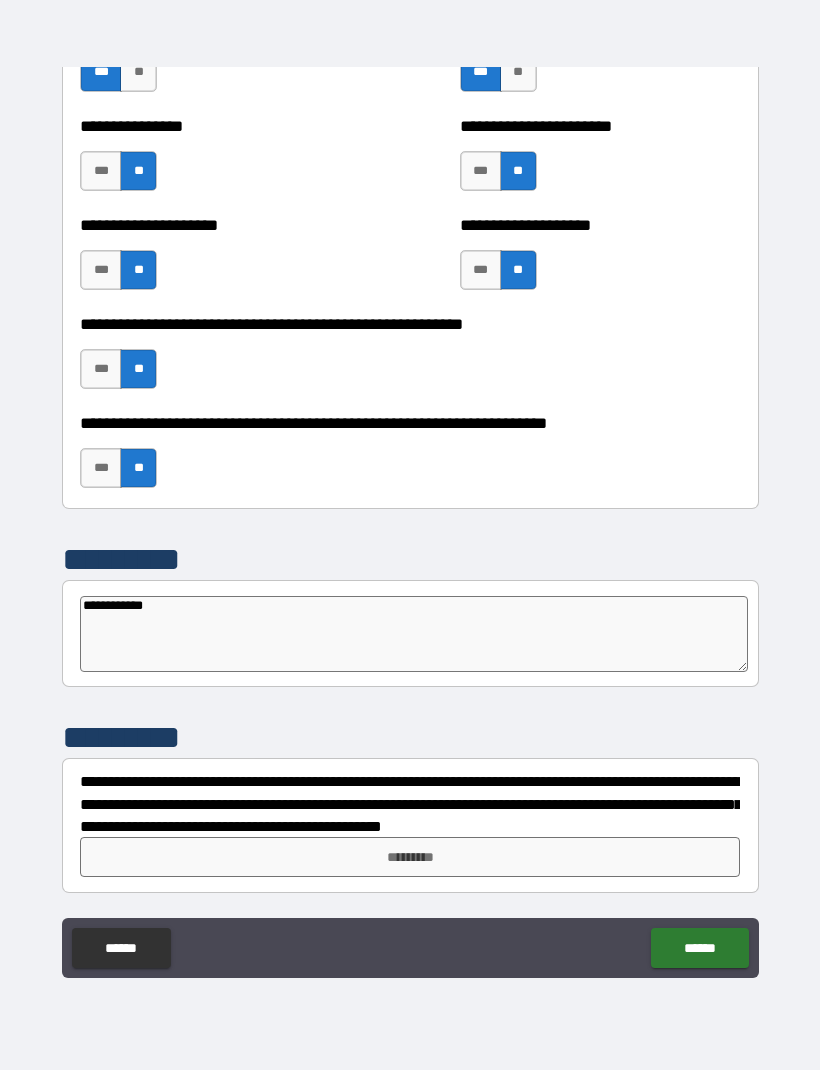 type on "*" 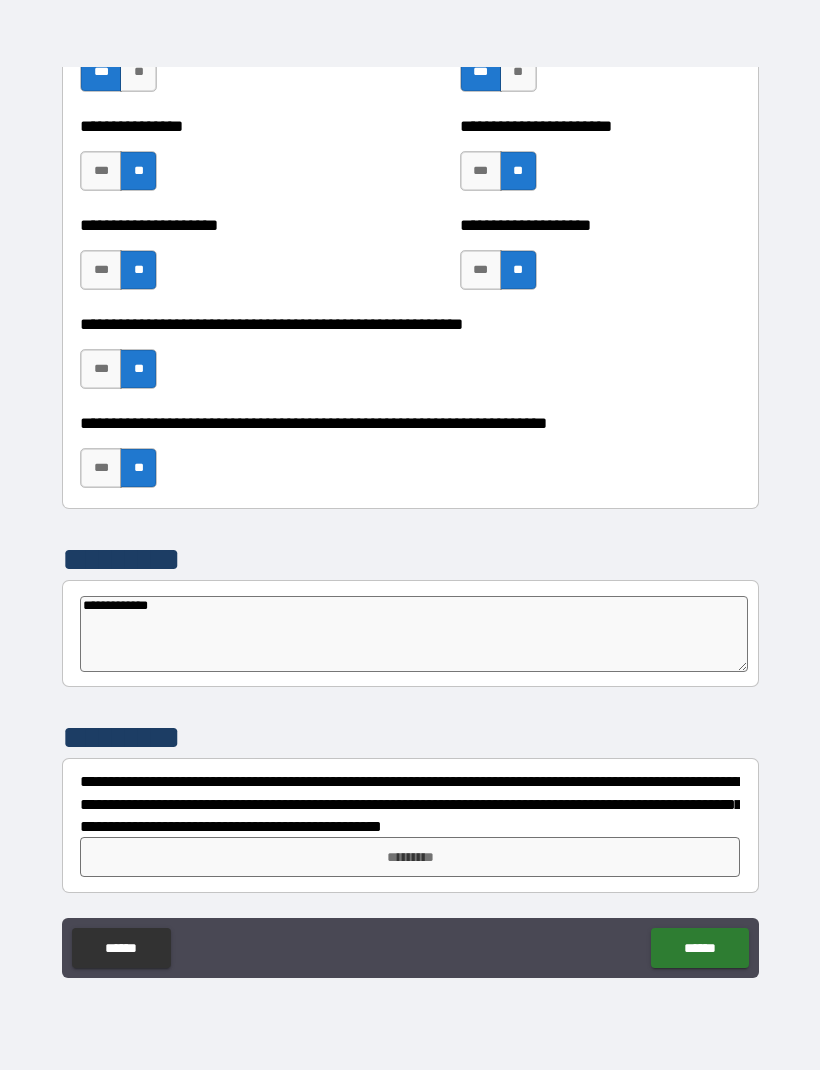 type on "**********" 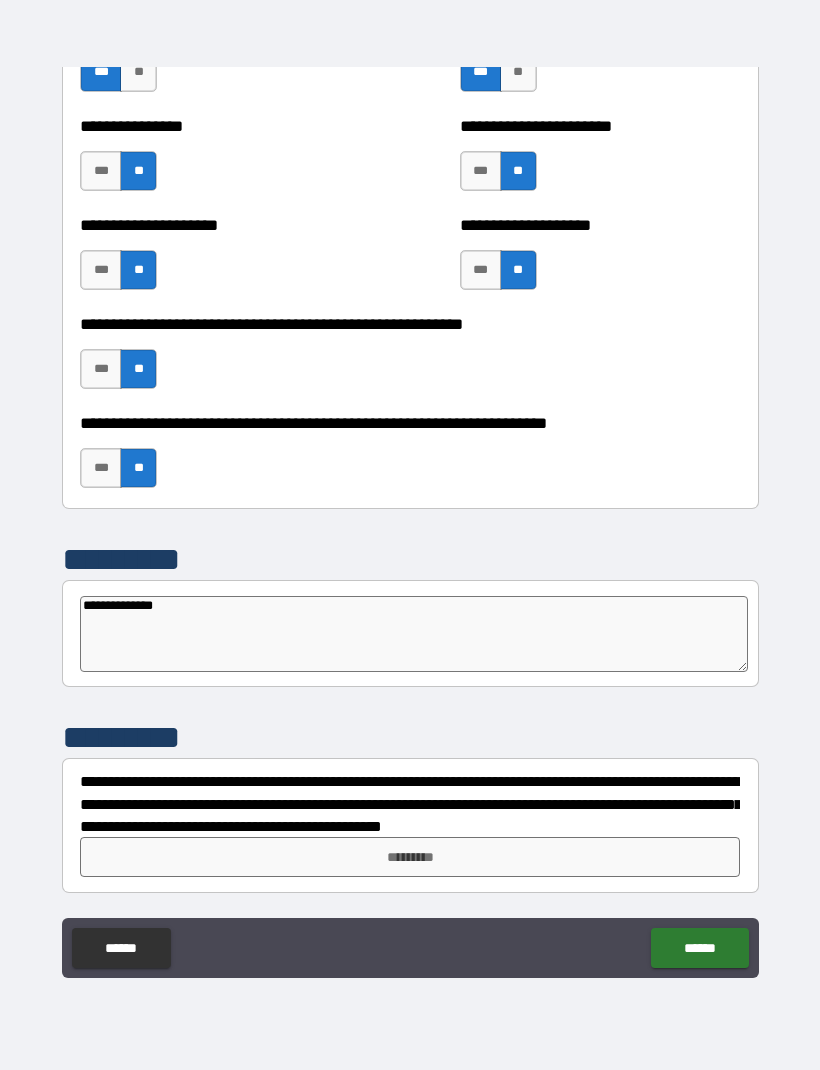 type on "*" 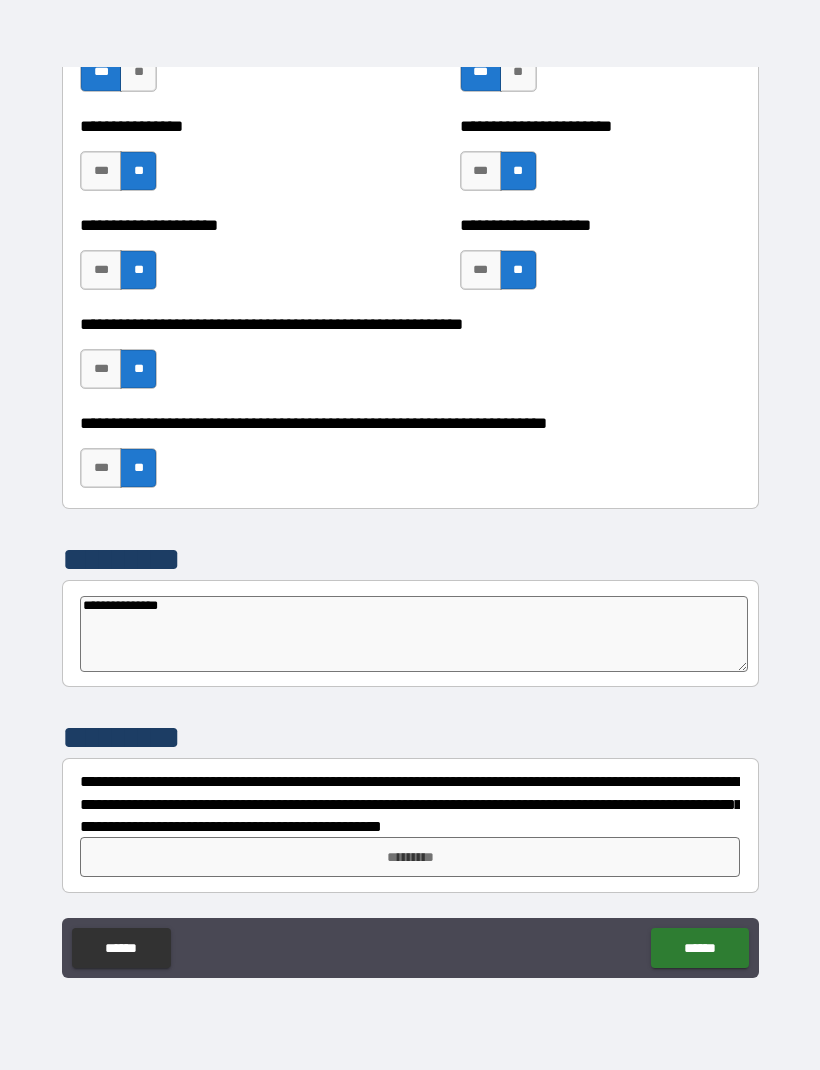 type on "*" 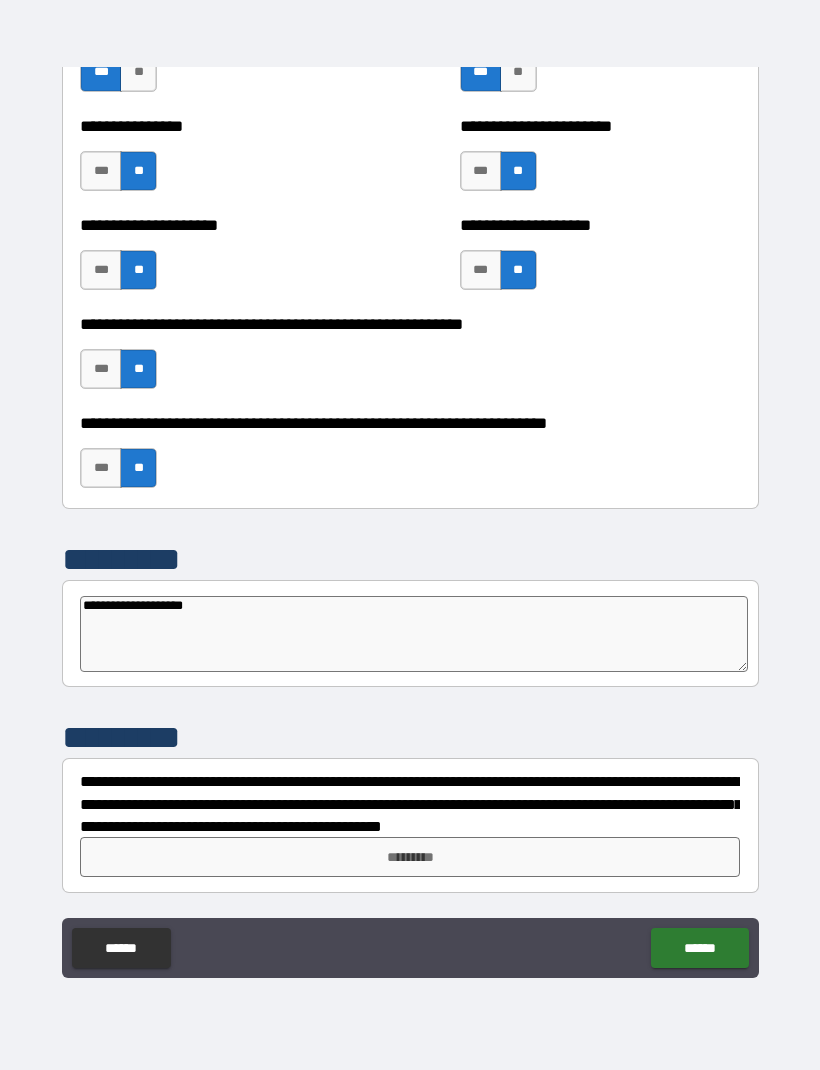 type on "**********" 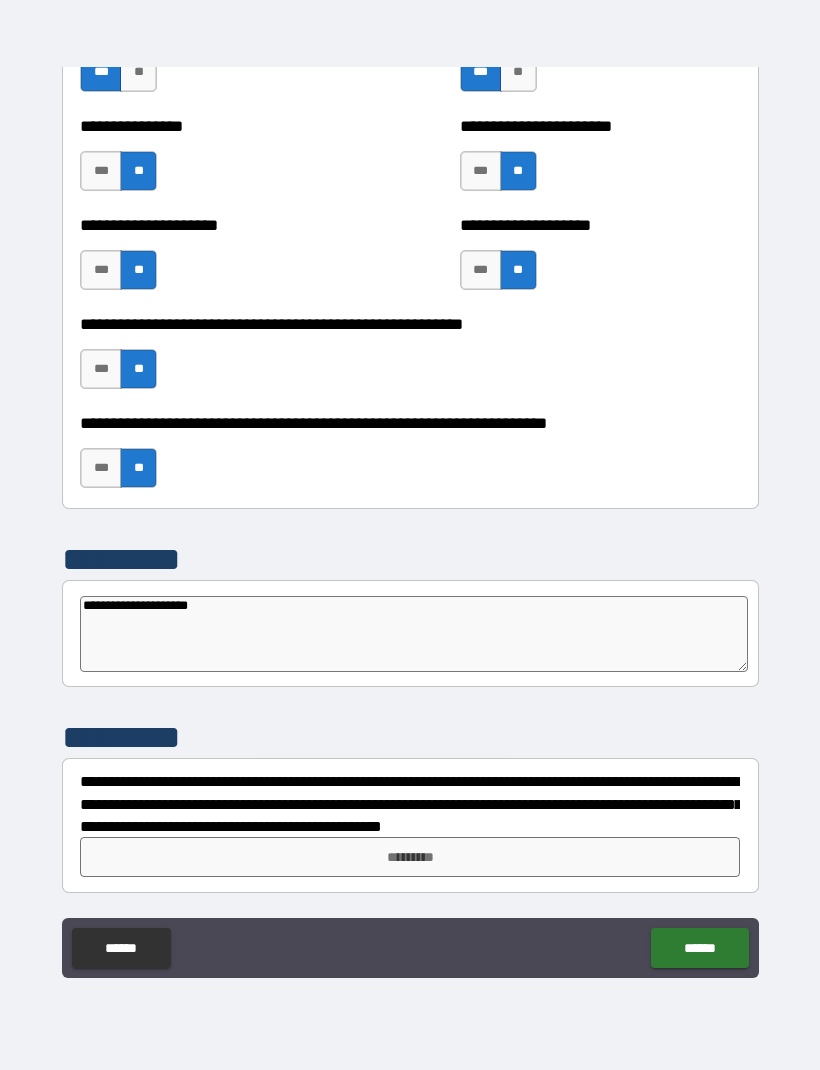 type on "*" 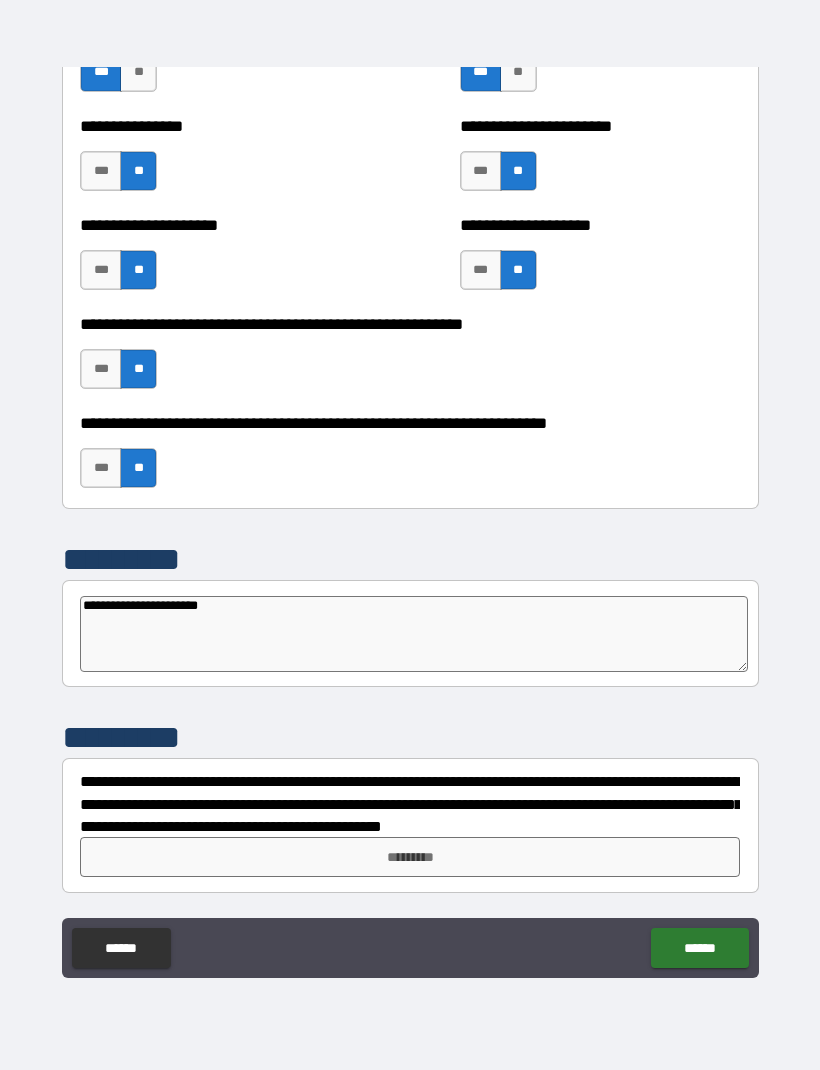 type on "**********" 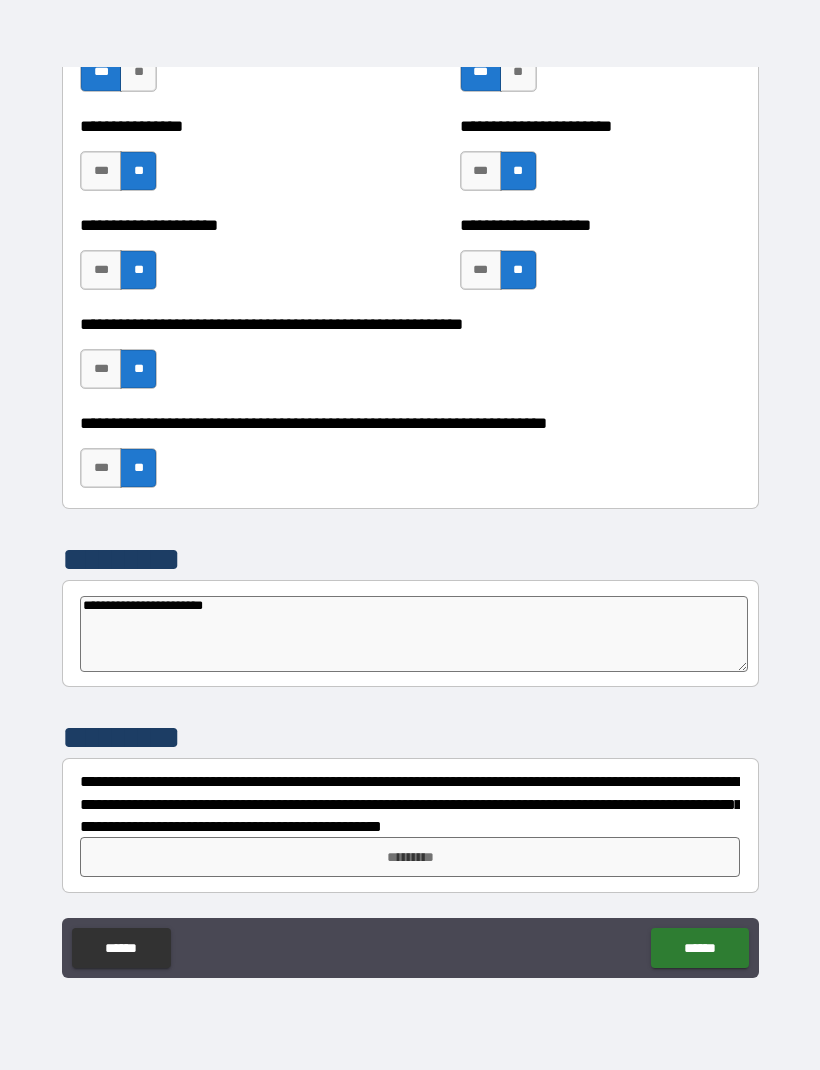 type on "*" 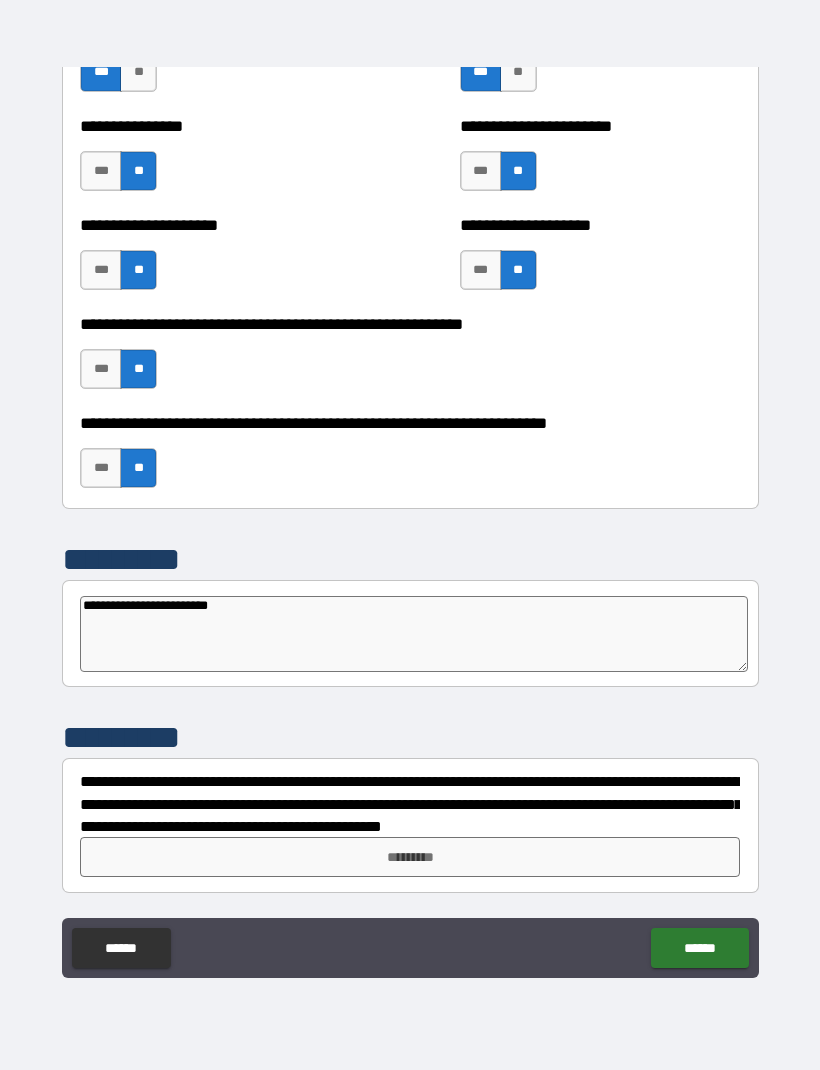 type on "*" 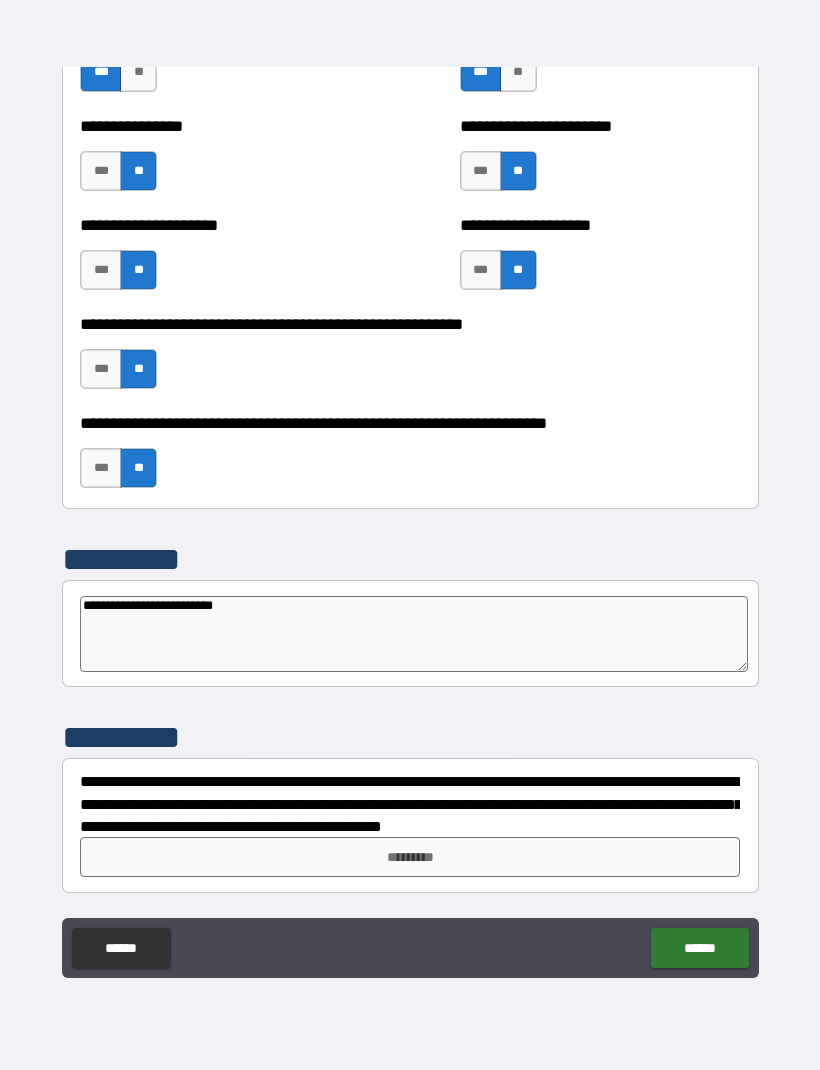 type on "*" 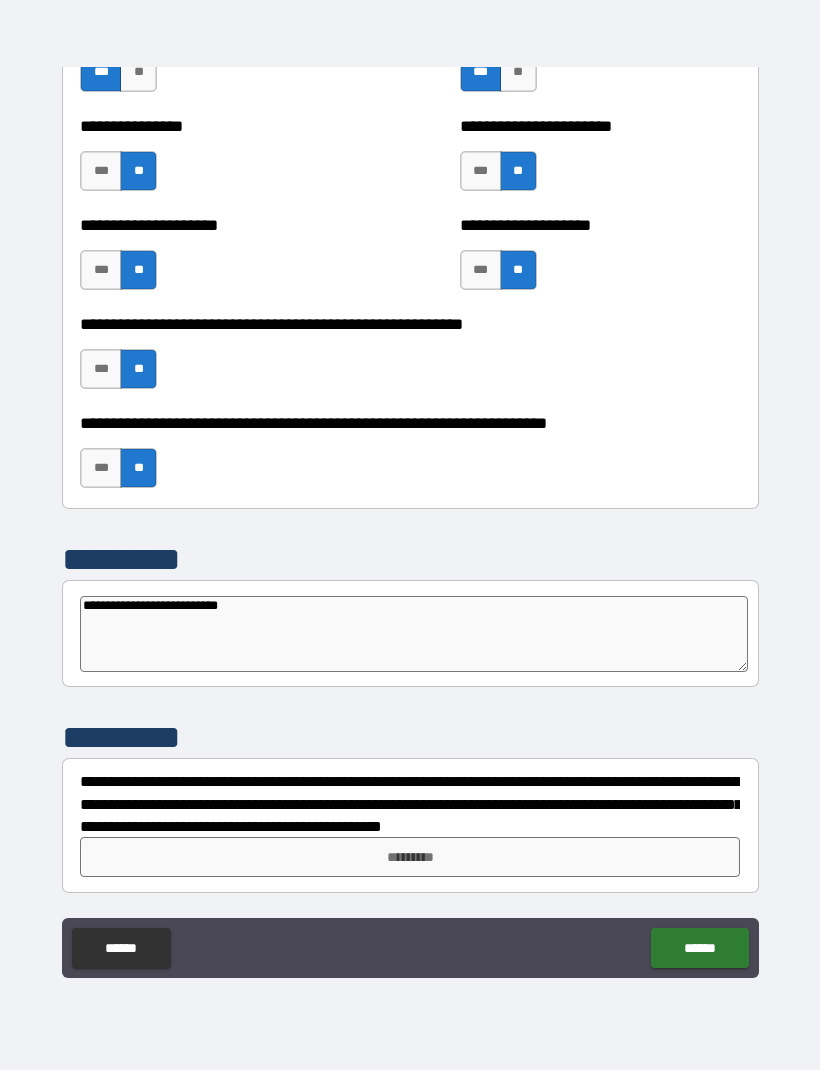 type on "*" 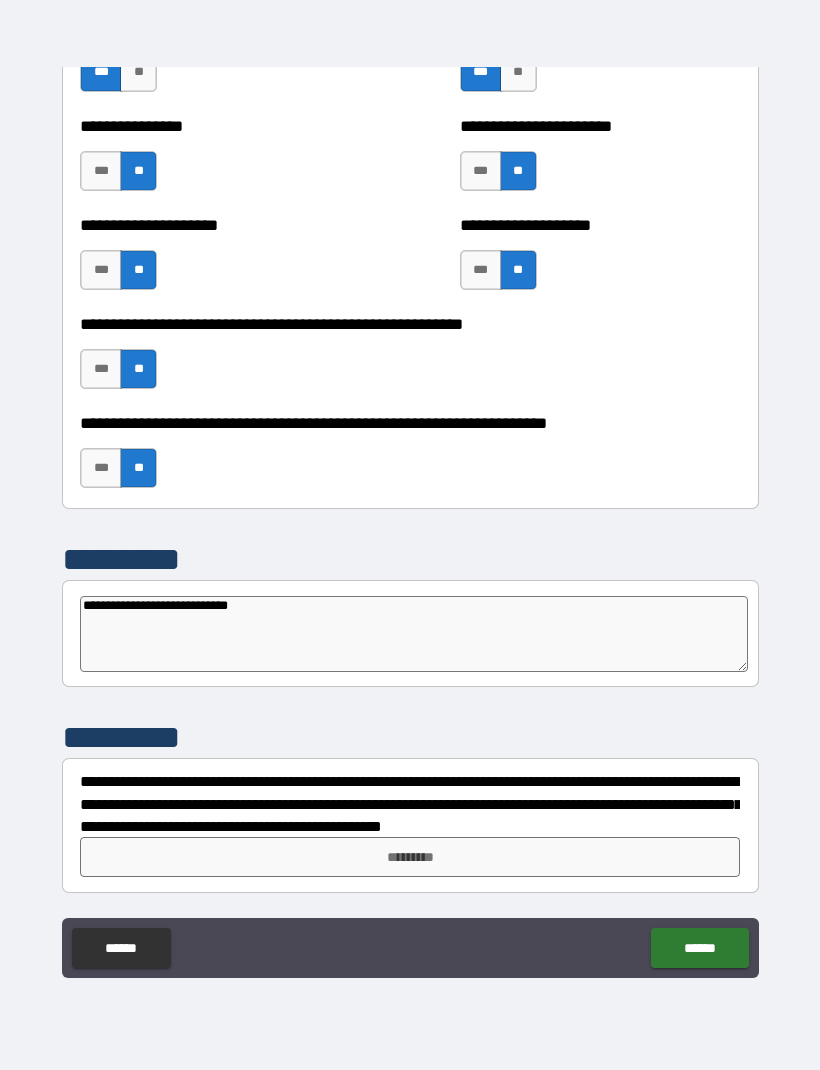 type on "**********" 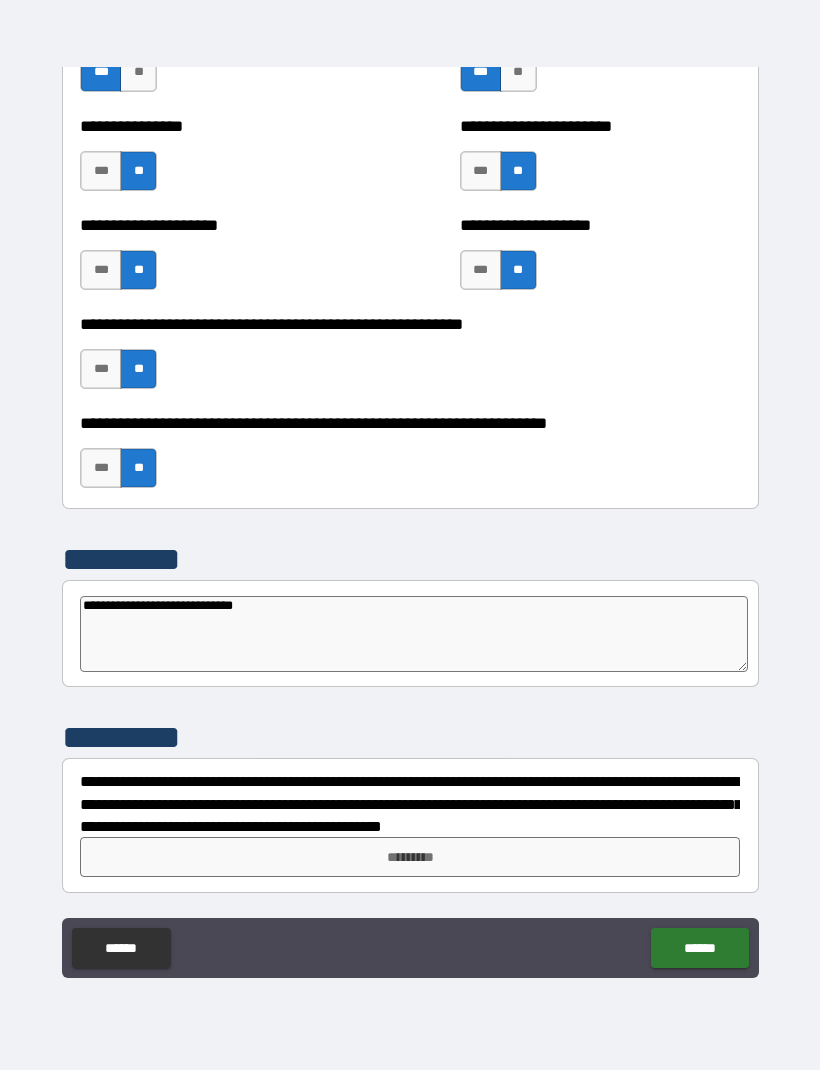 type on "*" 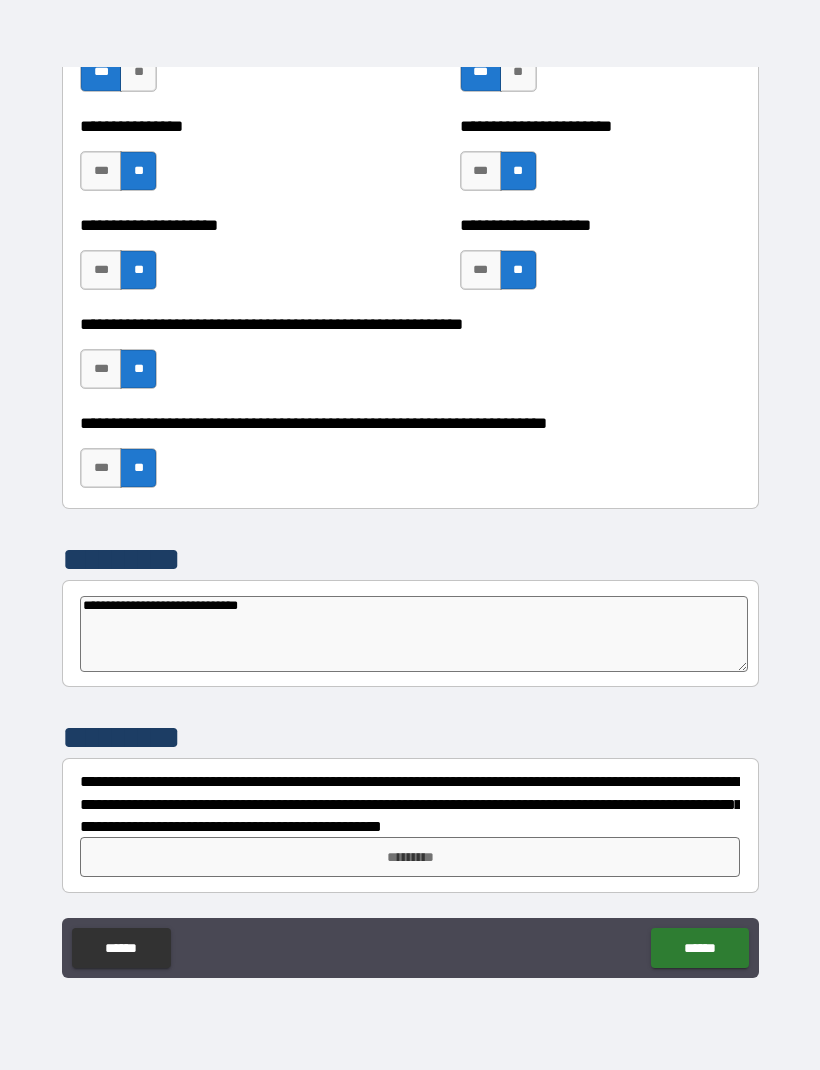 type on "*" 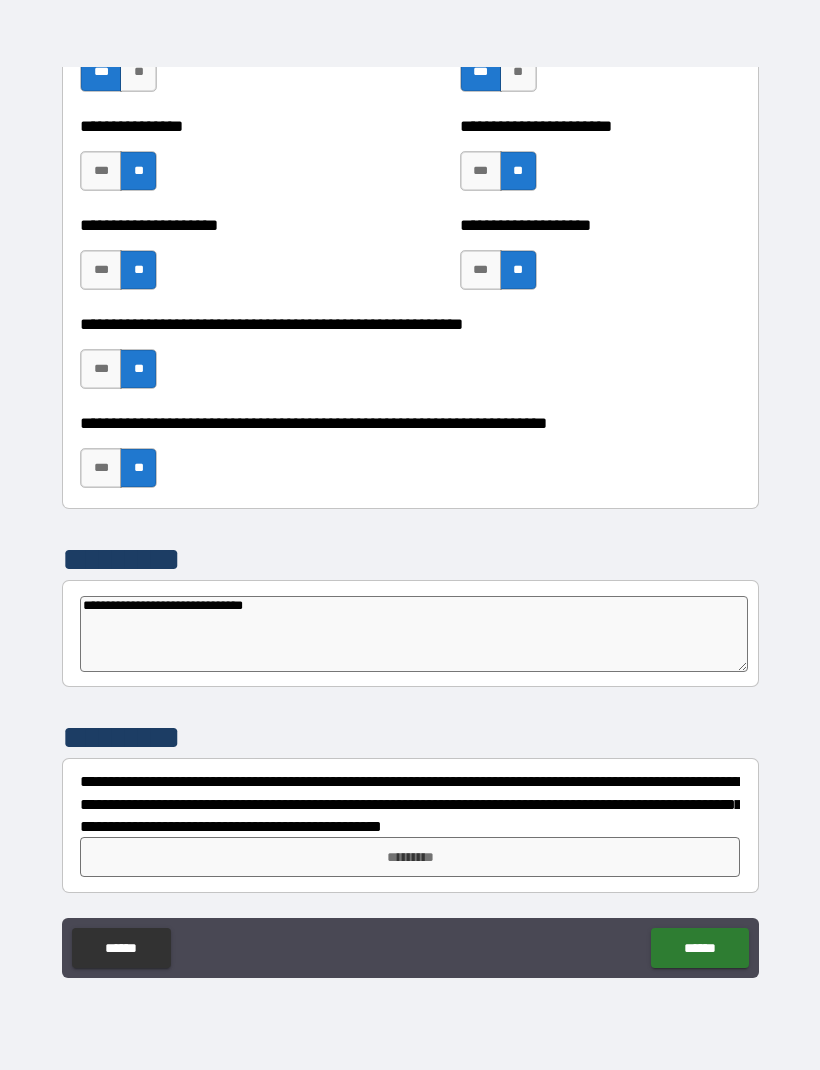 type on "*" 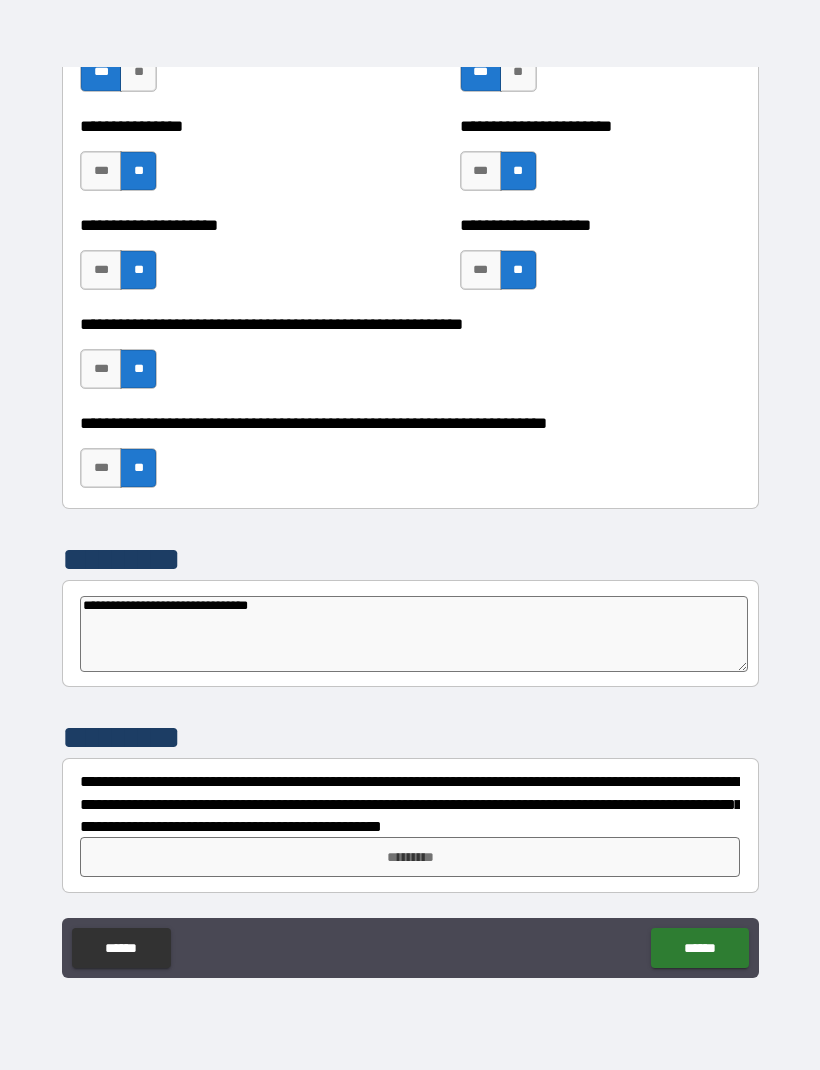 type on "*" 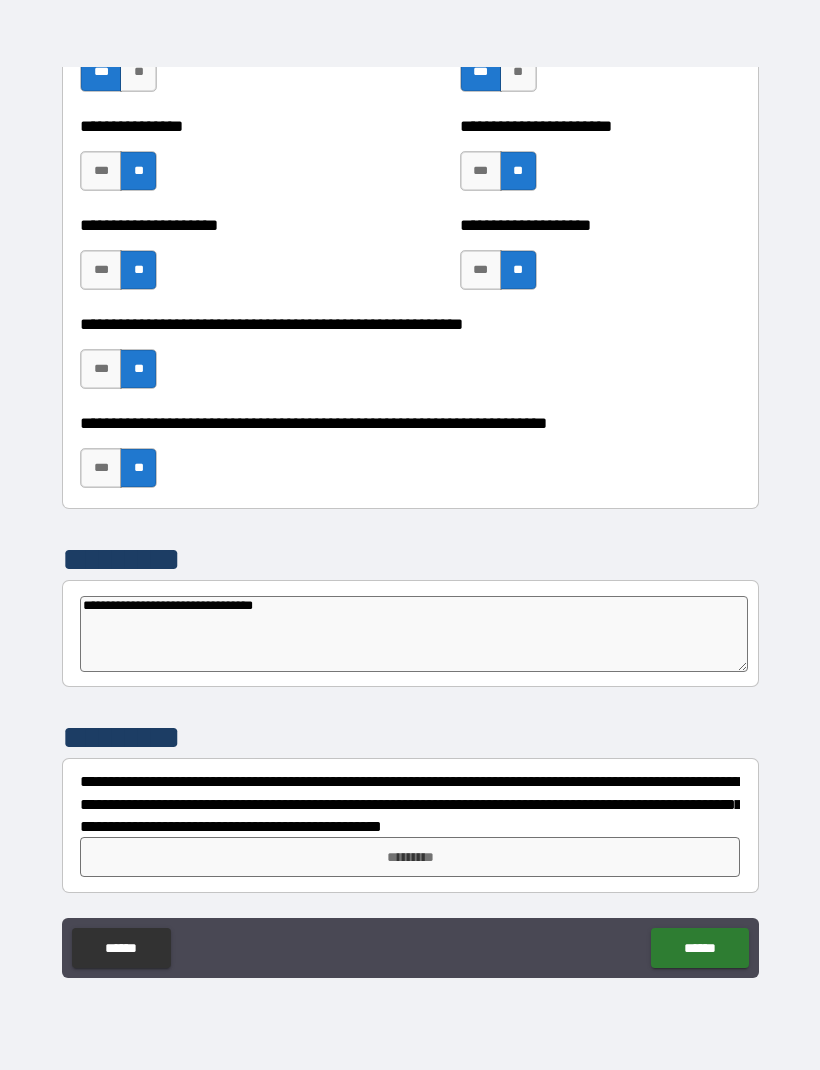 type on "*" 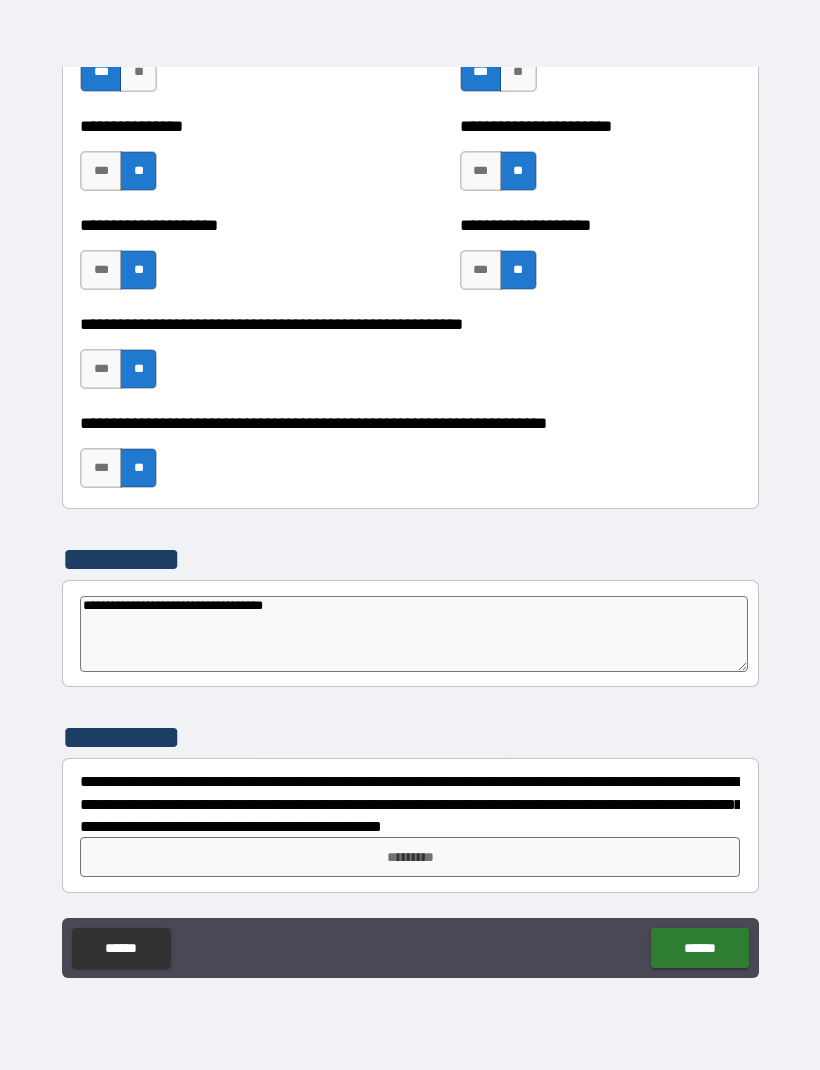 type on "**********" 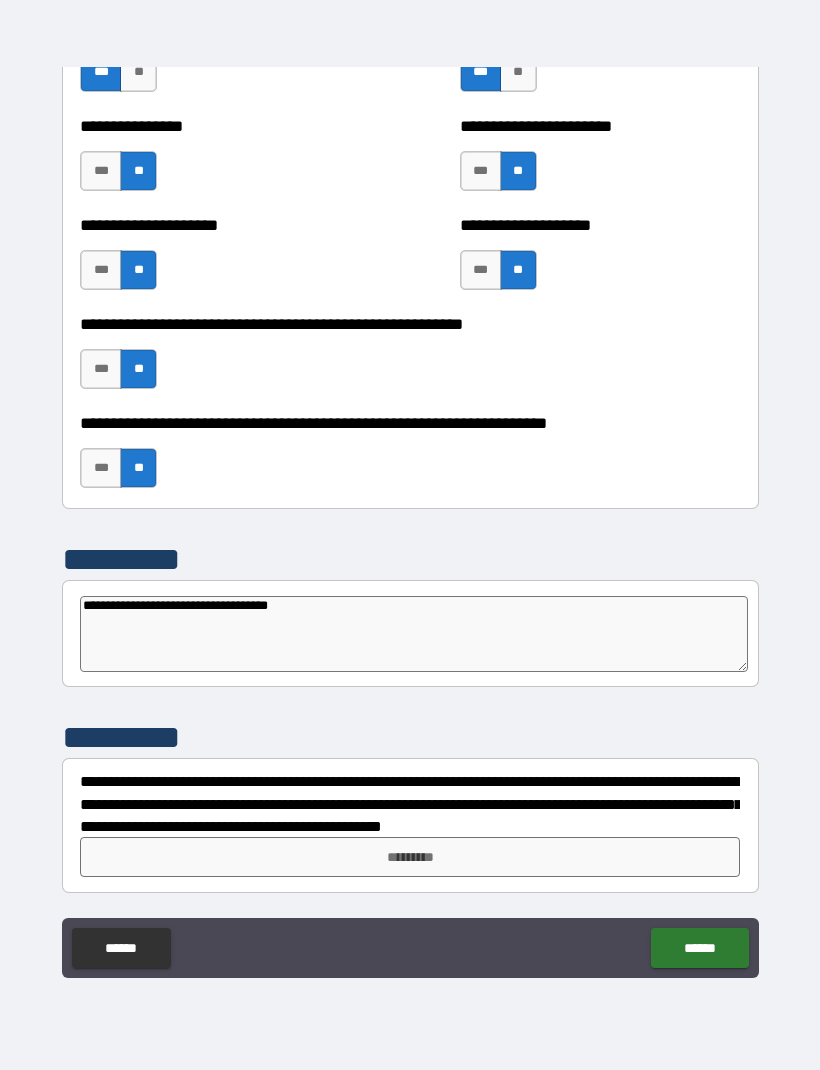 type on "*" 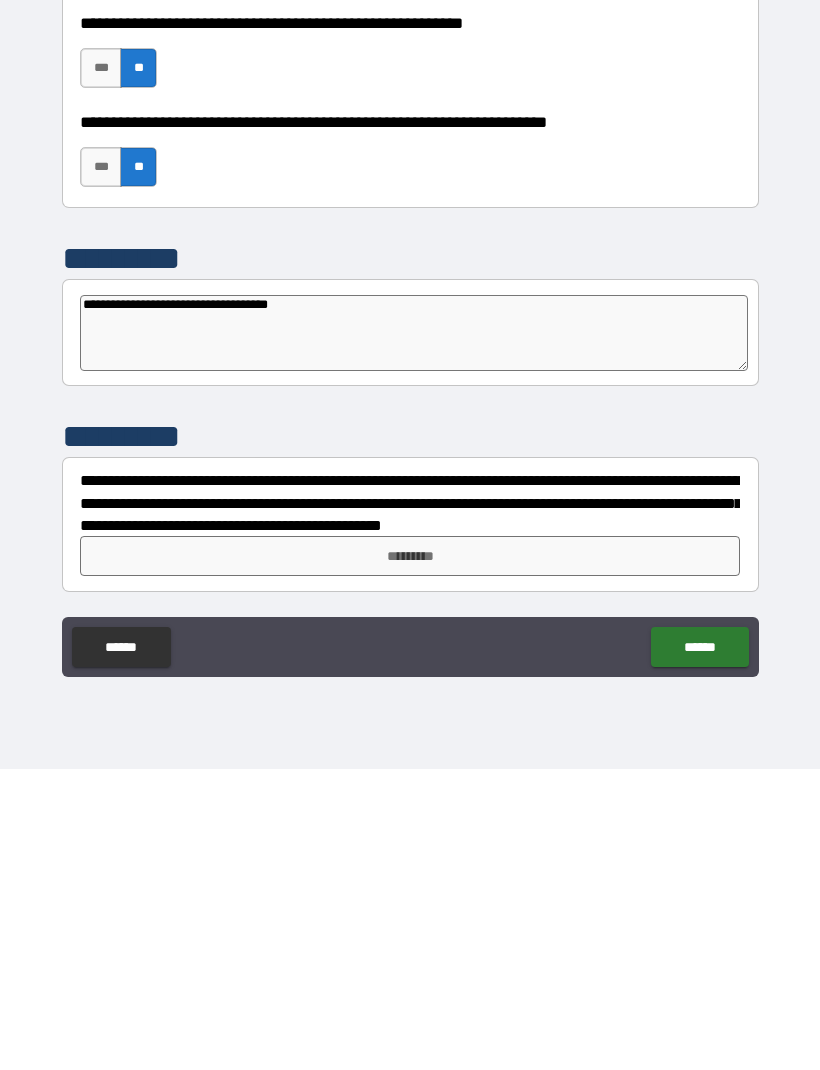 type on "**********" 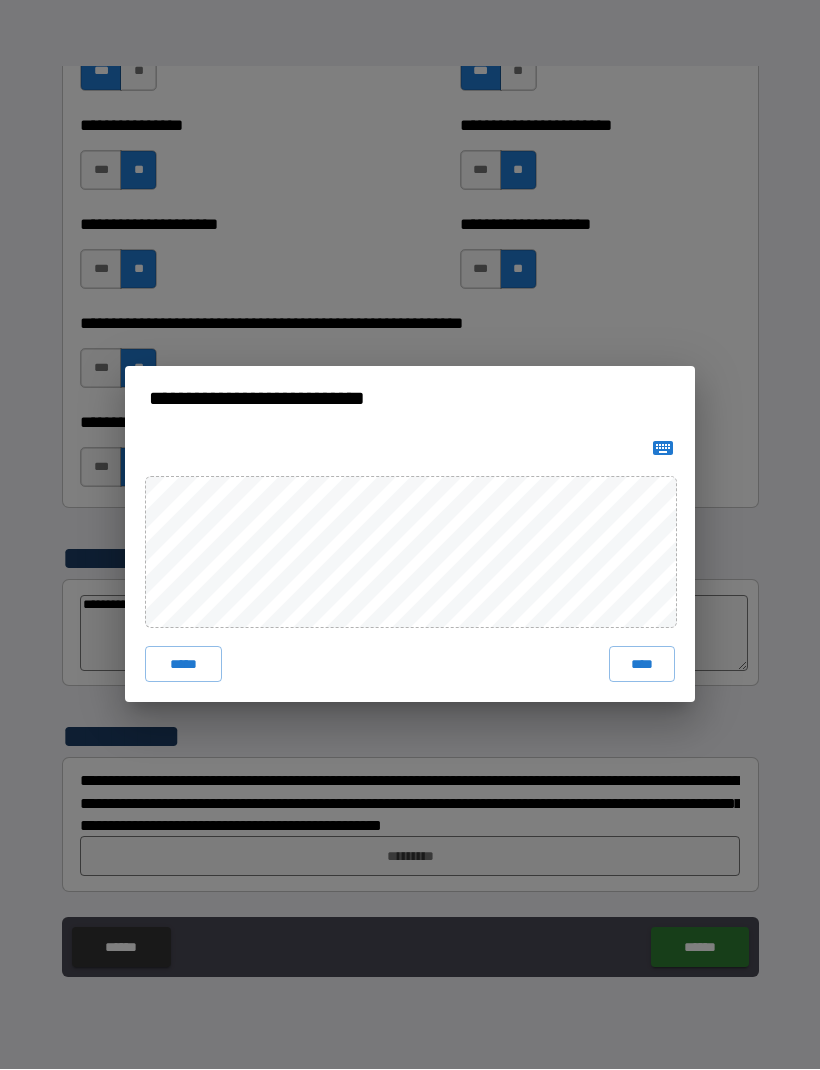 click on "****" at bounding box center [642, 665] 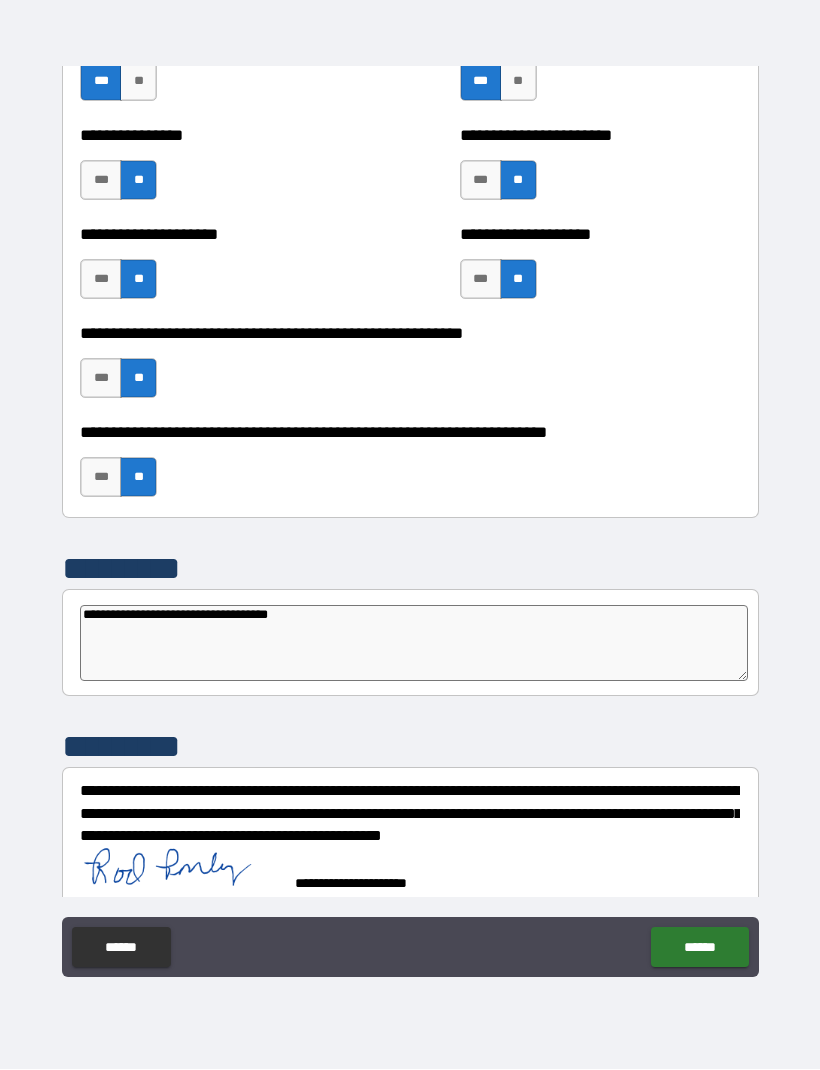 type on "*" 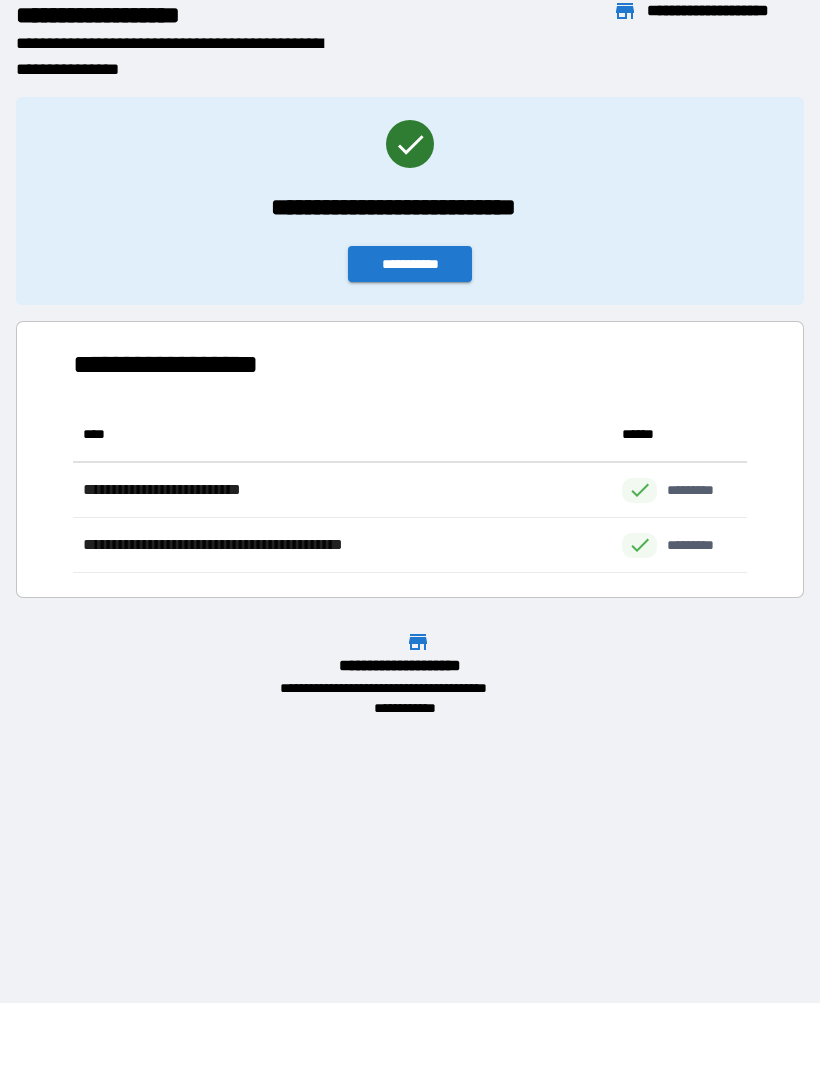 scroll, scrollTop: 166, scrollLeft: 674, axis: both 